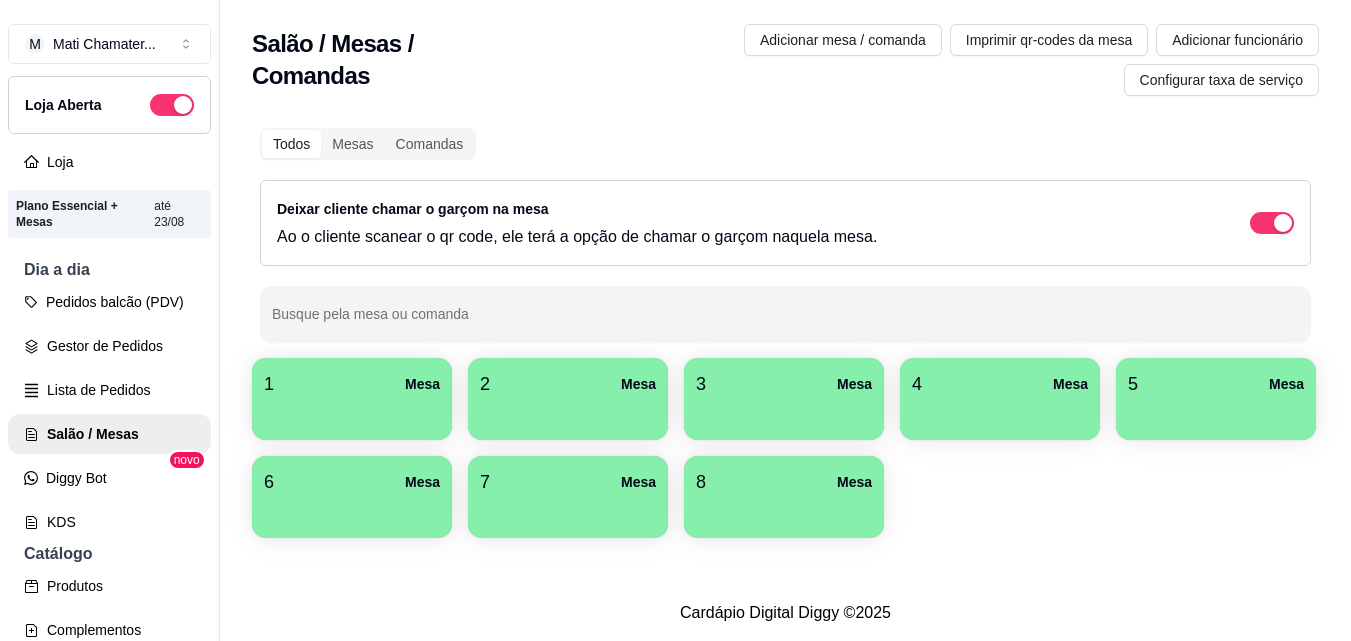 scroll, scrollTop: 0, scrollLeft: 0, axis: both 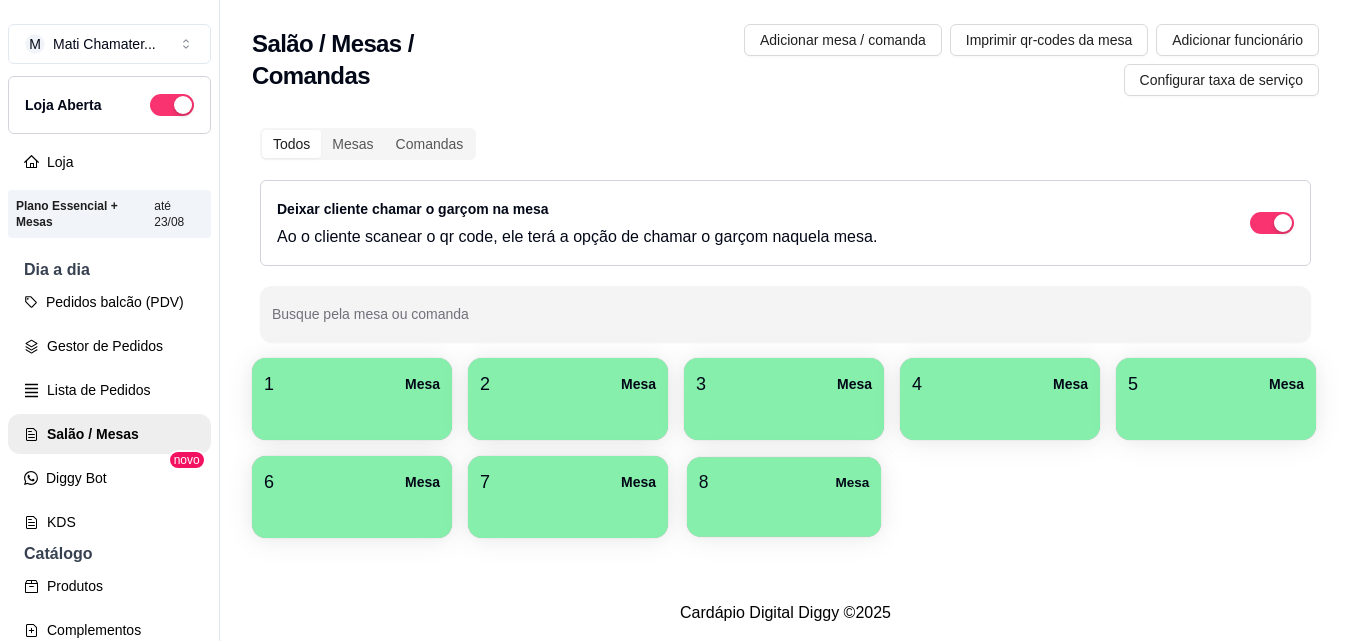 click on "8 Mesa" at bounding box center [784, 482] 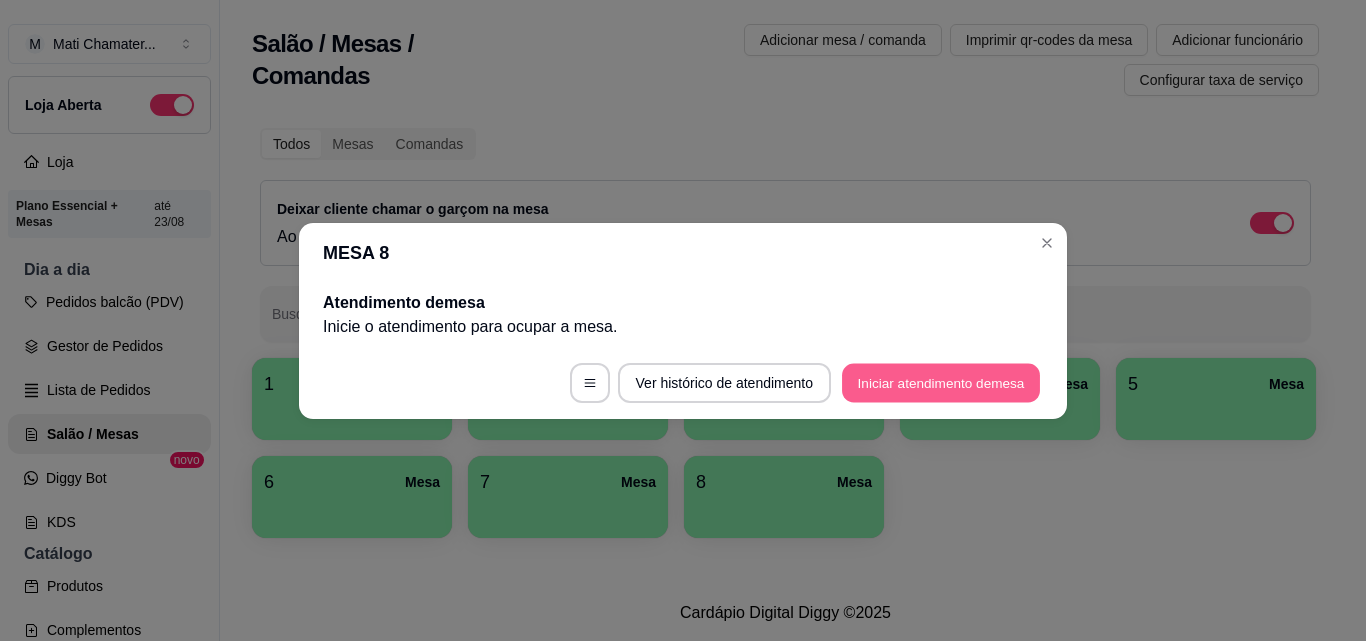 click on "Iniciar atendimento de  mesa" at bounding box center (941, 382) 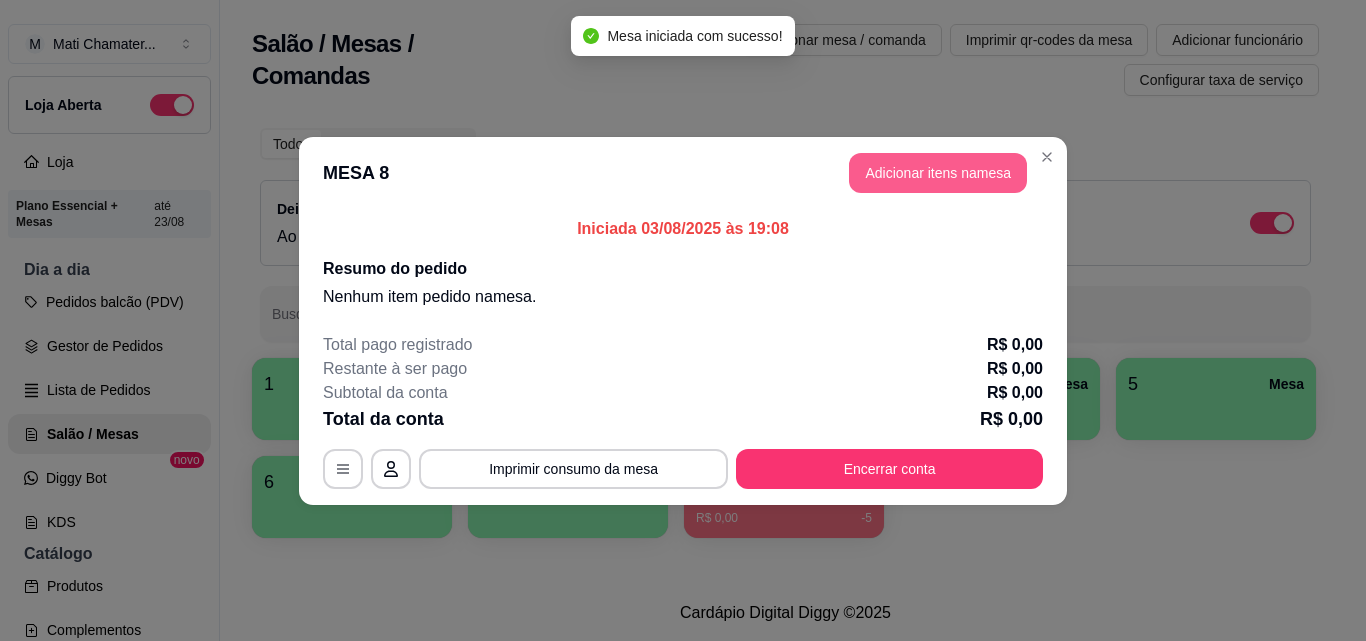 click on "Adicionar itens na  mesa" at bounding box center (938, 173) 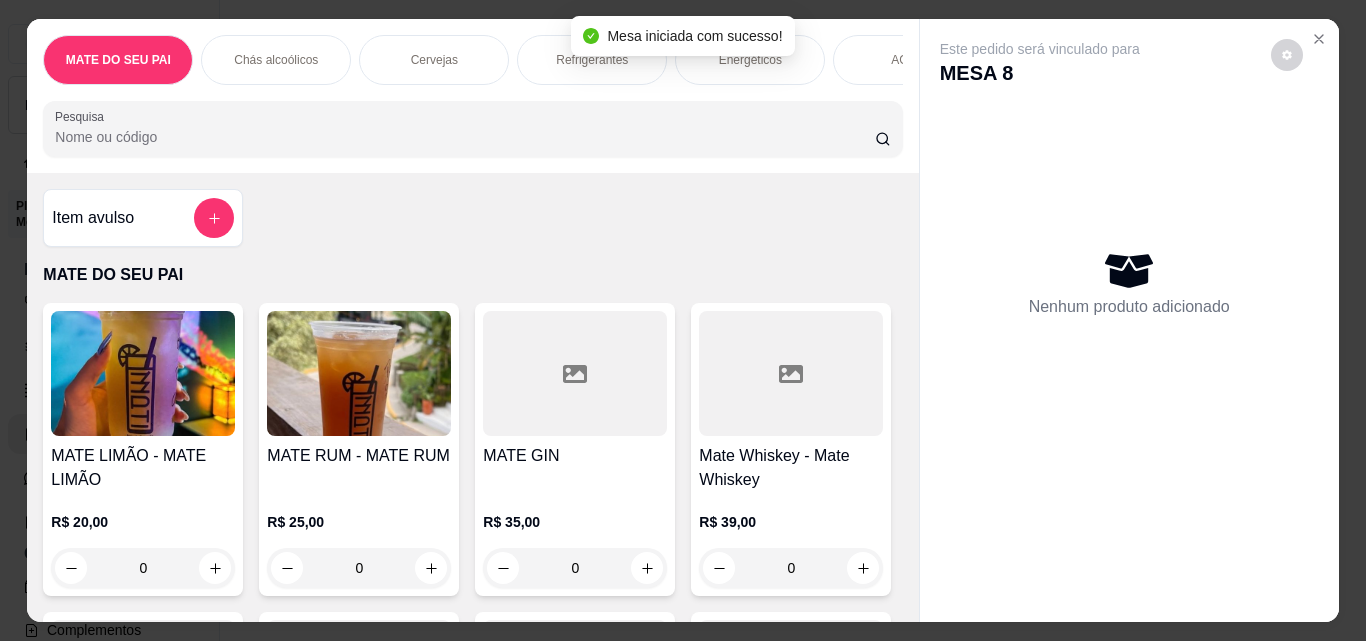 click on "Pesquisa" at bounding box center (465, 137) 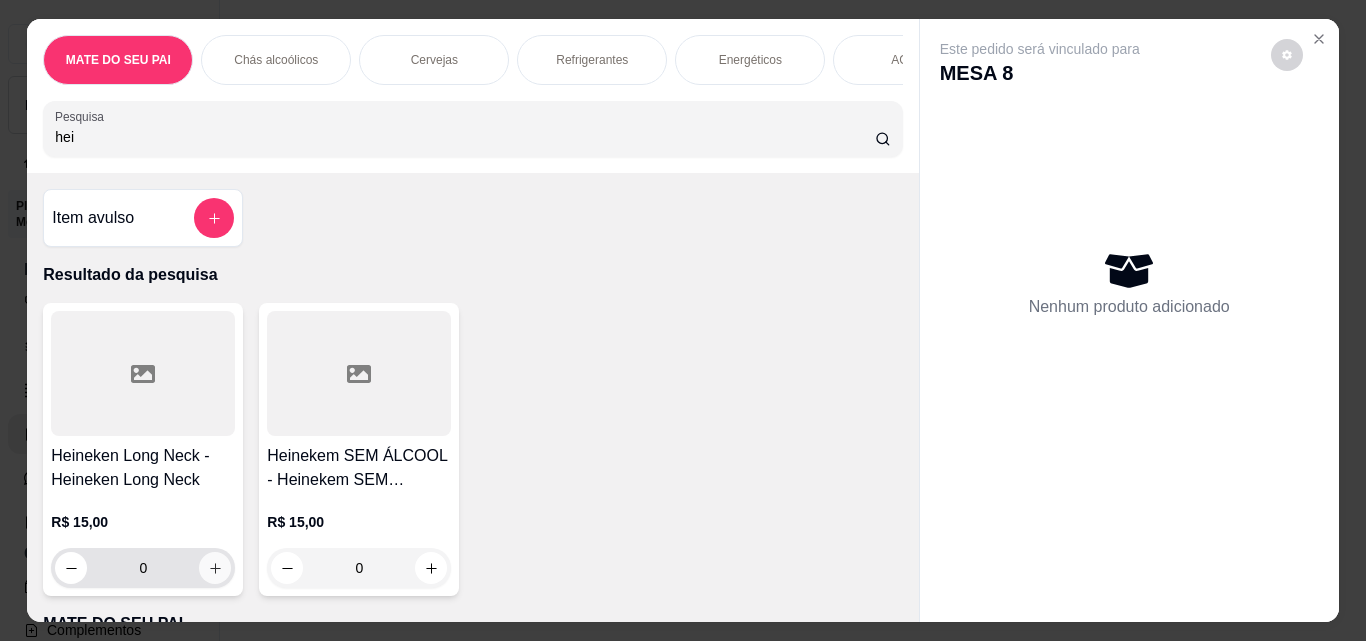 type on "hei" 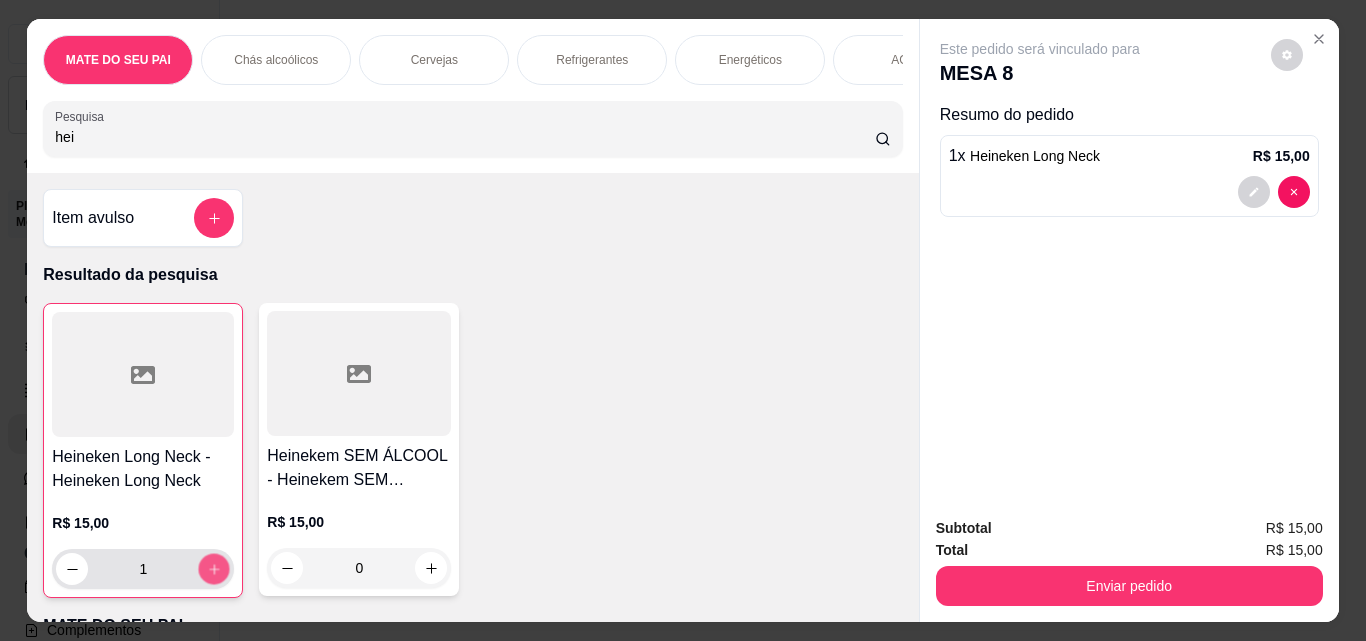 click at bounding box center [214, 569] 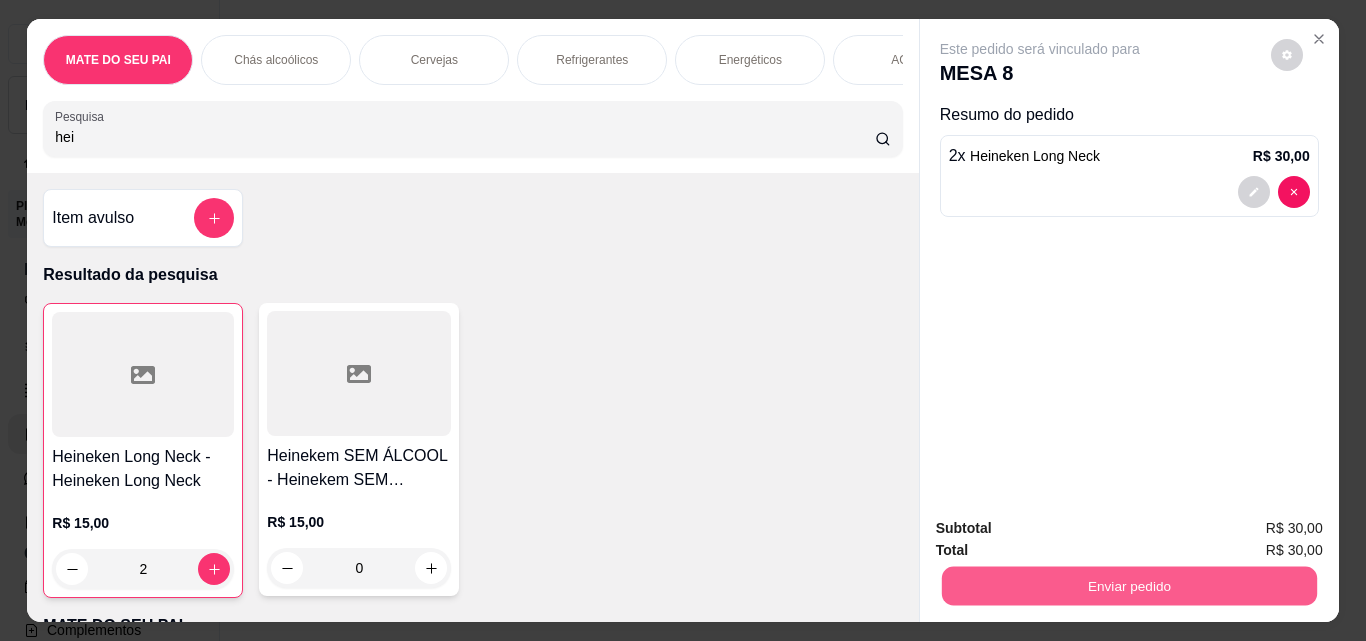 click on "Enviar pedido" at bounding box center (1128, 585) 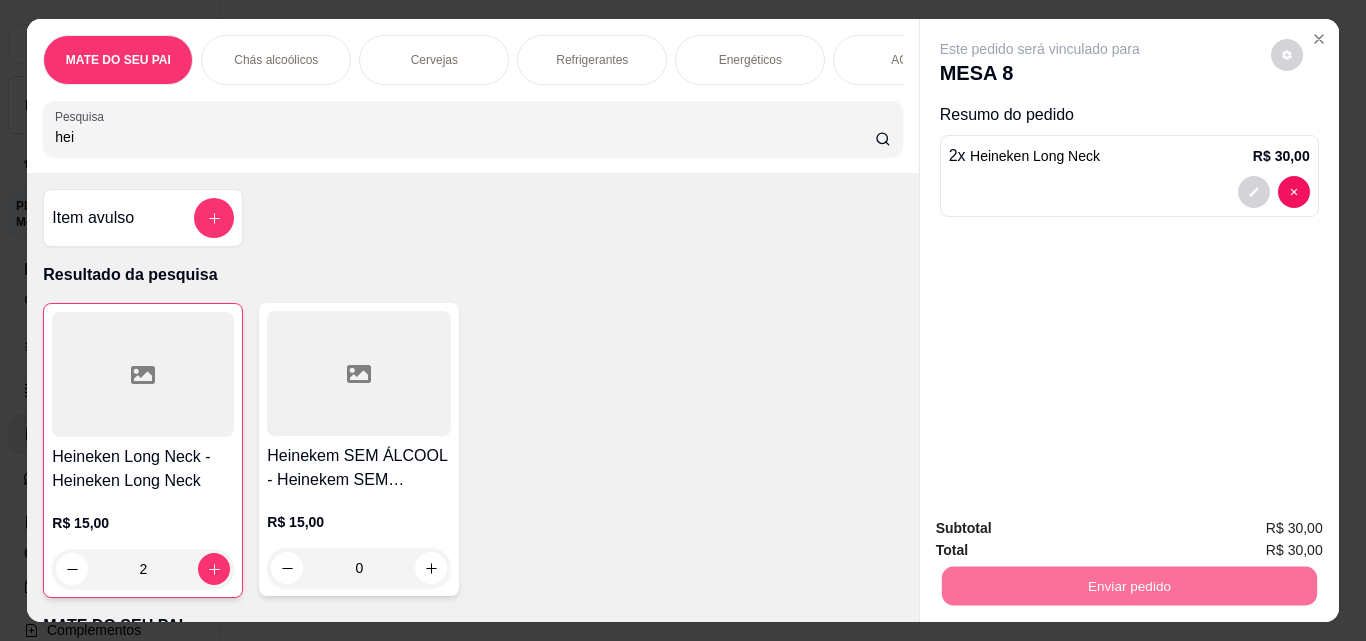 click on "Sim, quero registrar" at bounding box center [1253, 528] 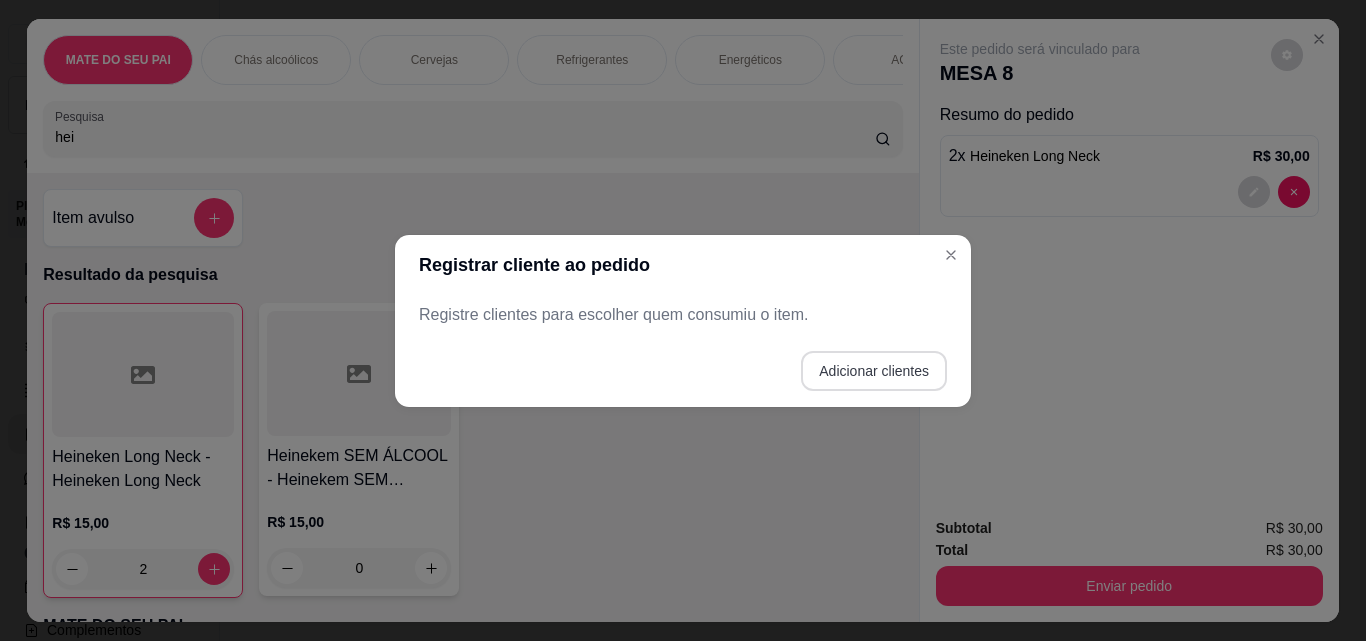 click on "Adicionar clientes" at bounding box center (874, 371) 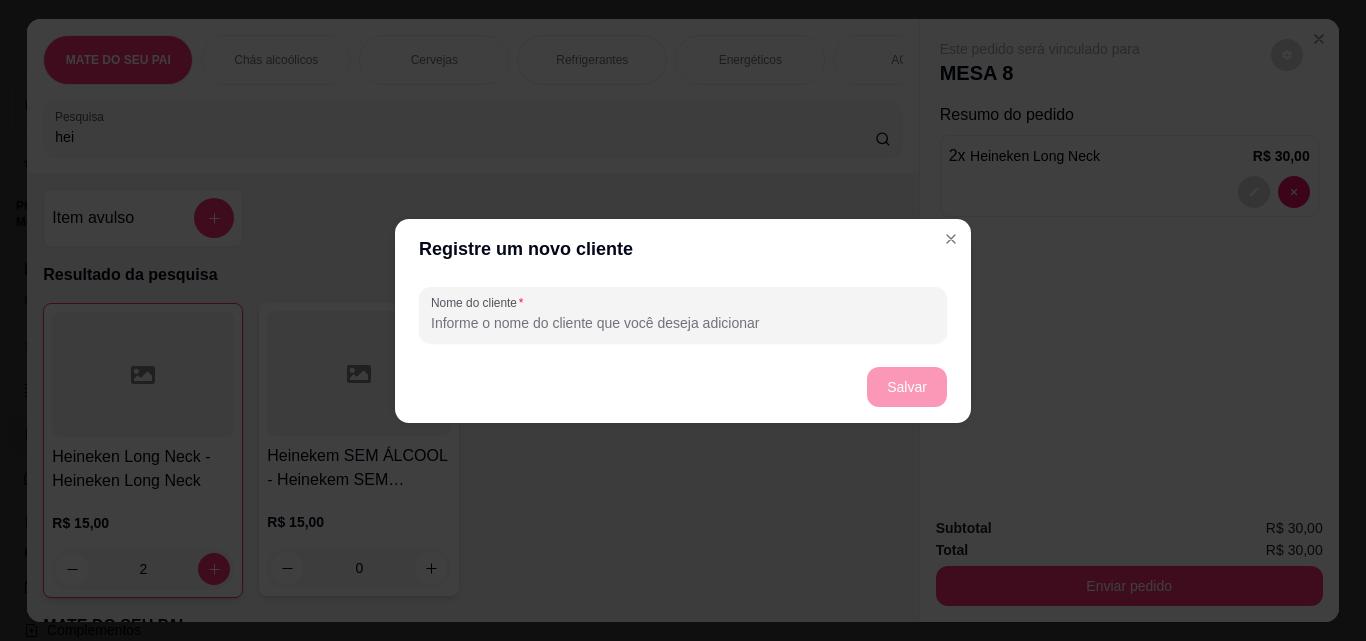 click on "Nome do cliente" at bounding box center [683, 323] 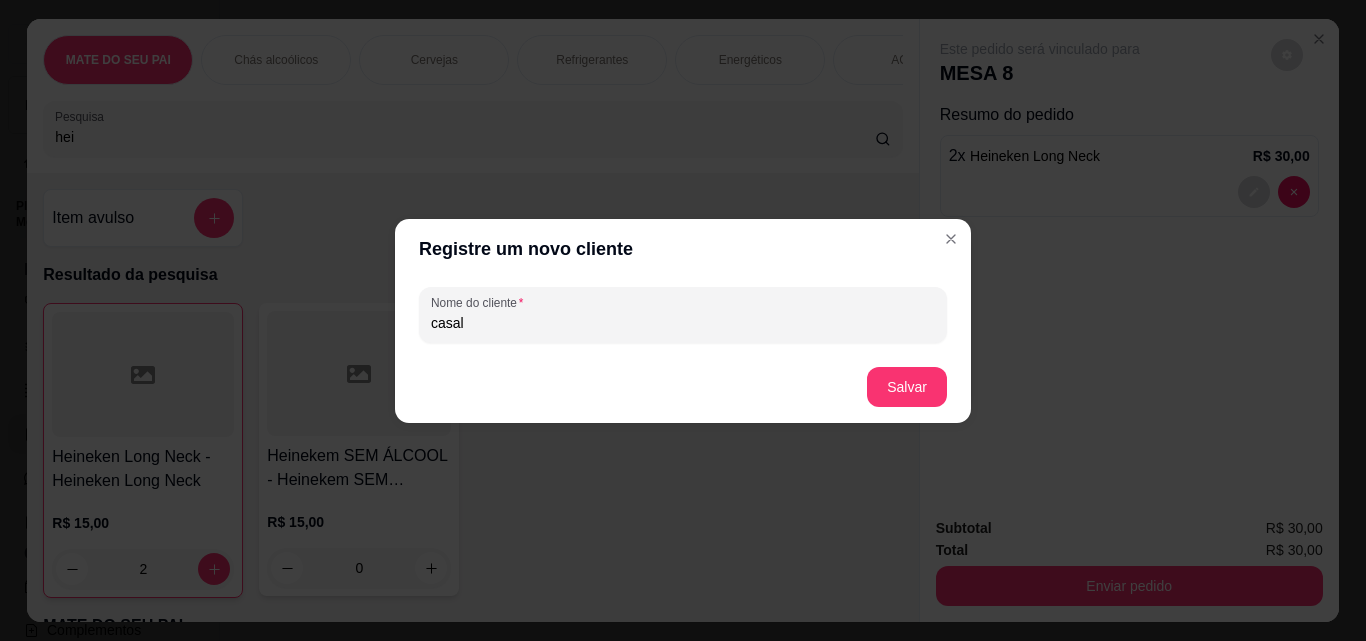 type on "casal" 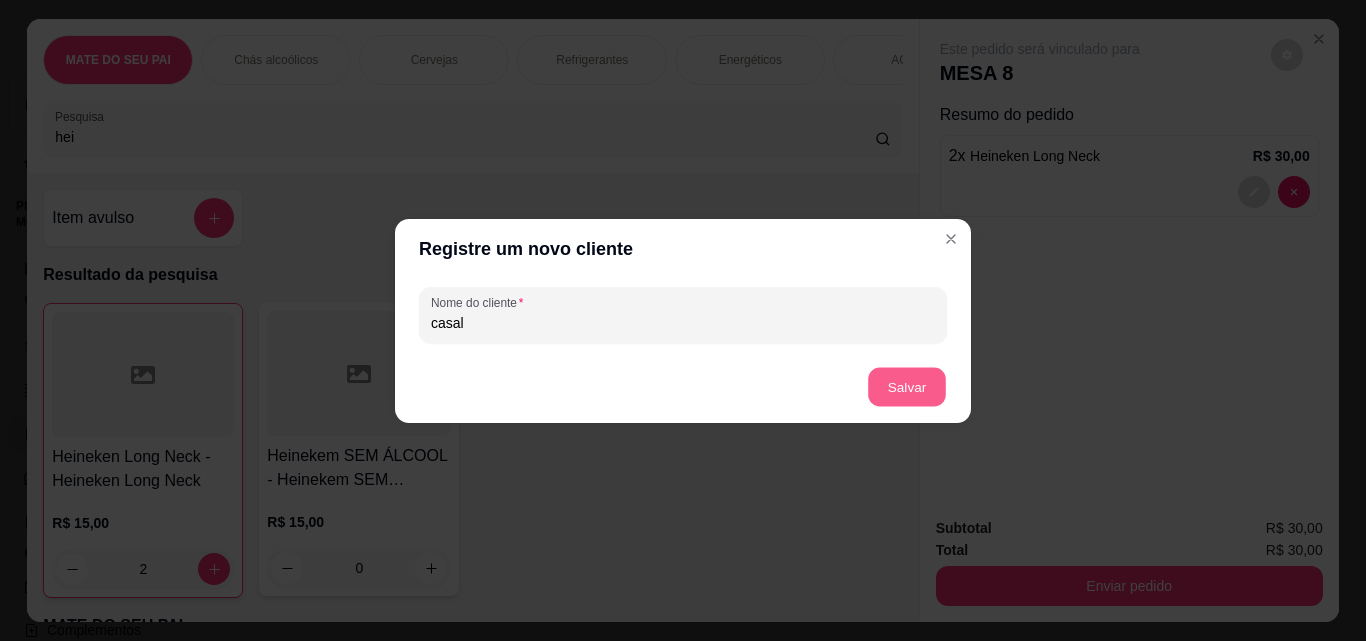 click on "Salvar" at bounding box center [907, 386] 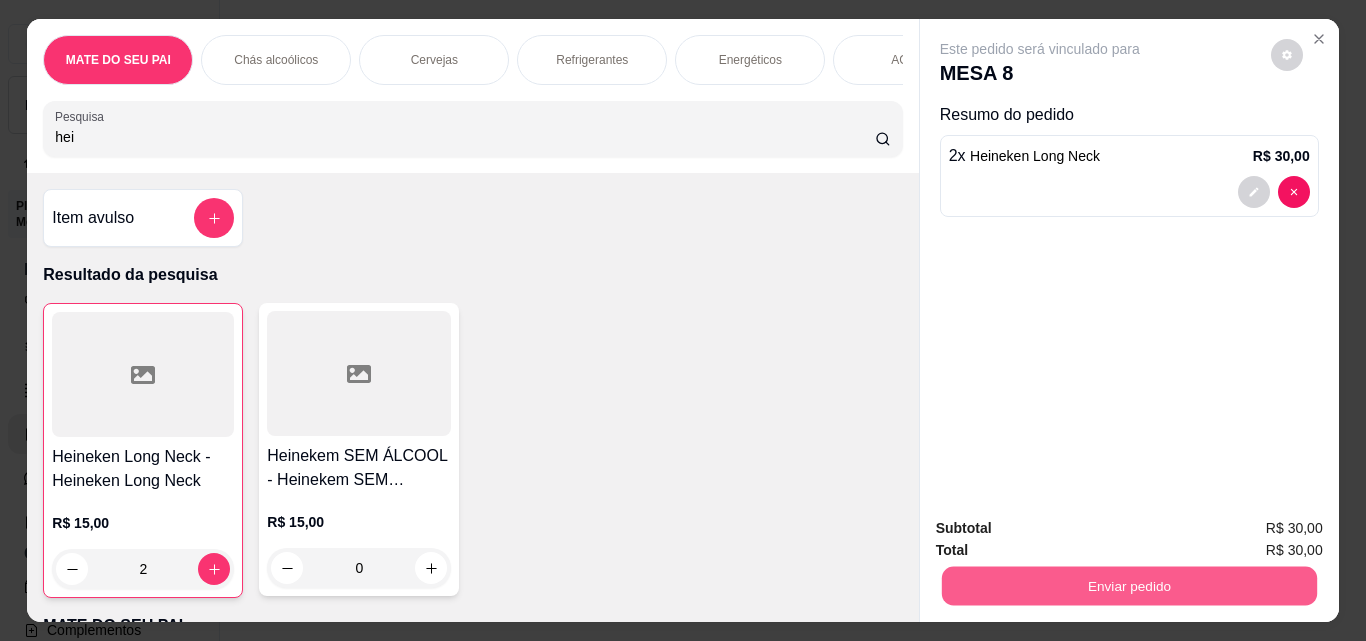 click on "Enviar pedido" at bounding box center [1128, 585] 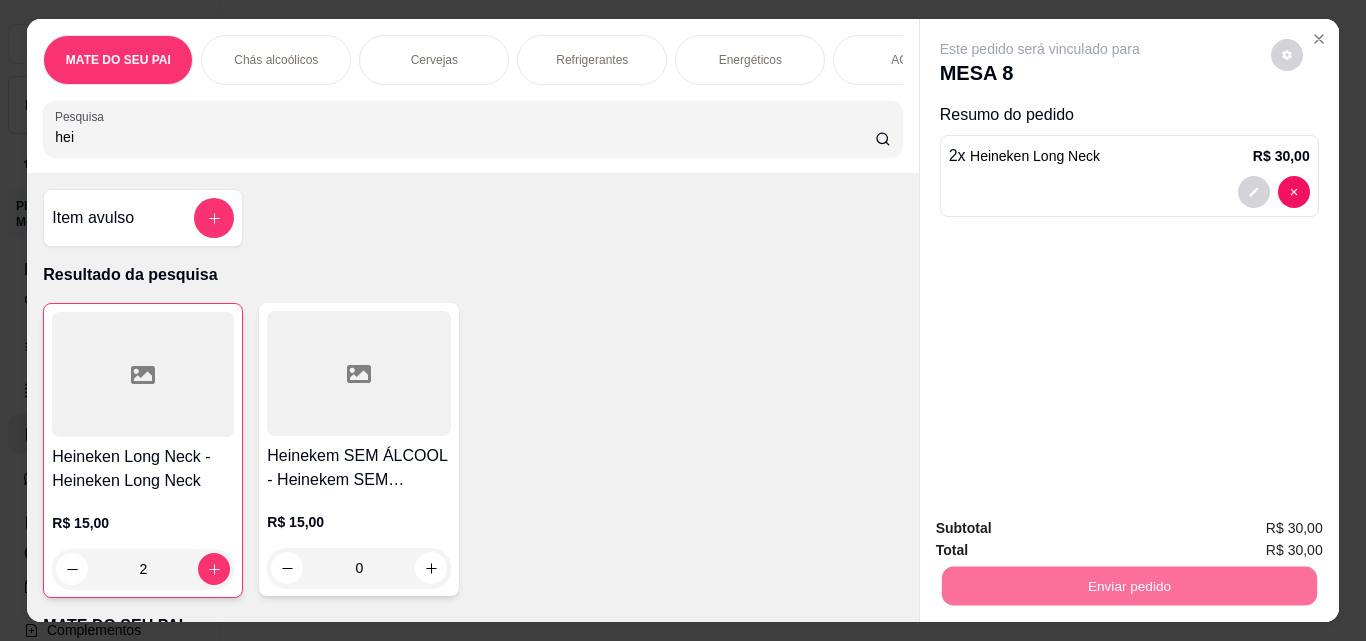 click on "Sim, quero registrar" at bounding box center [1252, 529] 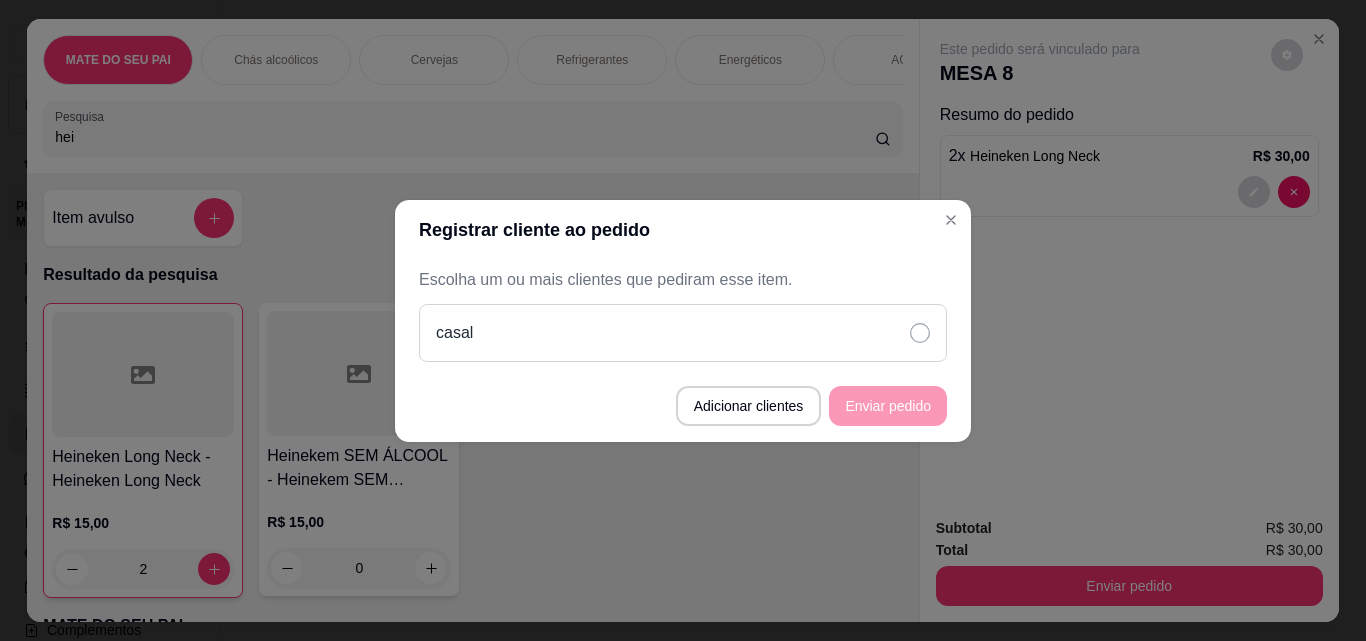 click on "casal" at bounding box center [683, 333] 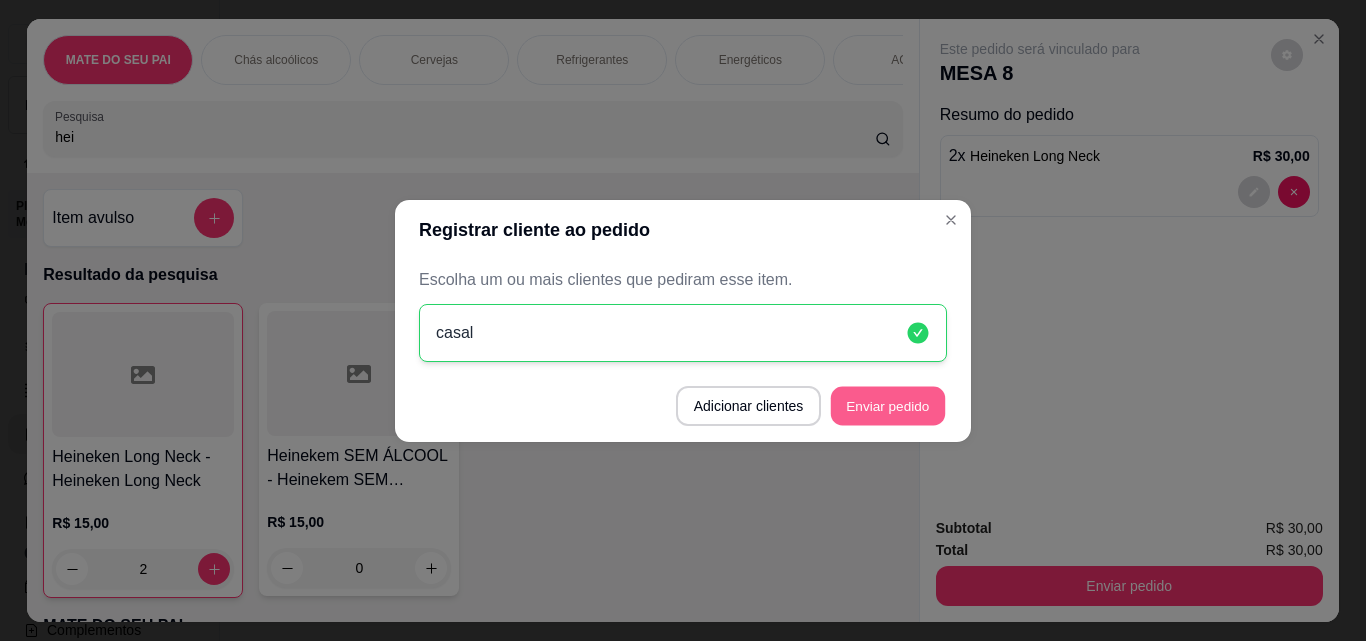 click on "Enviar pedido" at bounding box center [888, 405] 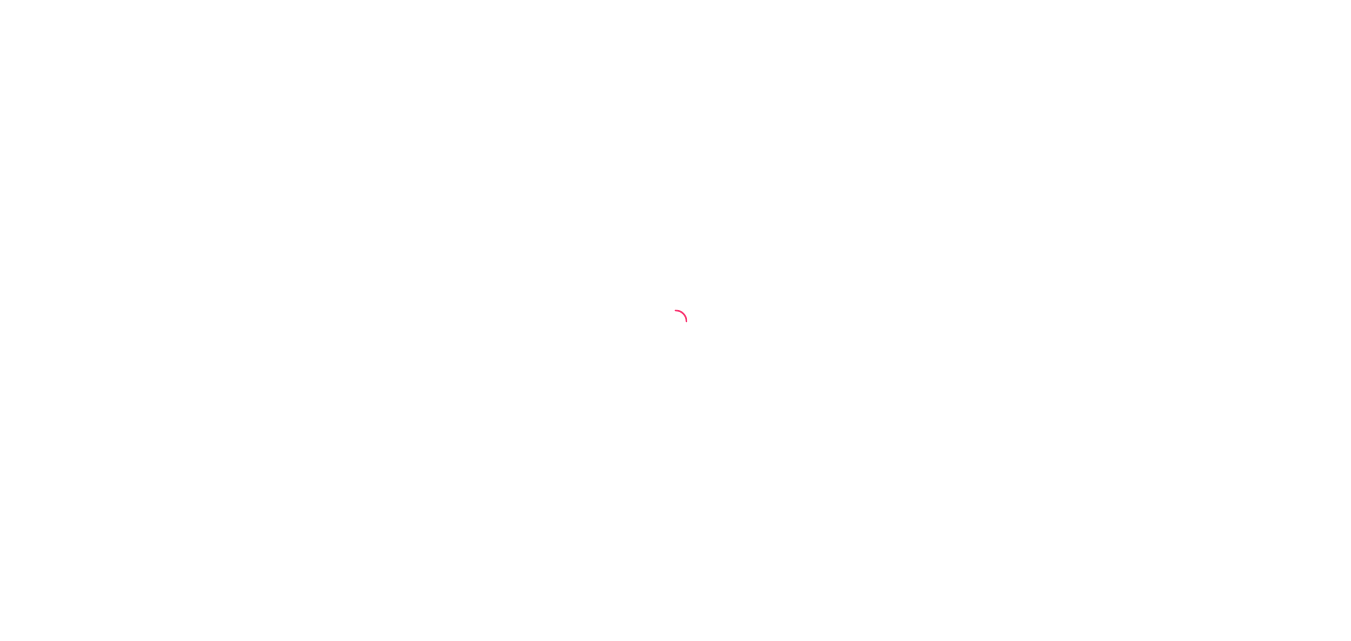 scroll, scrollTop: 0, scrollLeft: 0, axis: both 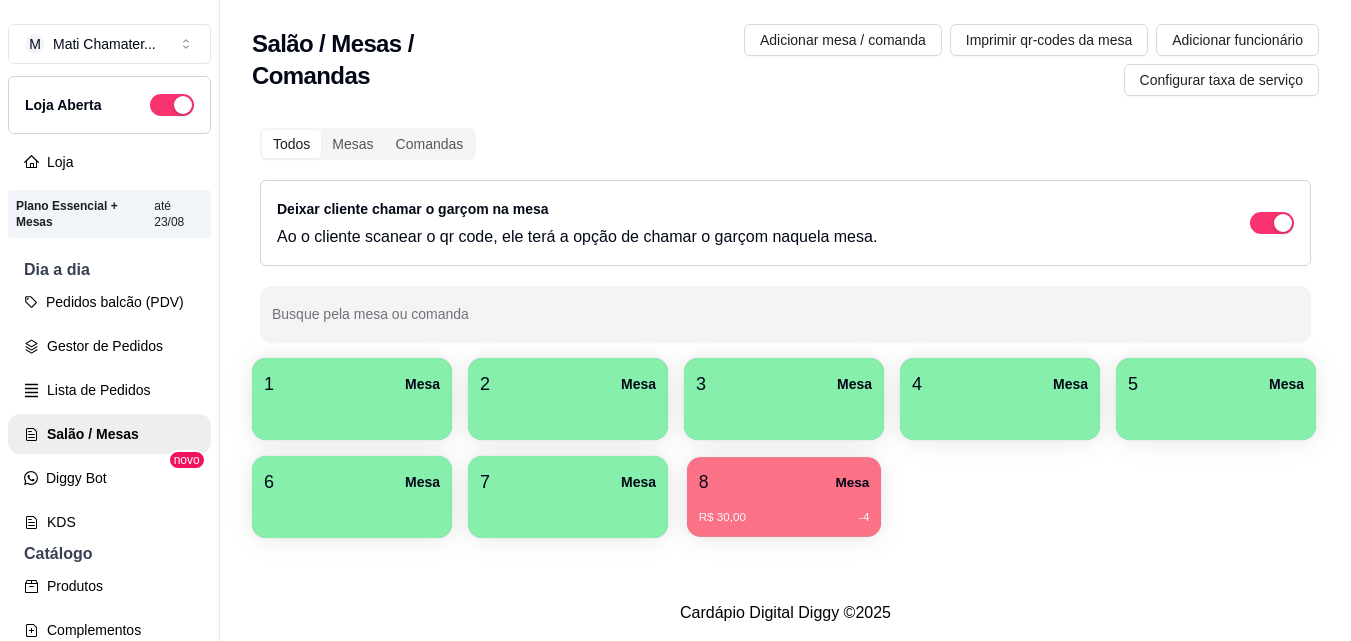 click on "8 Mesa" at bounding box center [784, 482] 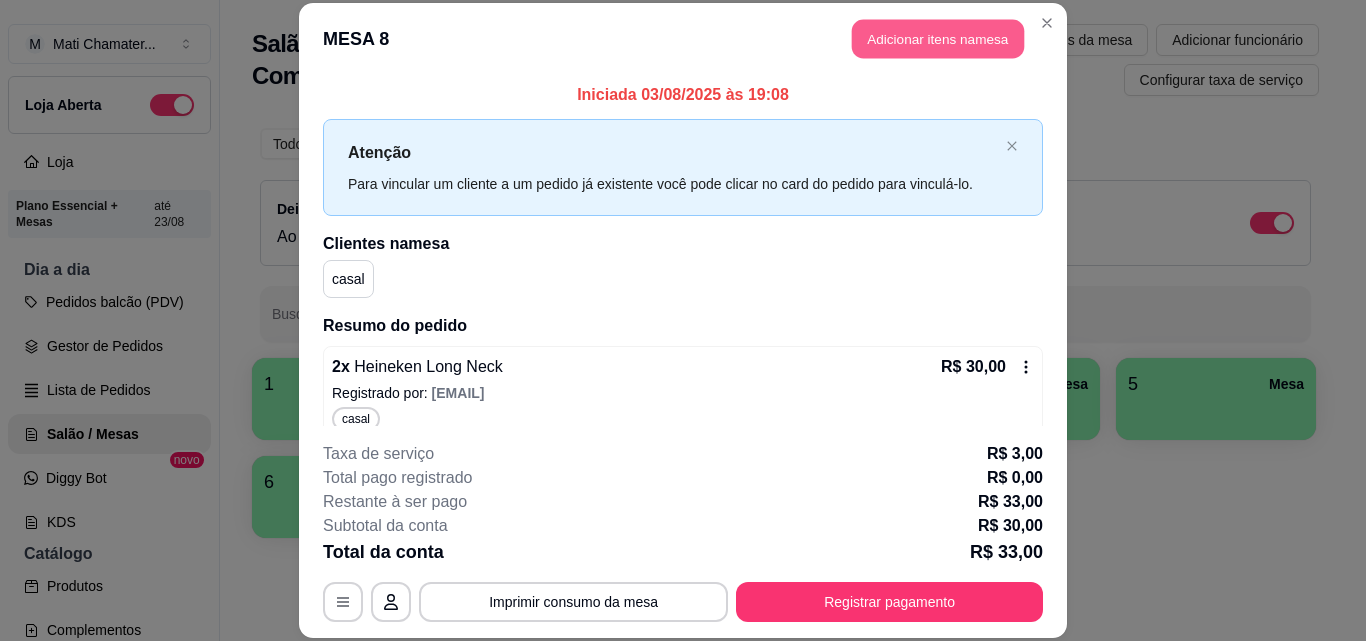 click on "Adicionar itens na  mesa" at bounding box center [938, 39] 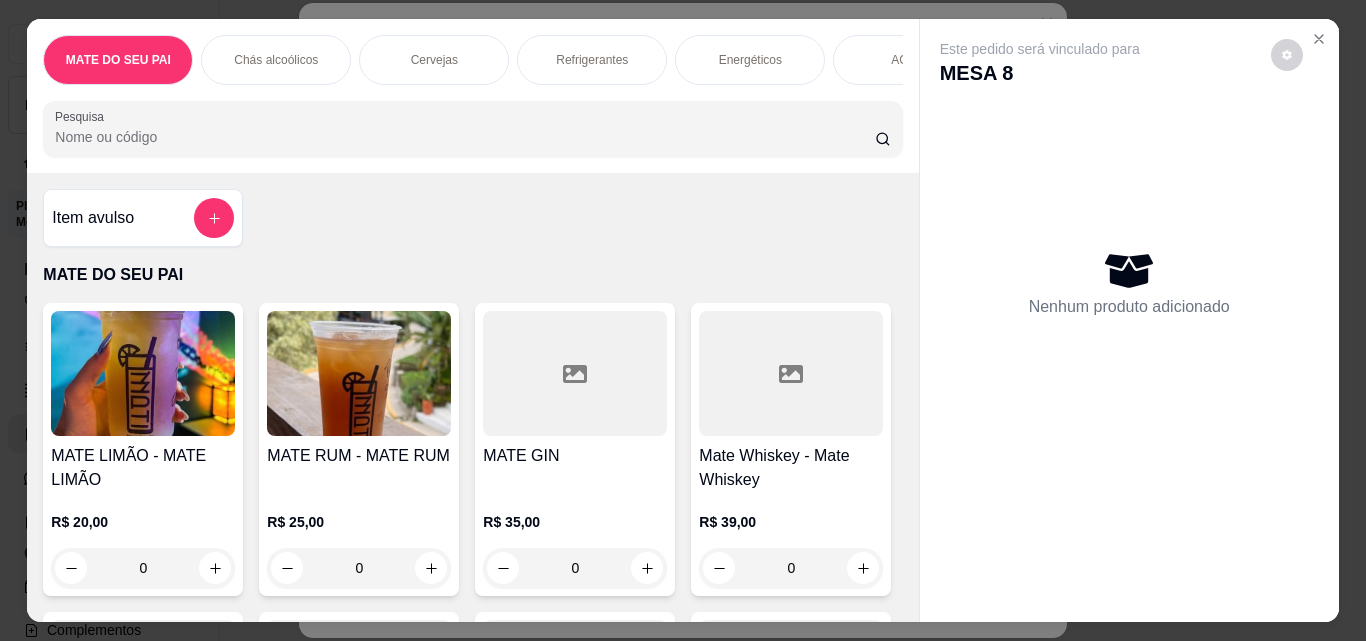 click on "Pesquisa" at bounding box center (465, 137) 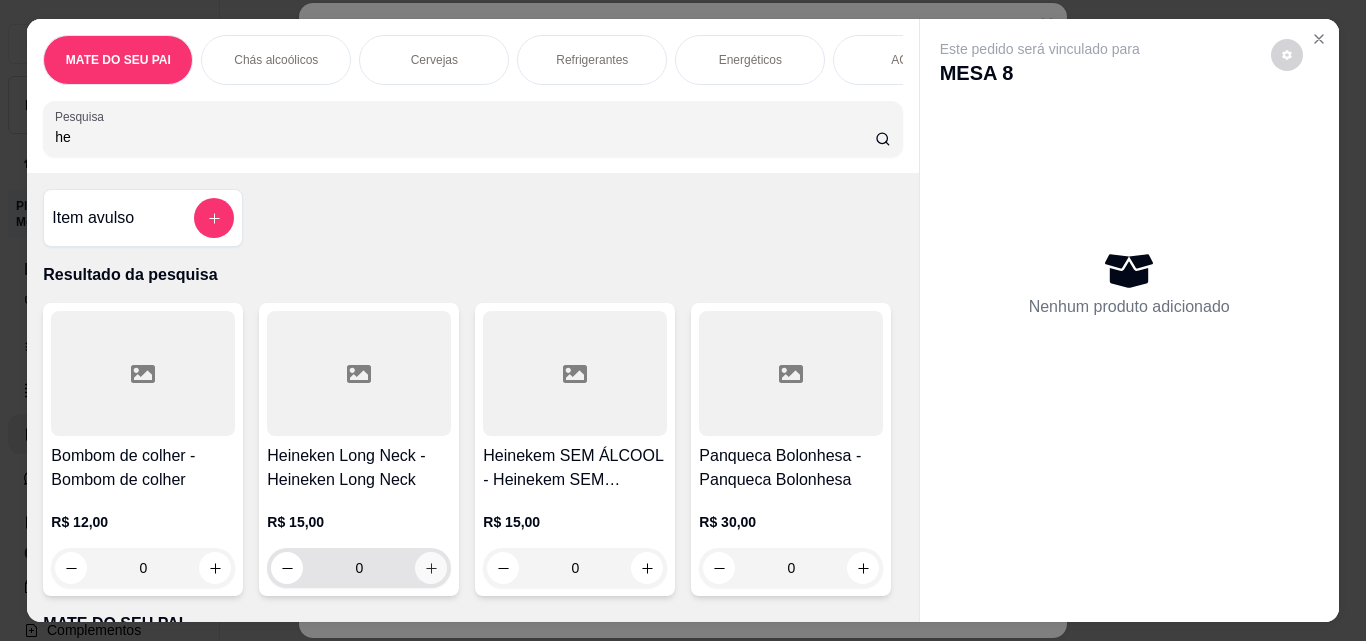 type on "he" 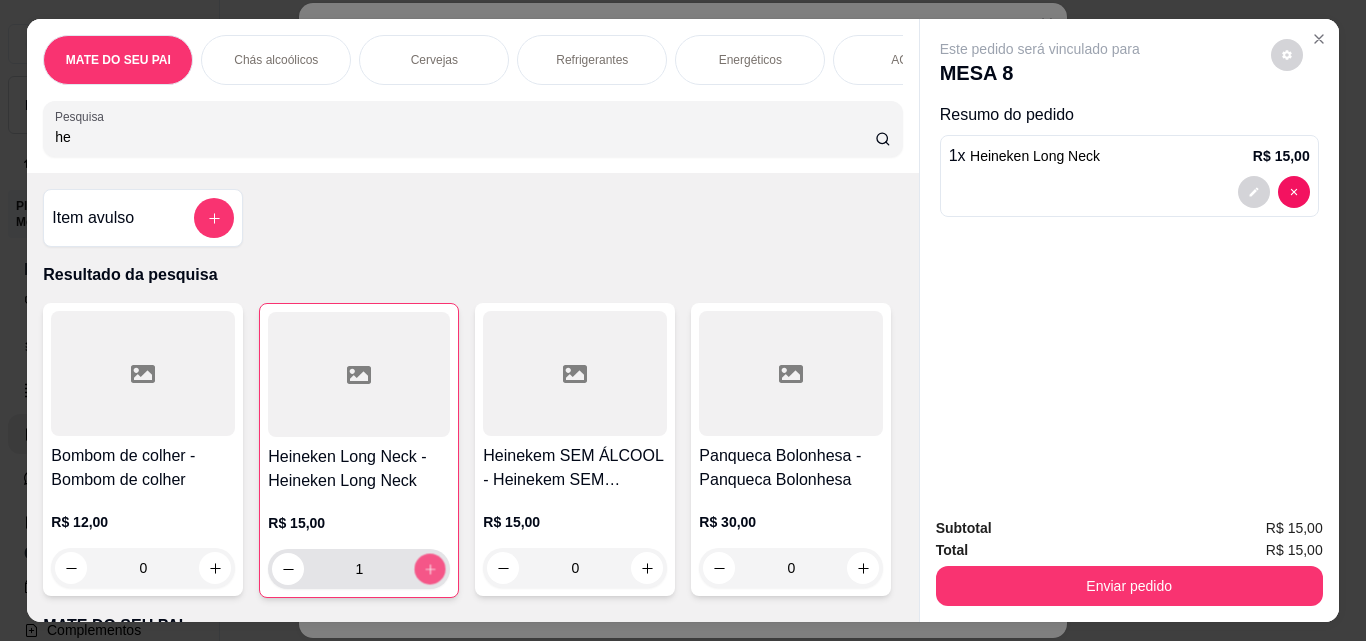 click at bounding box center [430, 569] 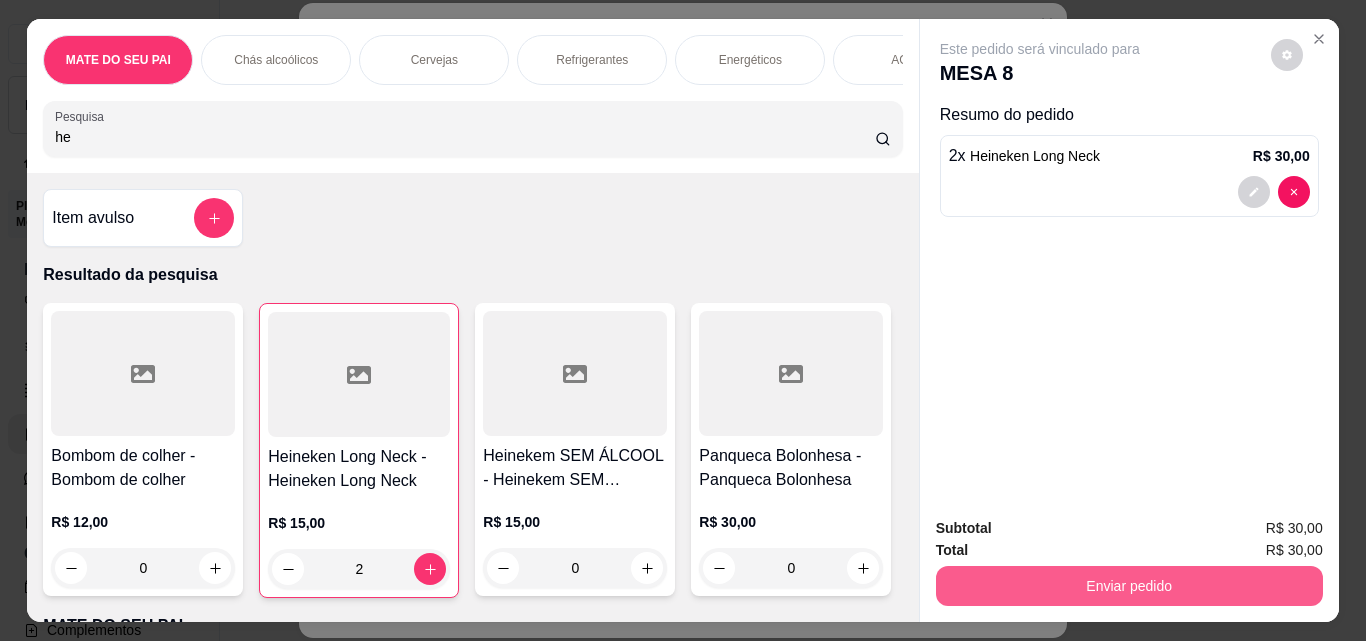 click on "Enviar pedido" at bounding box center [1129, 586] 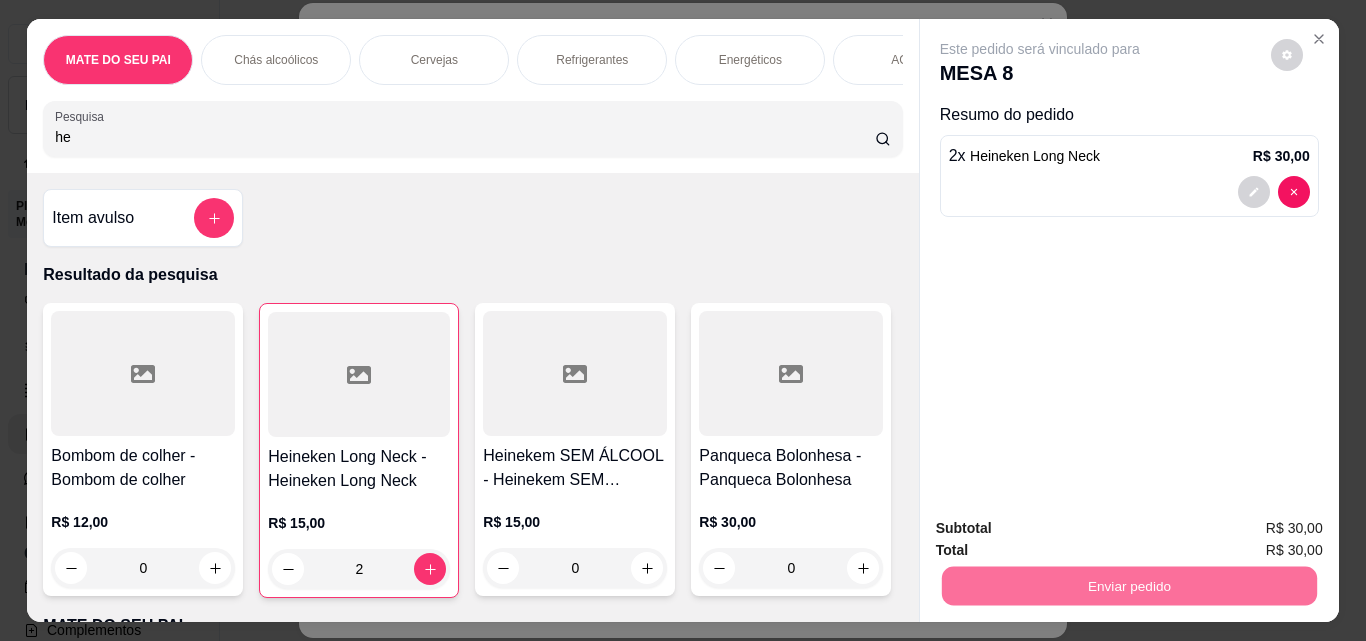 click on "Sim, quero registrar" at bounding box center [1252, 529] 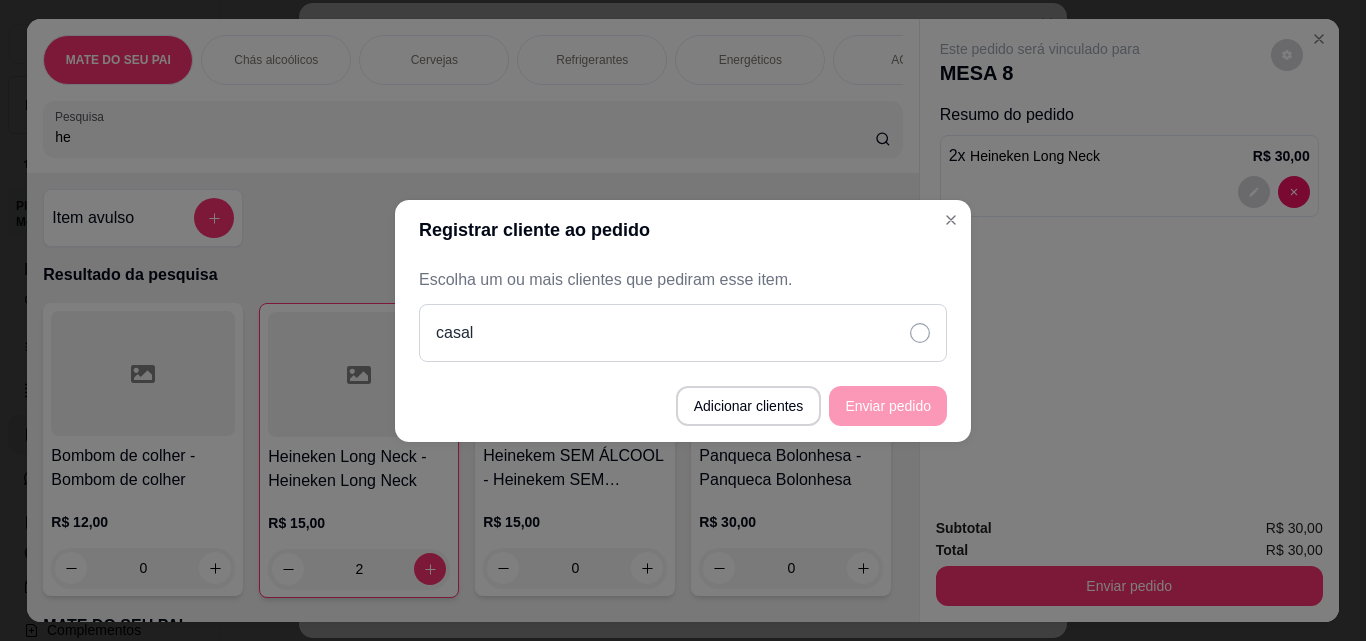 click on "casal" at bounding box center [683, 333] 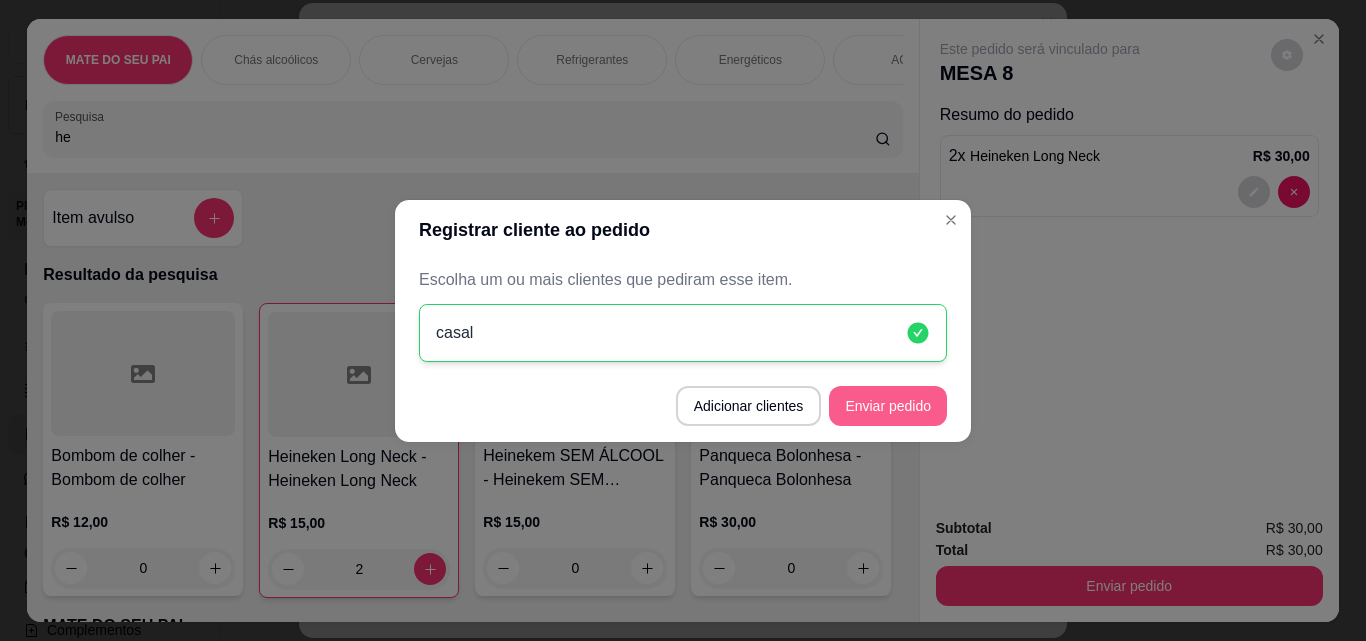click on "Enviar pedido" at bounding box center [888, 406] 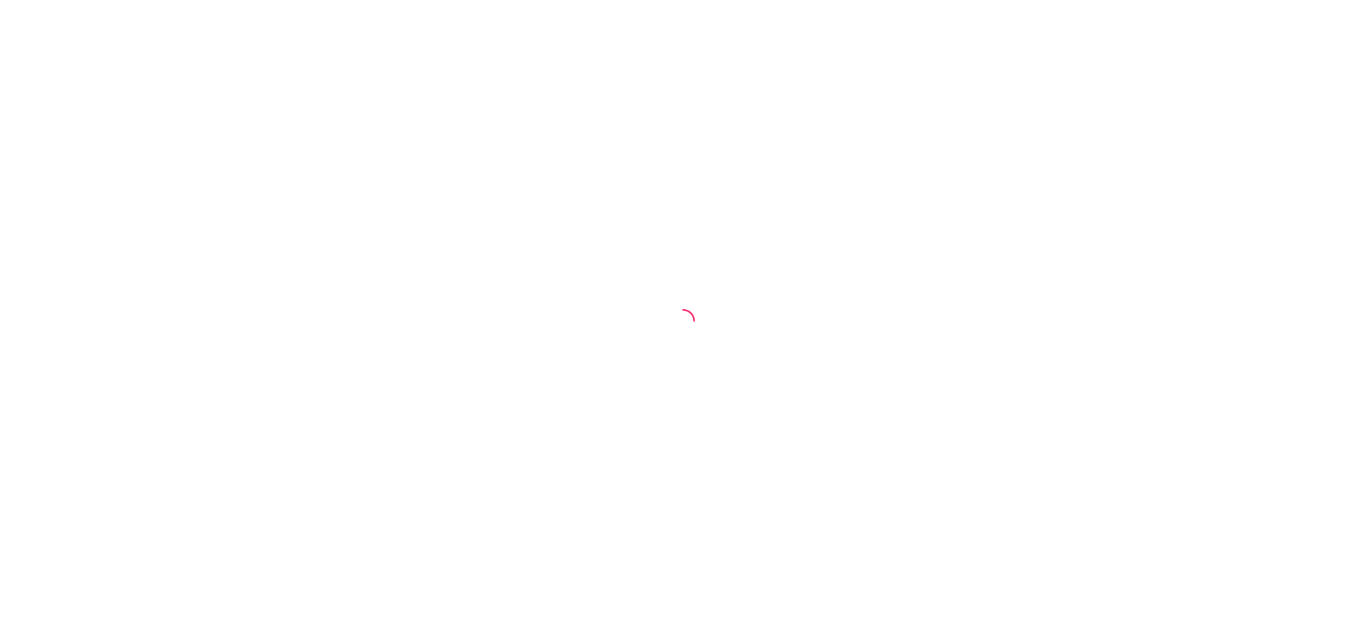 scroll, scrollTop: 0, scrollLeft: 0, axis: both 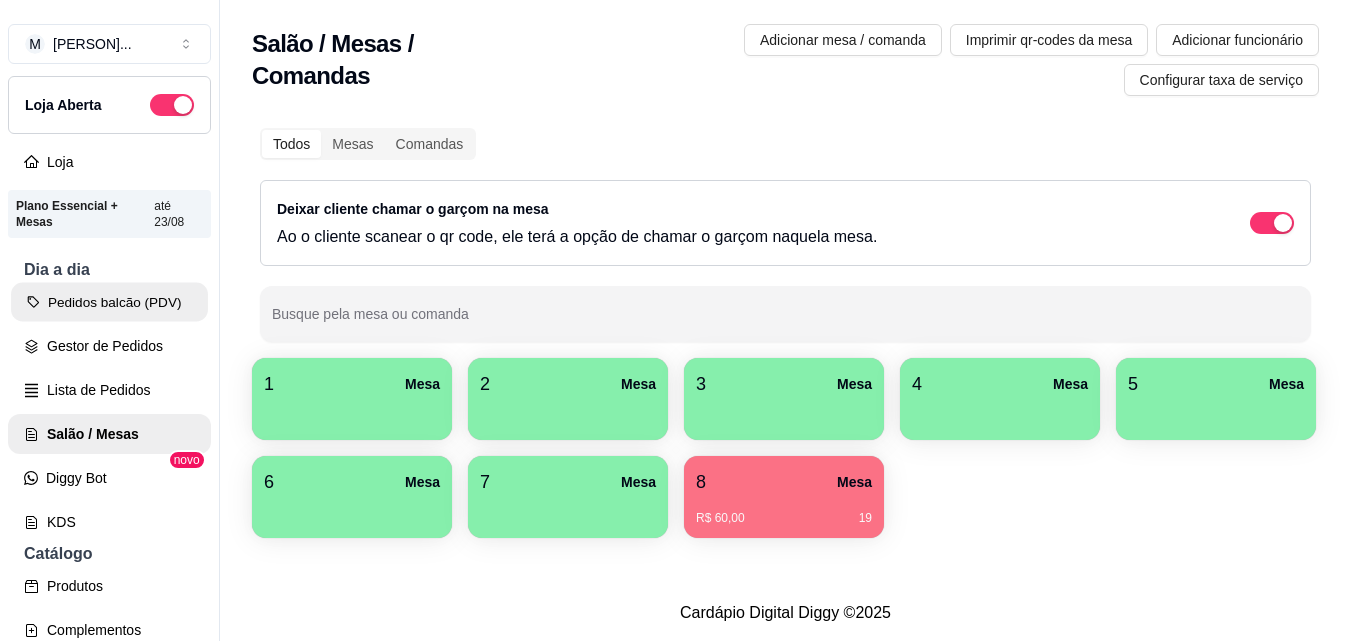 click on "Pedidos balcão (PDV)" at bounding box center (109, 302) 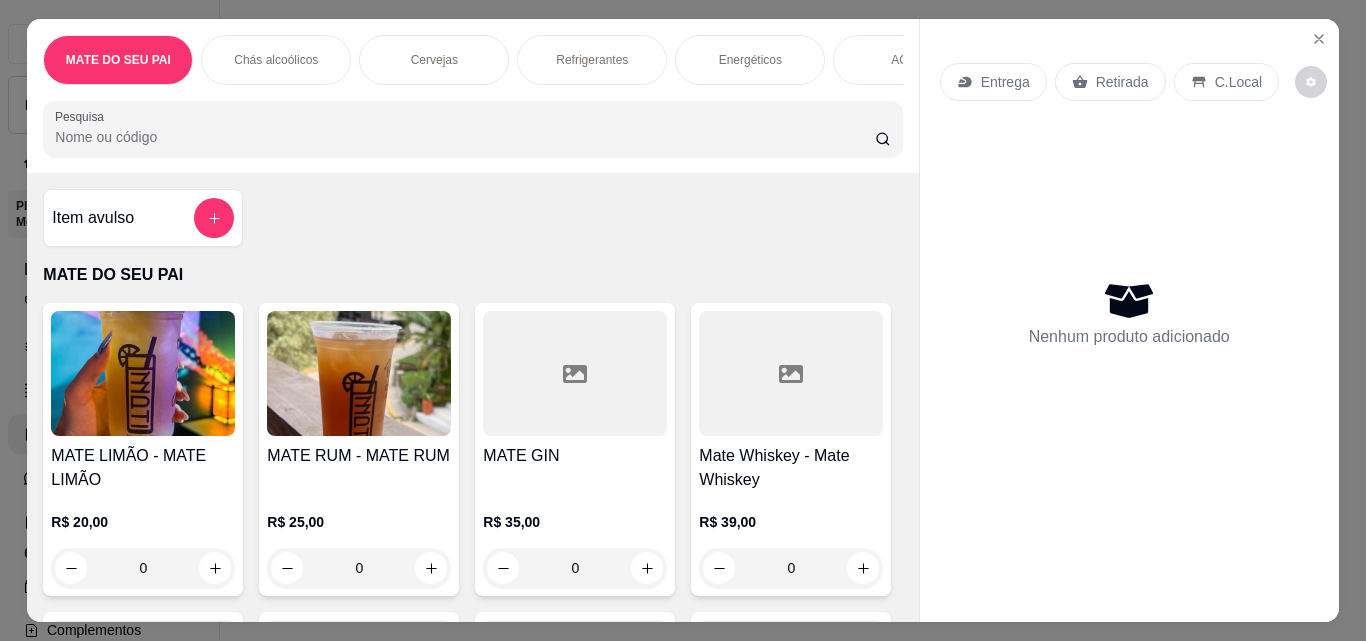 click on "Pesquisa" at bounding box center [465, 137] 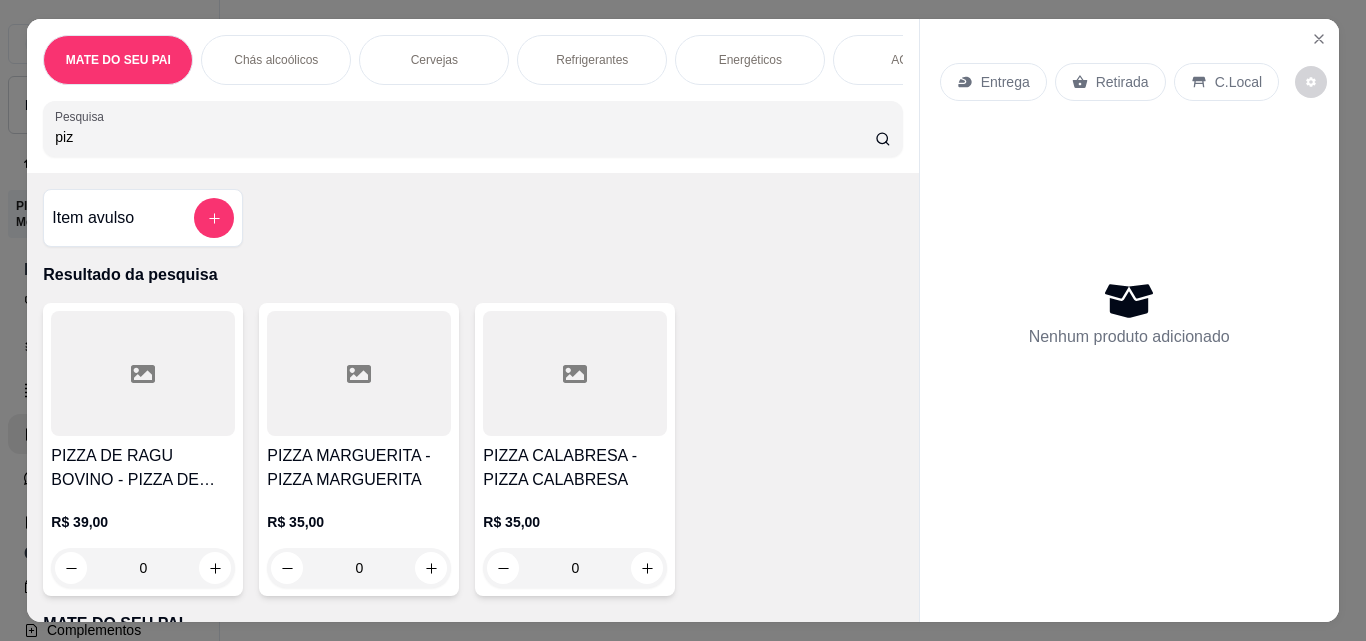 type on "piz" 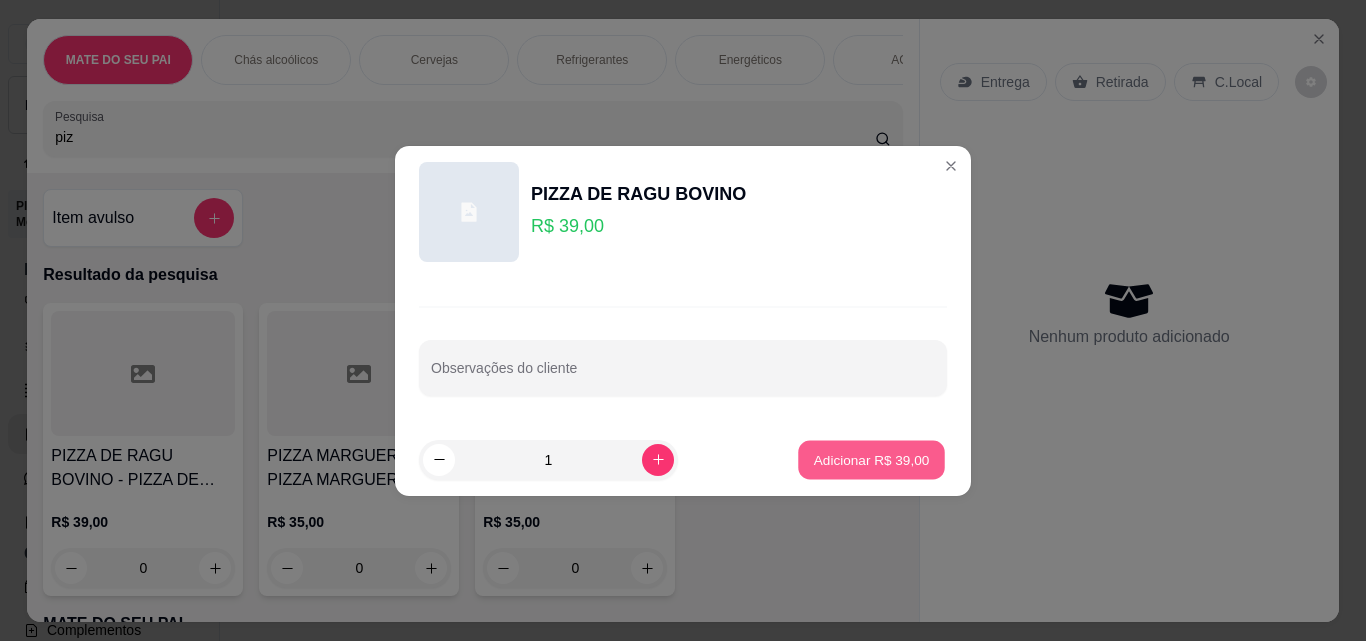 click on "Adicionar   R$ 39,00" at bounding box center [871, 459] 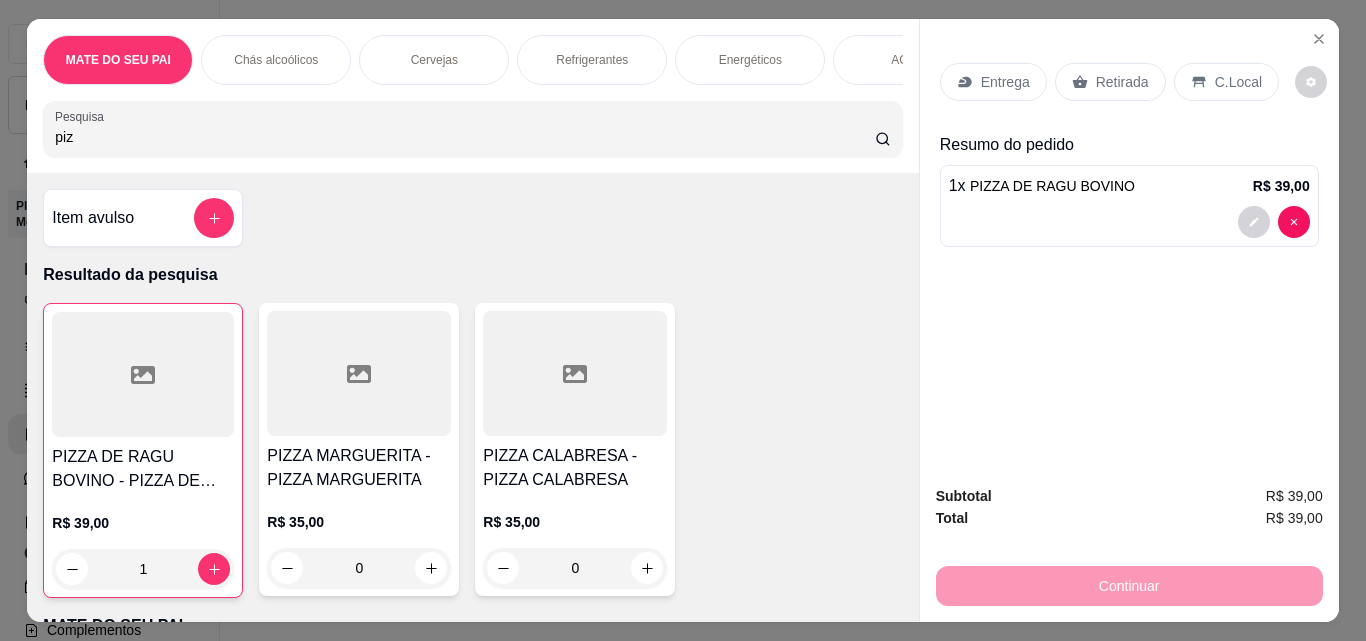 click on "Retirada" at bounding box center (1110, 82) 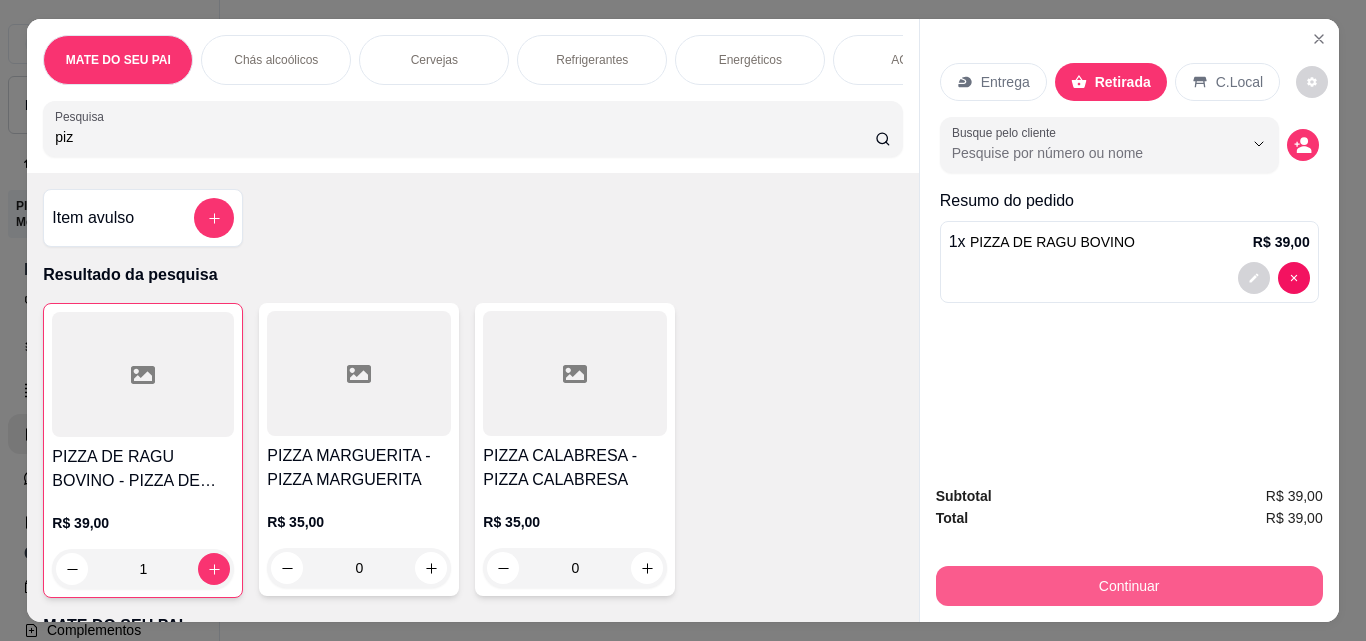 click on "Continuar" at bounding box center (1129, 586) 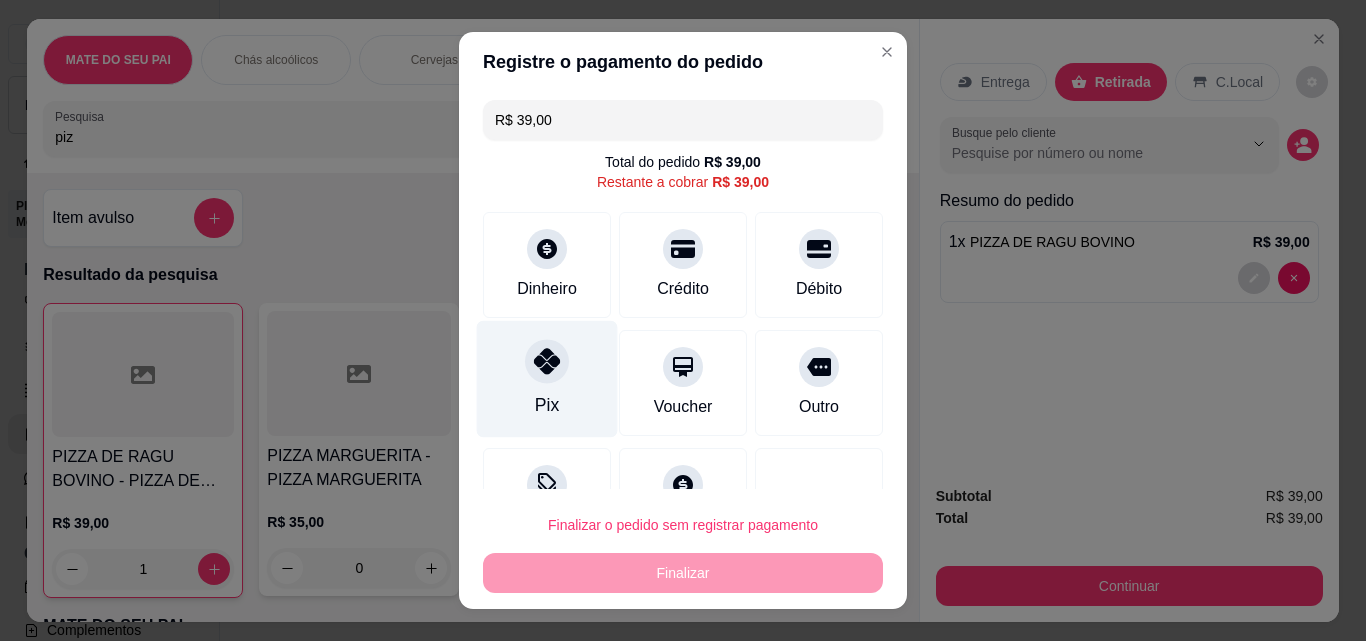 click 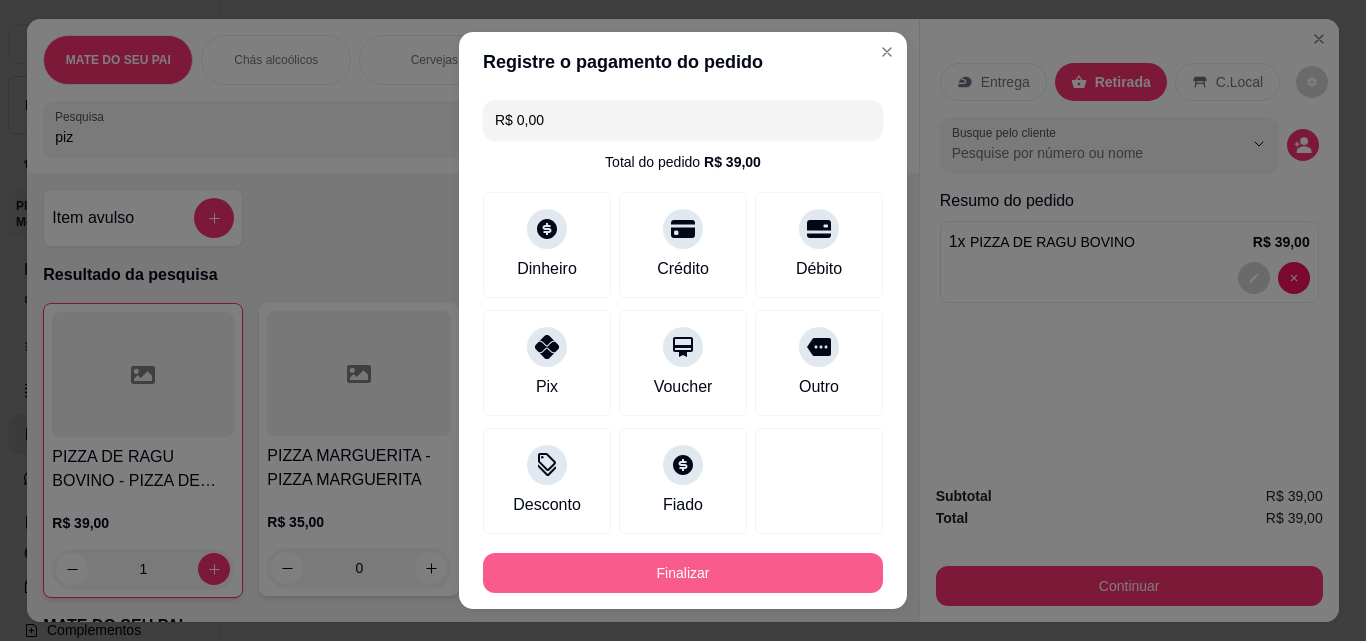 click on "Finalizar" at bounding box center (683, 573) 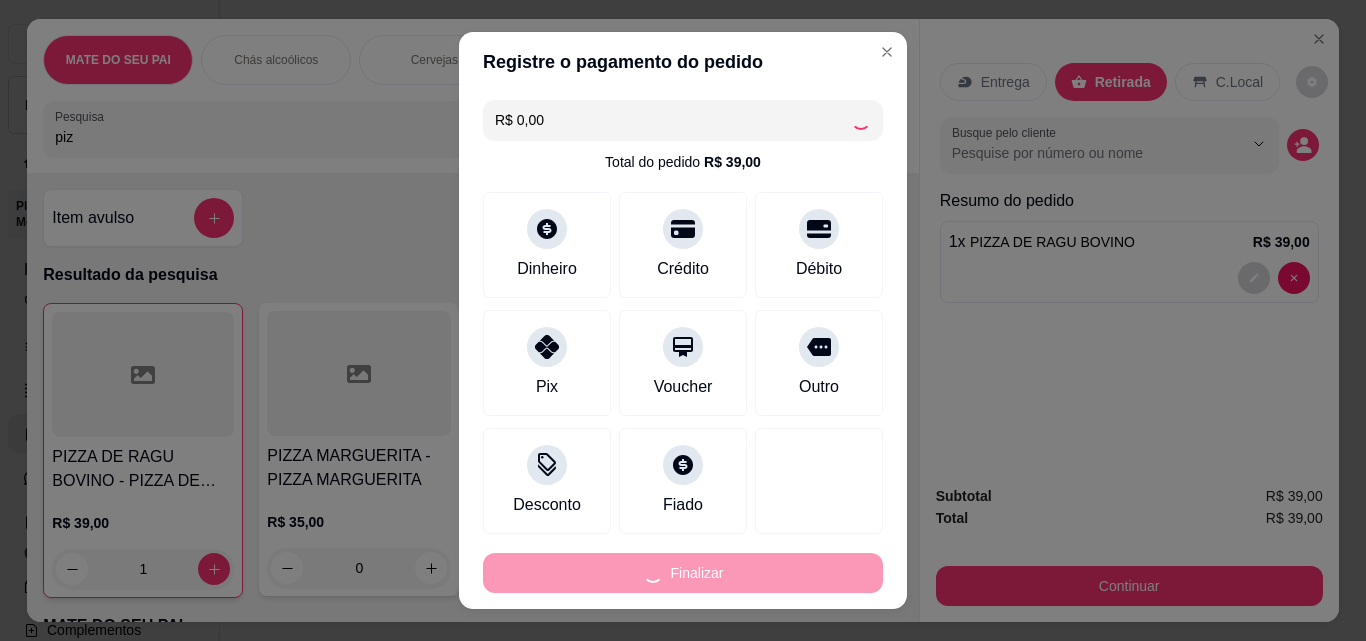 type on "0" 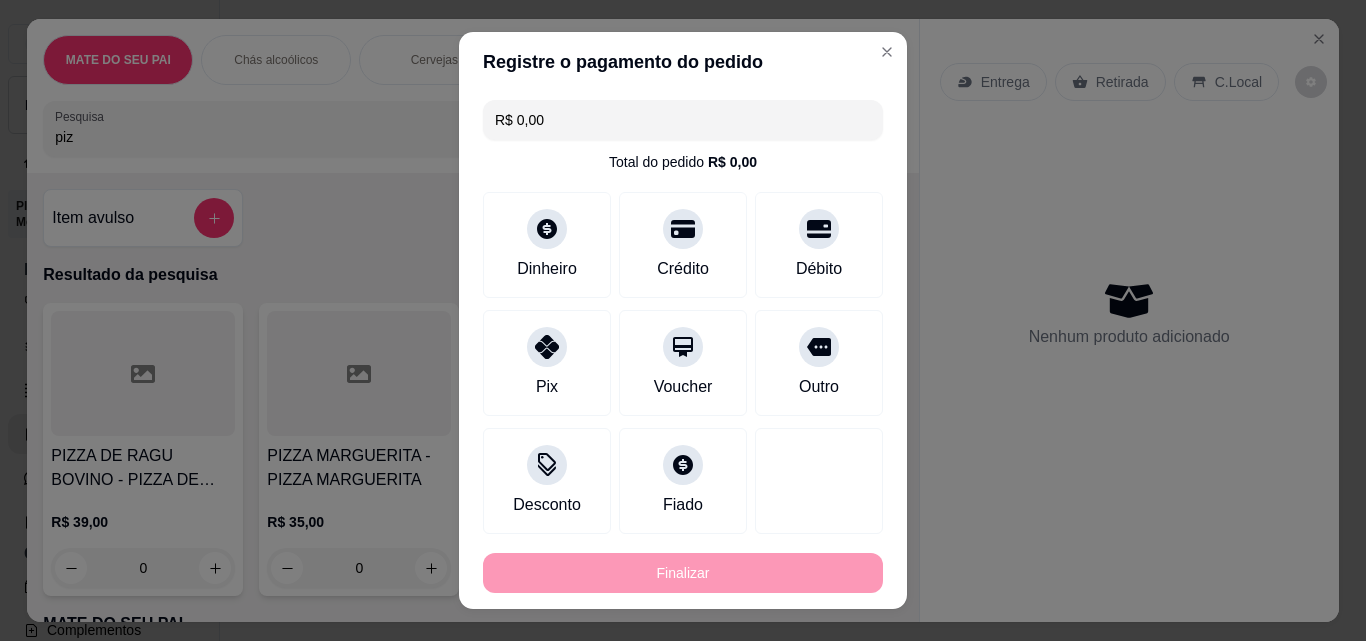 type on "-R$ 39,00" 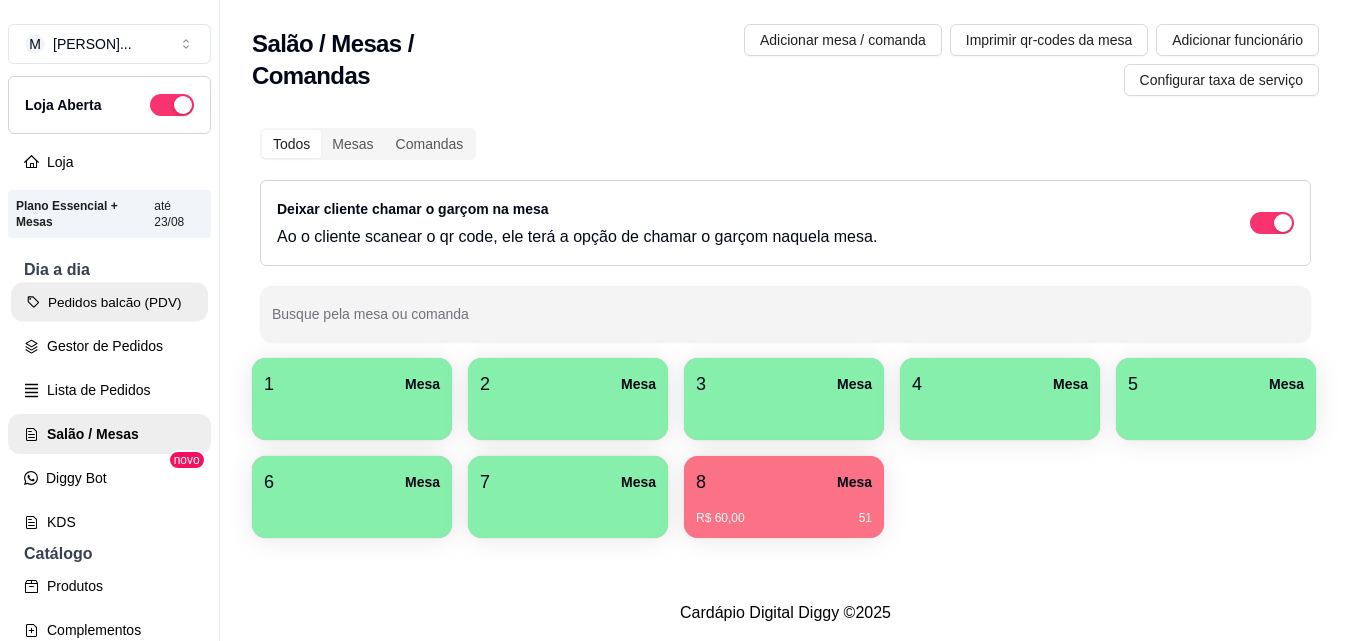 click on "Pedidos balcão (PDV)" at bounding box center (109, 302) 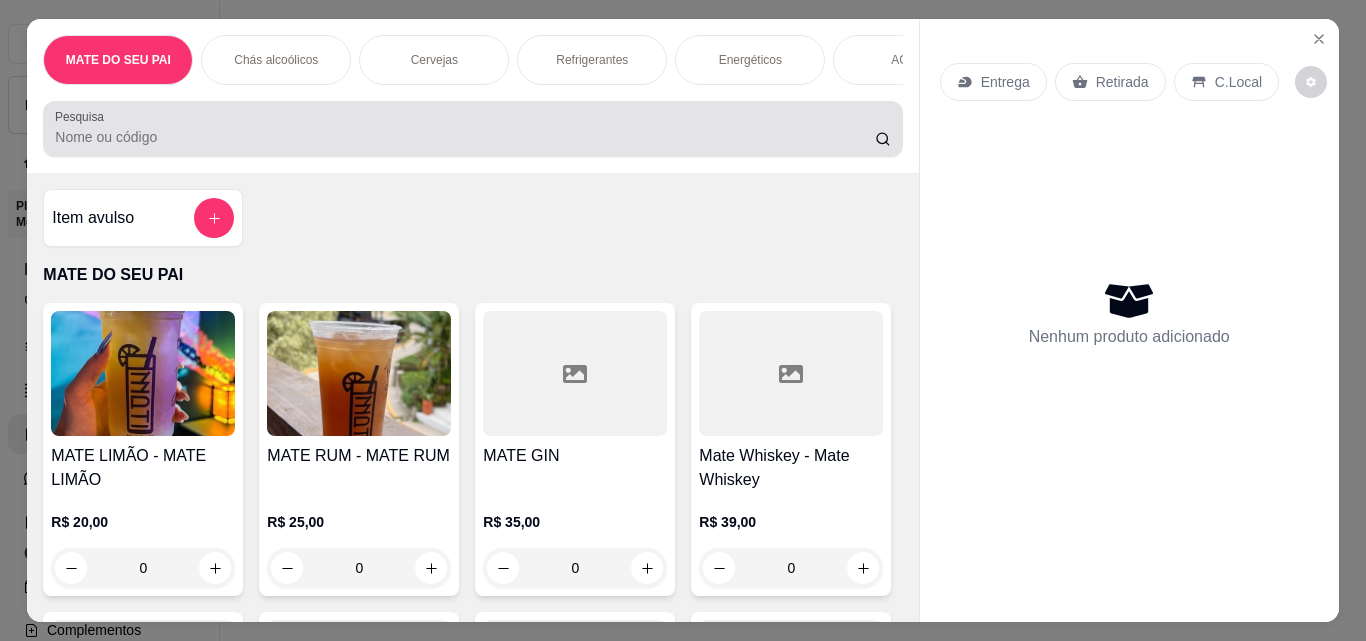click at bounding box center [472, 129] 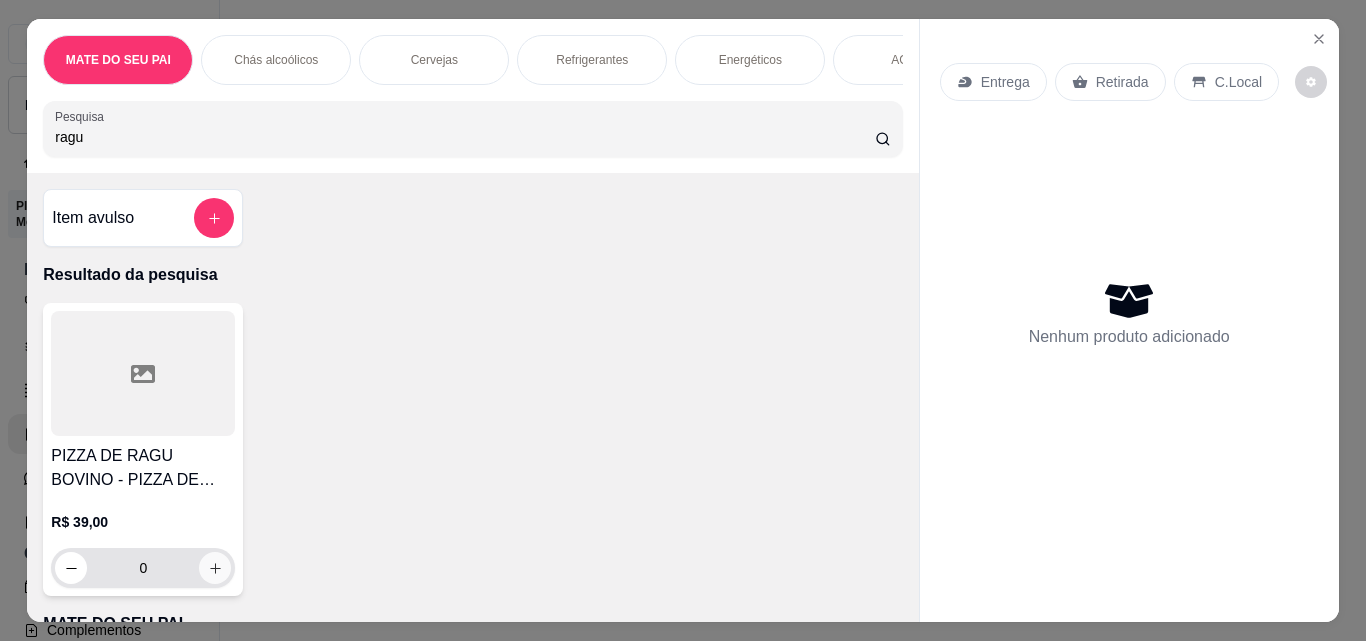 type on "ragu" 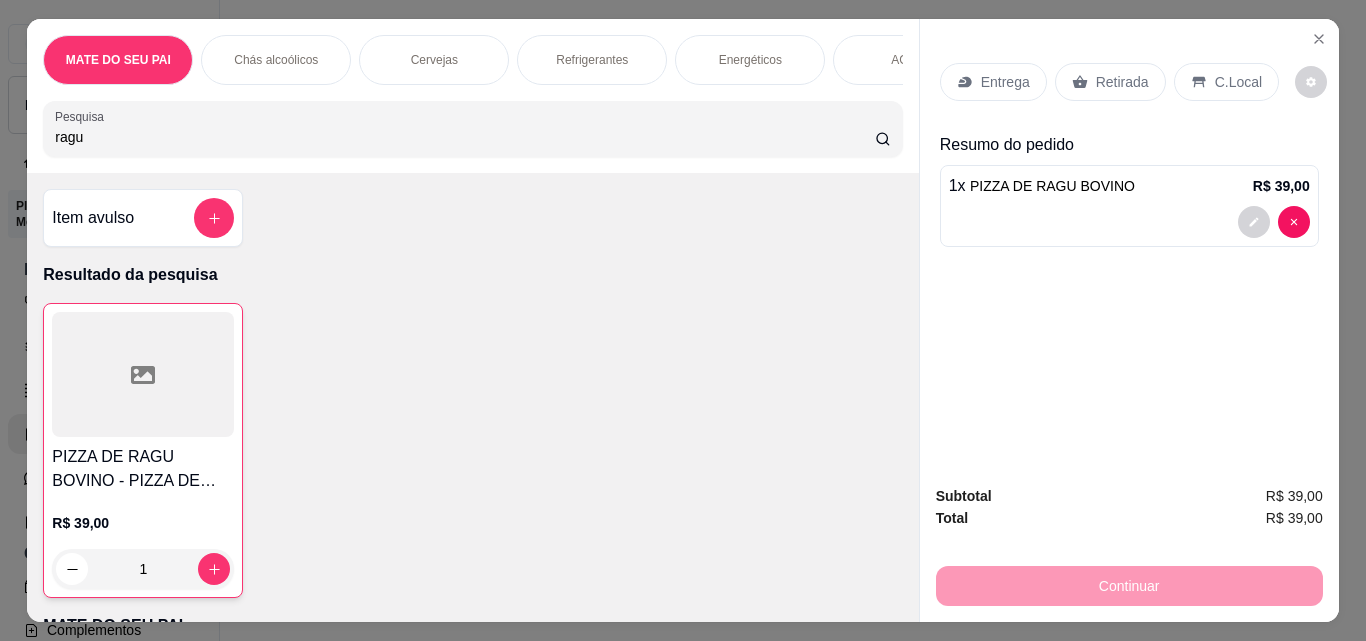 click on "Retirada" at bounding box center (1122, 82) 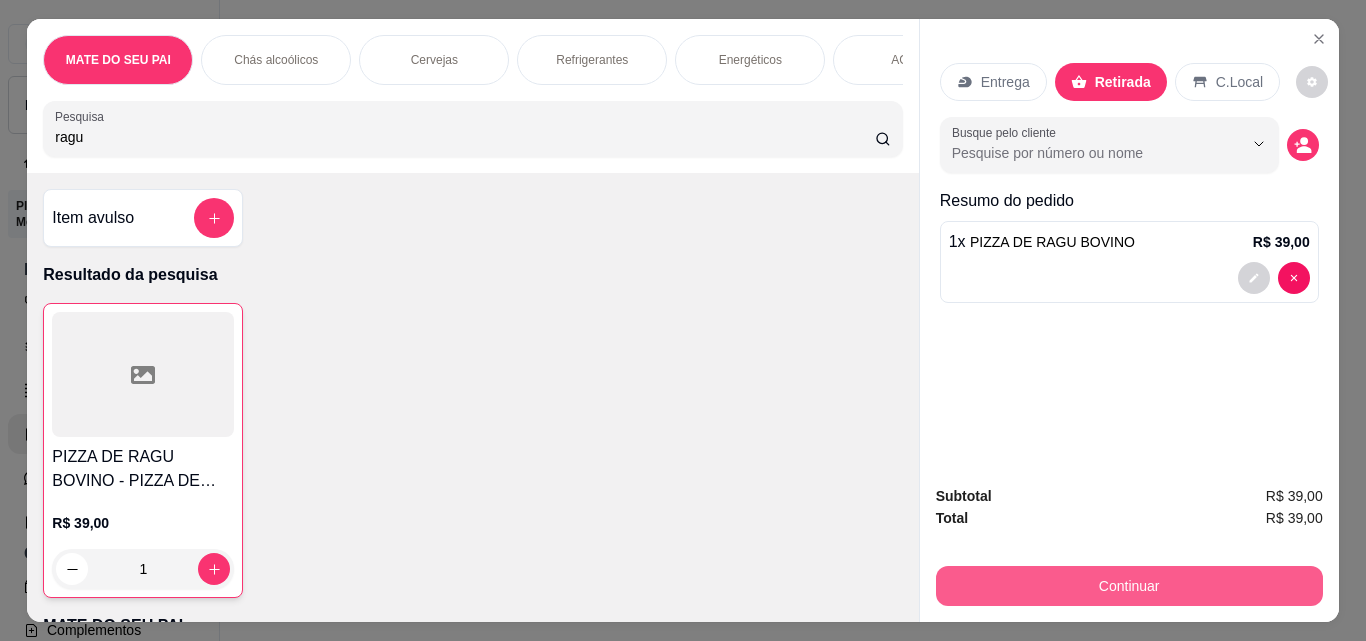 click on "Continuar" at bounding box center (1129, 586) 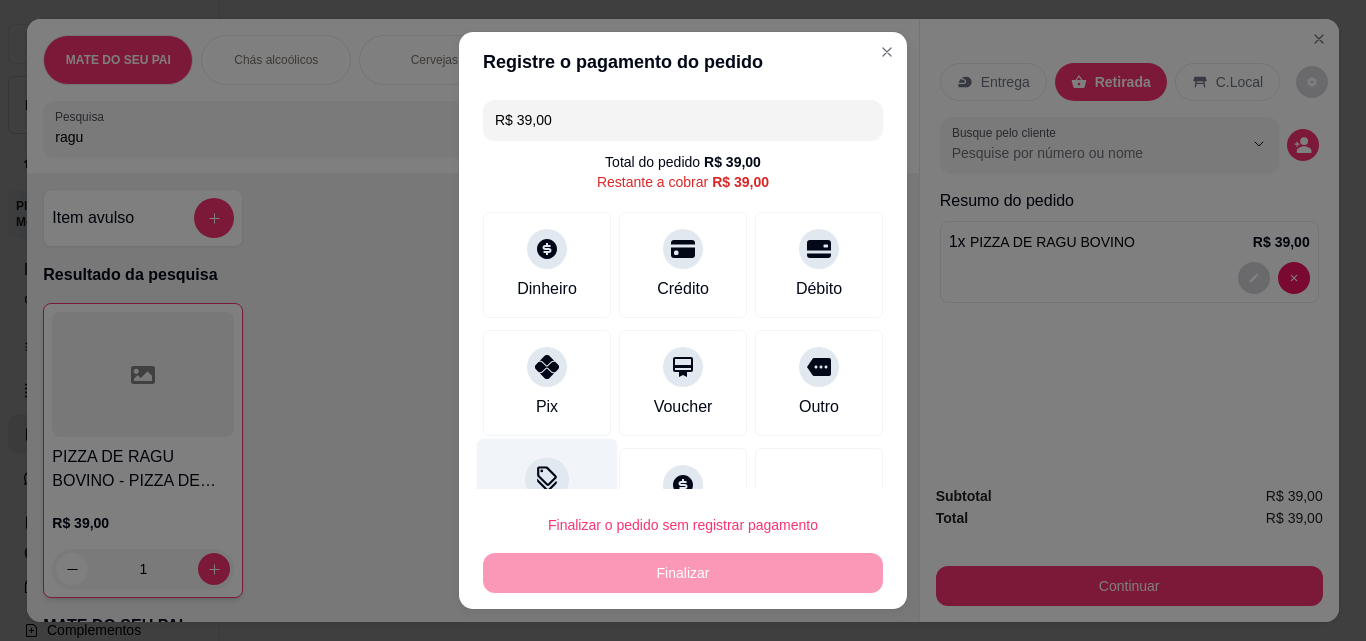 click 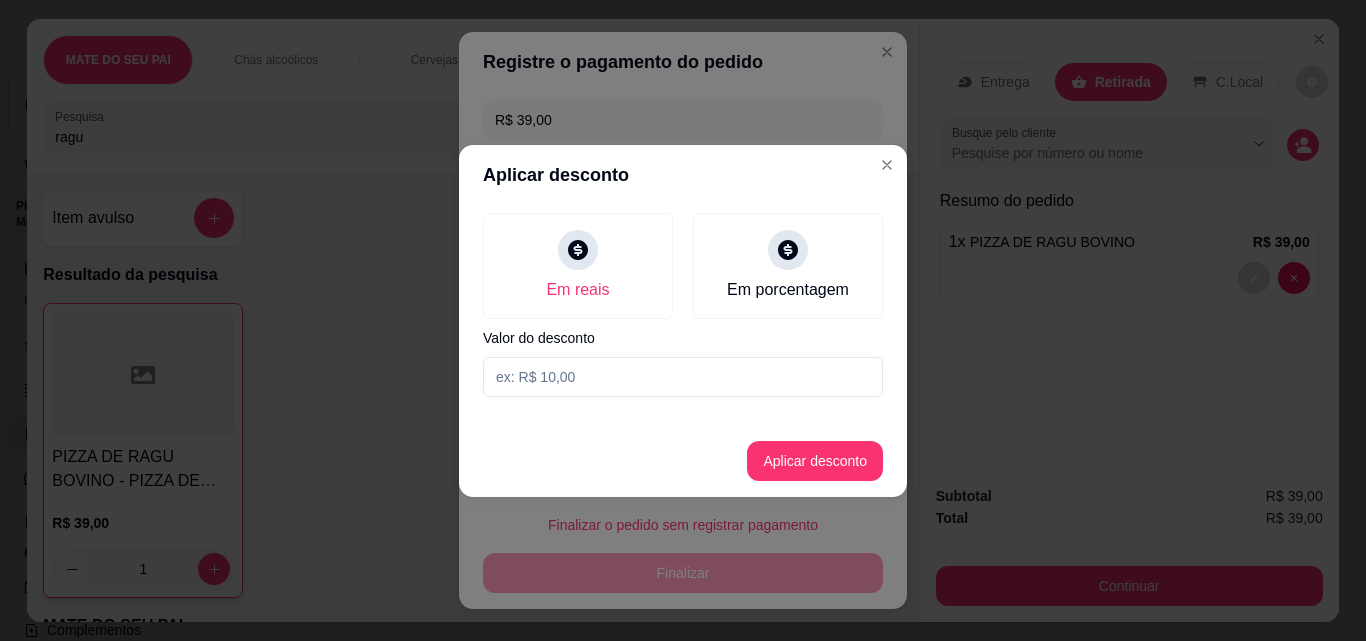 click at bounding box center (683, 377) 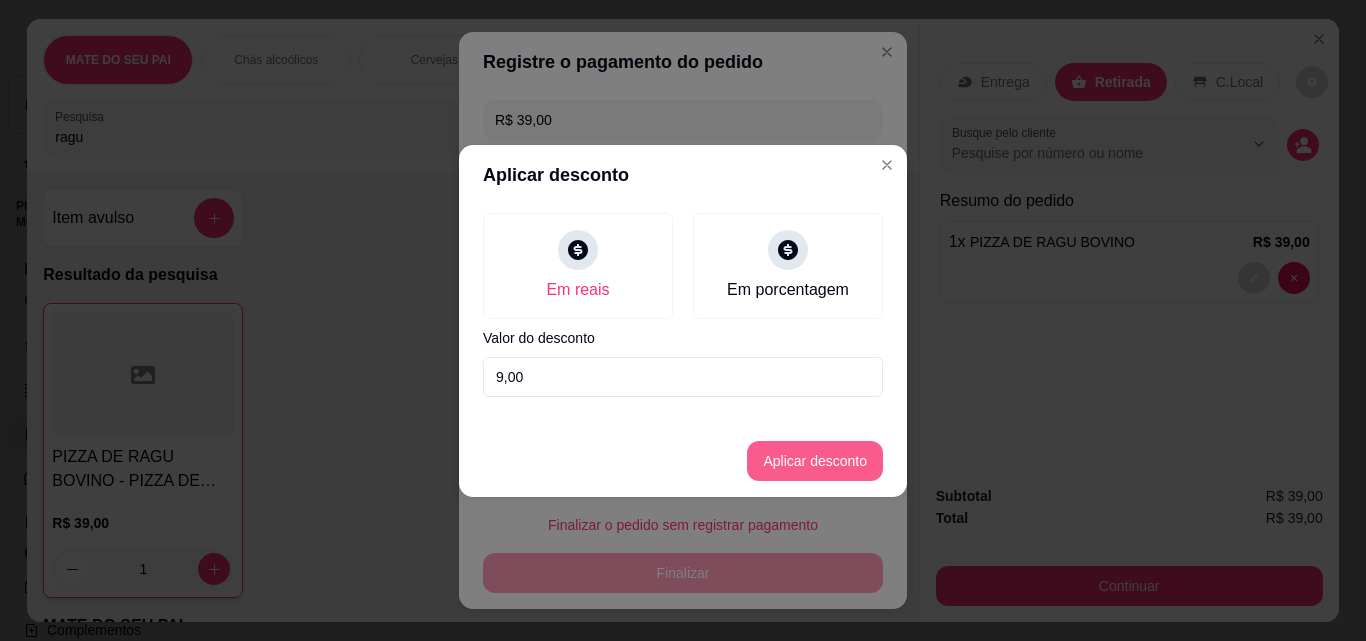 type on "9,00" 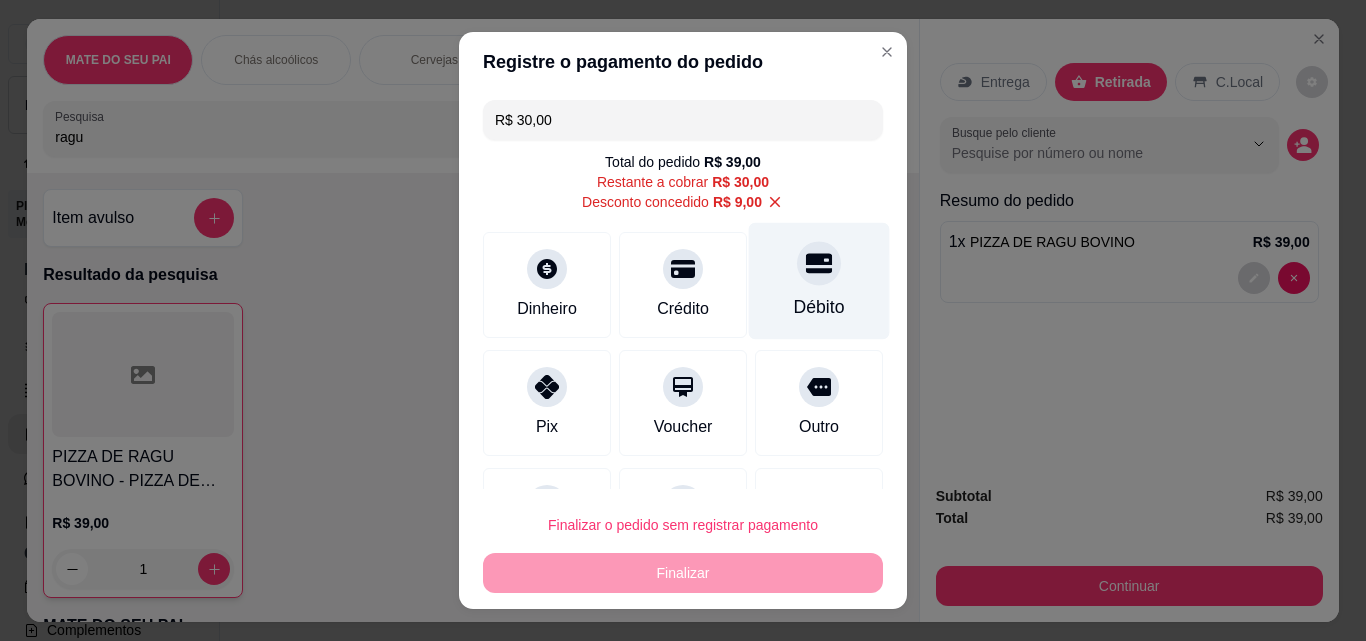 click on "Débito" at bounding box center [819, 281] 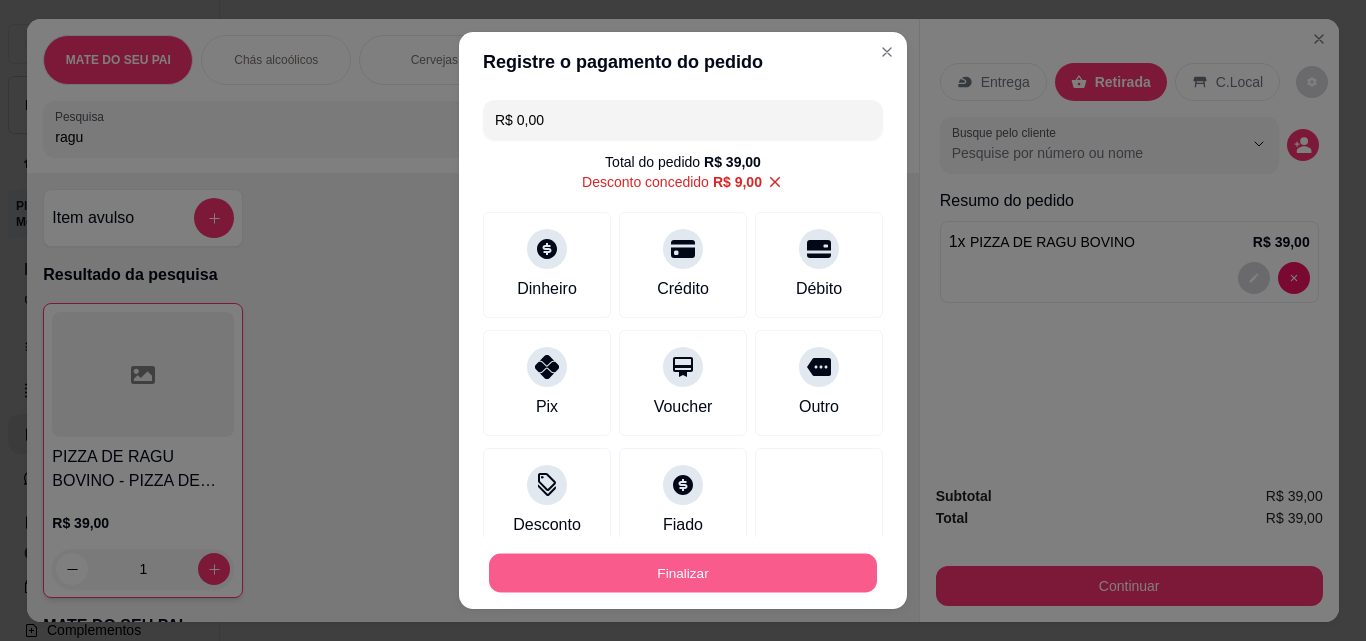 click on "Finalizar" at bounding box center (683, 573) 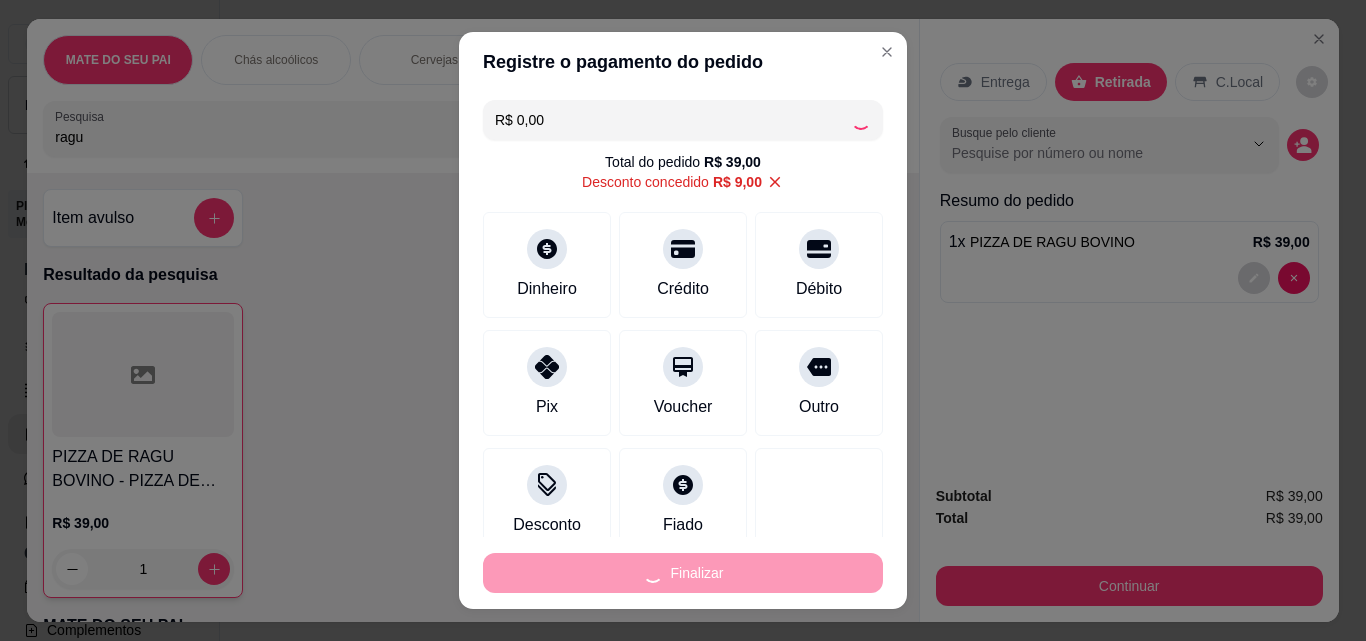 type on "0" 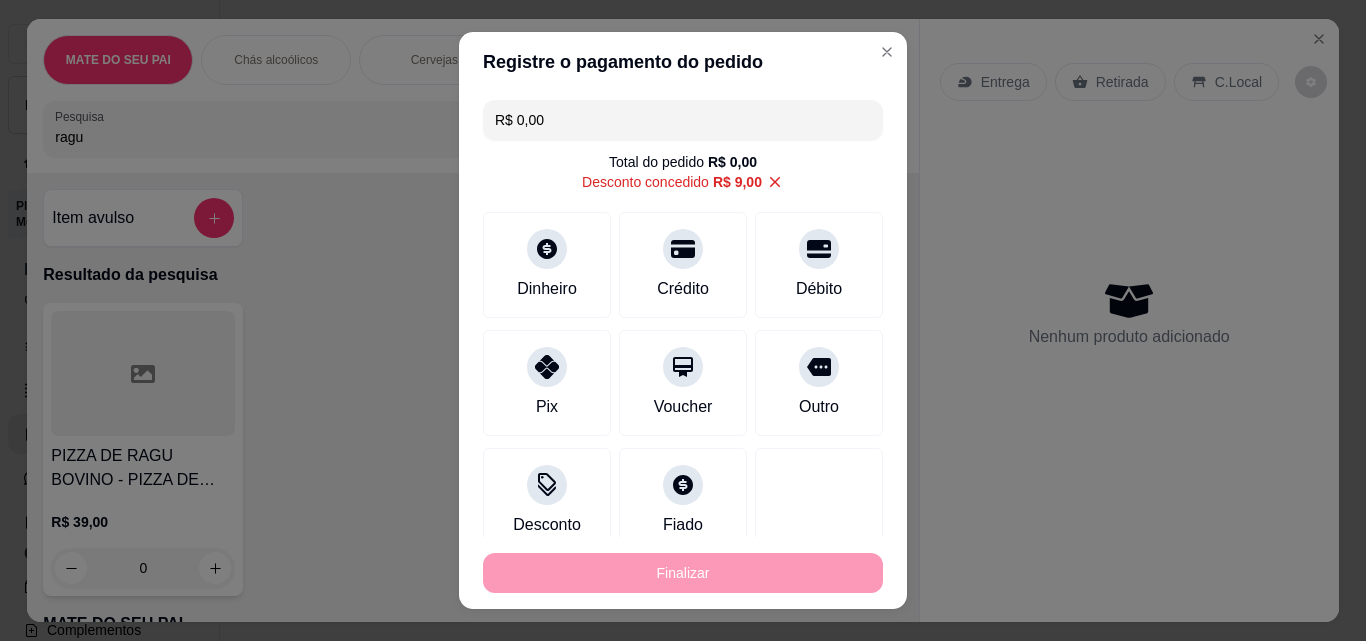 type on "-R$ 39,00" 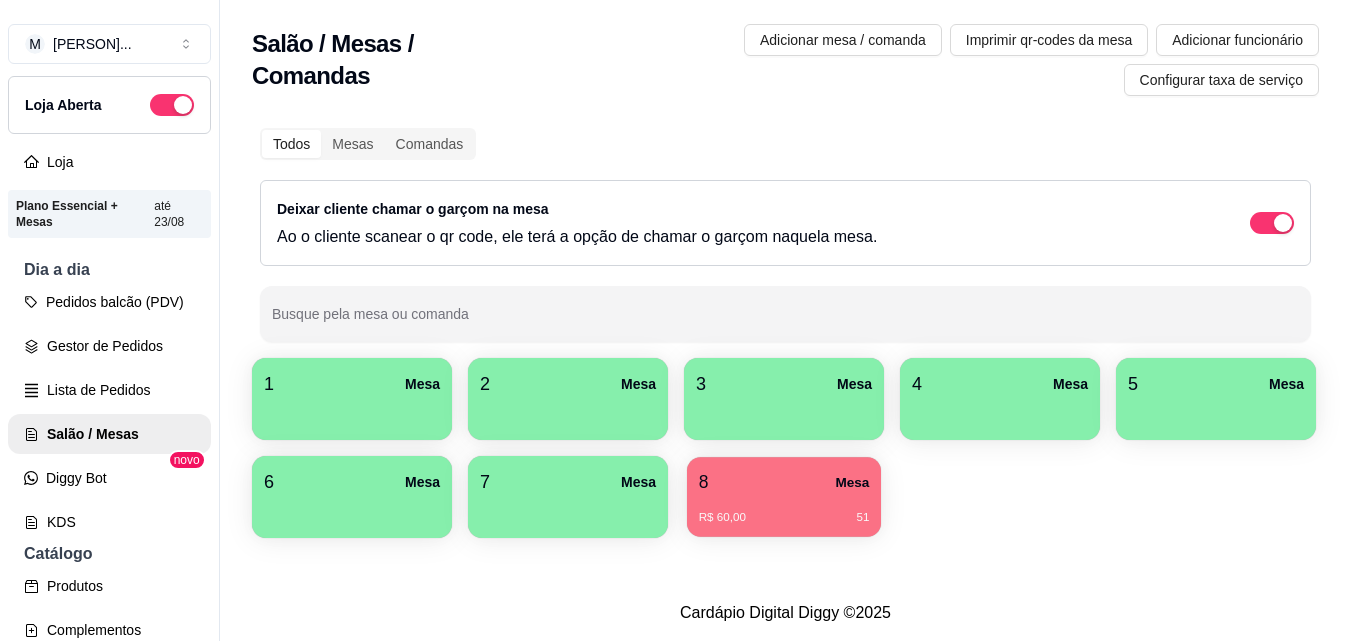 click on "R$ 60,00 51" at bounding box center [784, 510] 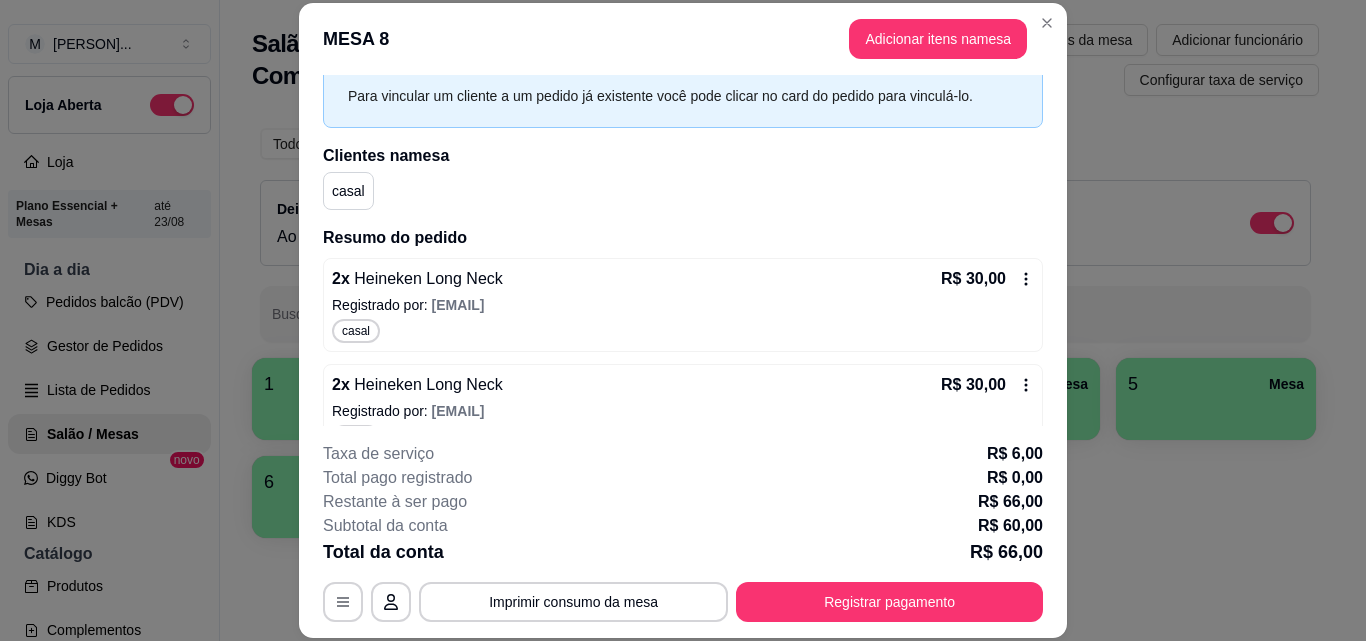 scroll, scrollTop: 91, scrollLeft: 0, axis: vertical 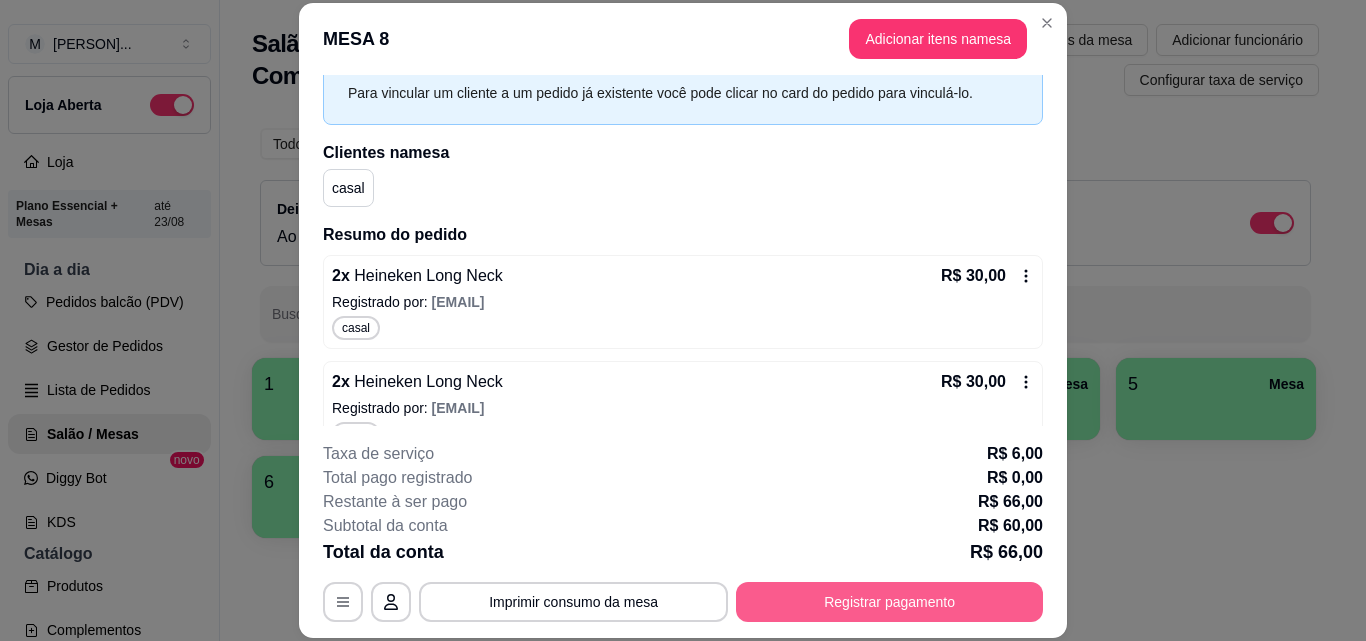 click on "Registrar pagamento" at bounding box center (889, 602) 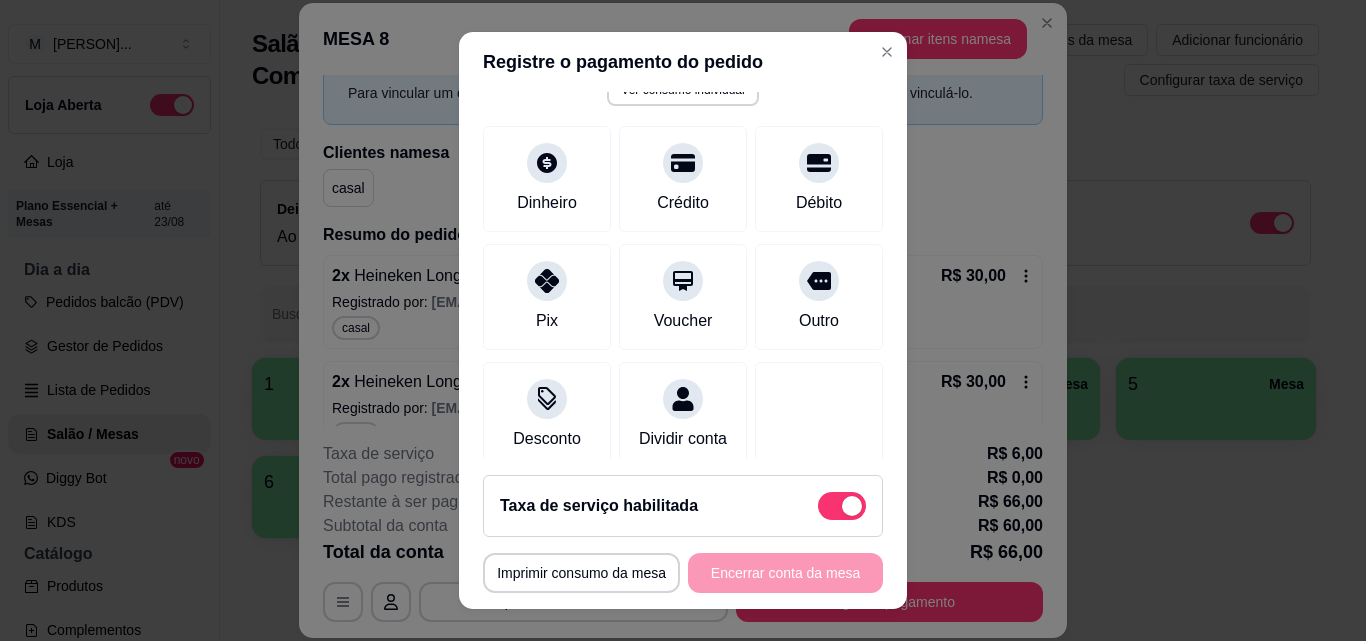 scroll, scrollTop: 174, scrollLeft: 0, axis: vertical 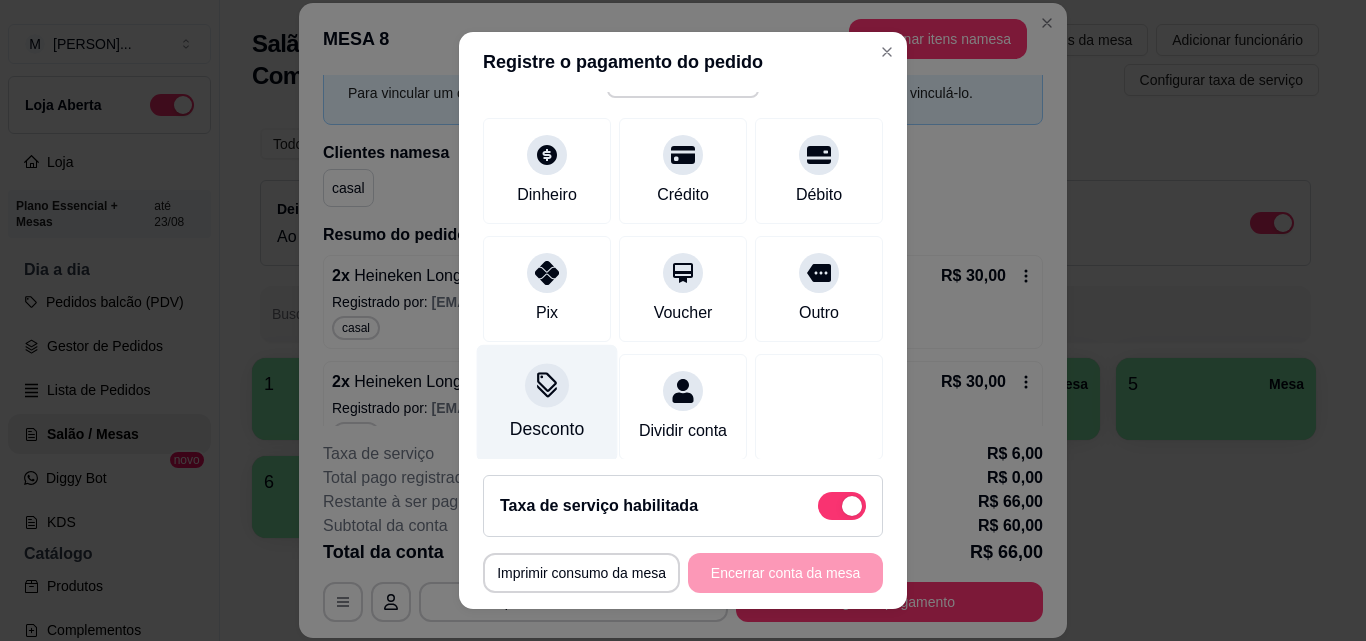 click at bounding box center (547, 385) 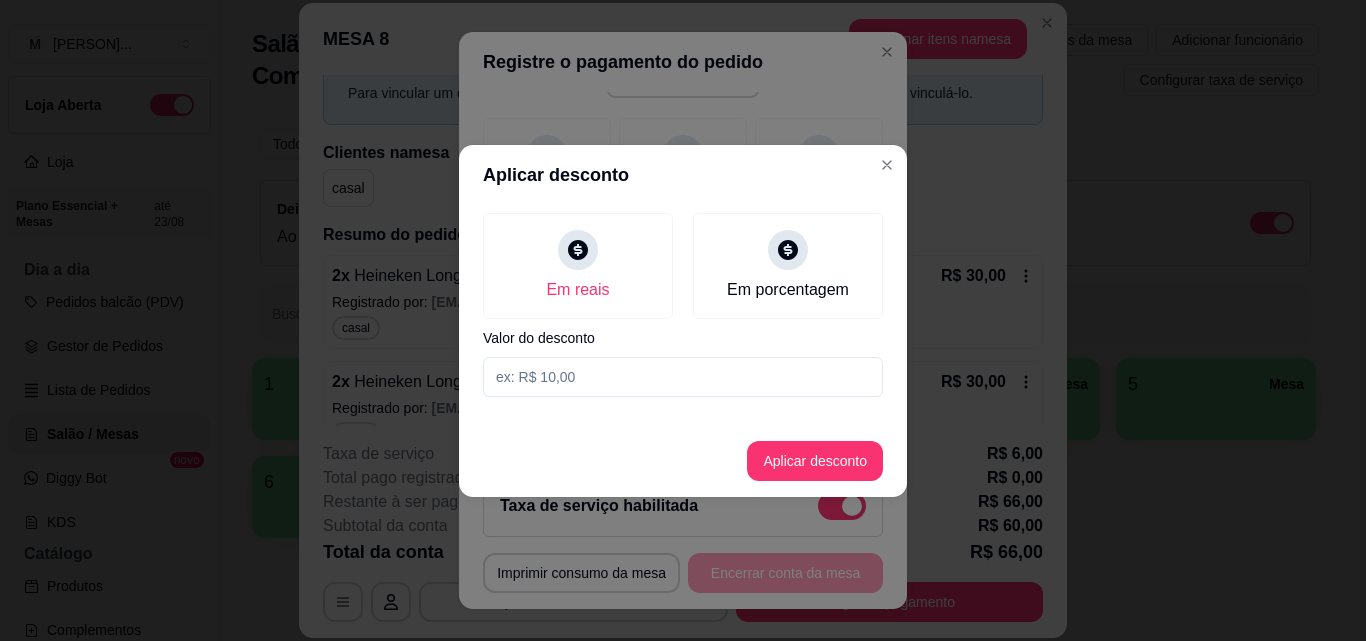 click at bounding box center [683, 377] 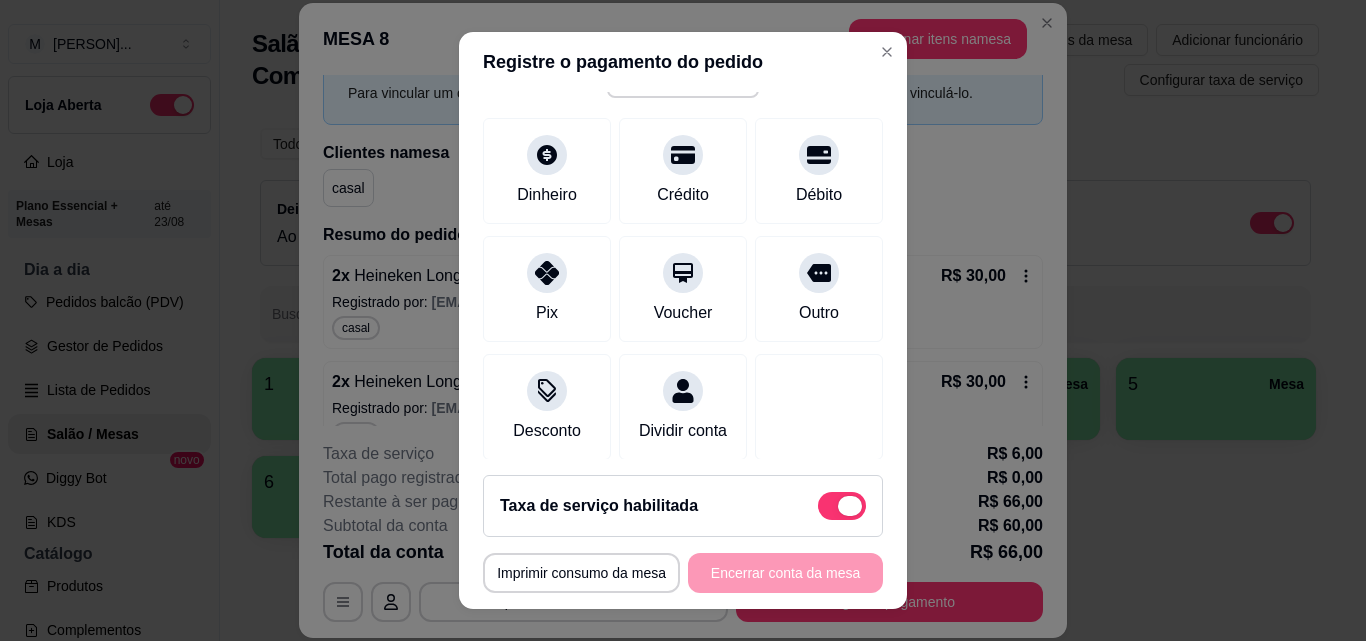 click at bounding box center (842, 506) 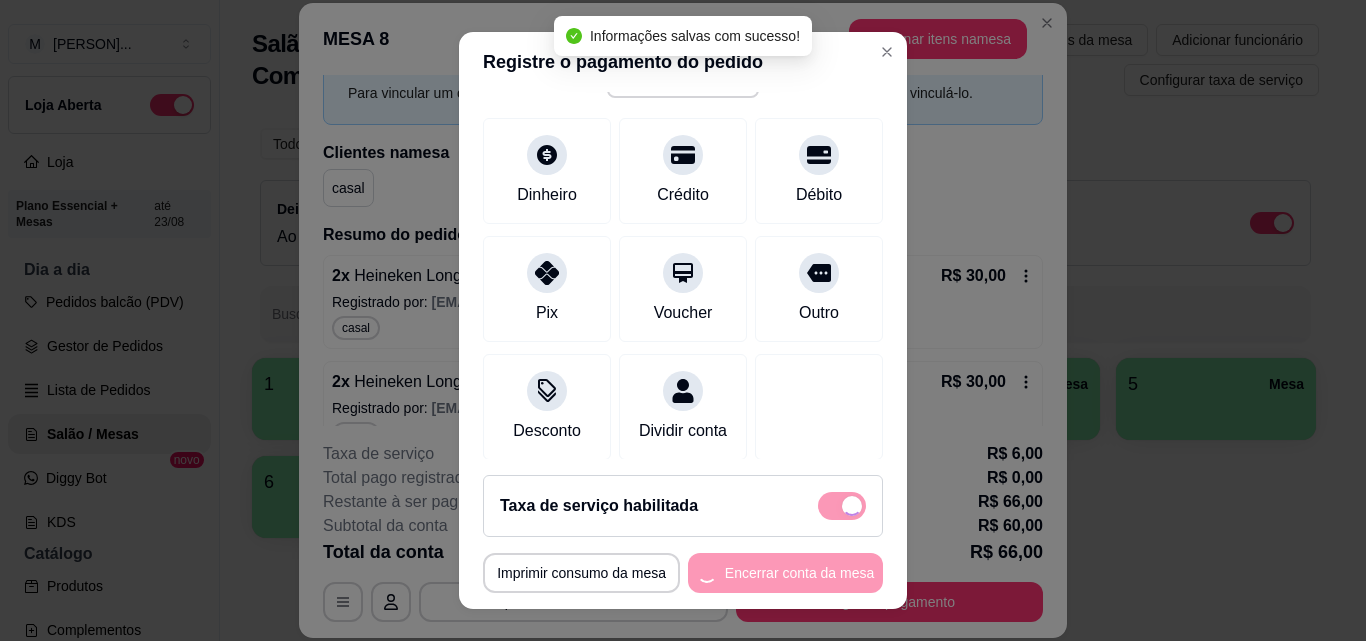 checkbox on "false" 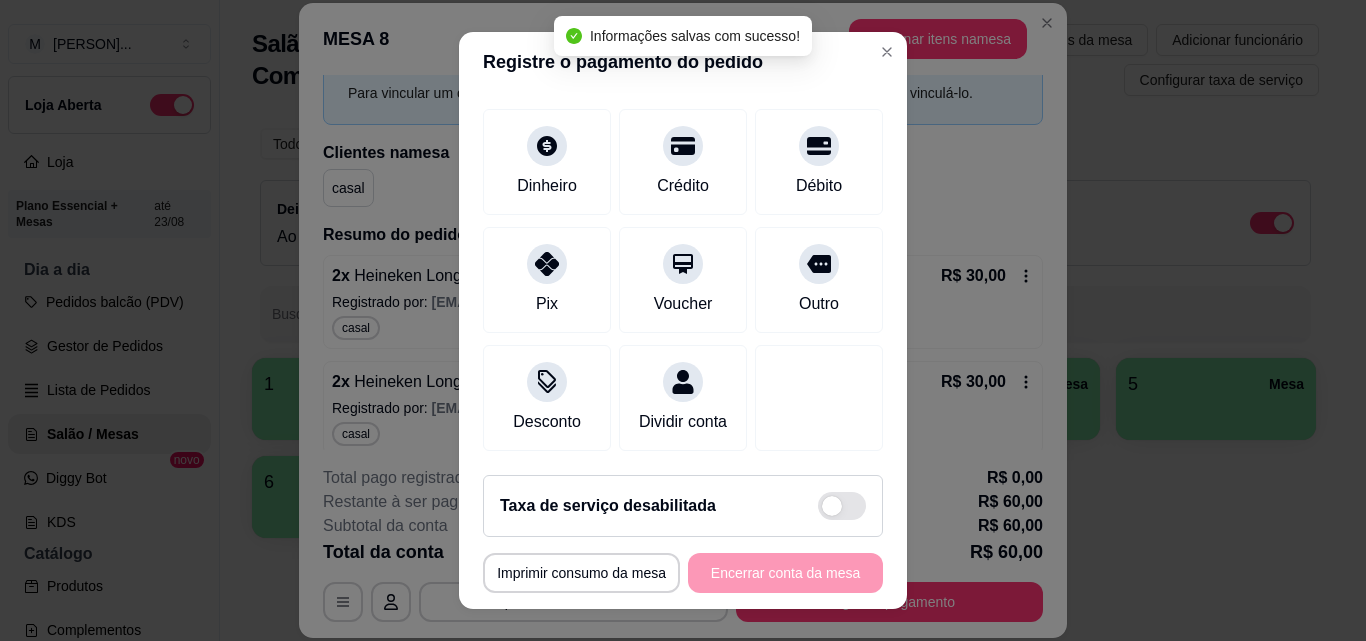 scroll, scrollTop: 154, scrollLeft: 0, axis: vertical 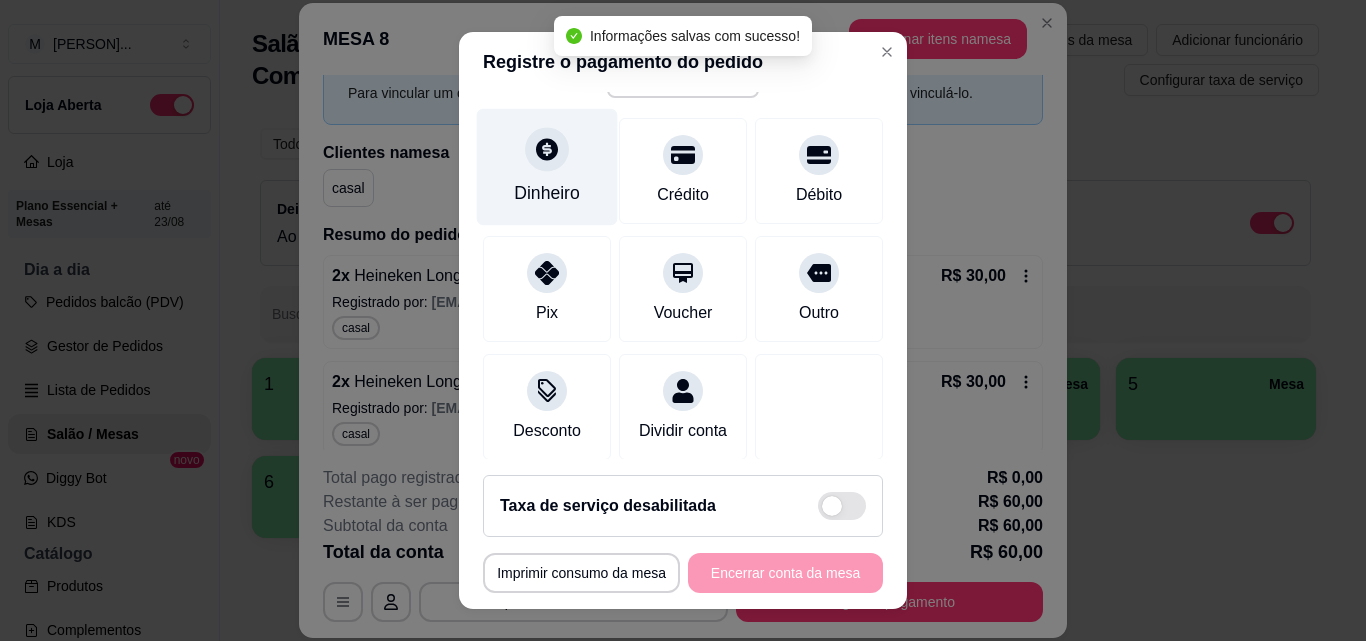 click 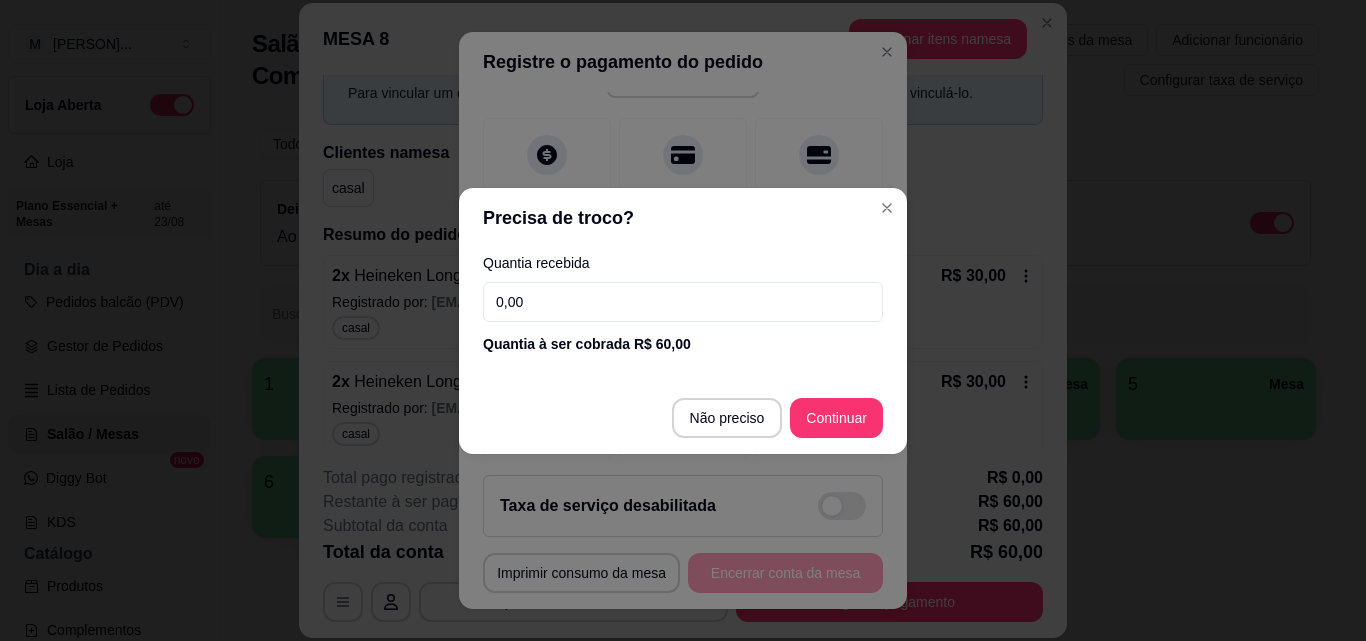 drag, startPoint x: 572, startPoint y: 308, endPoint x: 370, endPoint y: 295, distance: 202.41788 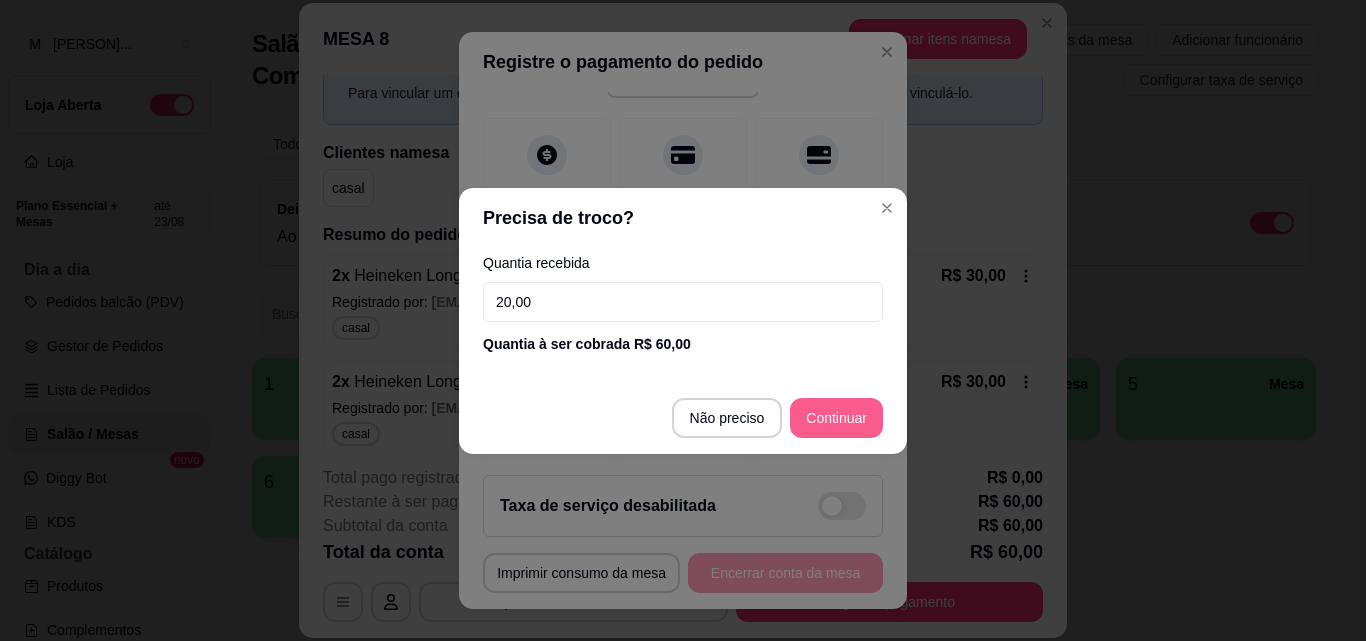 type on "20,00" 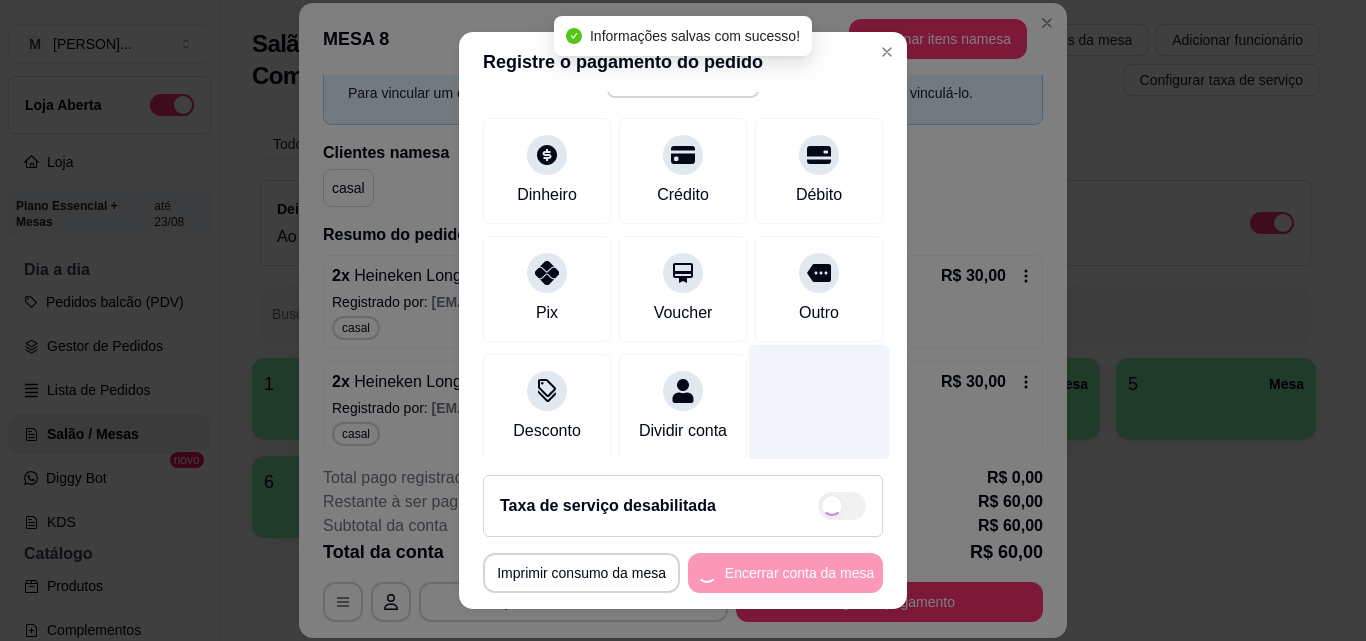 scroll, scrollTop: 134, scrollLeft: 0, axis: vertical 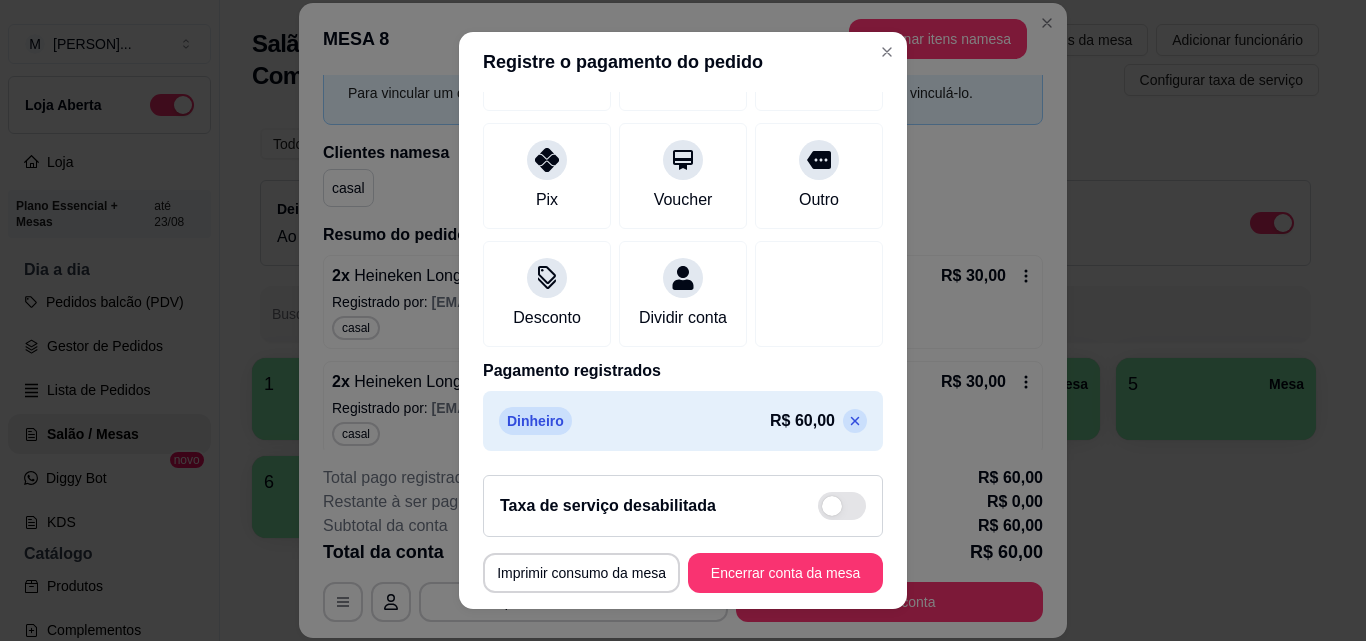 click 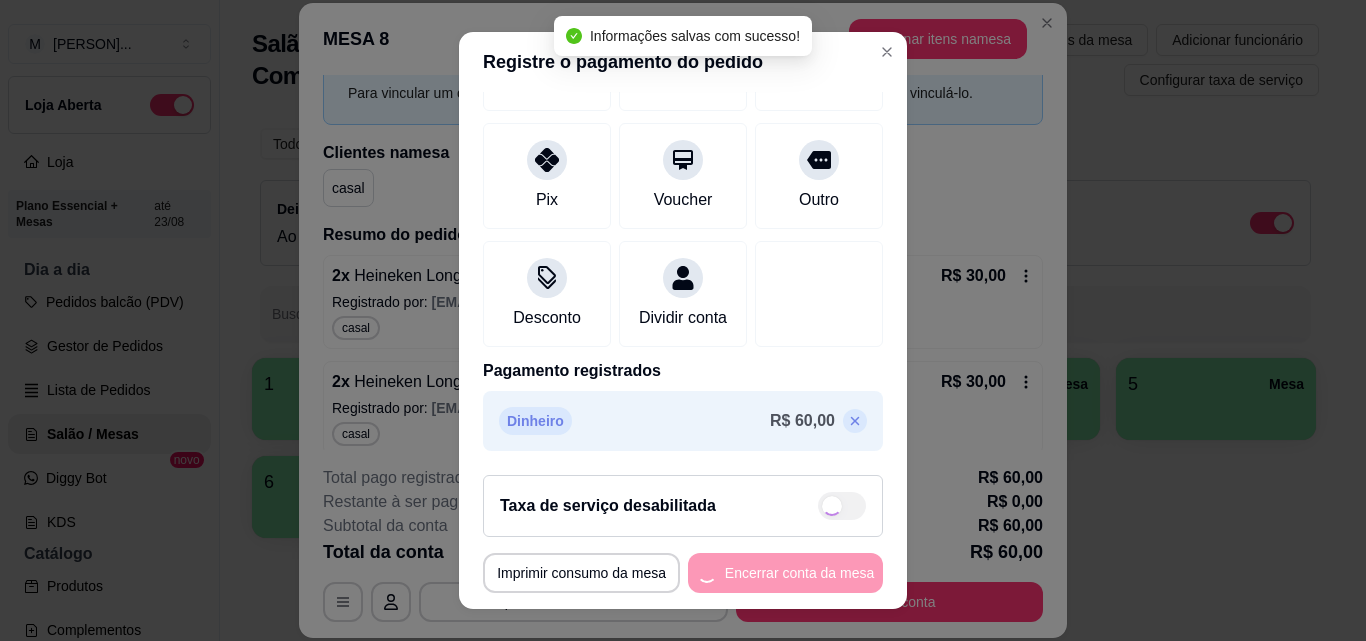 type on "R$ 60,00" 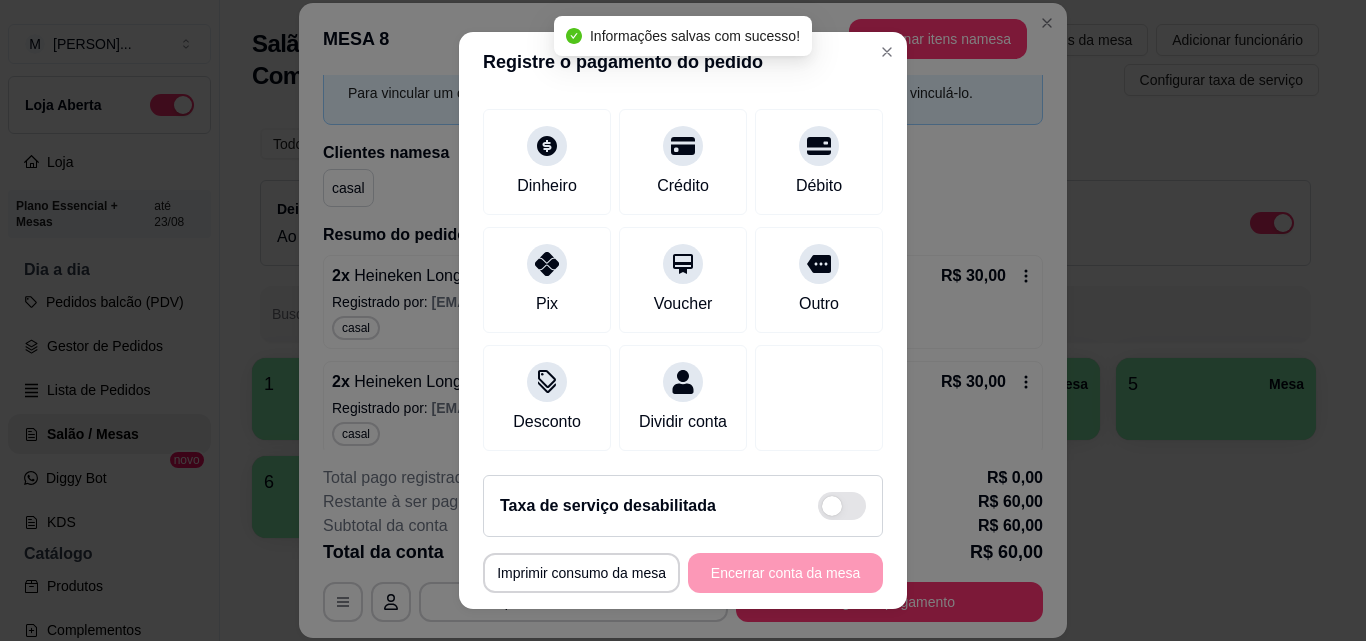 scroll, scrollTop: 187, scrollLeft: 0, axis: vertical 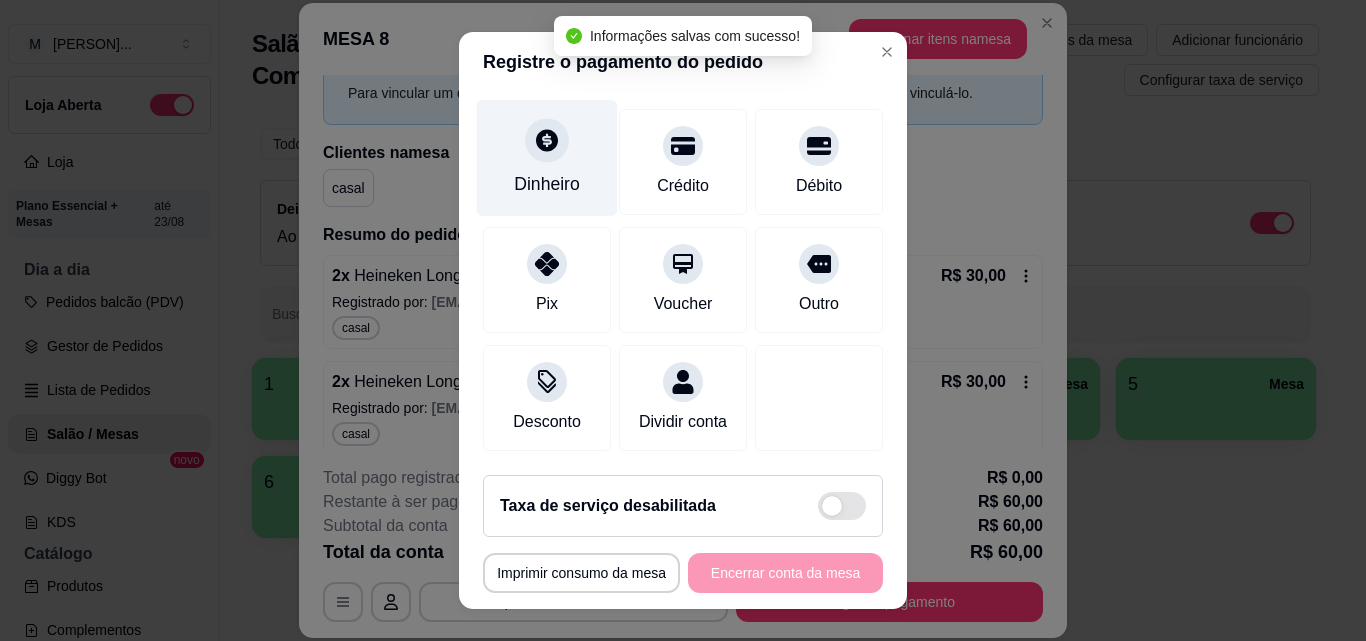 click 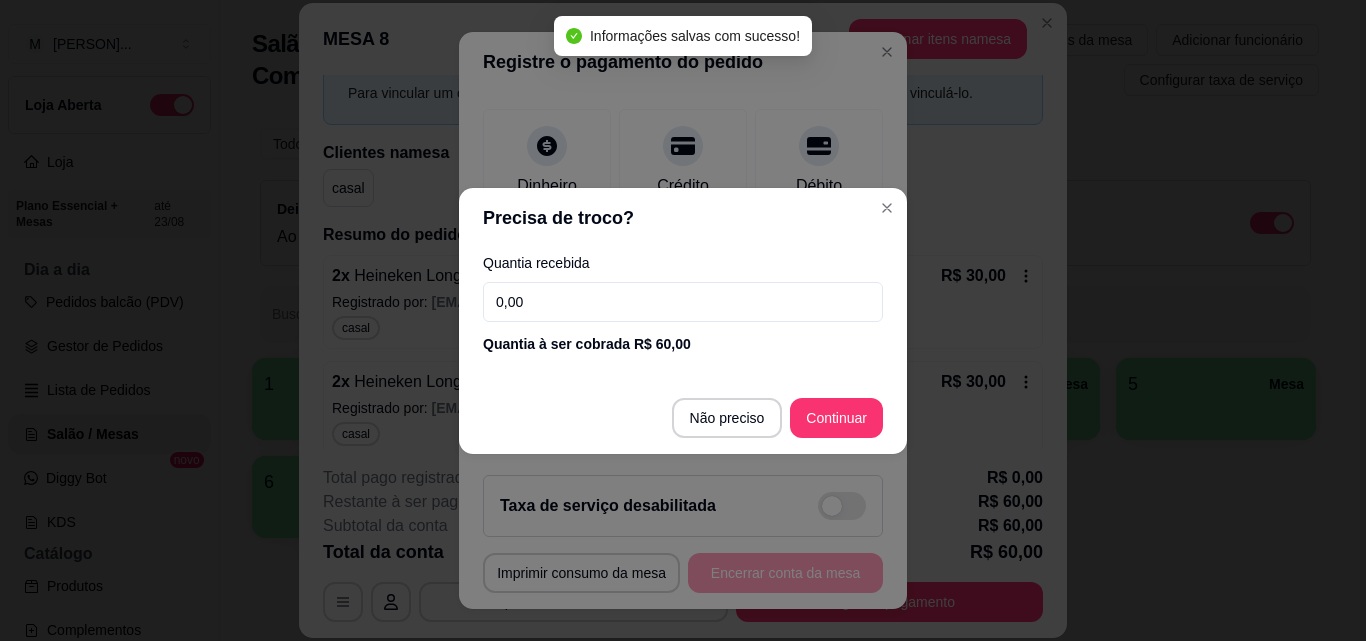 click on "Quantia recebida 0,00 Quantia à ser cobrada   R$ 60,00" at bounding box center (683, 305) 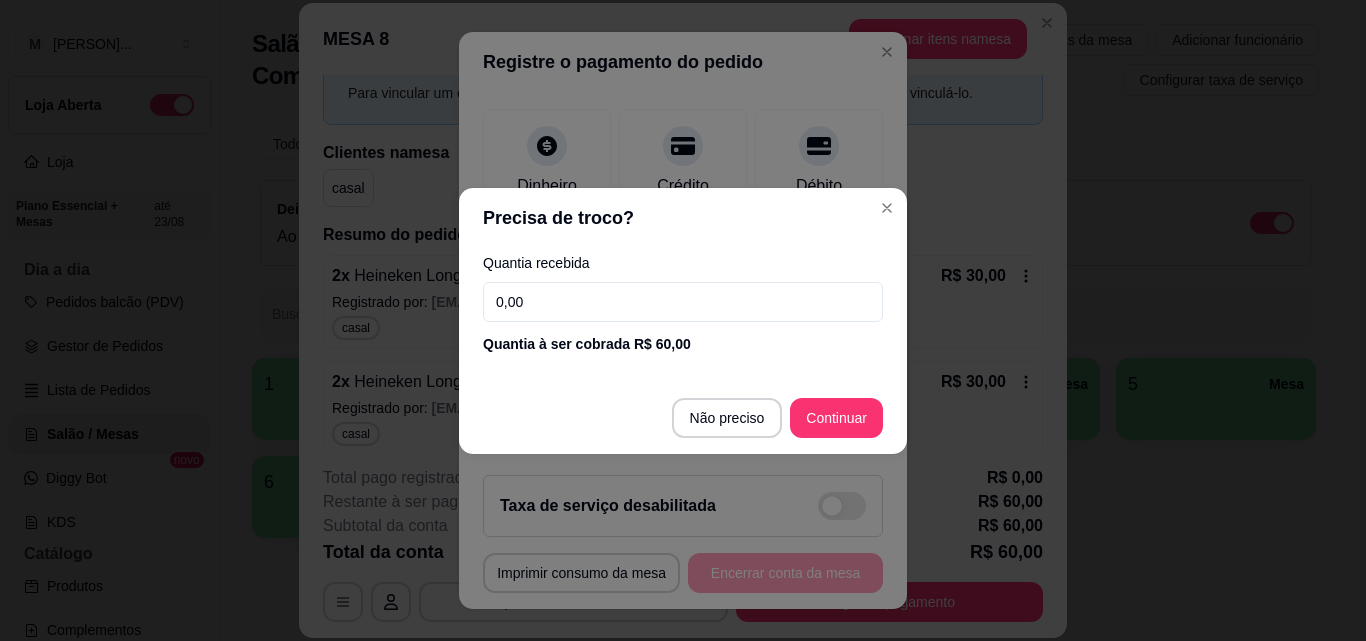 drag, startPoint x: 562, startPoint y: 312, endPoint x: 480, endPoint y: 310, distance: 82.02438 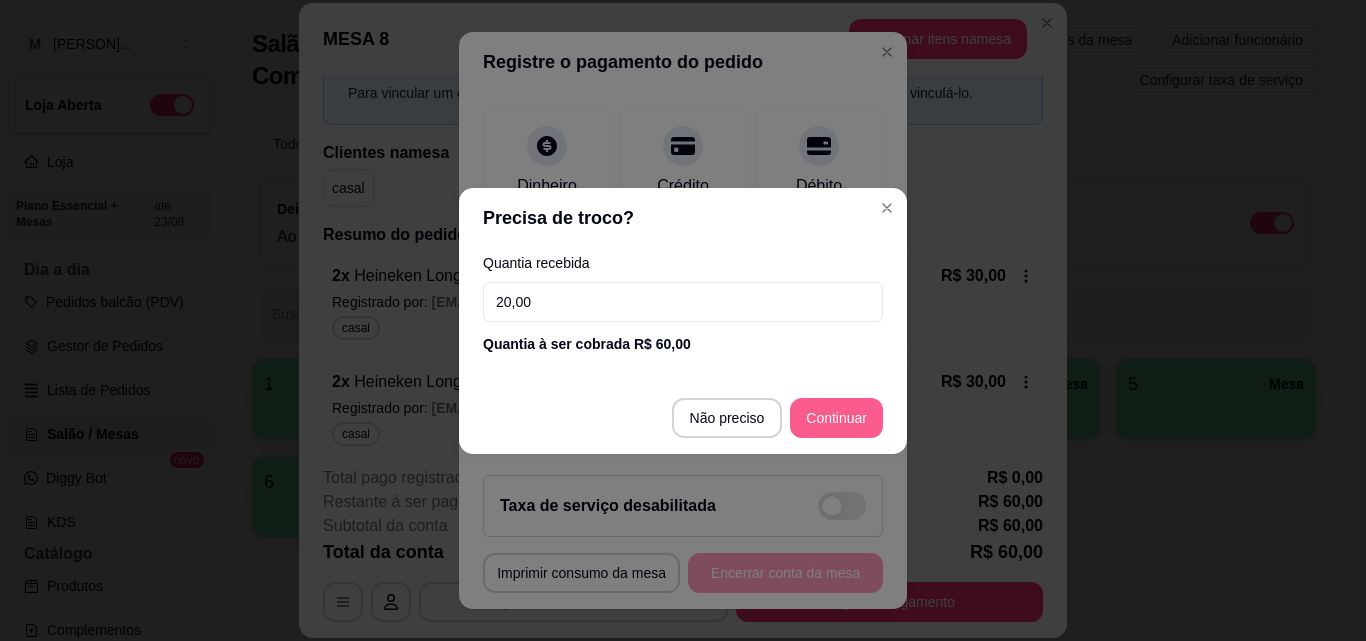 type on "20,00" 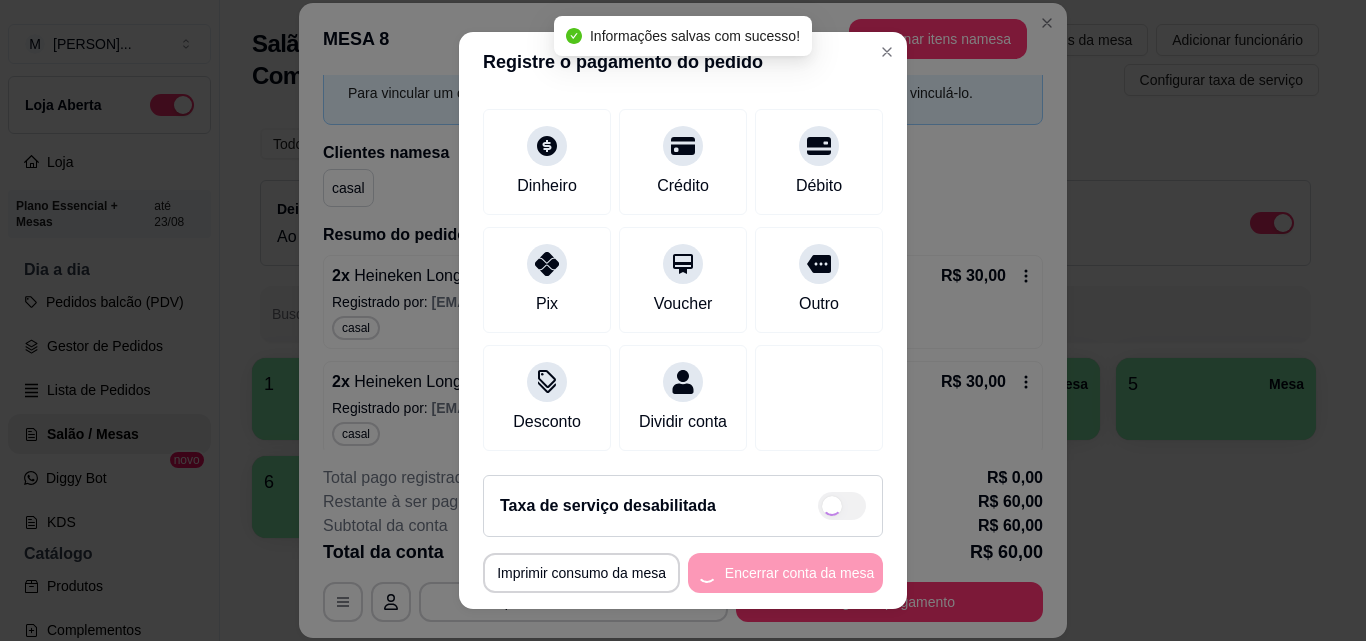 scroll, scrollTop: 271, scrollLeft: 0, axis: vertical 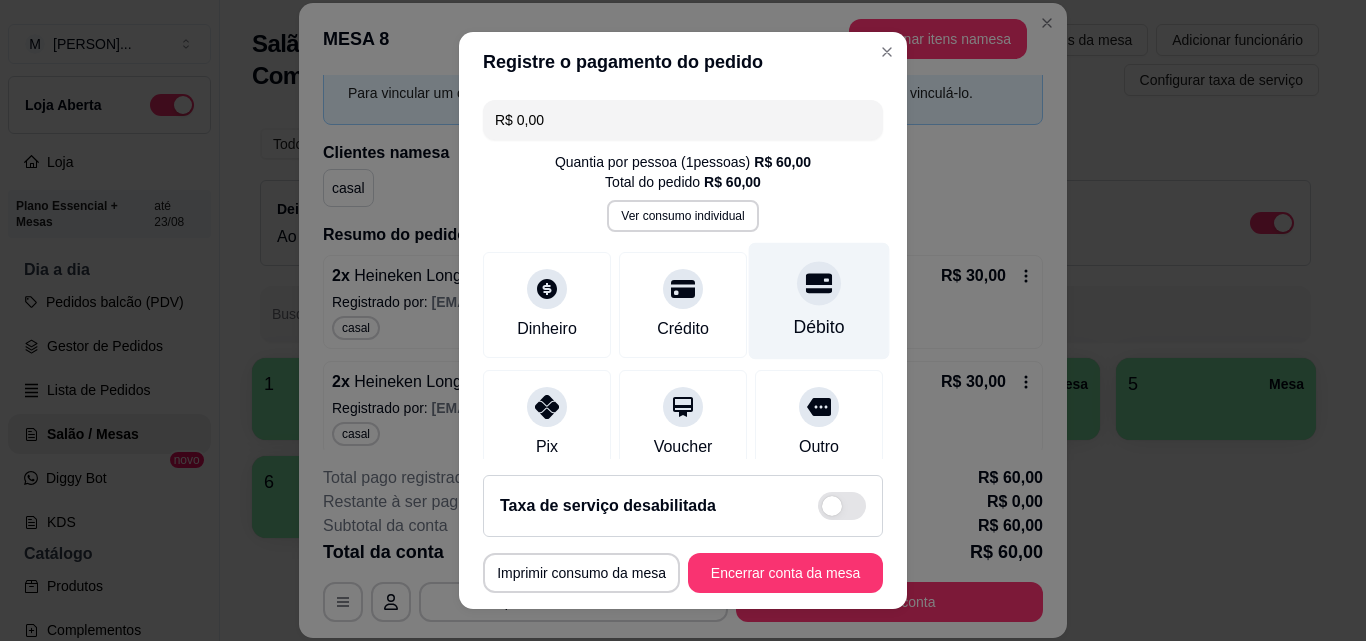 click 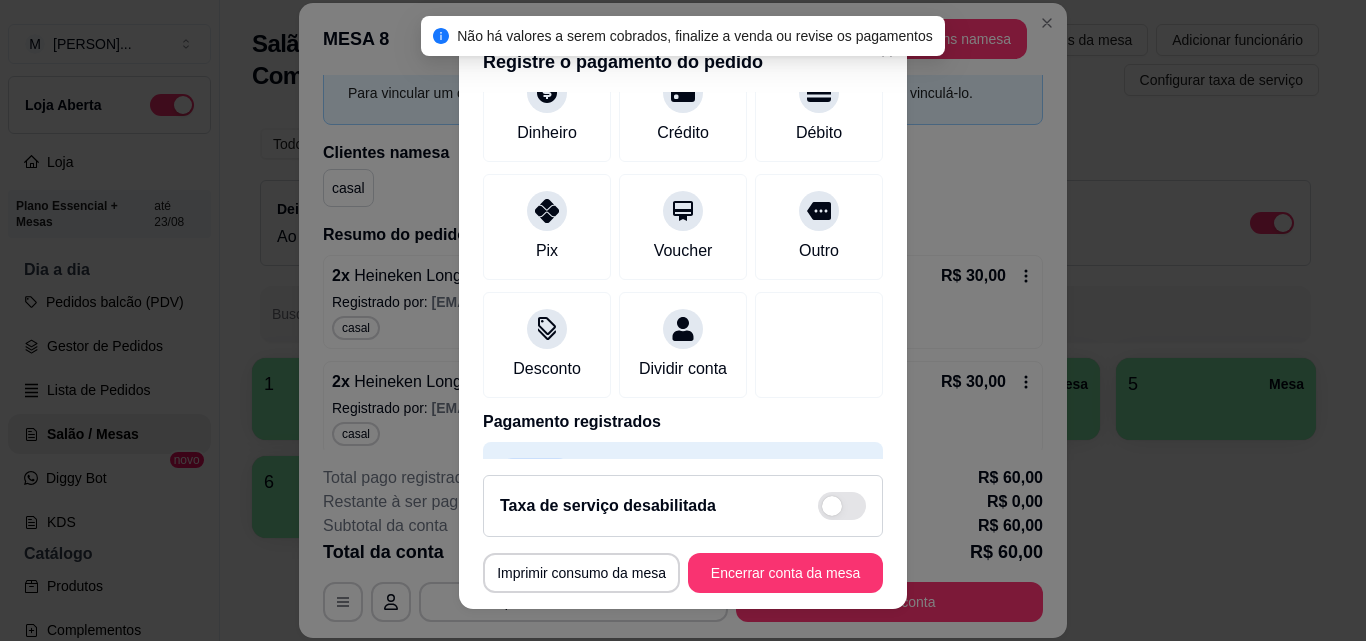 scroll, scrollTop: 271, scrollLeft: 0, axis: vertical 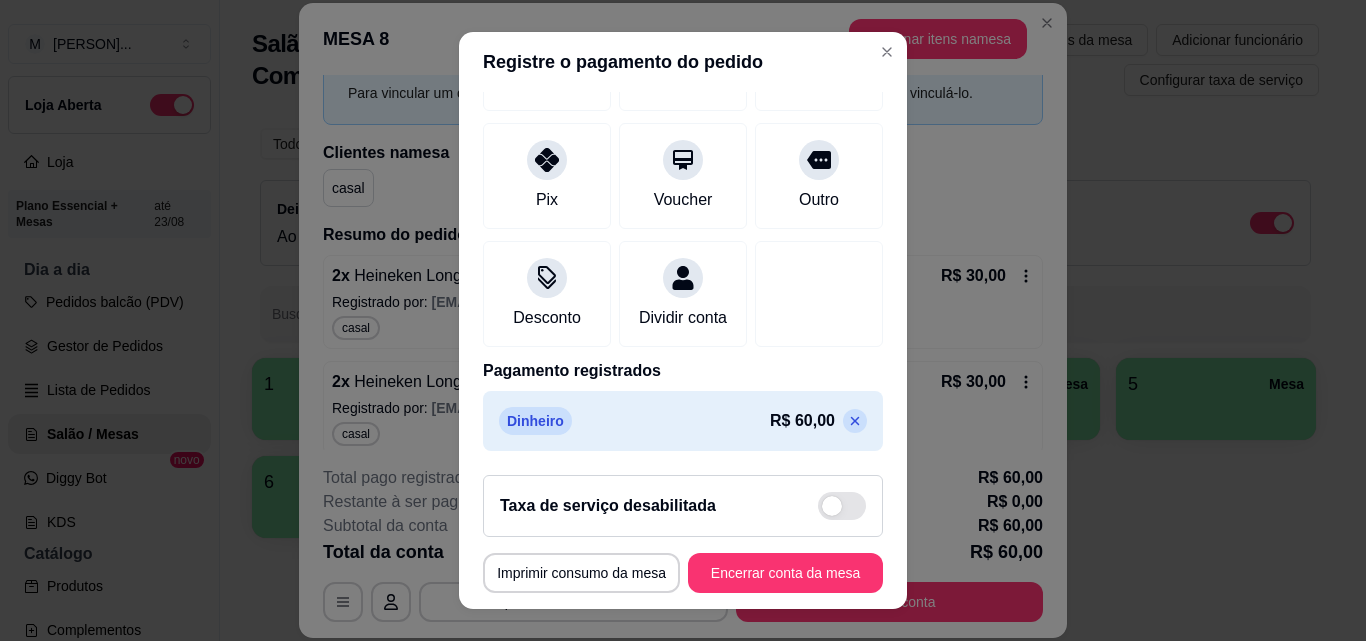 click 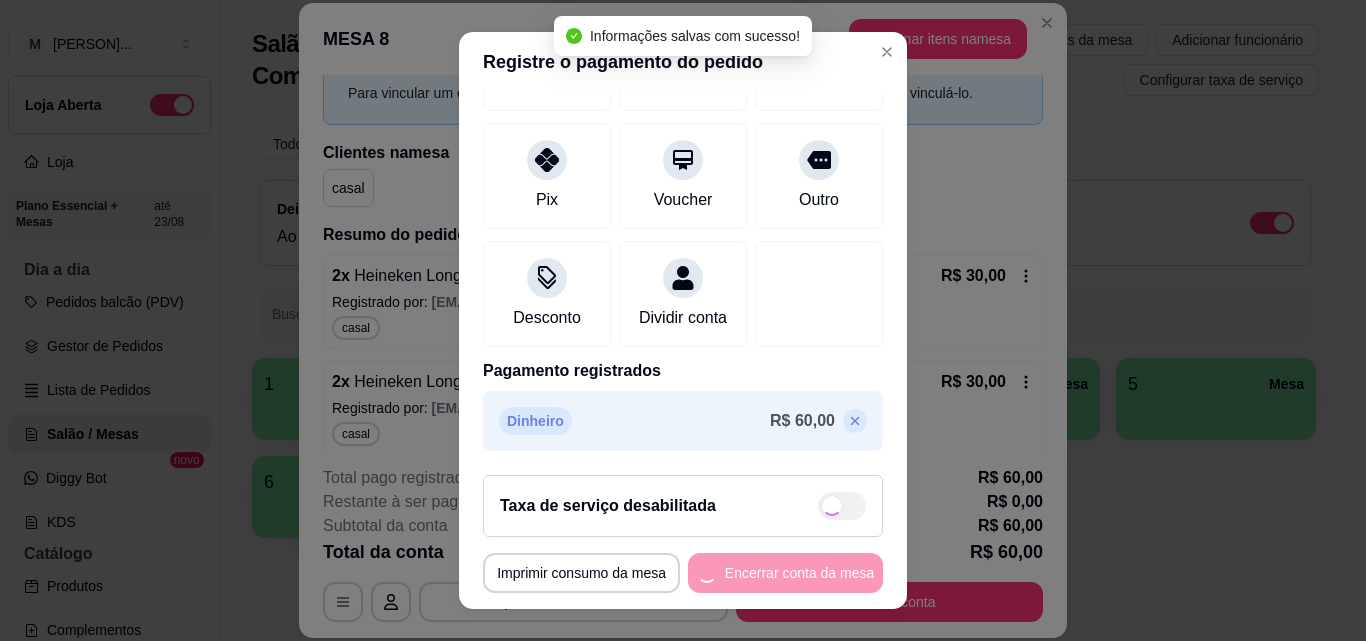 type on "R$ 60,00" 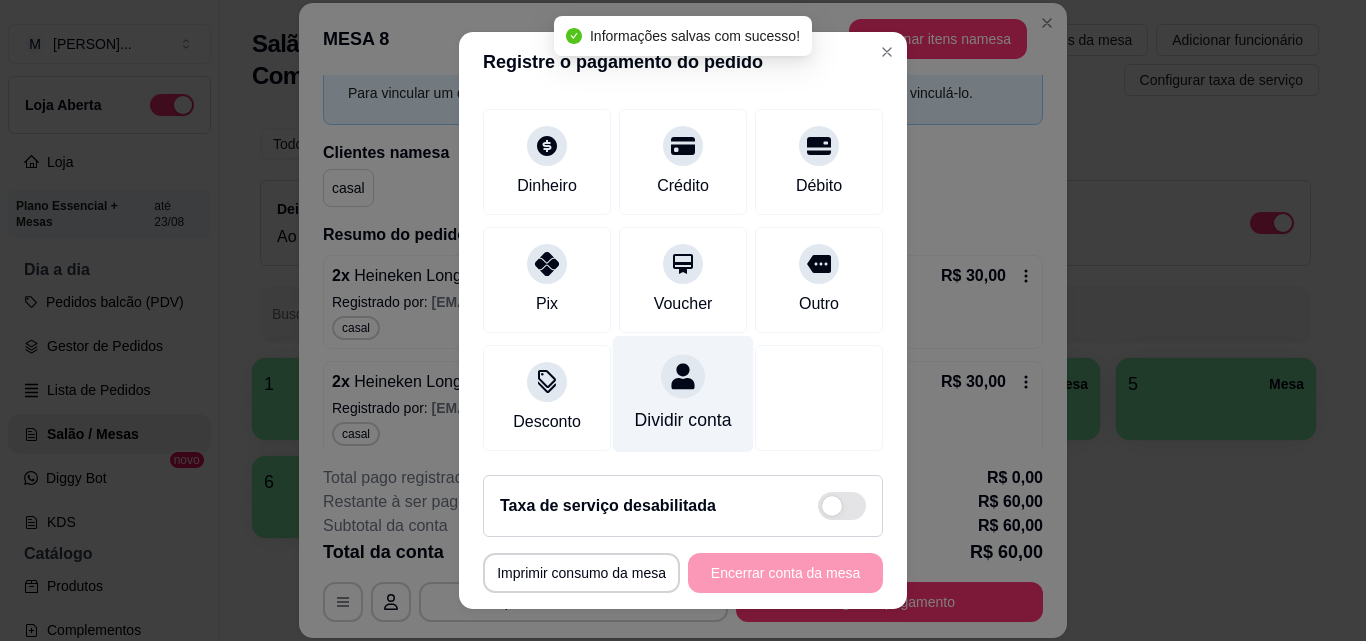 click on "Dividir conta" at bounding box center [683, 394] 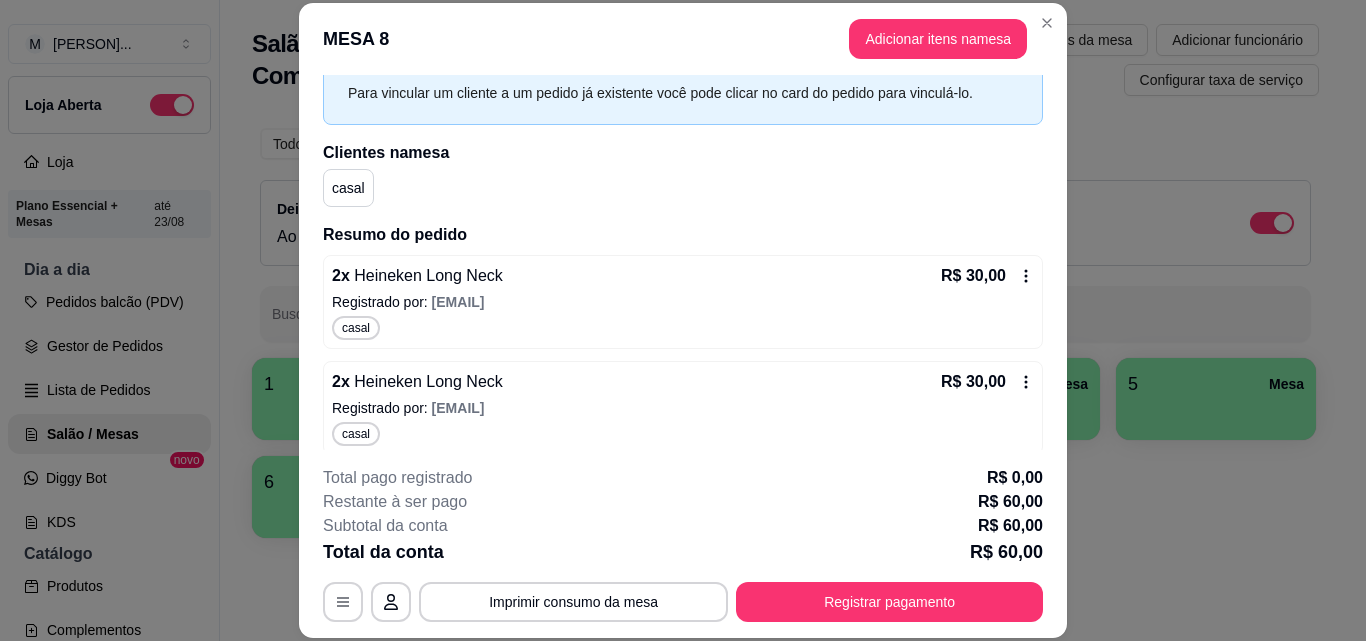 click 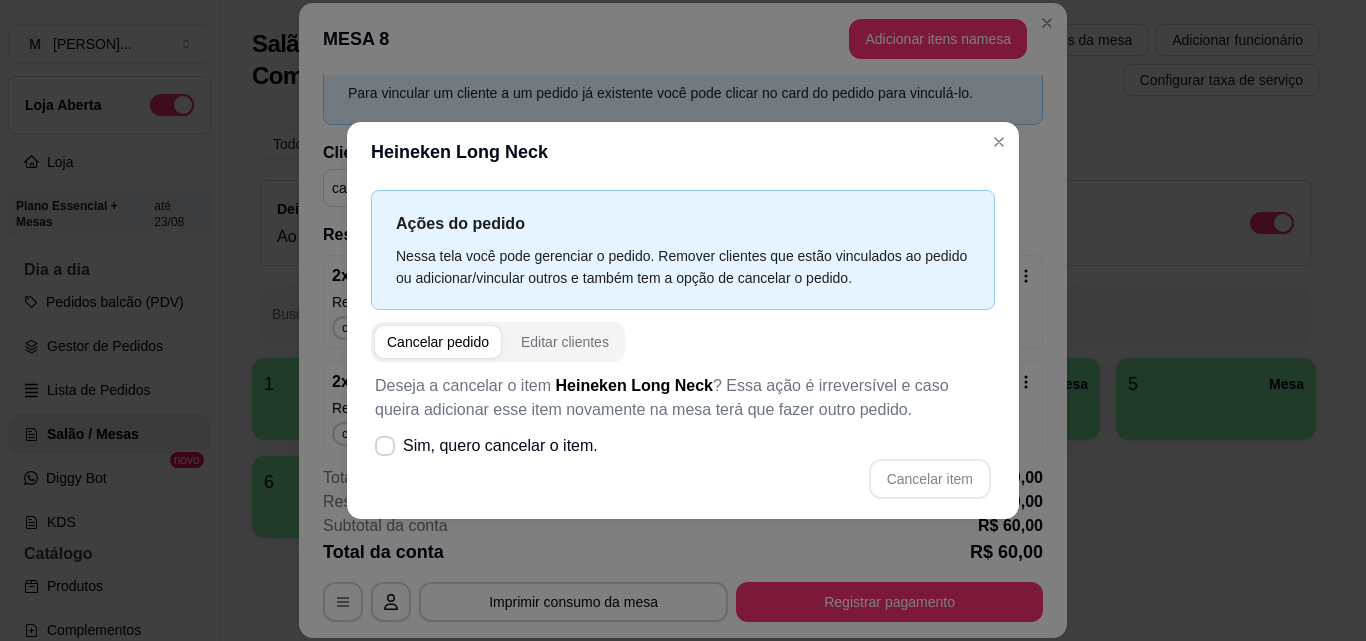 click on "Cancelar pedido" at bounding box center [438, 342] 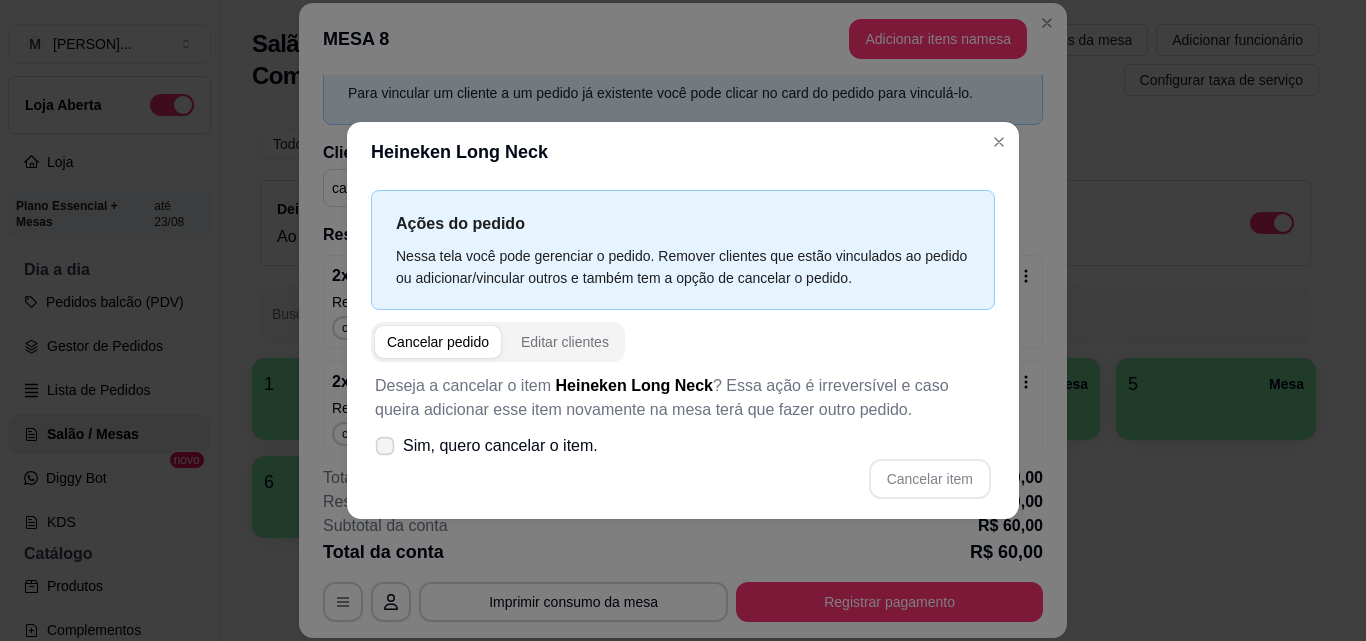 click at bounding box center (385, 445) 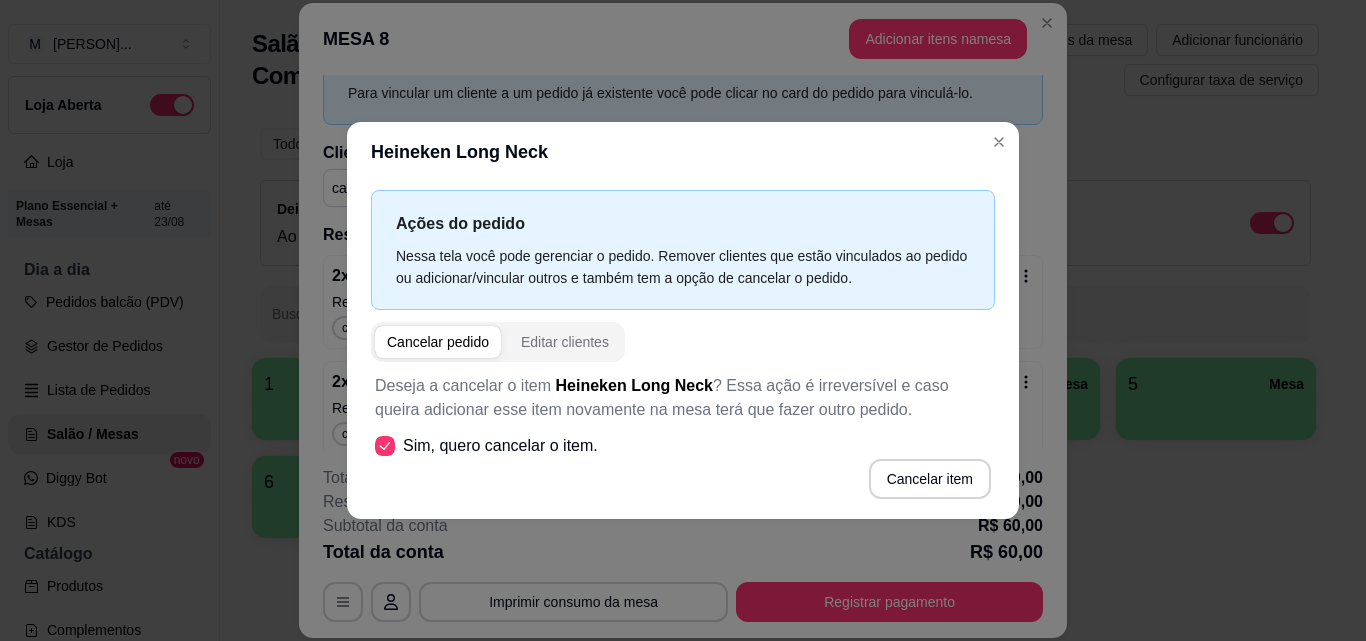 click on "Cancelar pedido Editar clientes" at bounding box center (498, 342) 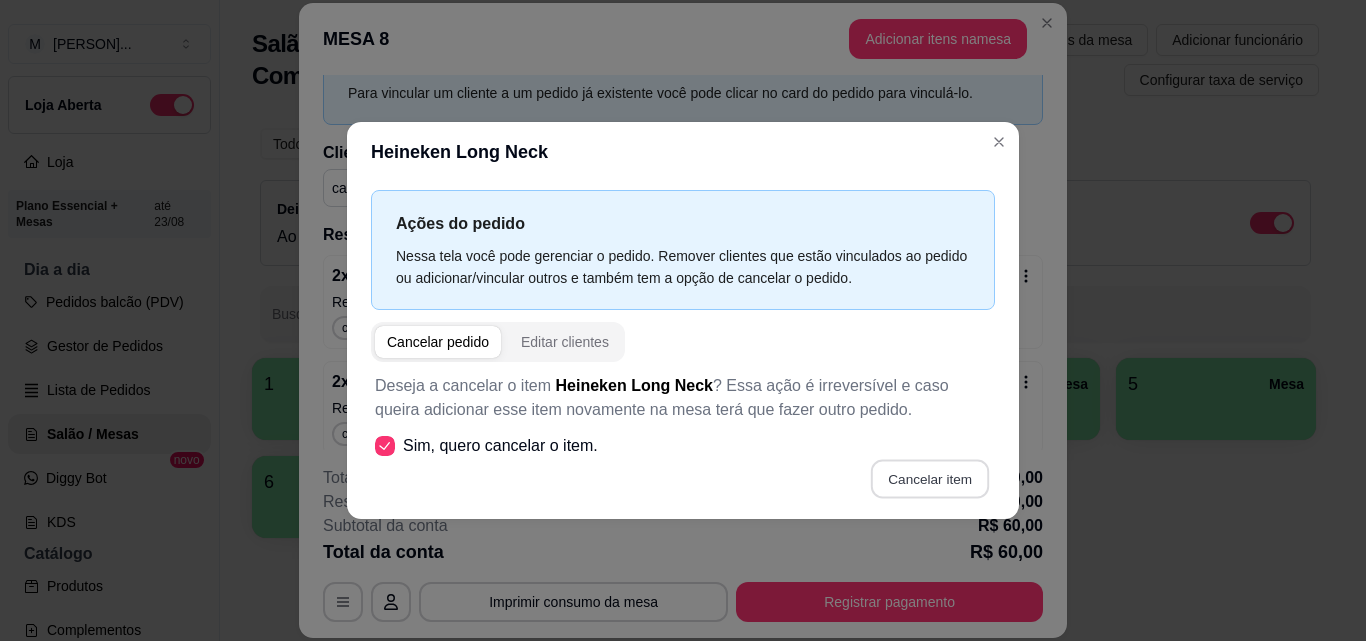 click on "Cancelar item" at bounding box center [929, 478] 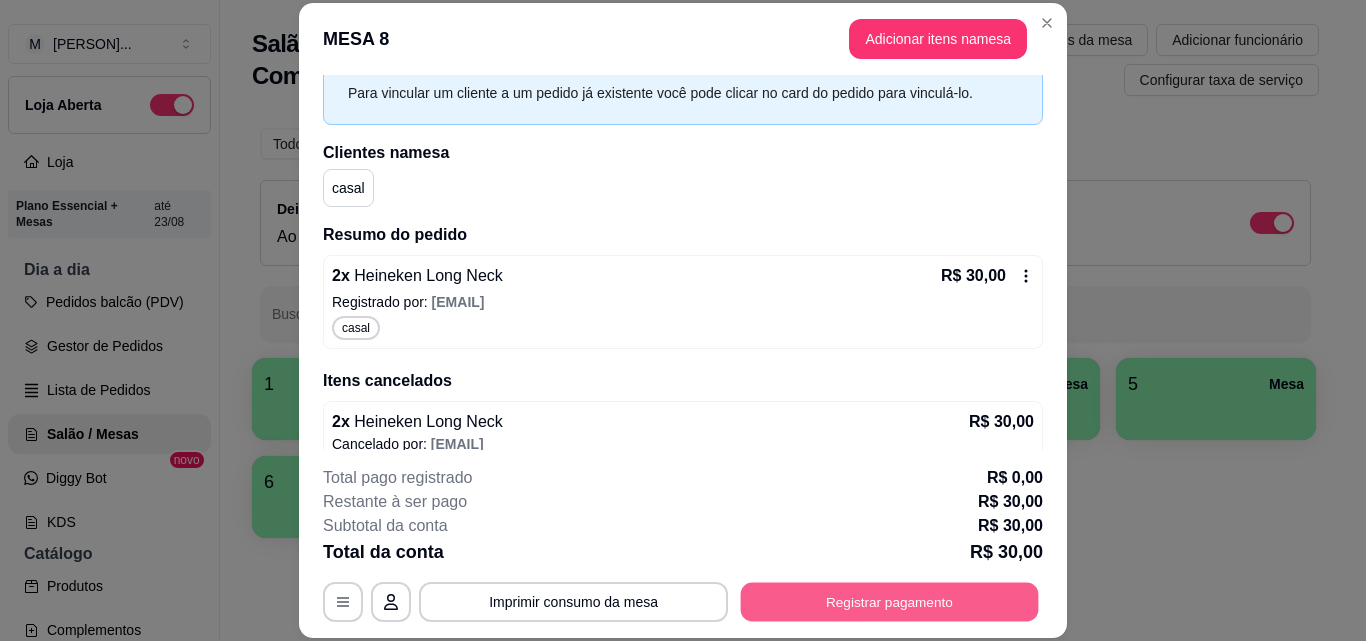 click on "Registrar pagamento" at bounding box center [890, 601] 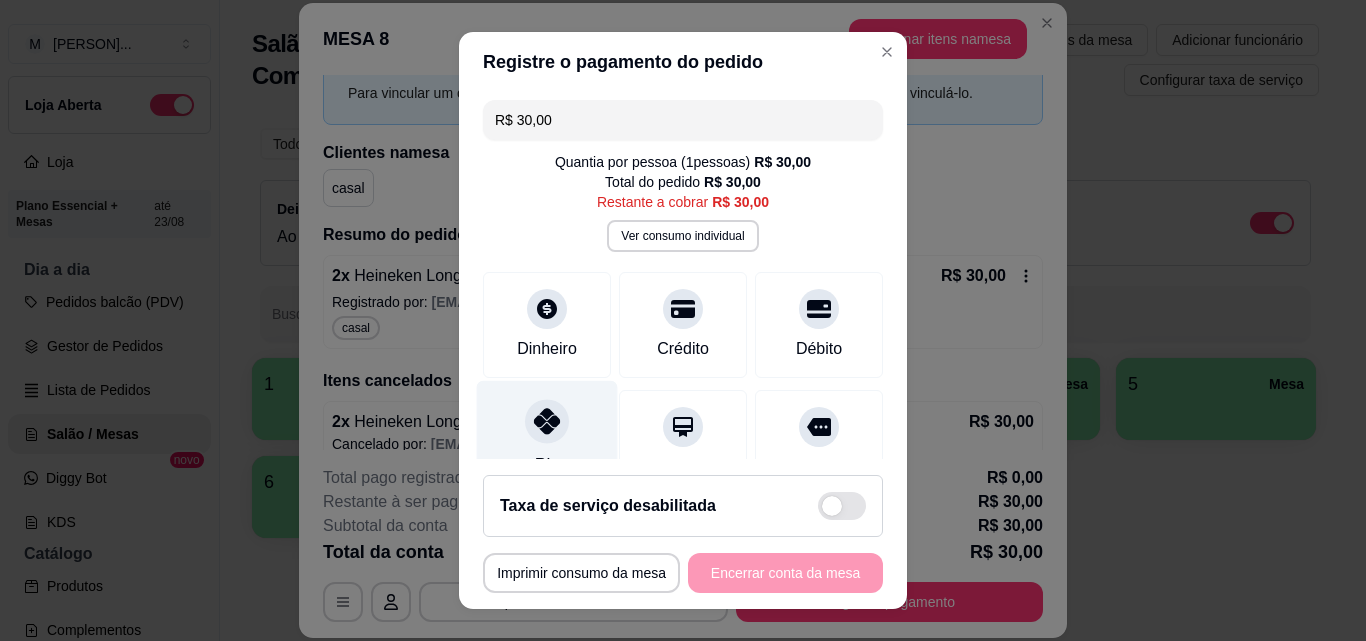 click 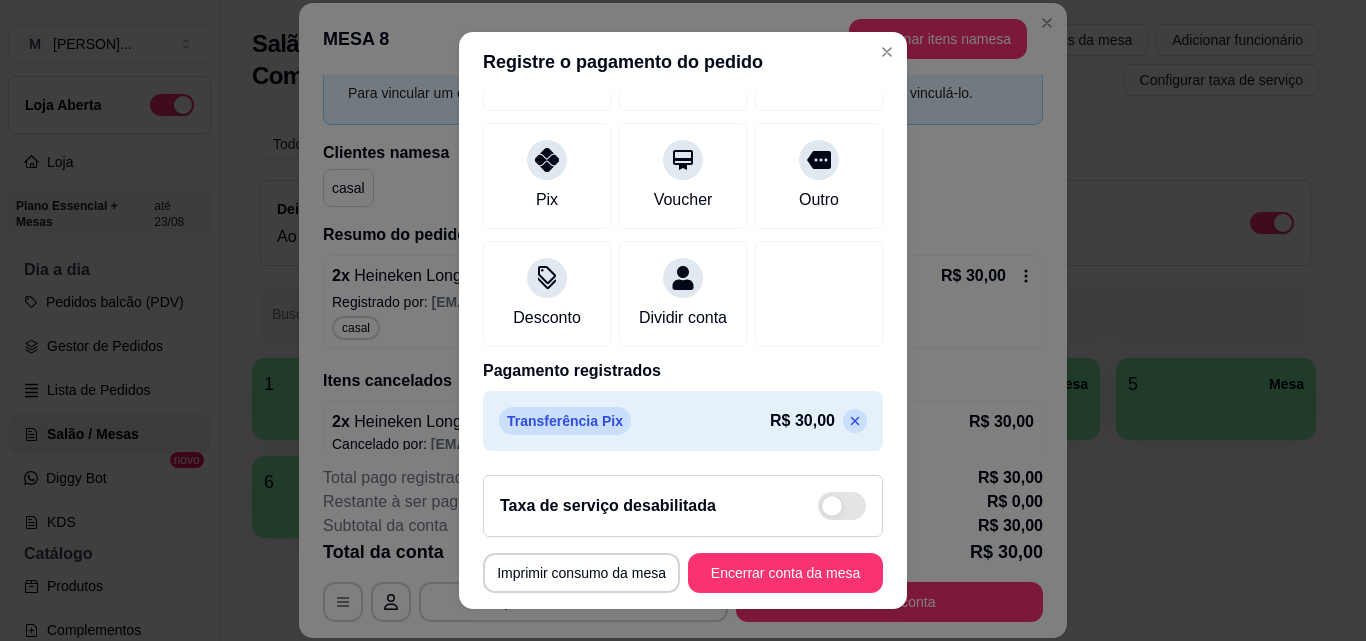 scroll, scrollTop: 271, scrollLeft: 0, axis: vertical 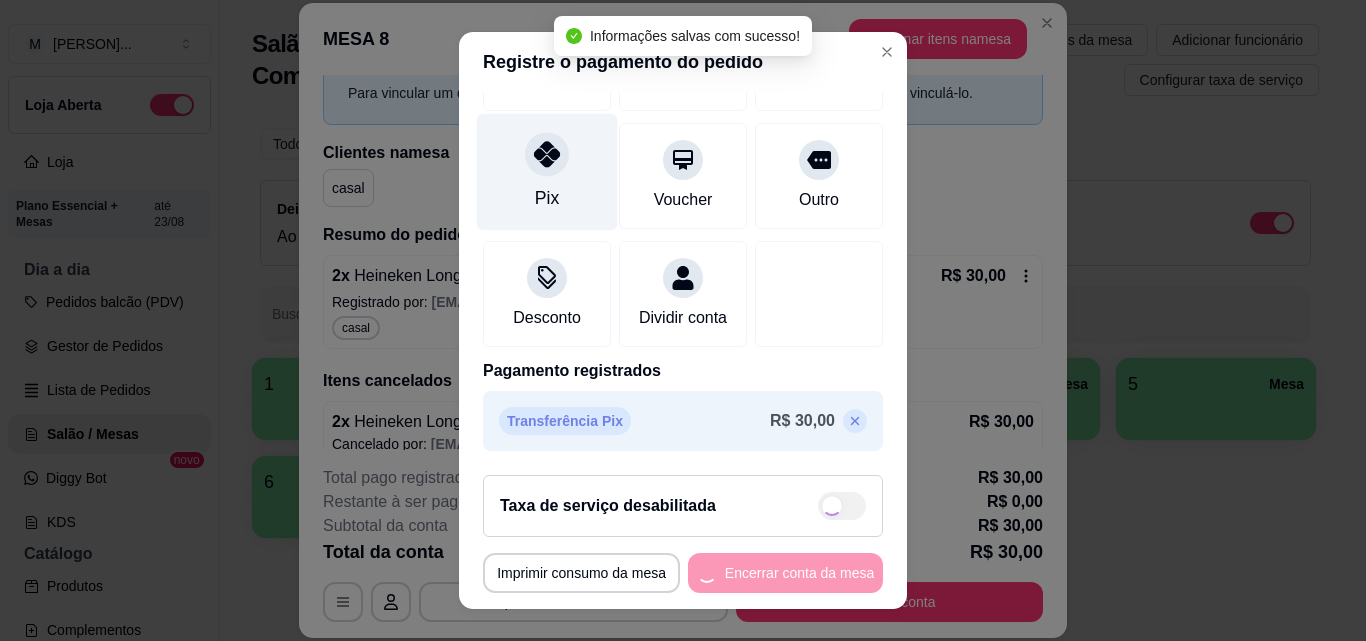 type on "R$ 30,00" 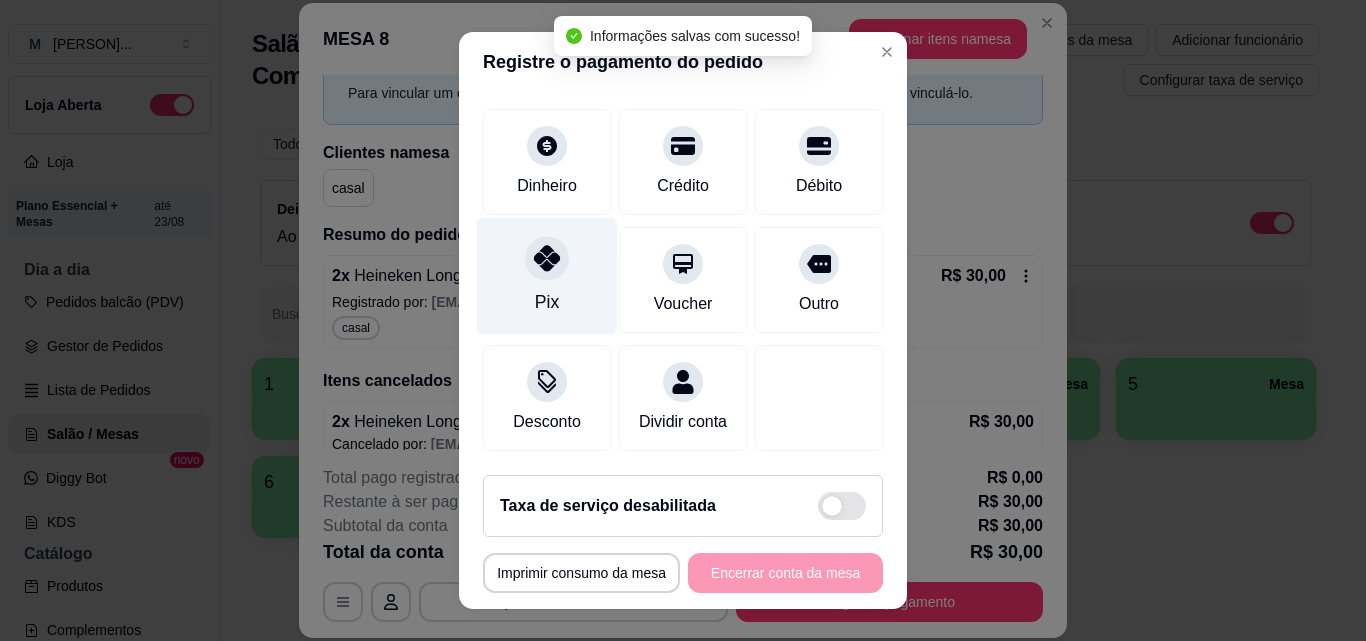 scroll, scrollTop: 187, scrollLeft: 0, axis: vertical 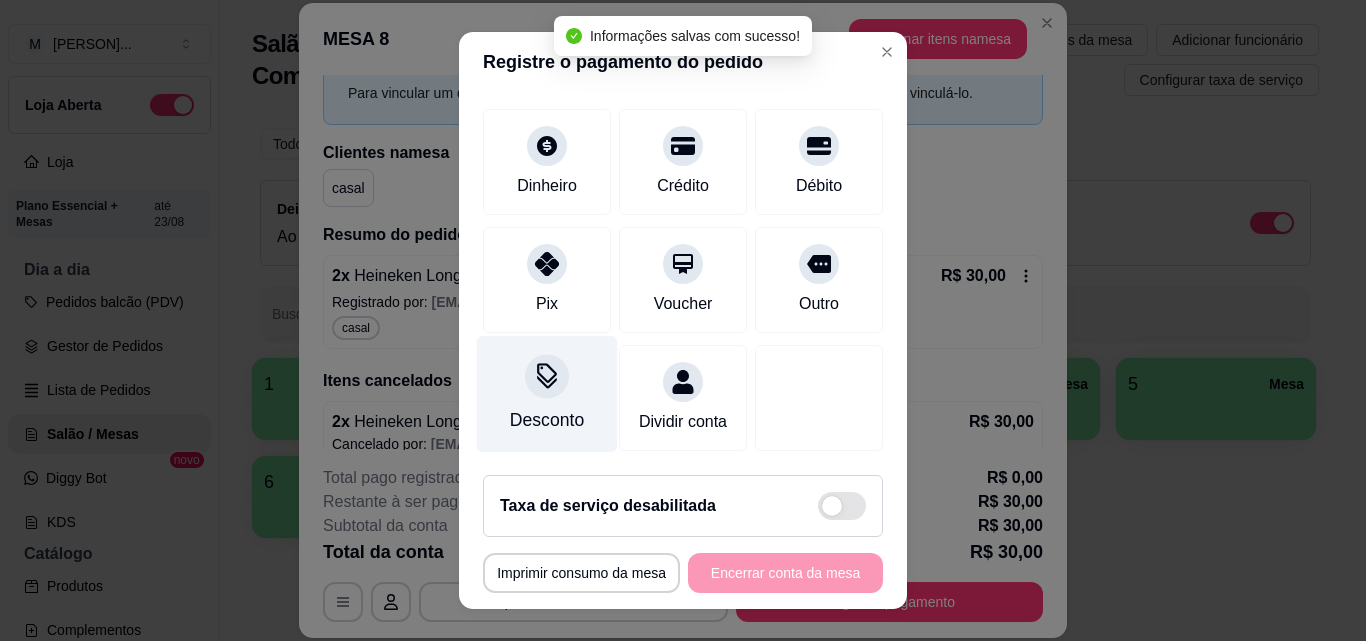 click on "Desconto" at bounding box center [547, 394] 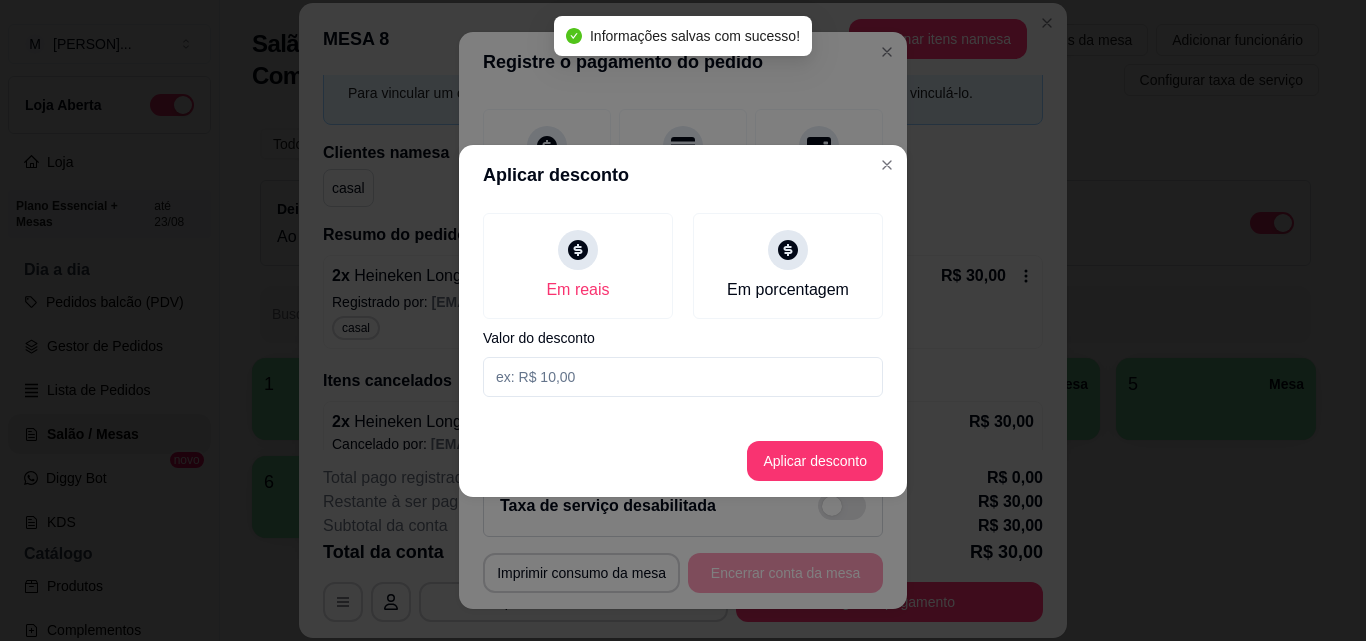 click at bounding box center (683, 377) 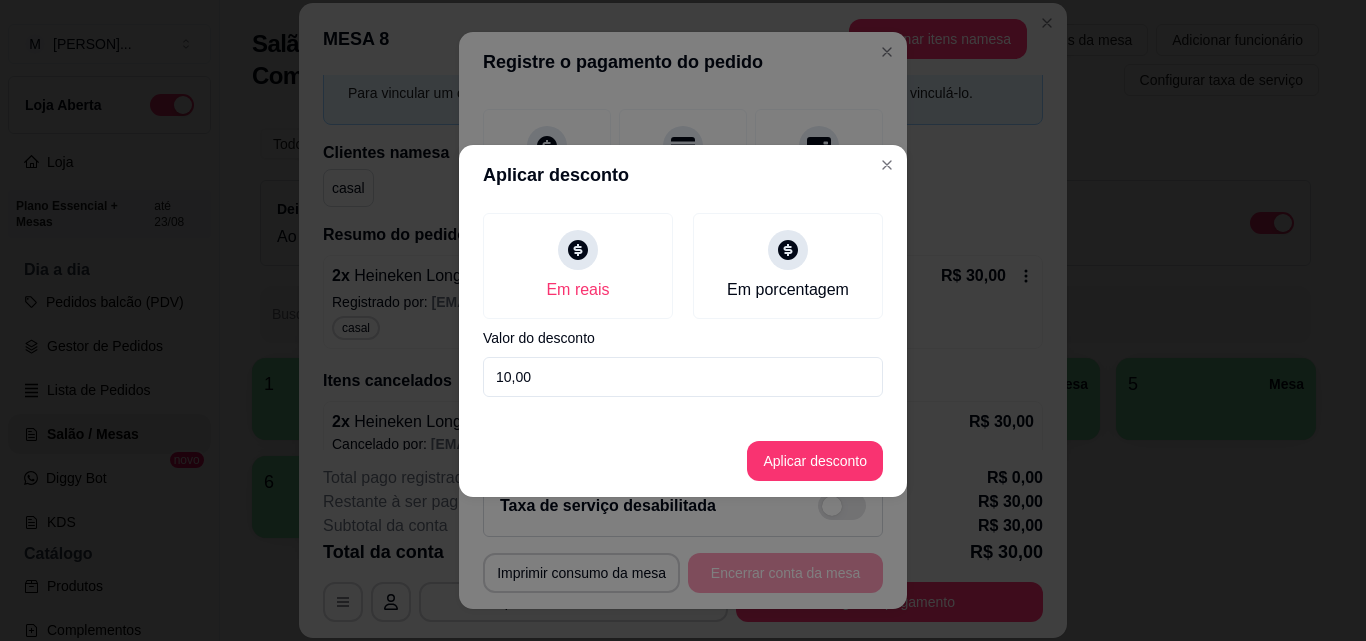 type on "10,00" 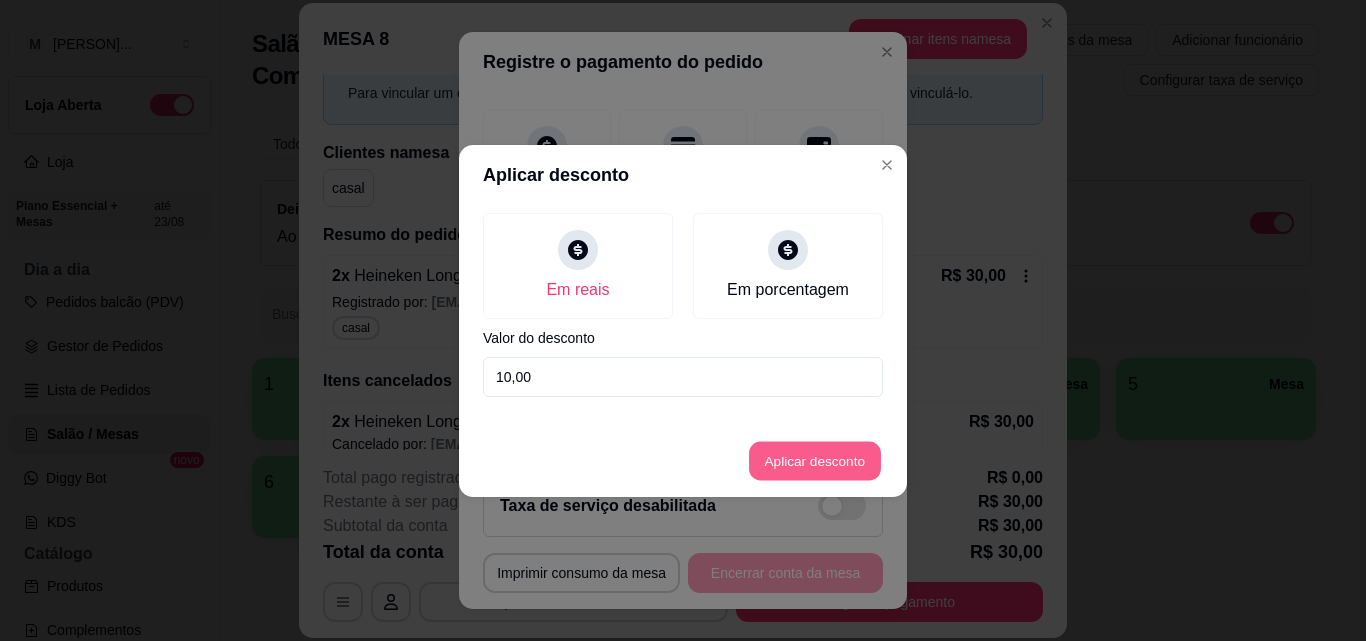 click on "Aplicar desconto" at bounding box center [815, 460] 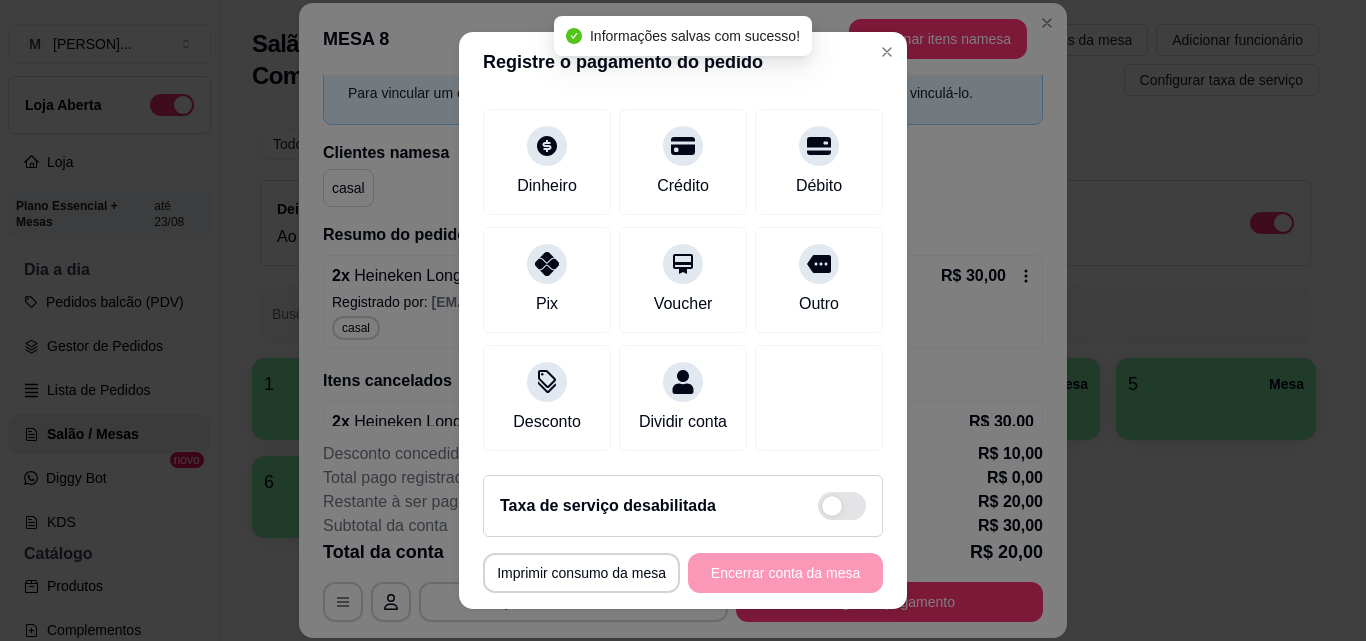 type on "R$ 20,00" 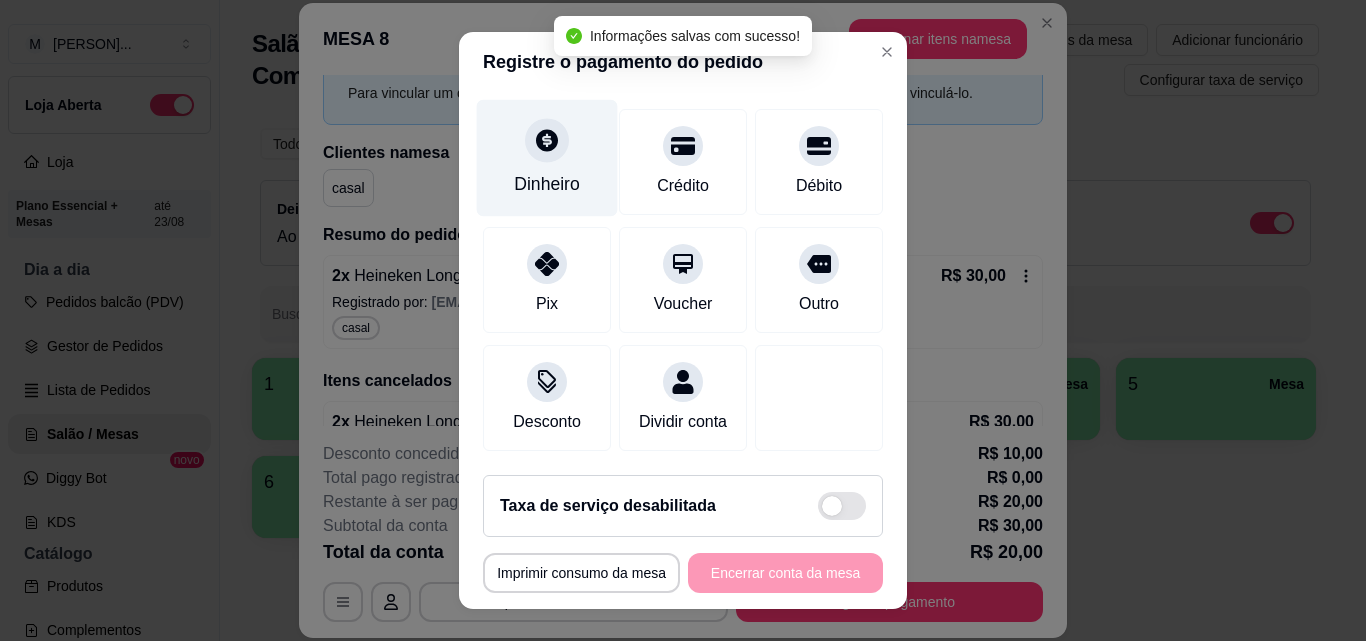 click 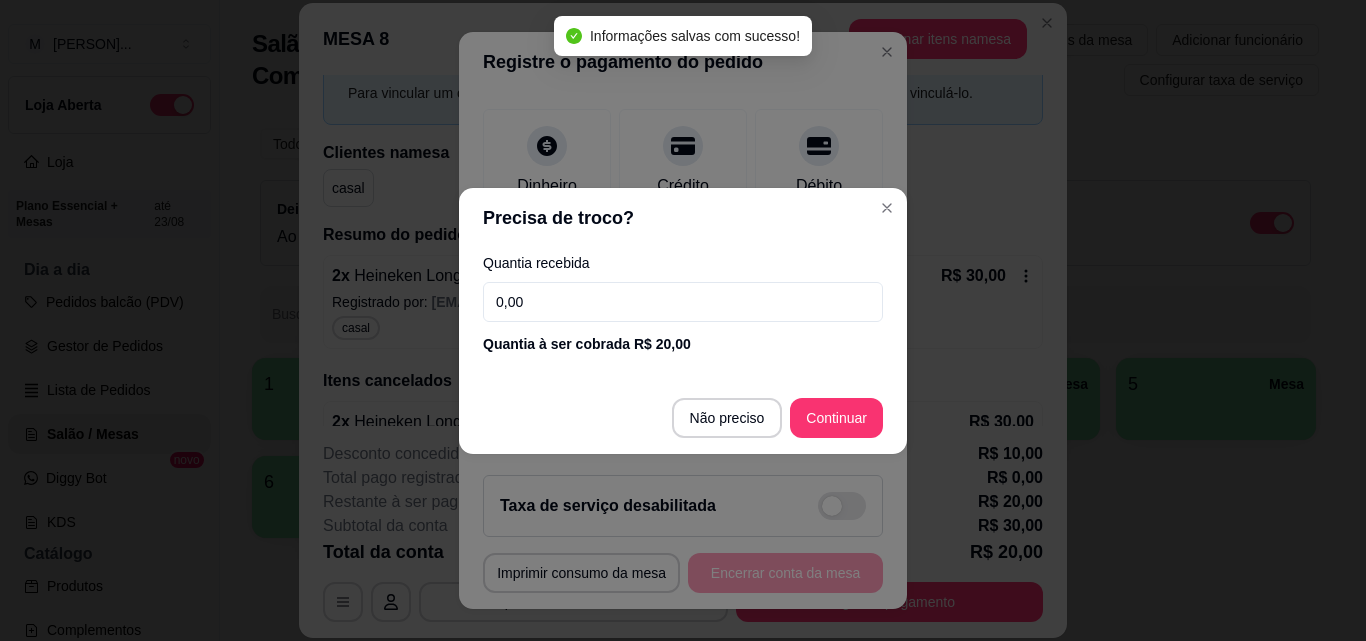 click on "Quantia recebida 0,00 Quantia à ser cobrada   R$ 20,00" at bounding box center [683, 305] 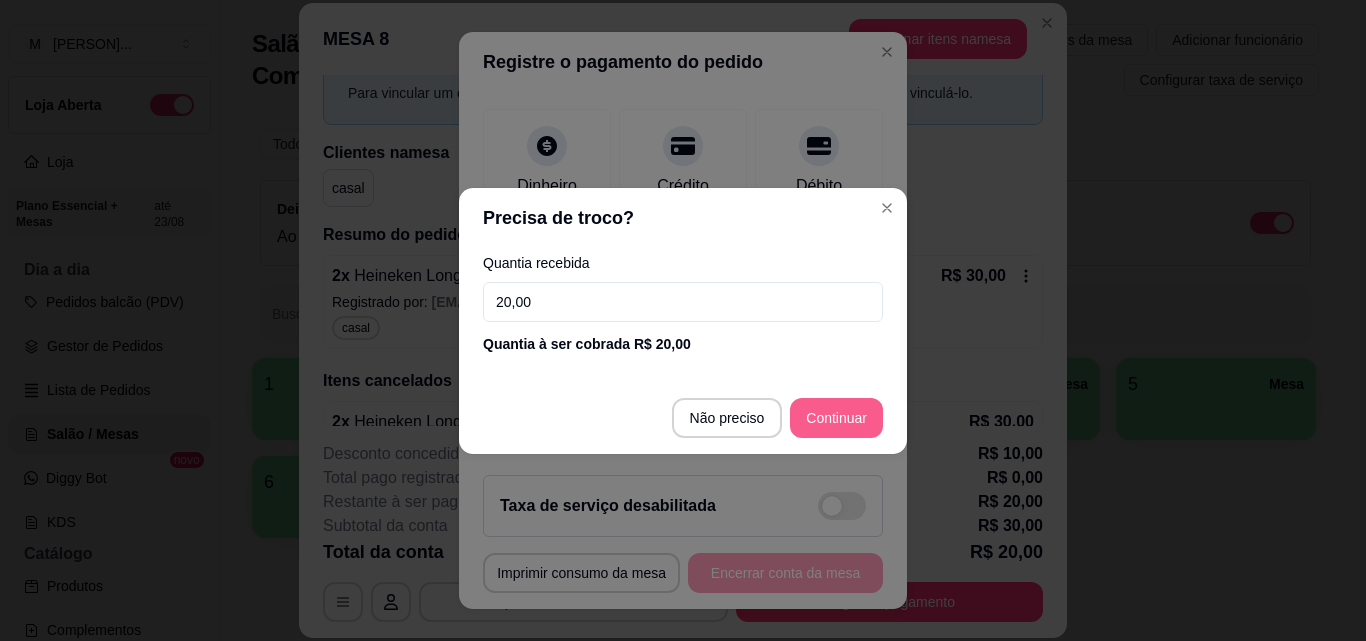 type on "20,00" 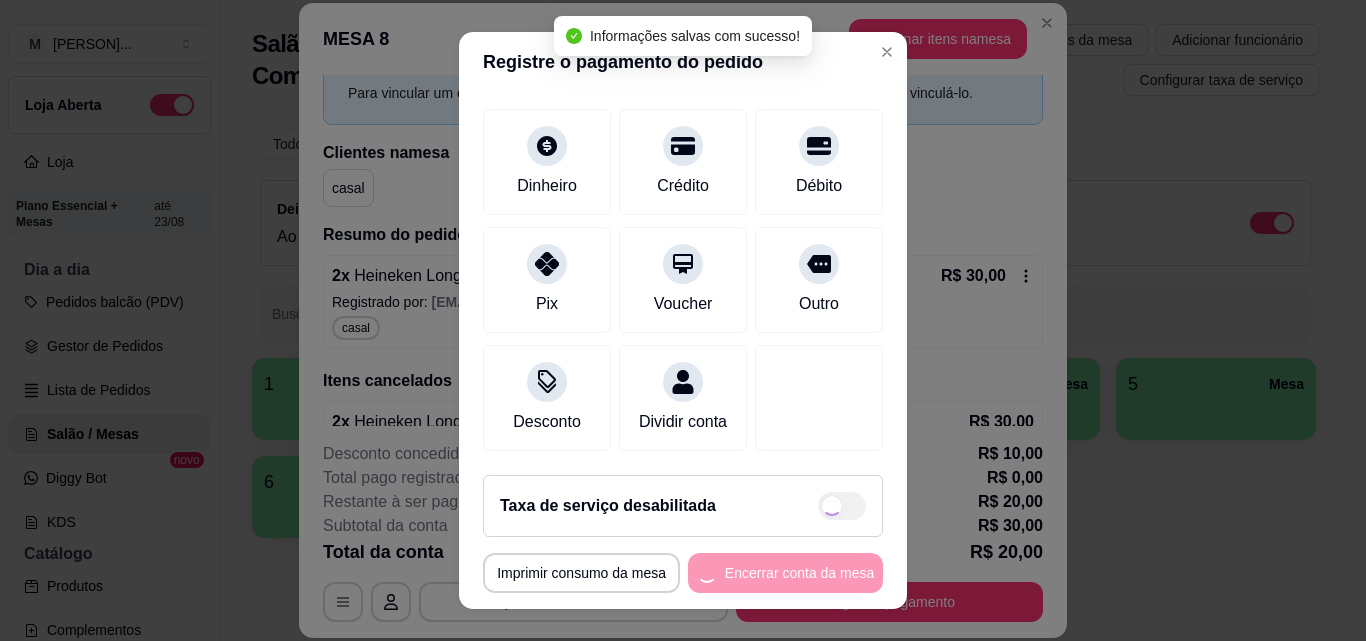 type on "R$ 0,00" 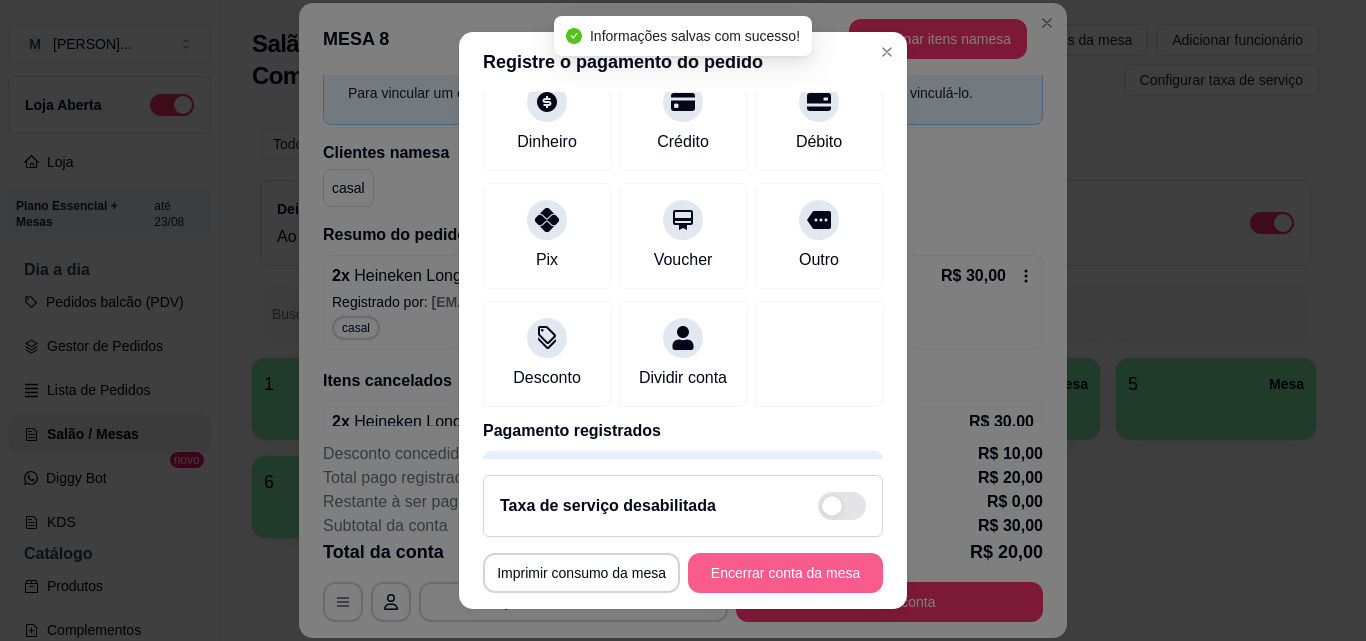 scroll, scrollTop: 291, scrollLeft: 0, axis: vertical 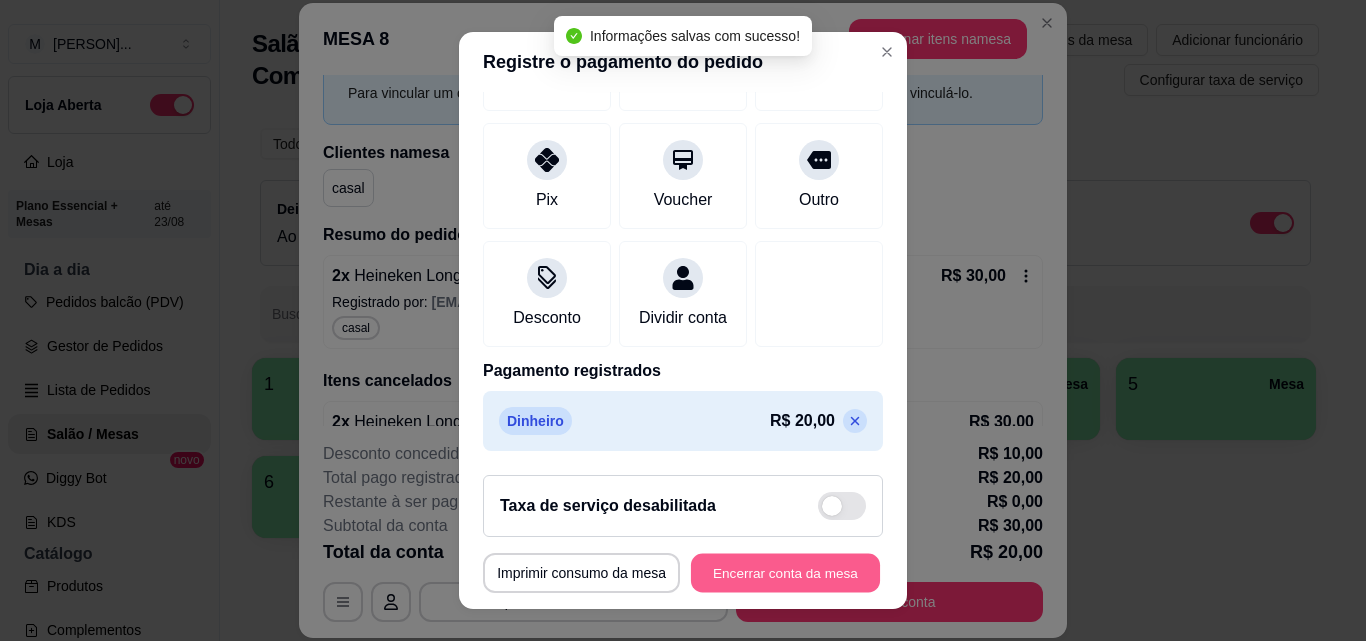 click on "Encerrar conta da mesa" at bounding box center (785, 573) 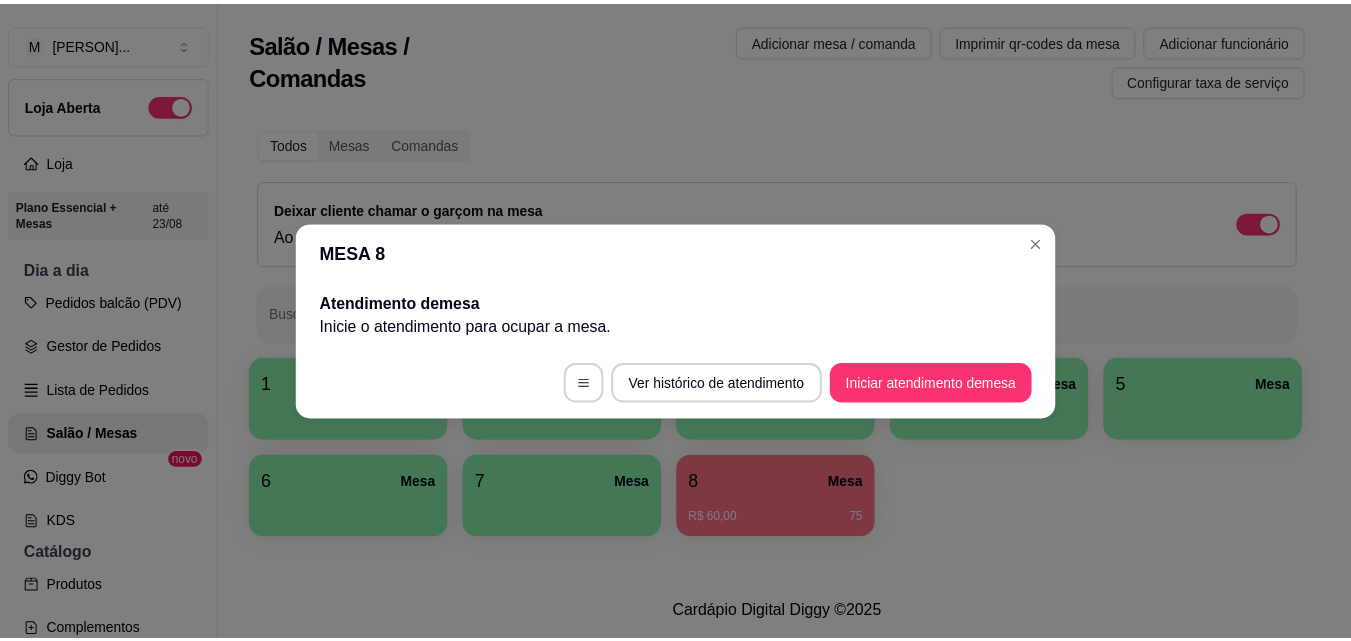 scroll, scrollTop: 0, scrollLeft: 0, axis: both 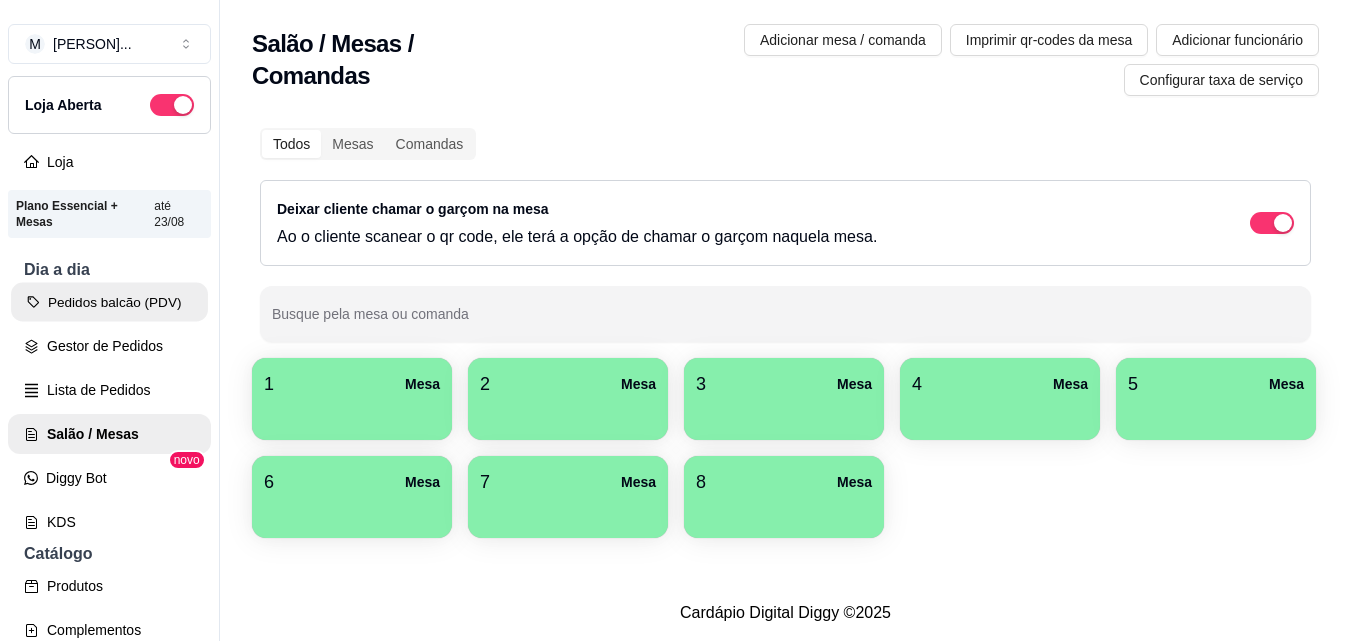 click on "Pedidos balcão (PDV)" at bounding box center (109, 302) 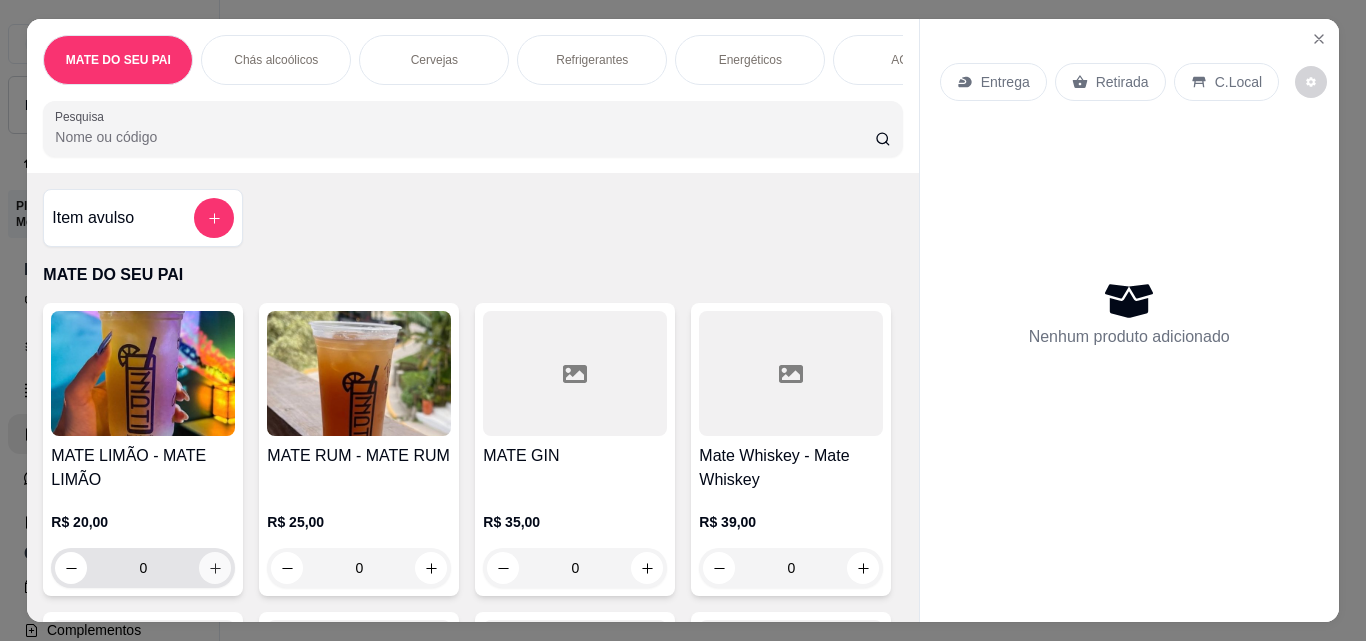 click 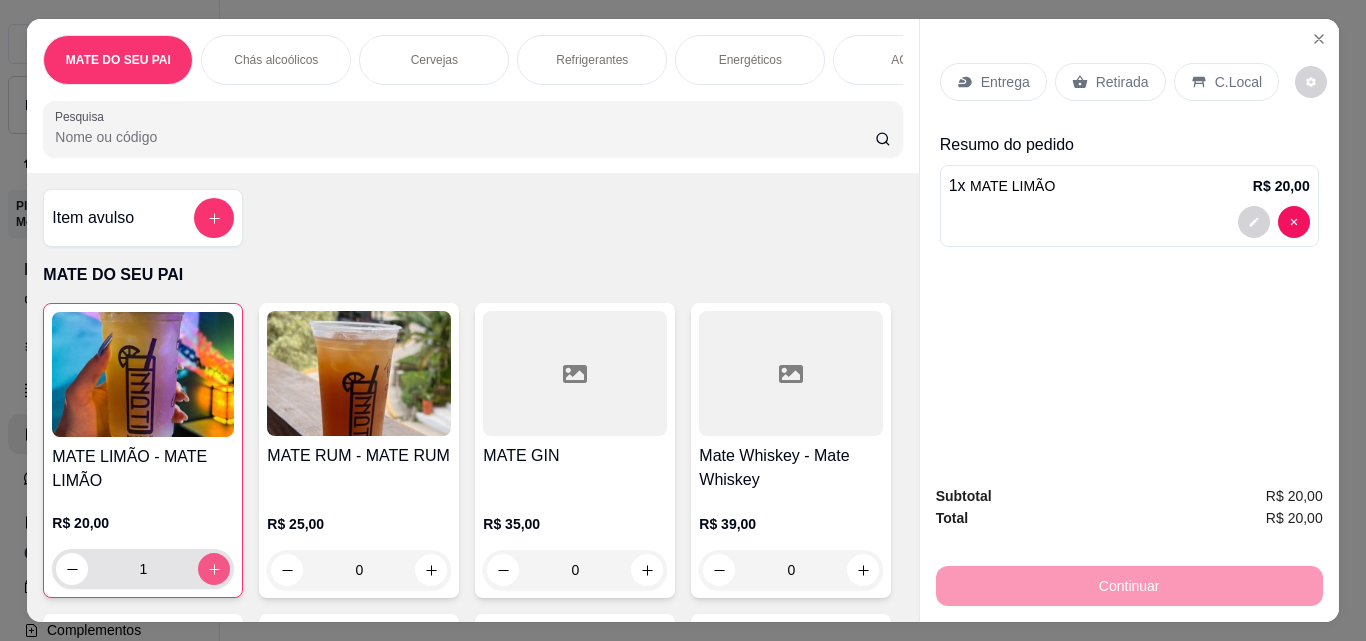 click 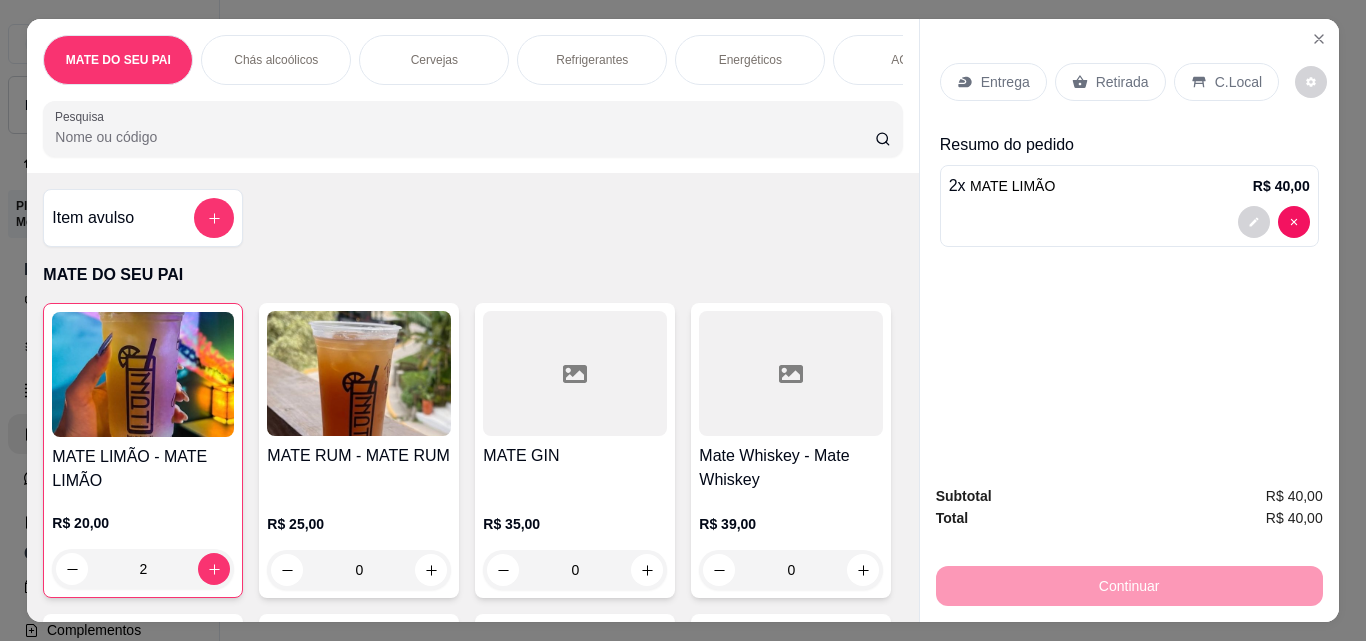 click on "Retirada" at bounding box center (1122, 82) 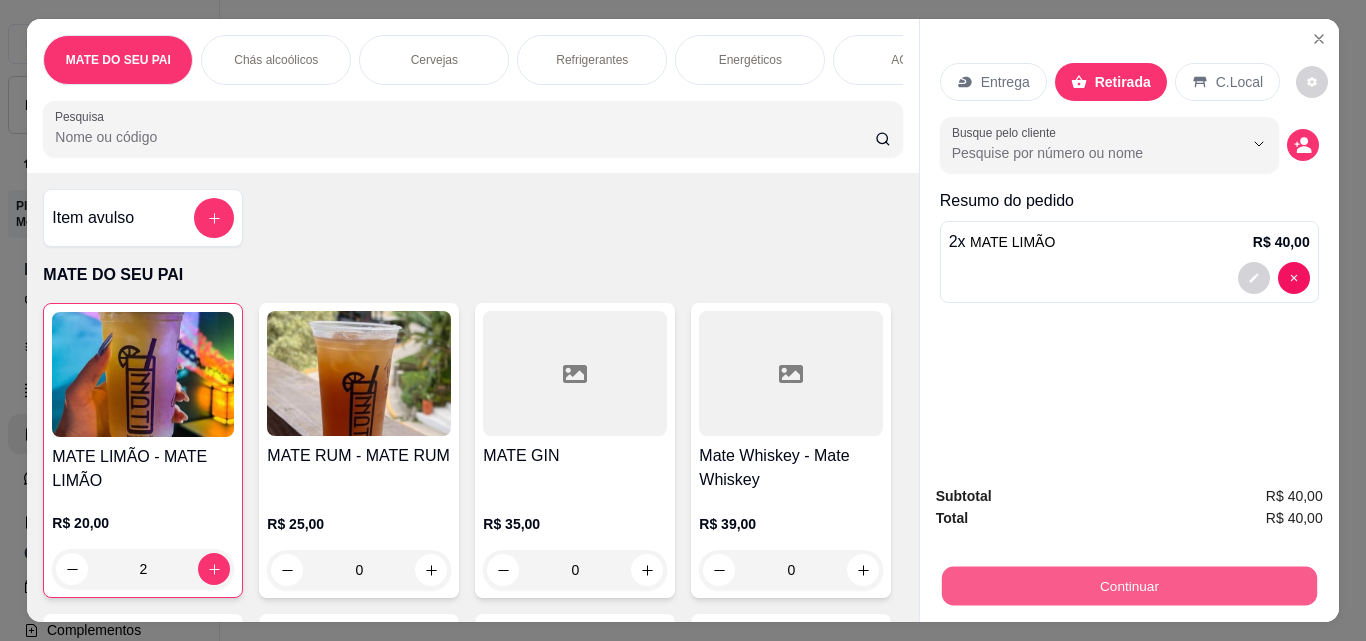 click on "Continuar" at bounding box center [1128, 585] 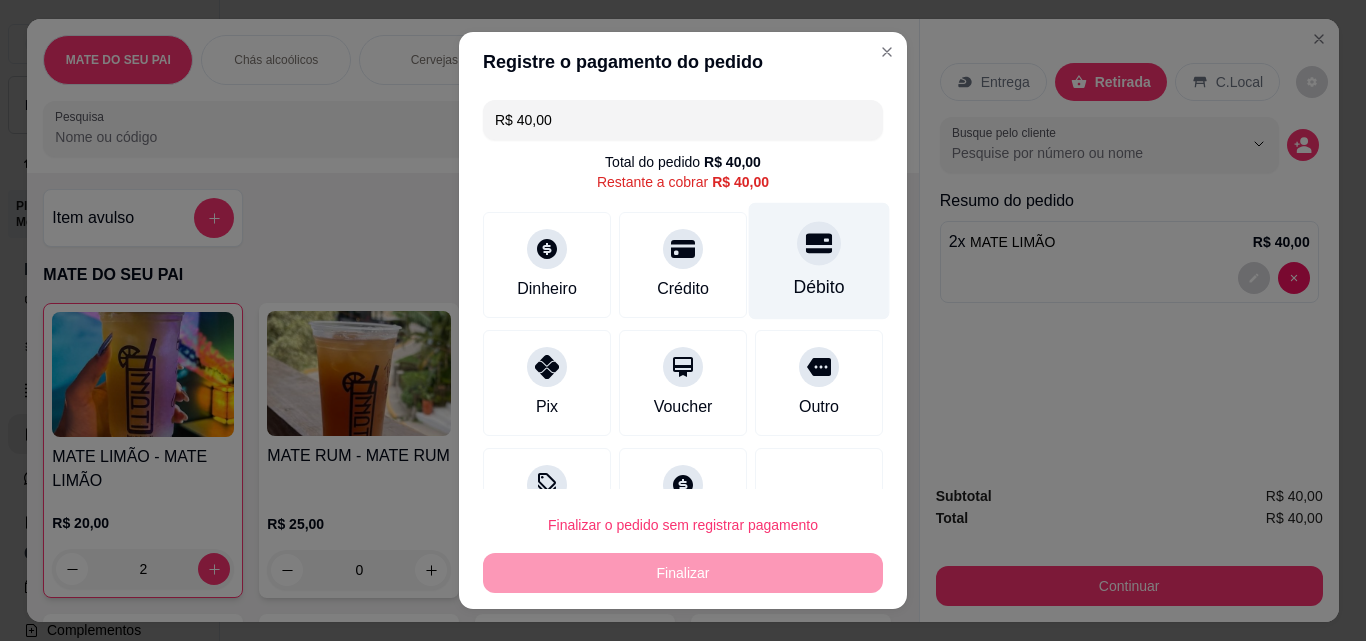 click at bounding box center [819, 243] 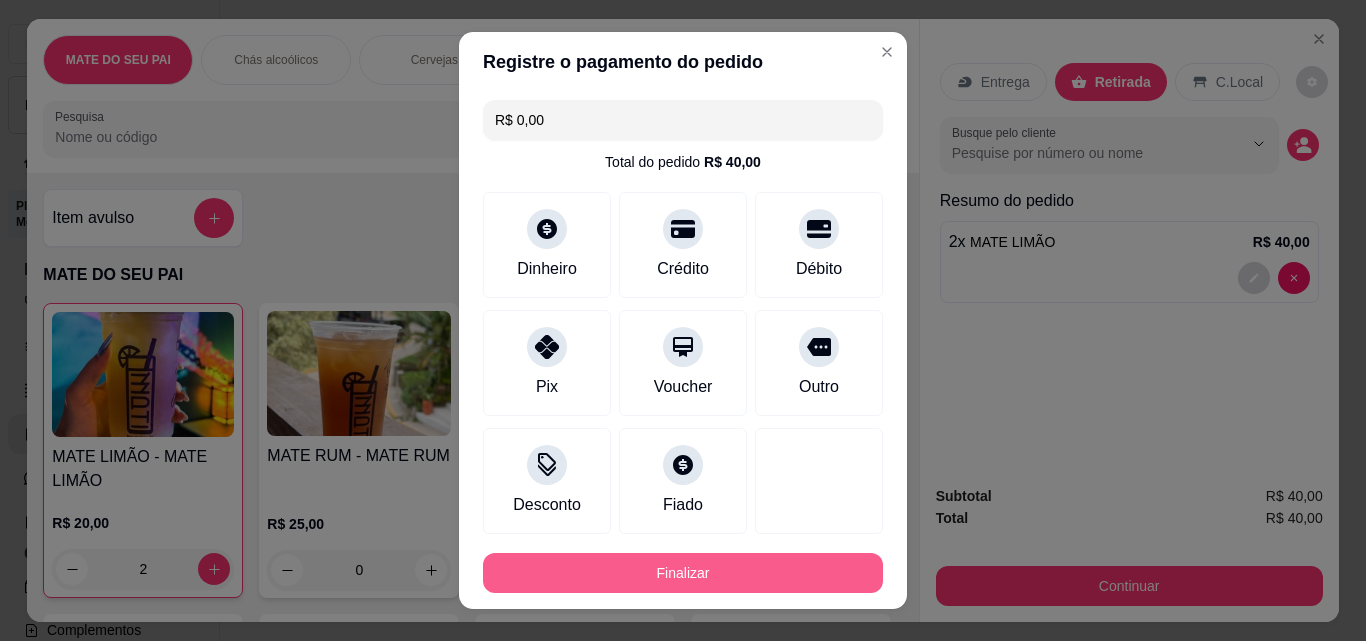 click on "Finalizar" at bounding box center [683, 573] 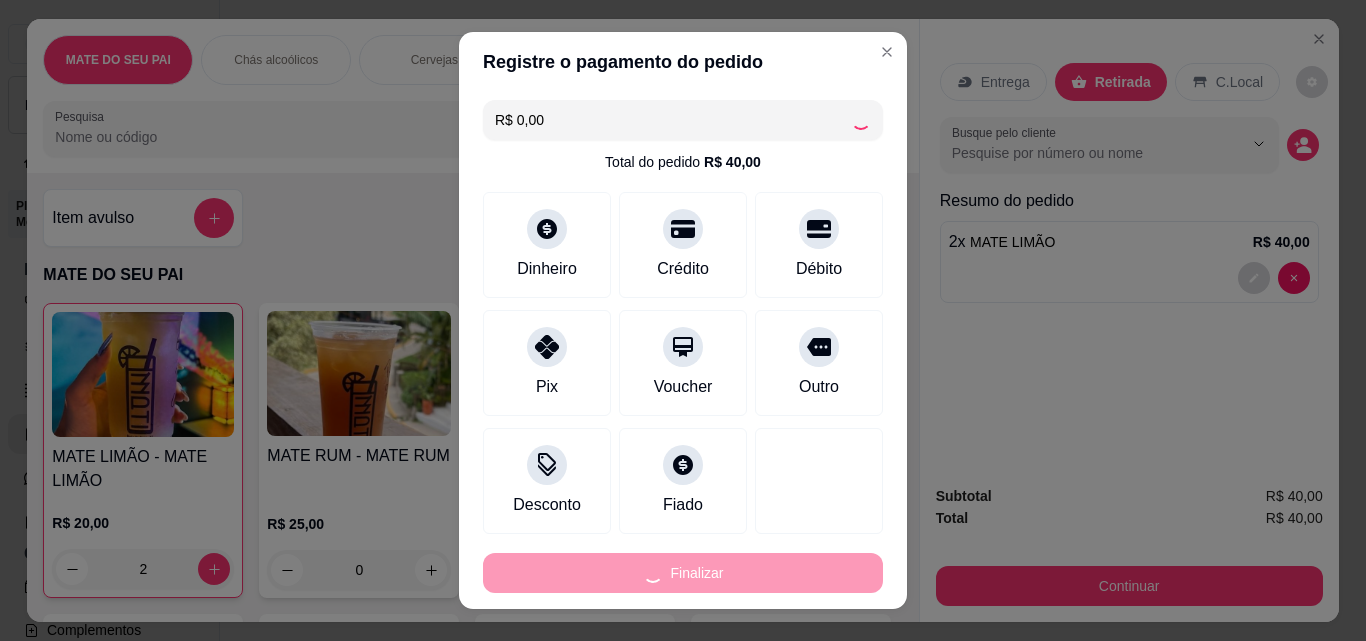 type on "0" 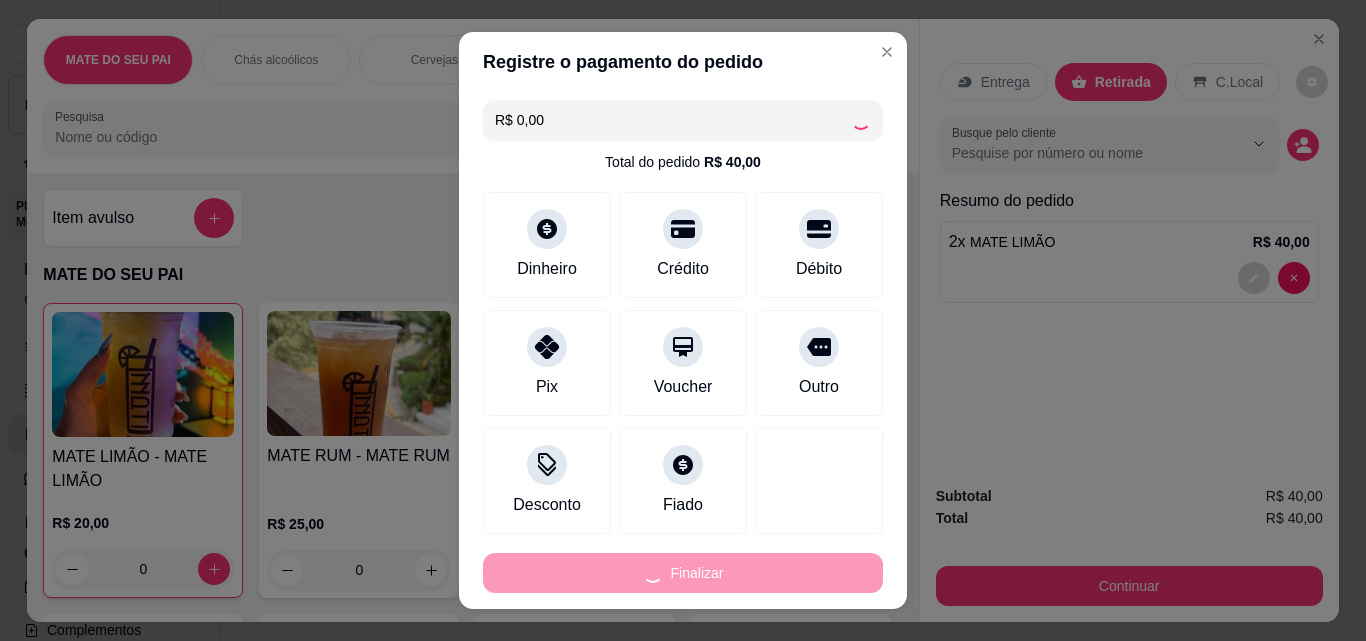 type on "-R$ 40,00" 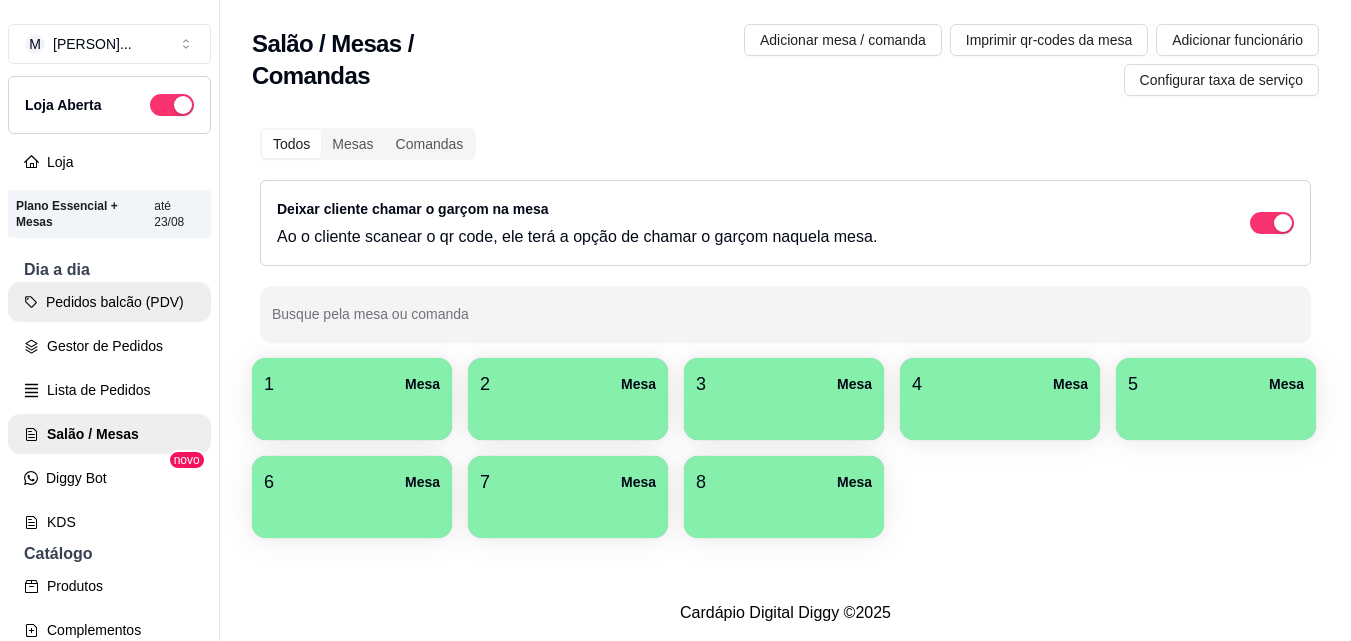 click on "Pedidos balcão (PDV)" at bounding box center (109, 302) 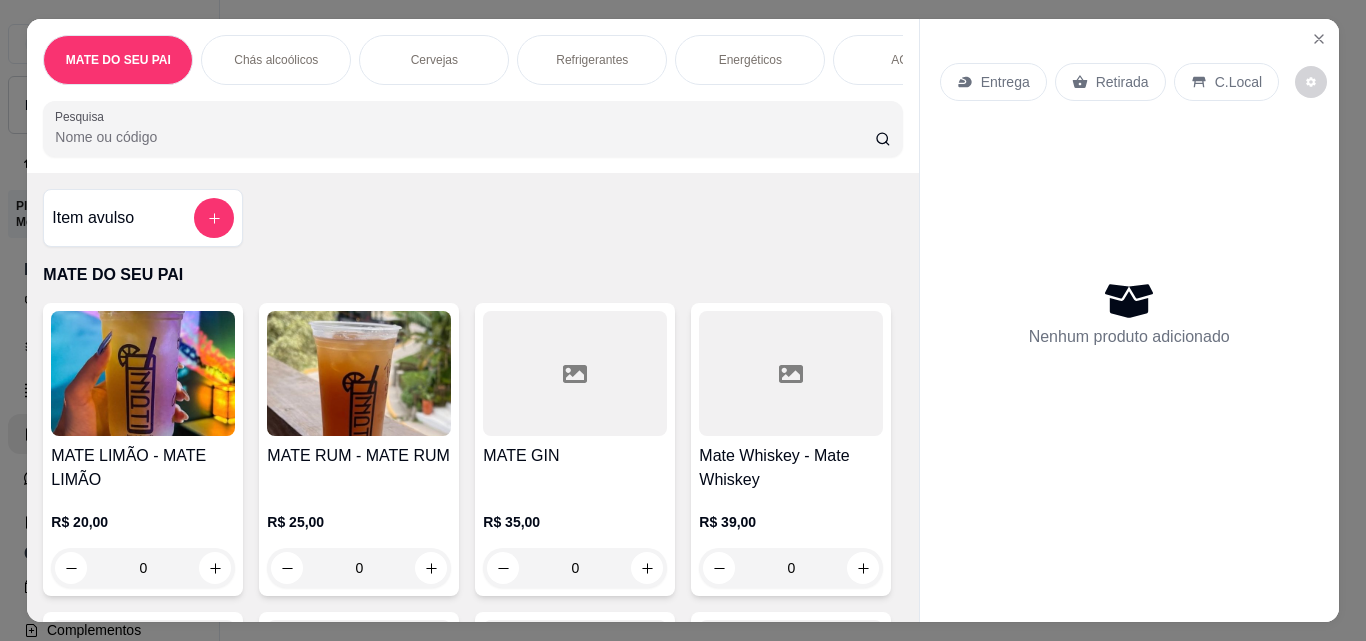 click at bounding box center [359, 373] 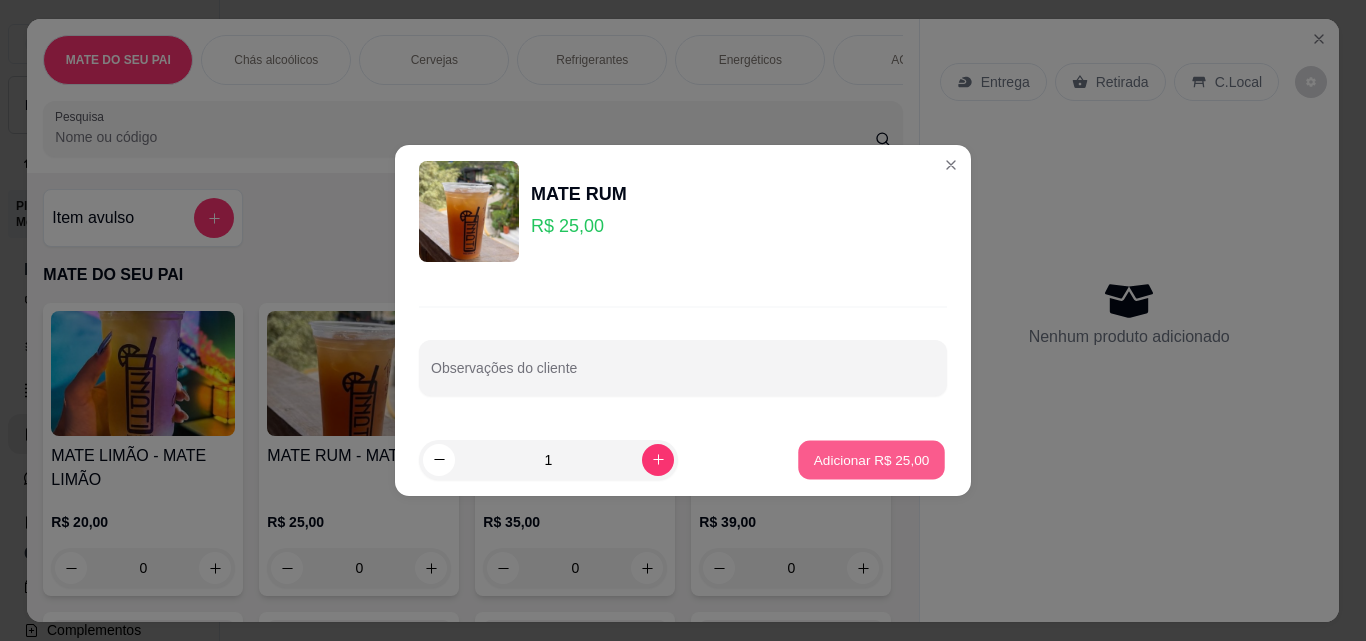 click on "Adicionar   R$ 25,00" at bounding box center (872, 459) 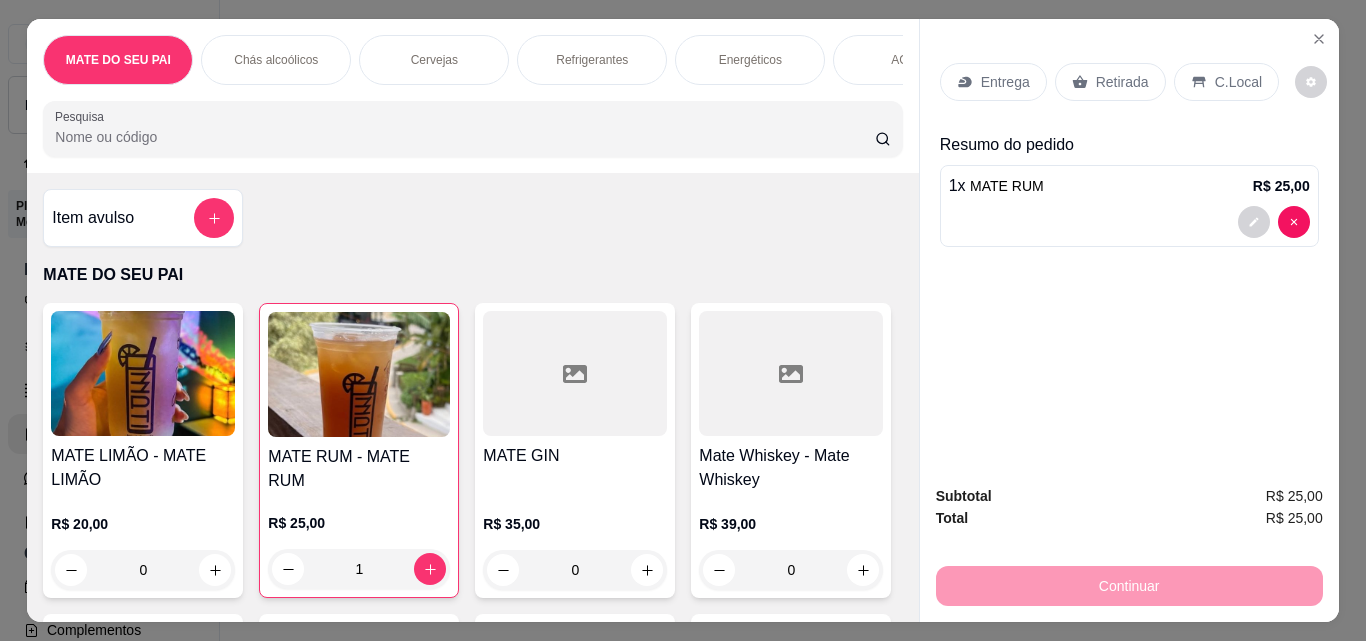 click on "Entrega Retirada C.Local" at bounding box center [1129, 82] 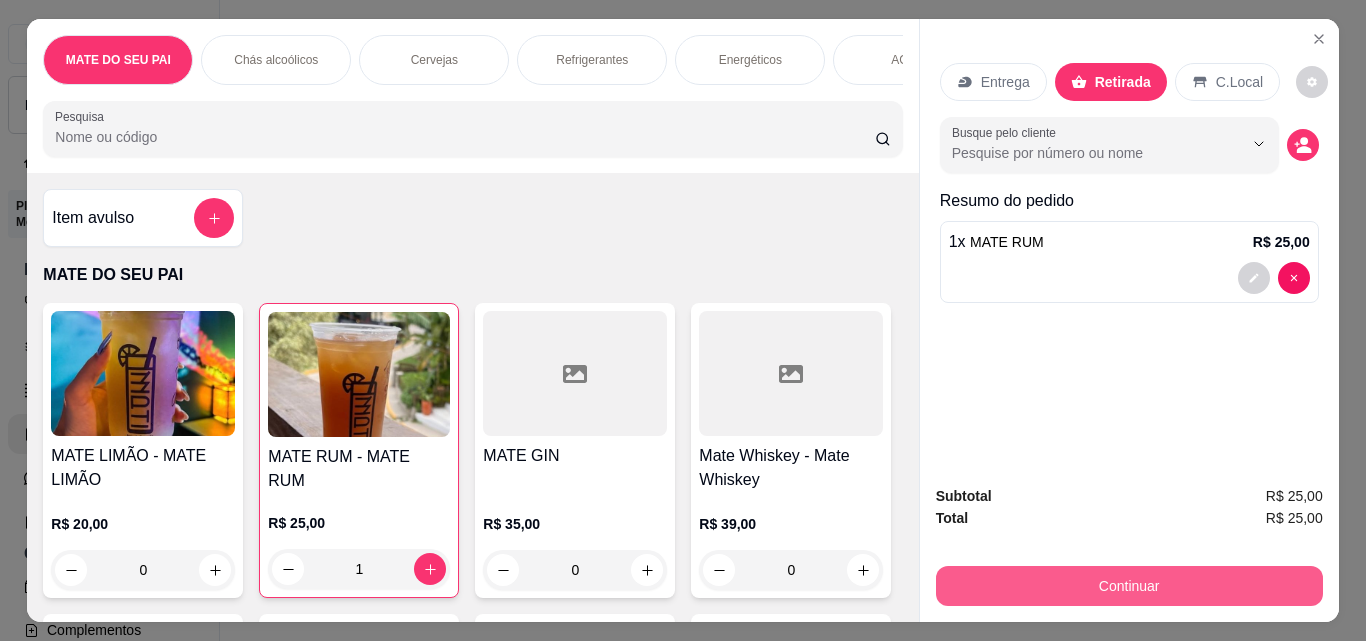 click on "Continuar" at bounding box center (1129, 586) 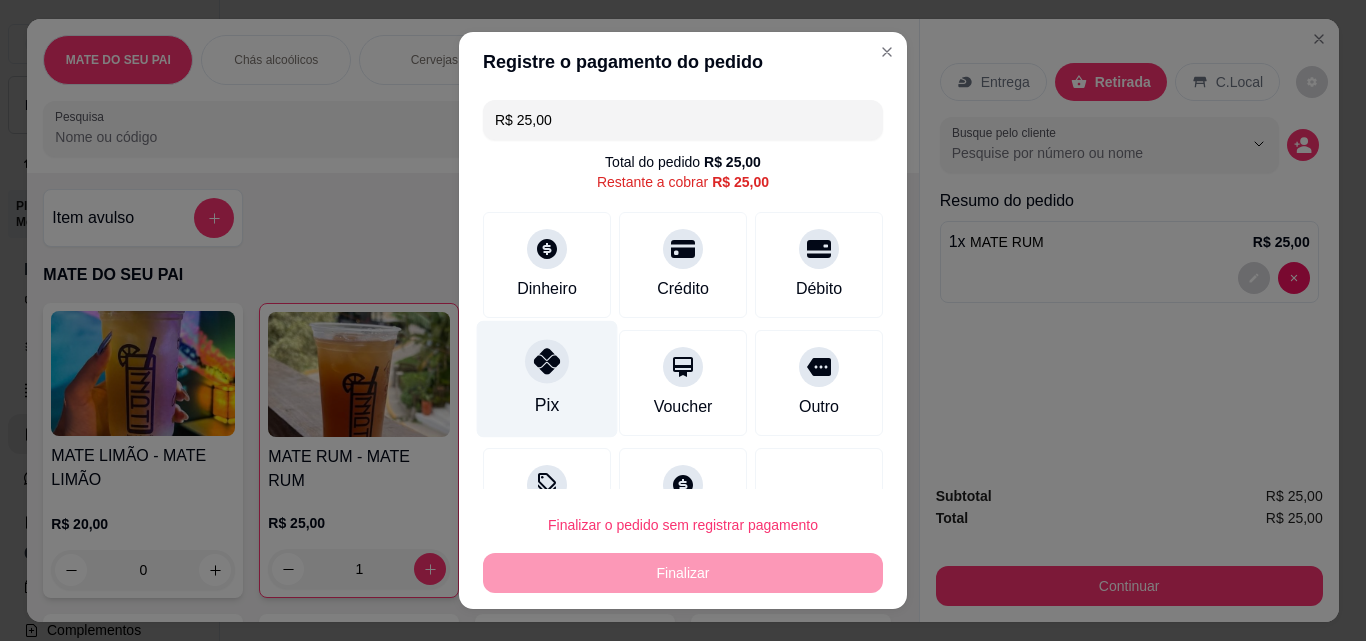 click 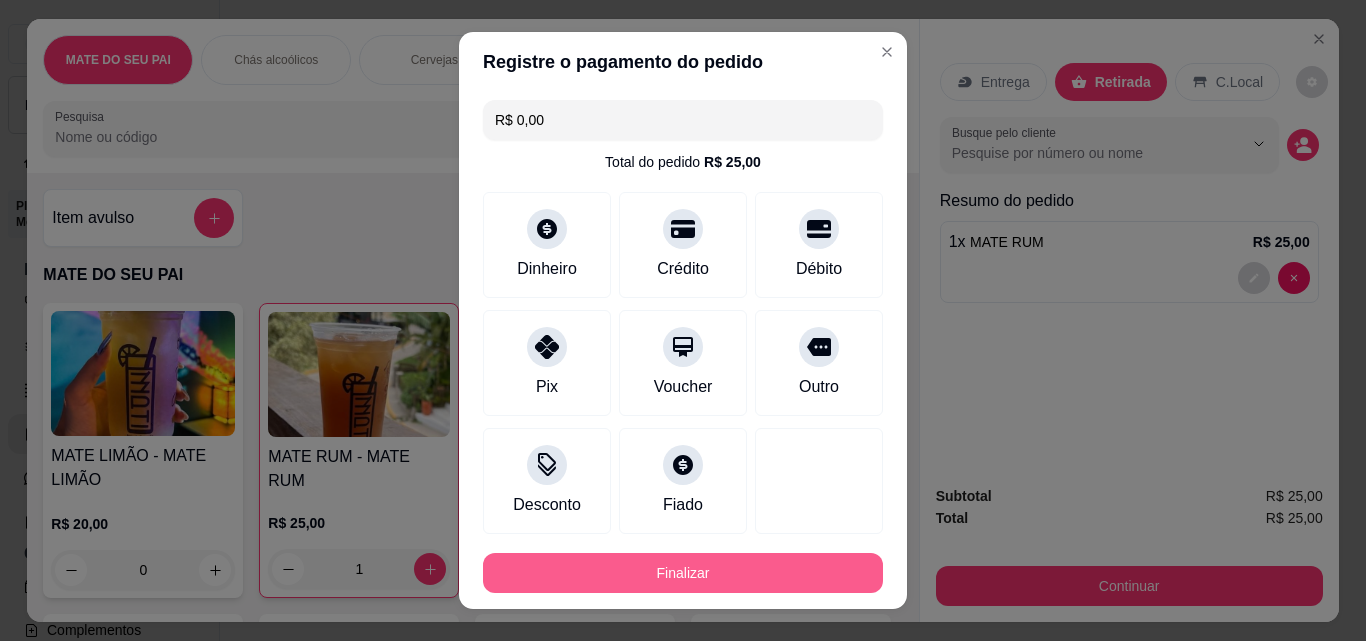 click on "Finalizar" at bounding box center (683, 573) 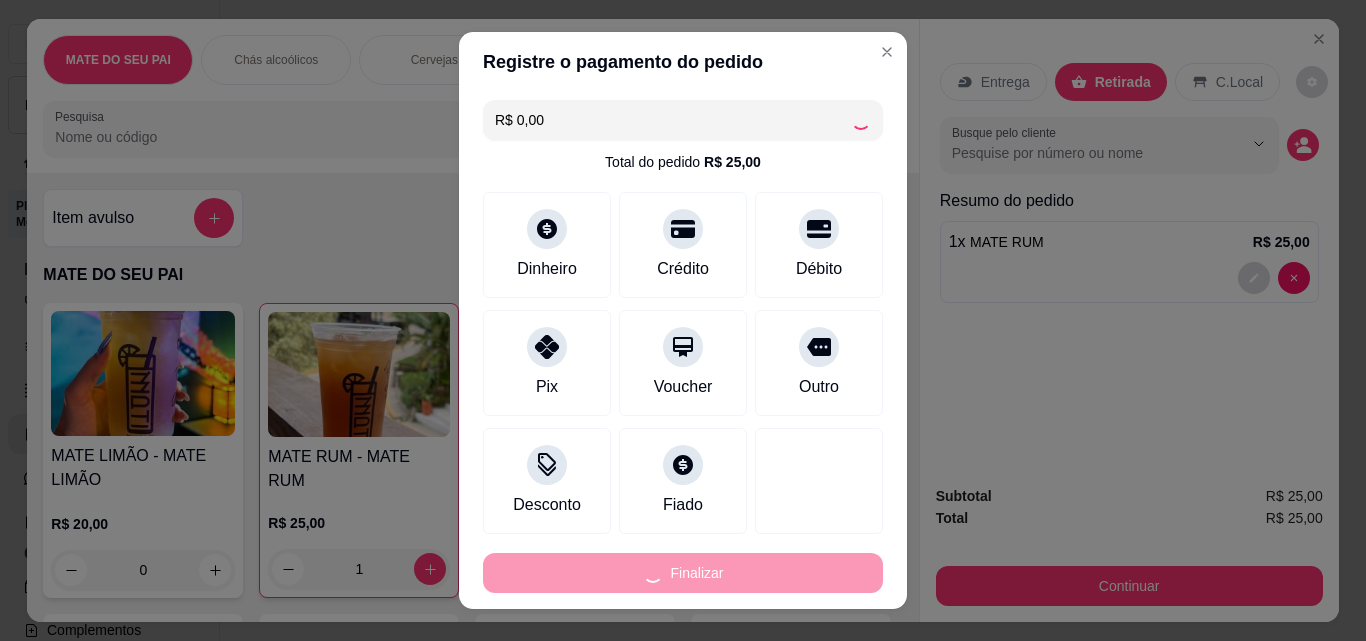 type on "0" 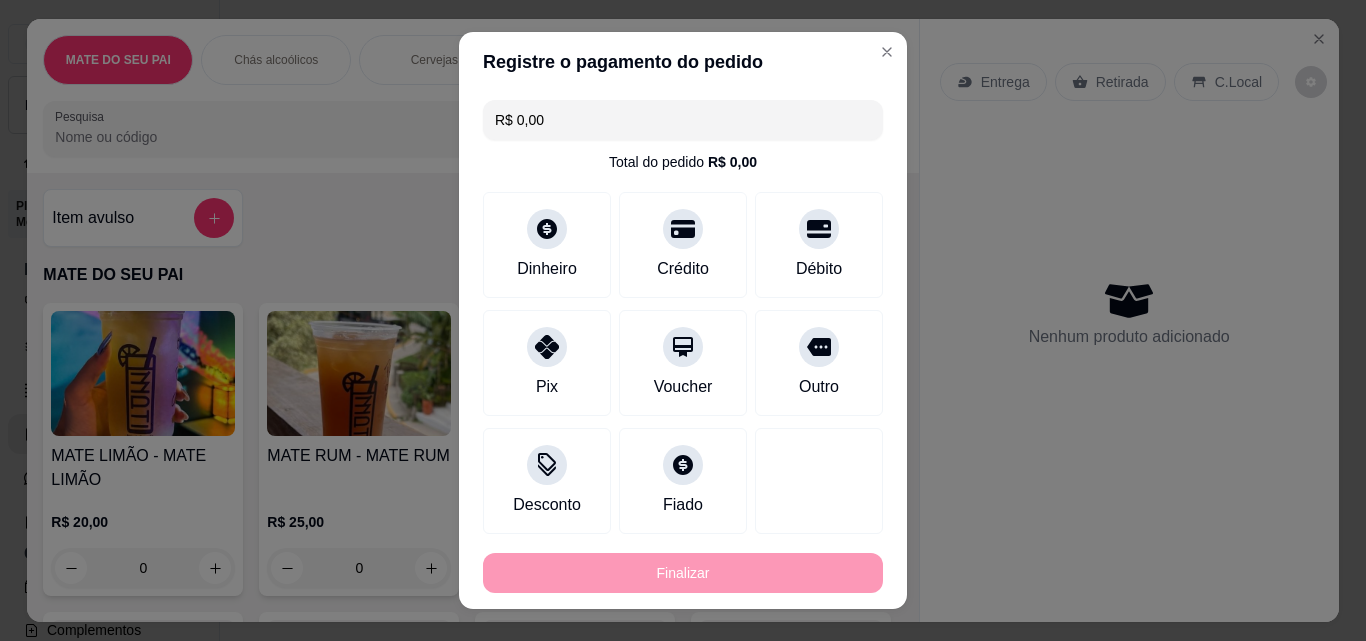 type on "-R$ 25,00" 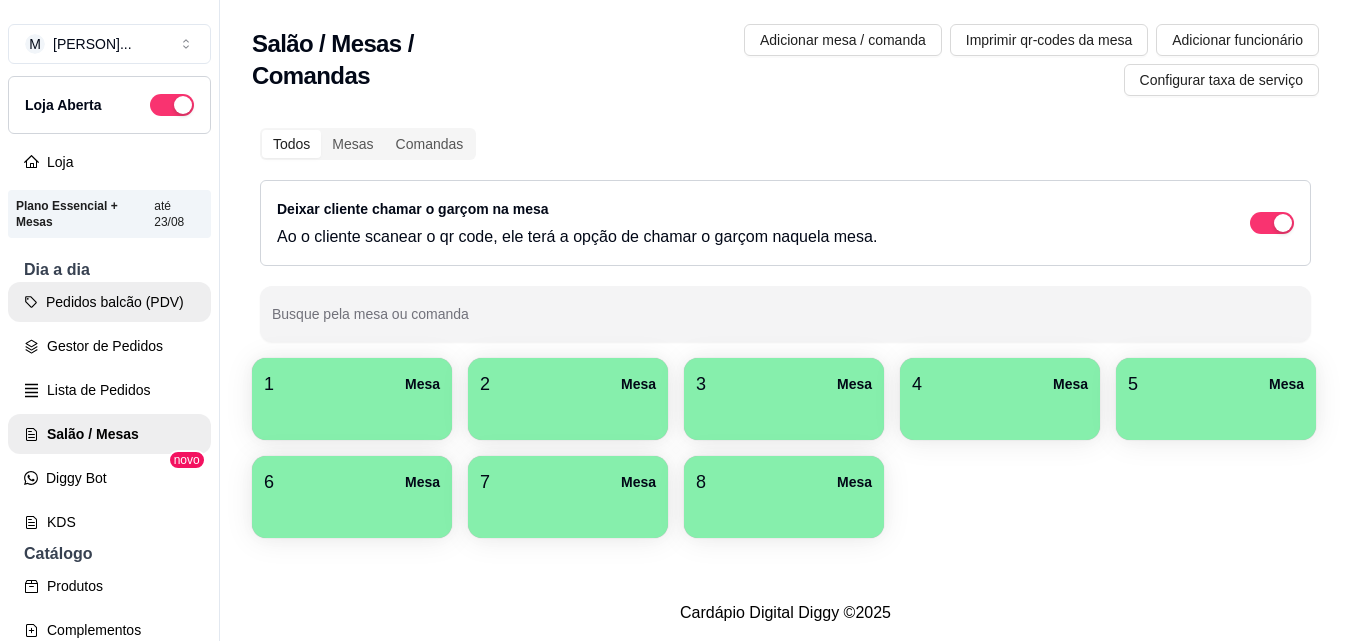 click on "Pedidos balcão (PDV)" at bounding box center (109, 302) 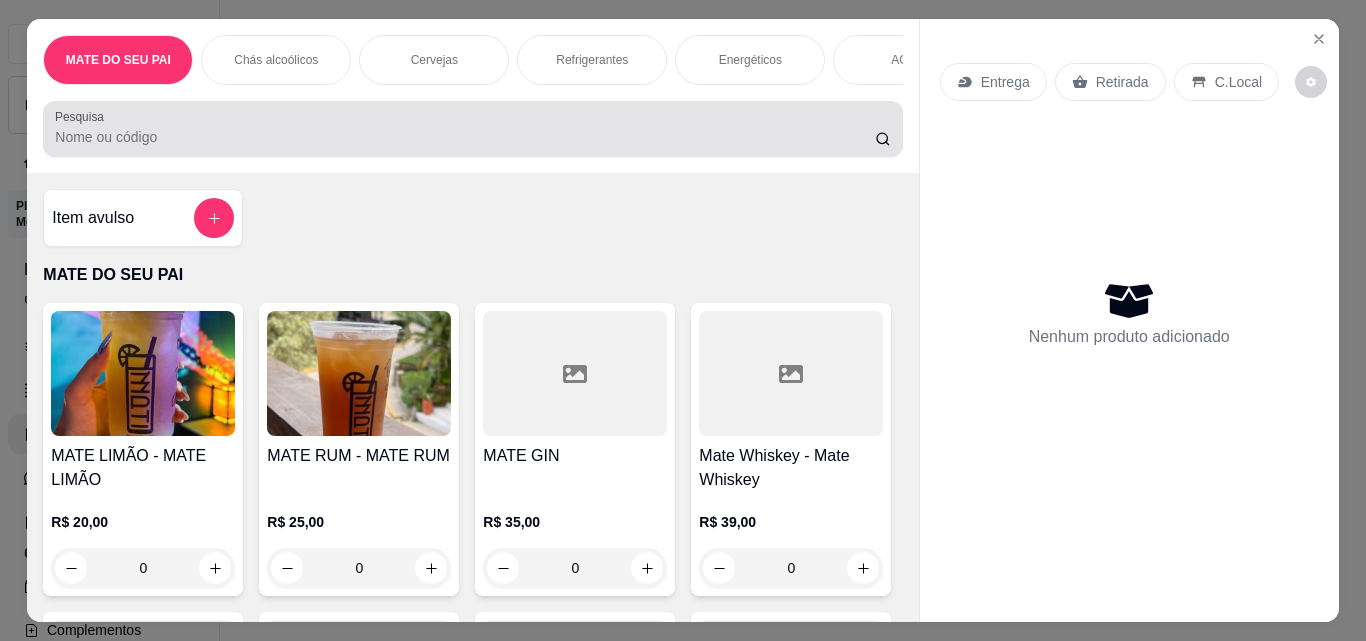 click on "Pesquisa" at bounding box center (465, 137) 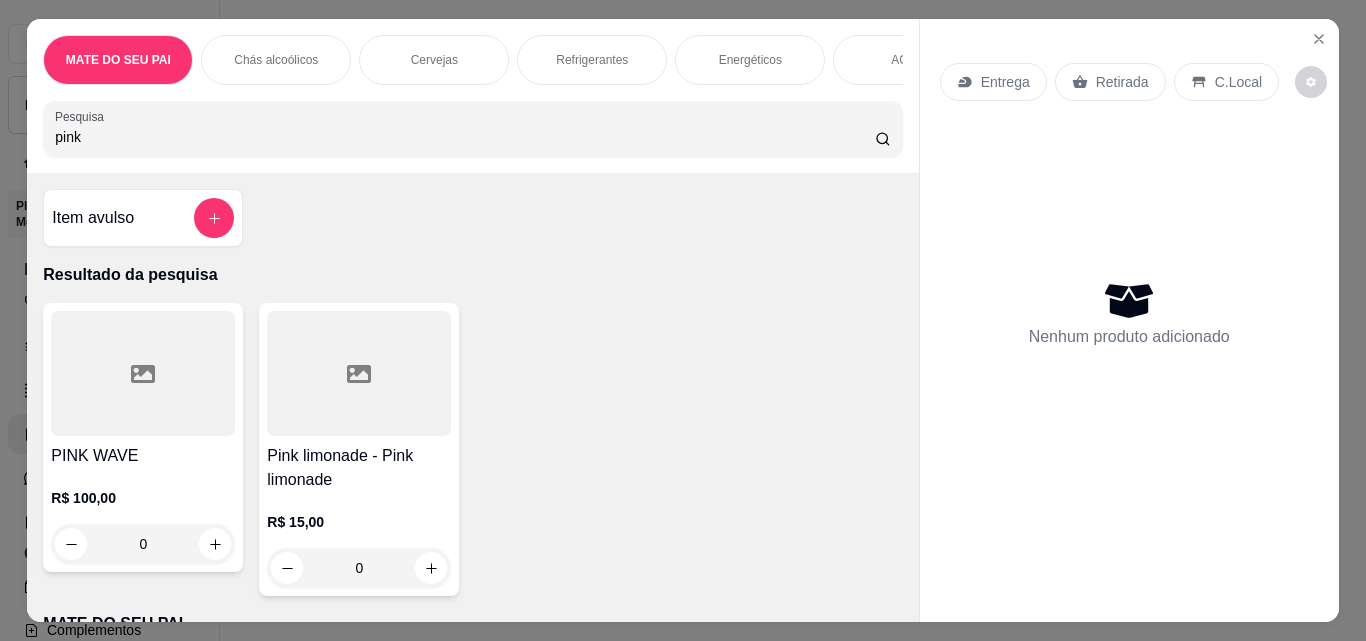 type on "pink" 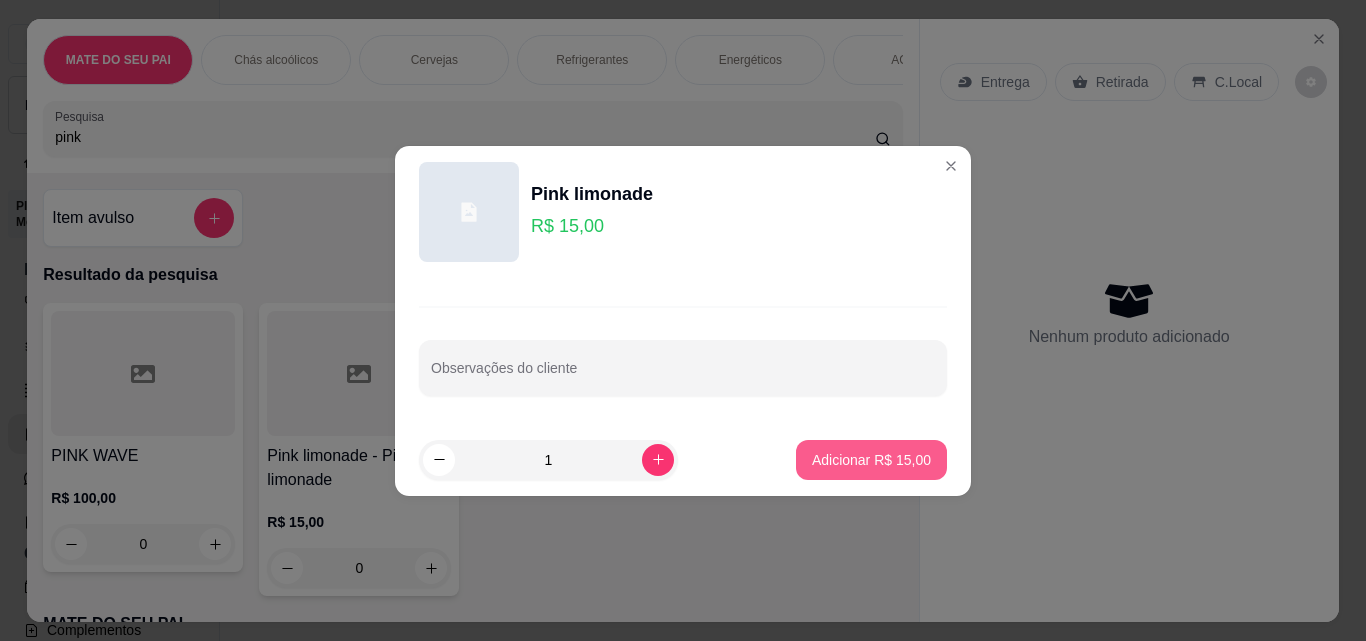 click on "Adicionar   R$ 15,00" at bounding box center (871, 460) 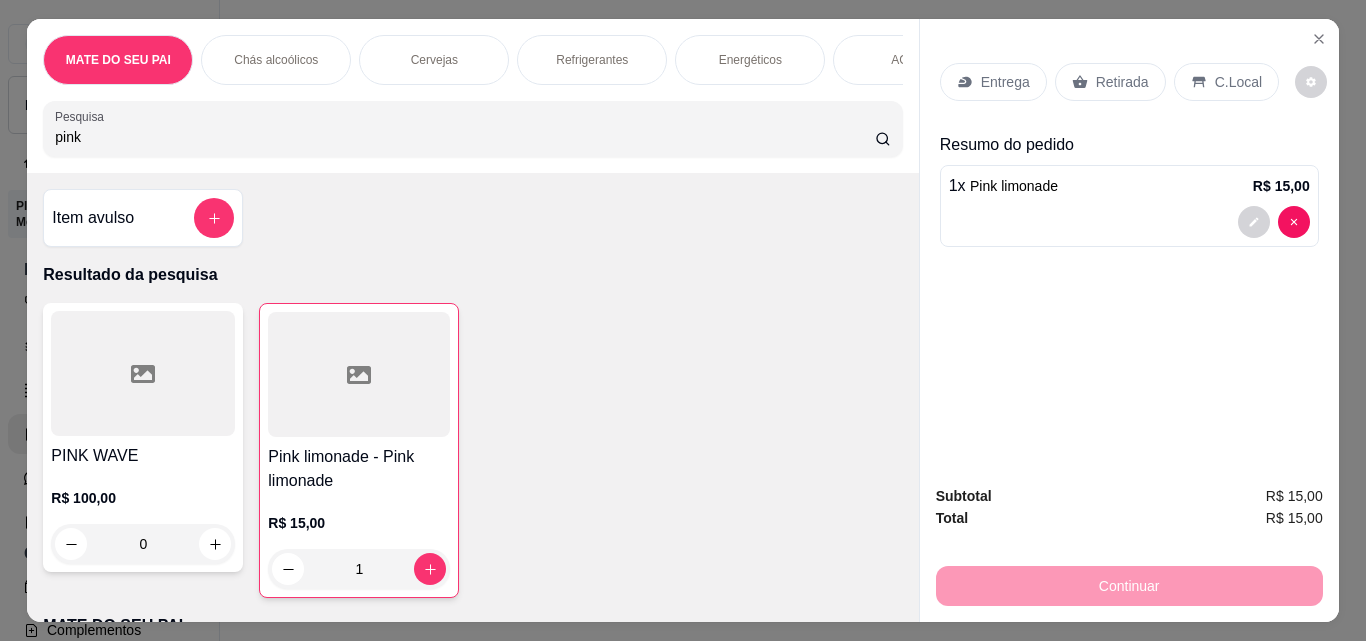 click on "Retirada" at bounding box center [1110, 82] 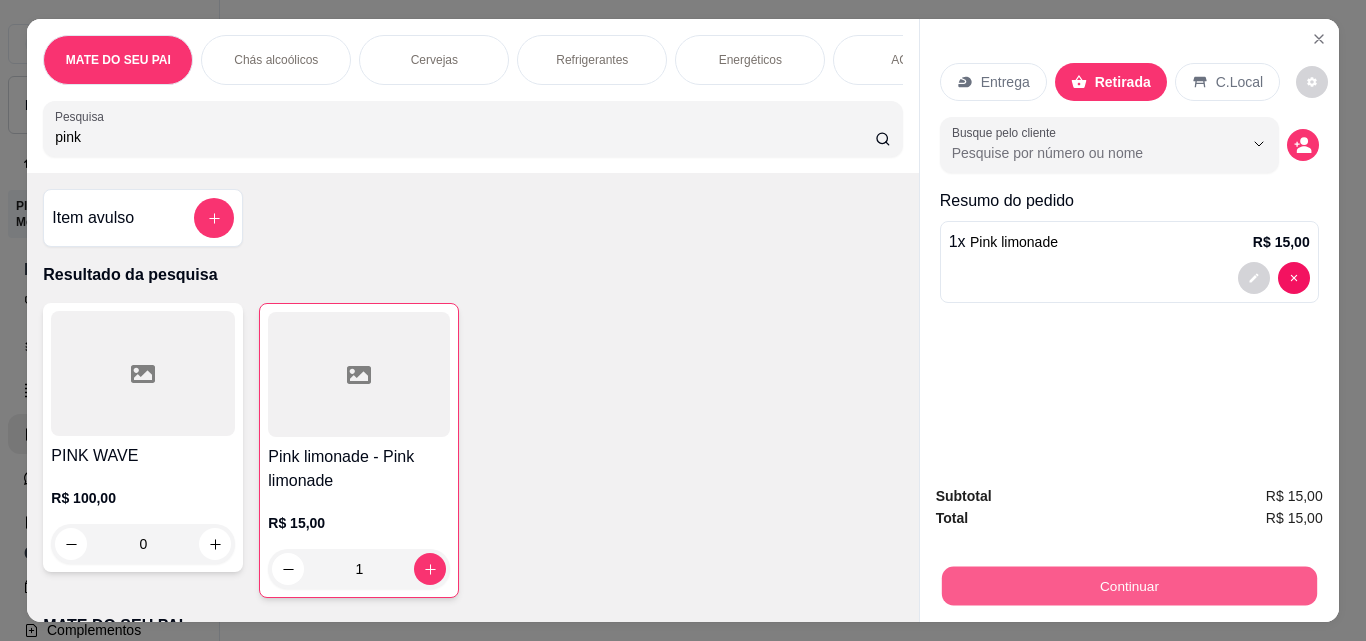 click on "Continuar" at bounding box center (1128, 585) 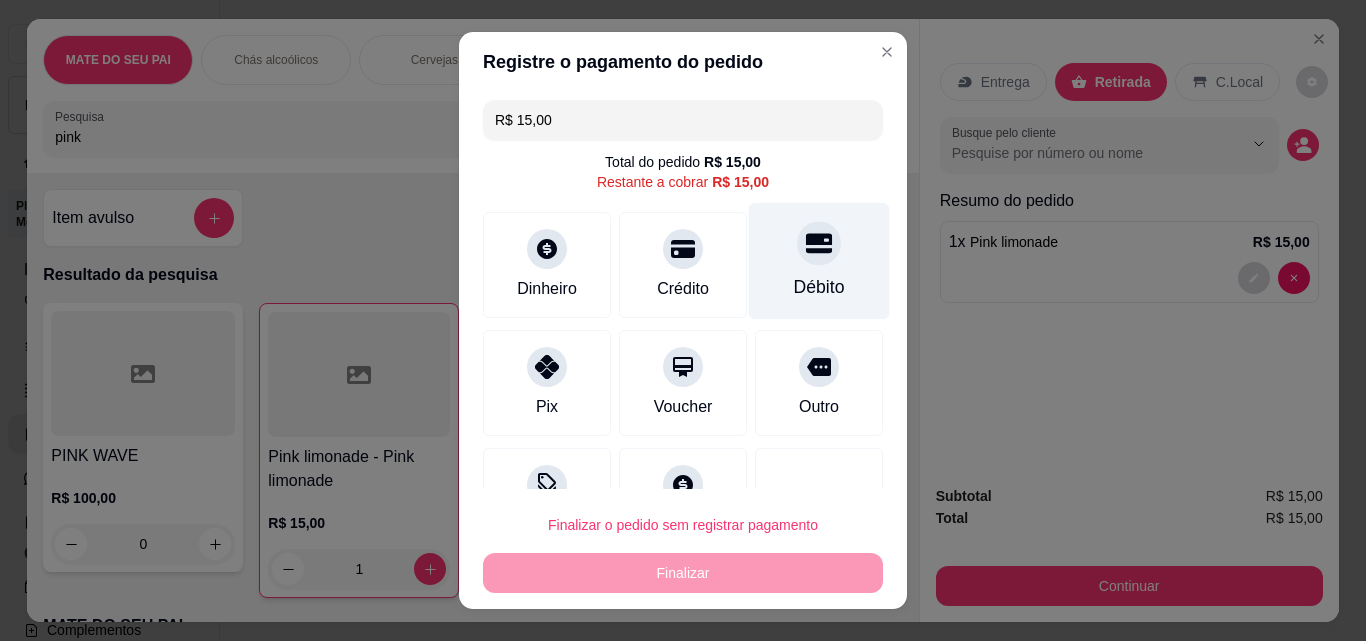 click at bounding box center (819, 243) 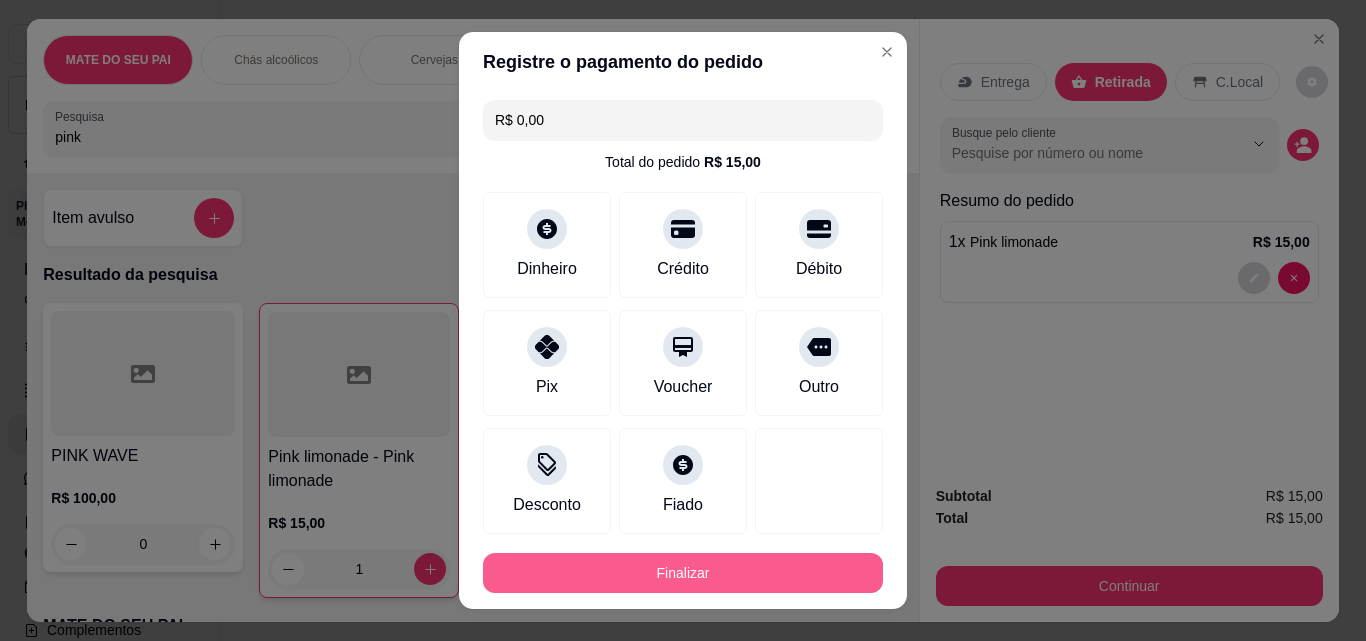 click on "Finalizar" at bounding box center (683, 573) 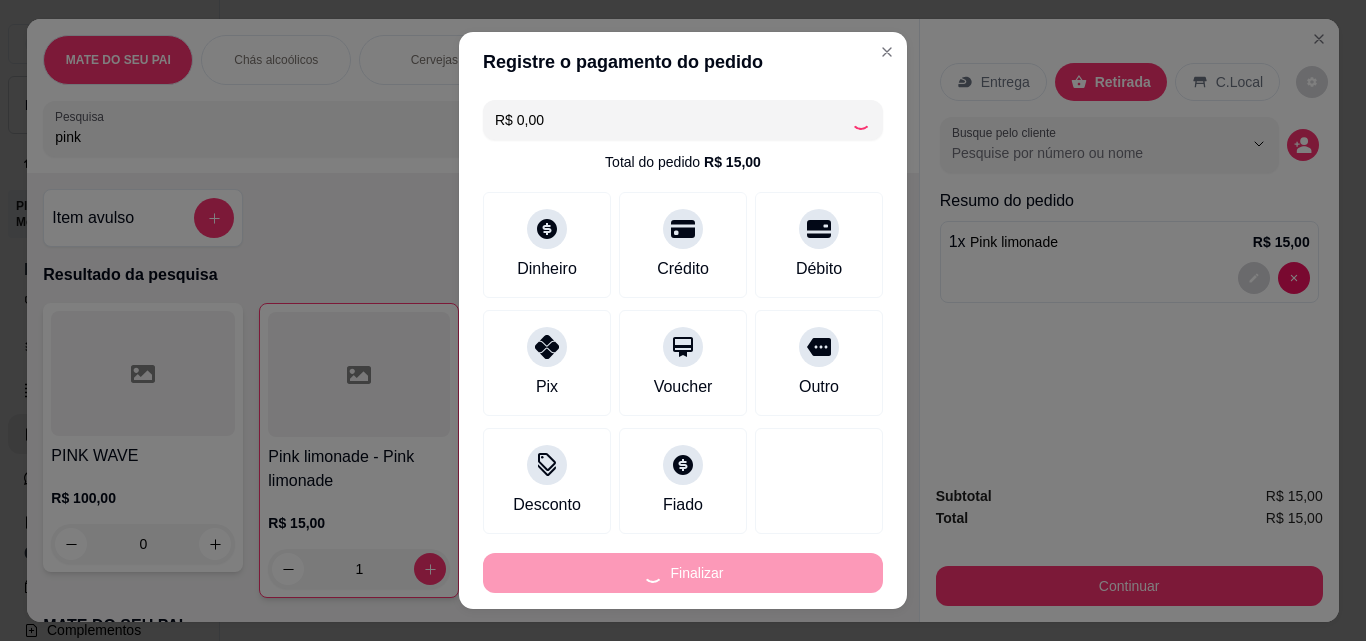 type on "0" 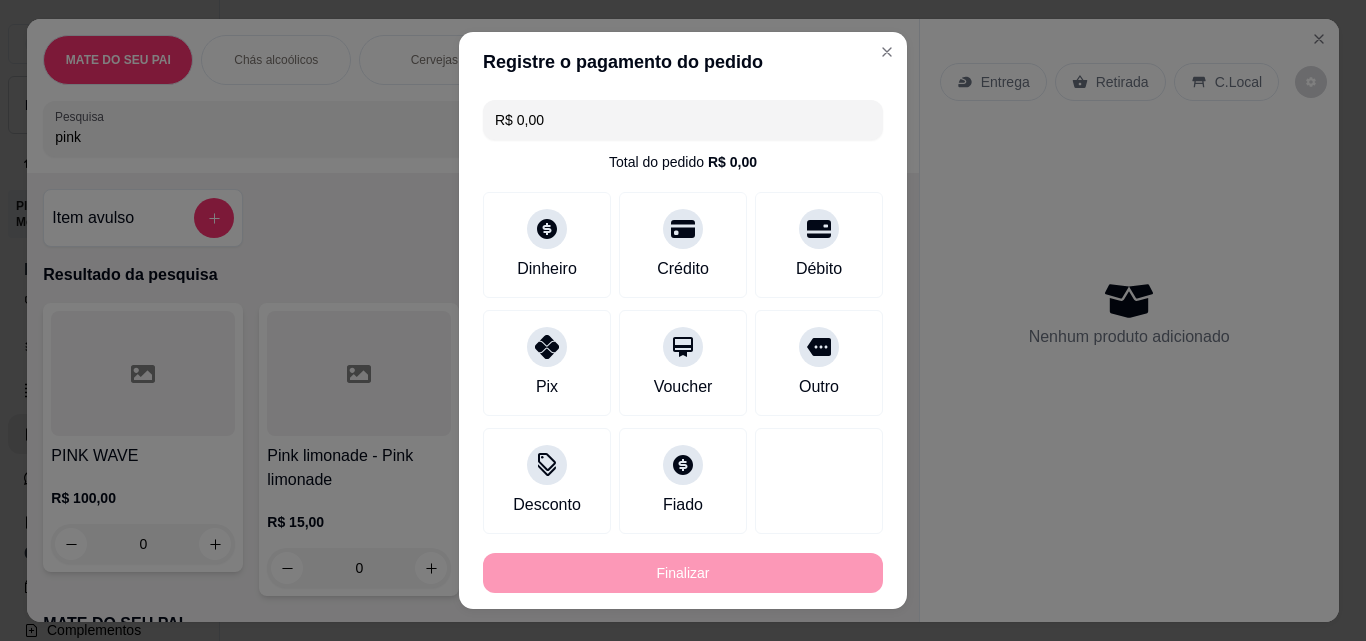 type on "-R$ 15,00" 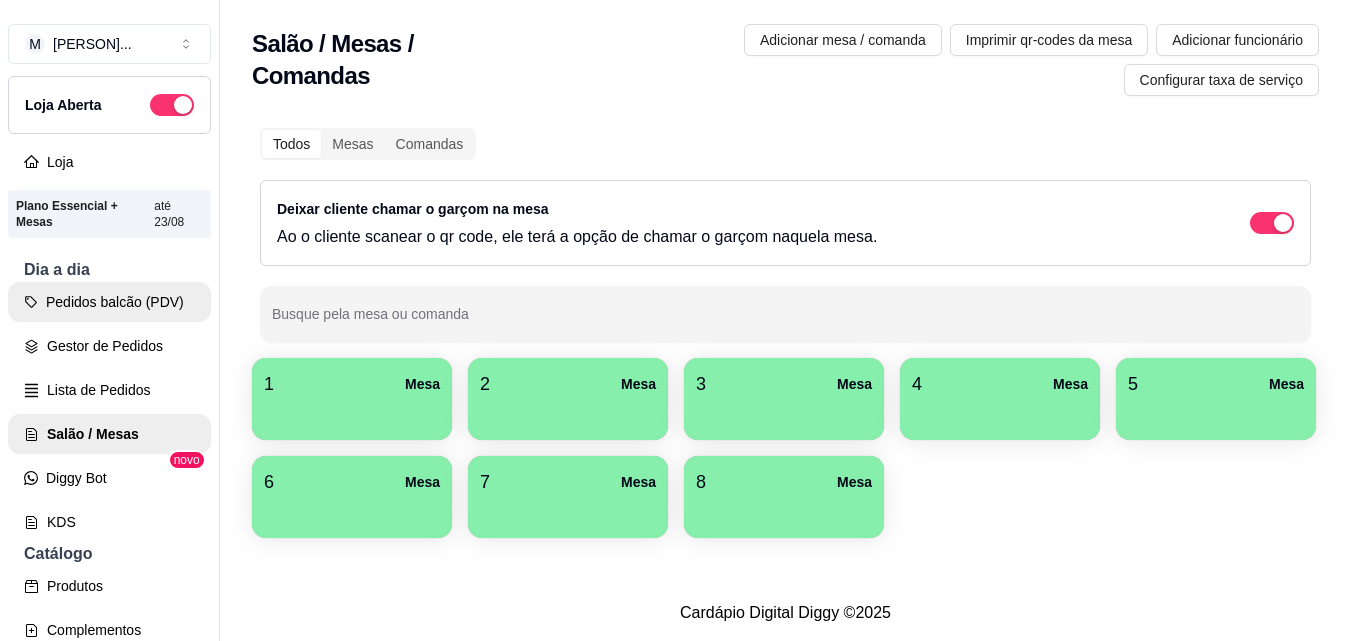 click on "Pedidos balcão (PDV)" at bounding box center (109, 302) 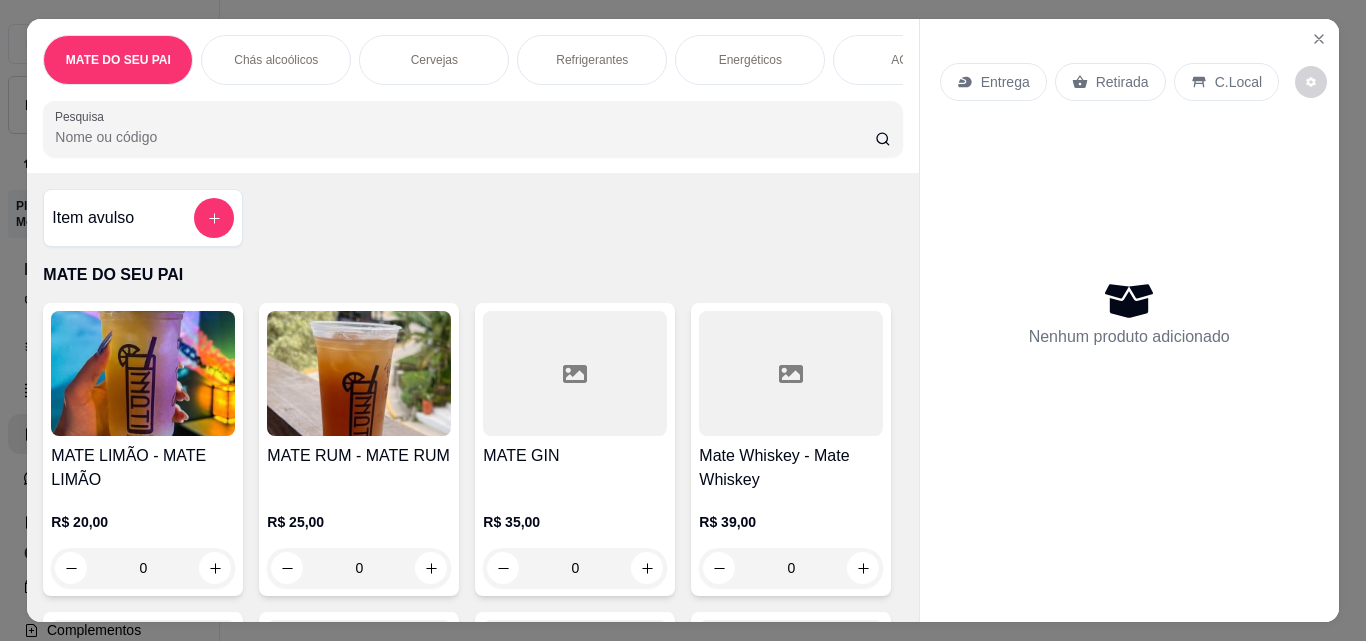 click on "Pesquisa" at bounding box center (465, 137) 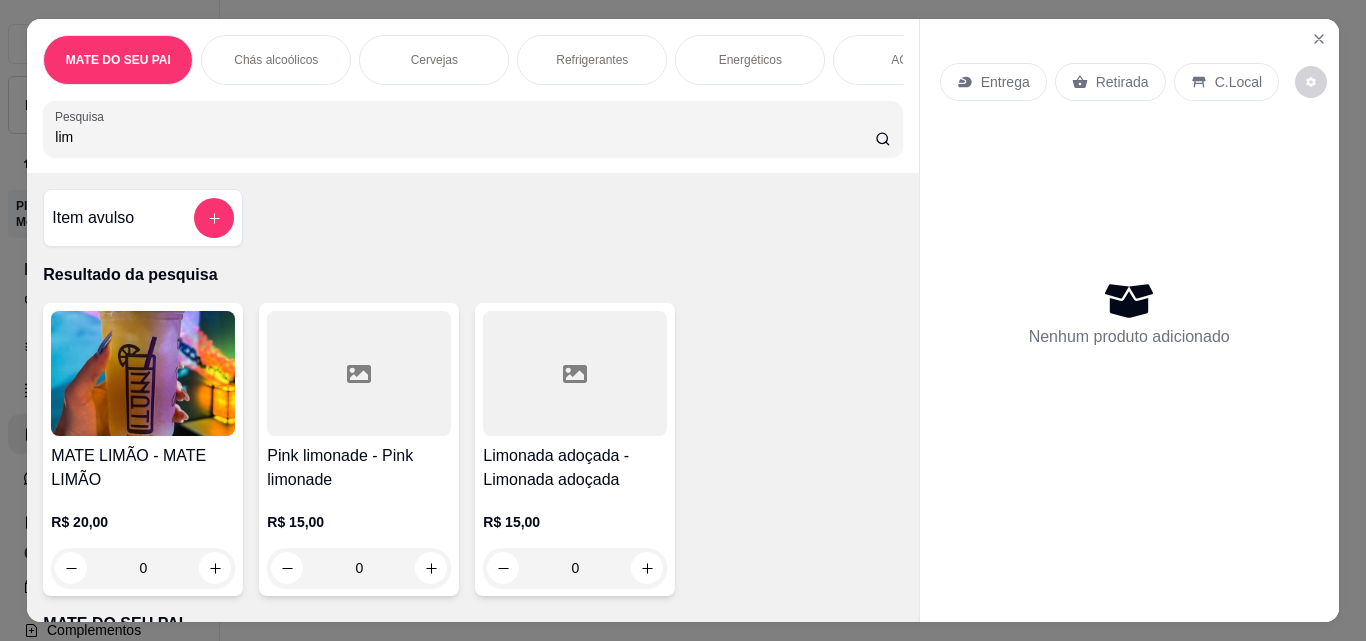 type on "lim" 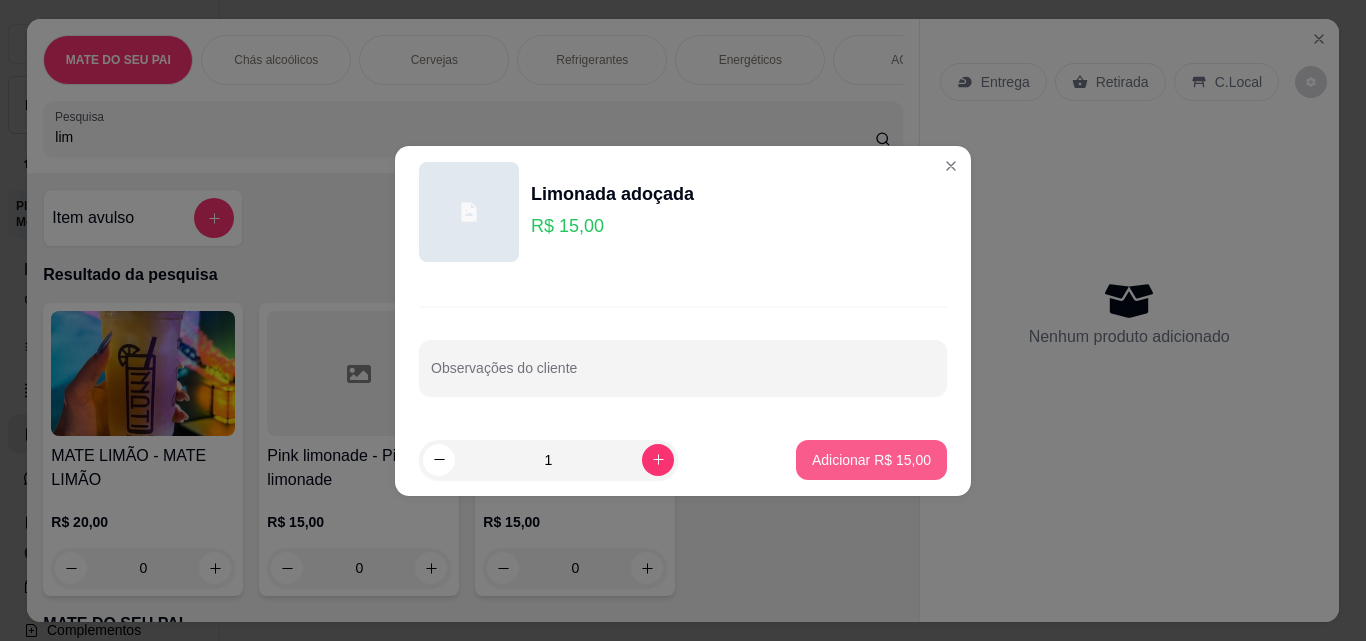 click on "Adicionar   R$ 15,00" at bounding box center (871, 460) 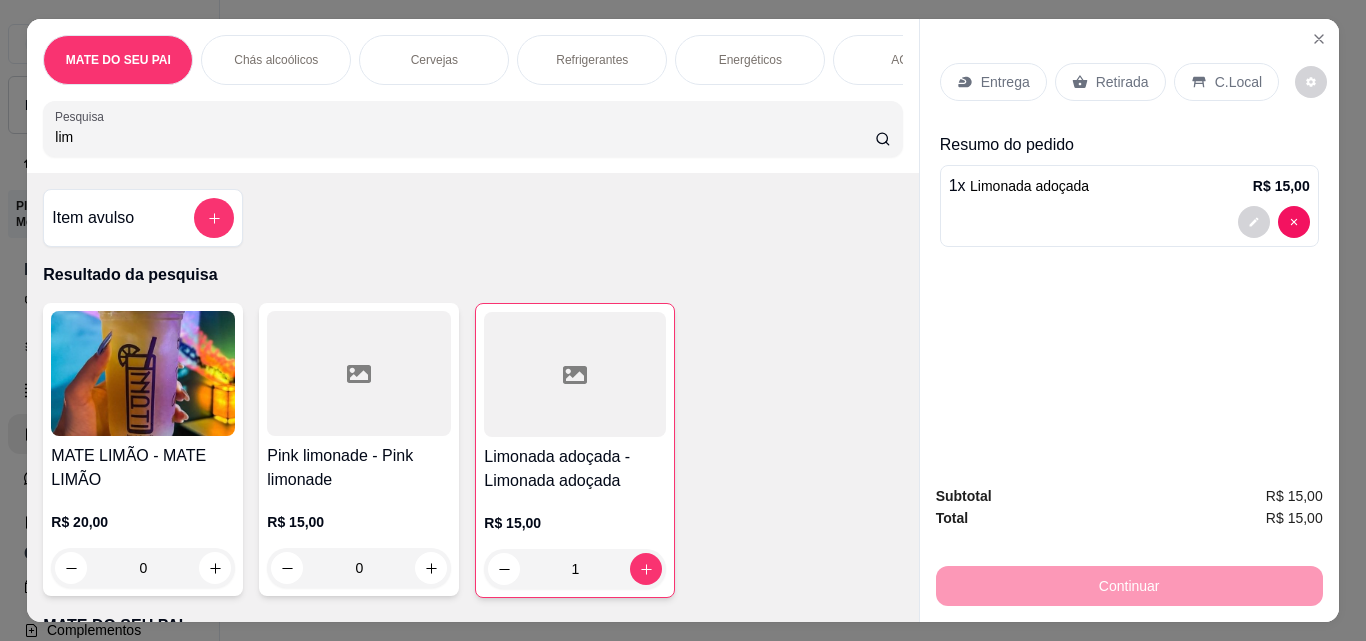 click on "Retirada" at bounding box center [1122, 82] 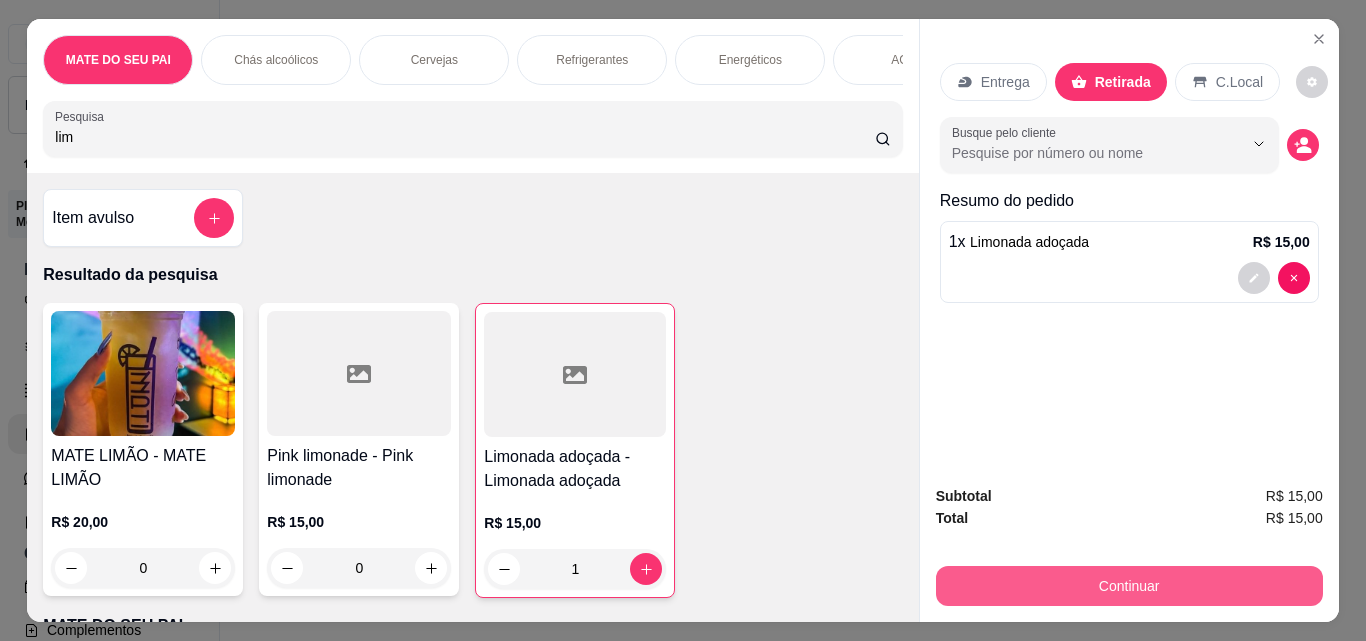 click on "Continuar" at bounding box center (1129, 586) 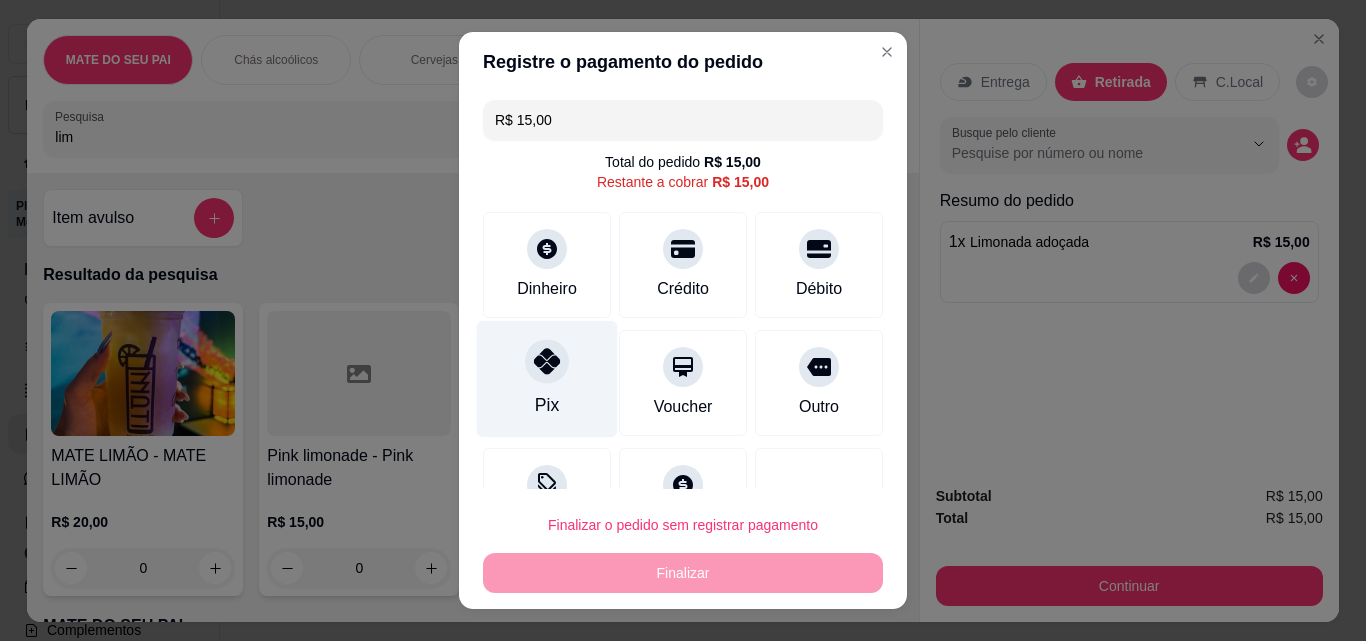 click 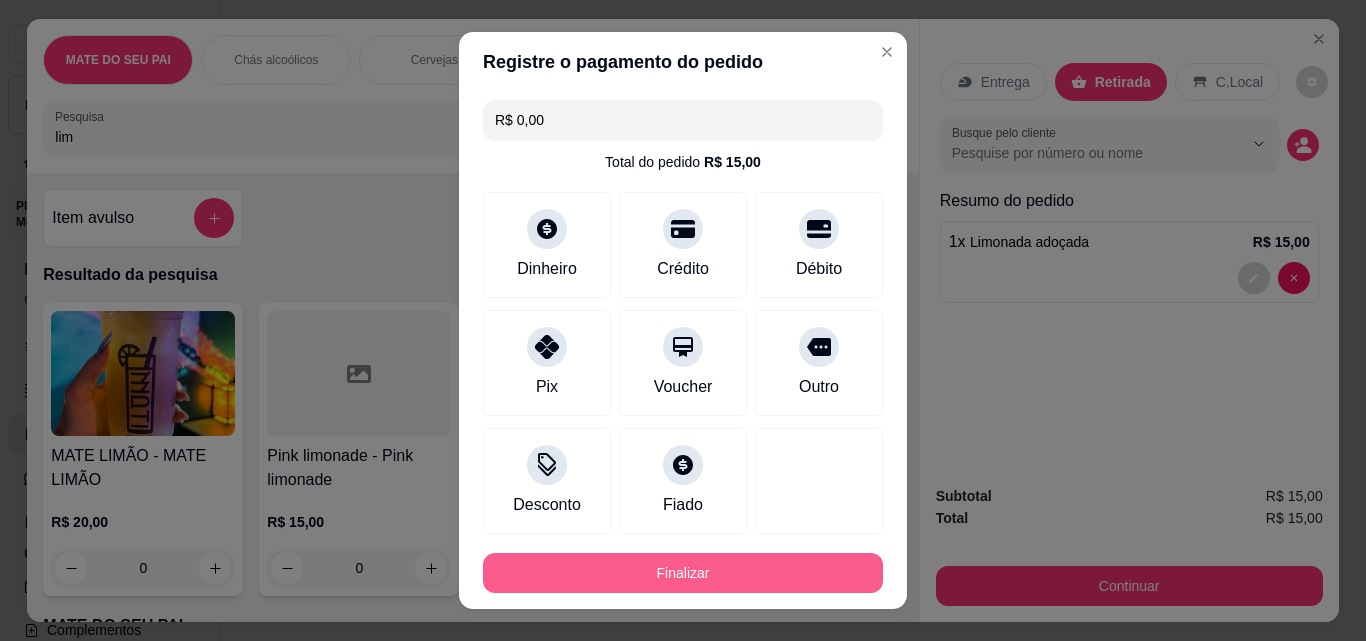 click on "Finalizar" at bounding box center (683, 573) 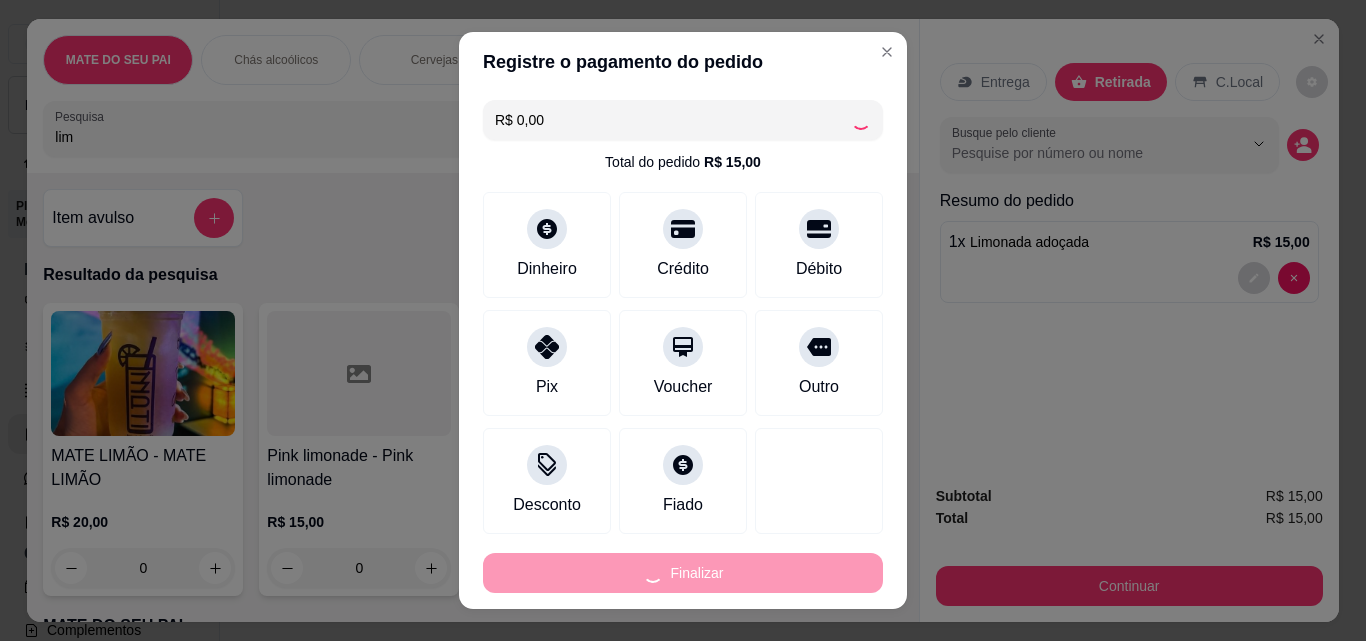 type on "0" 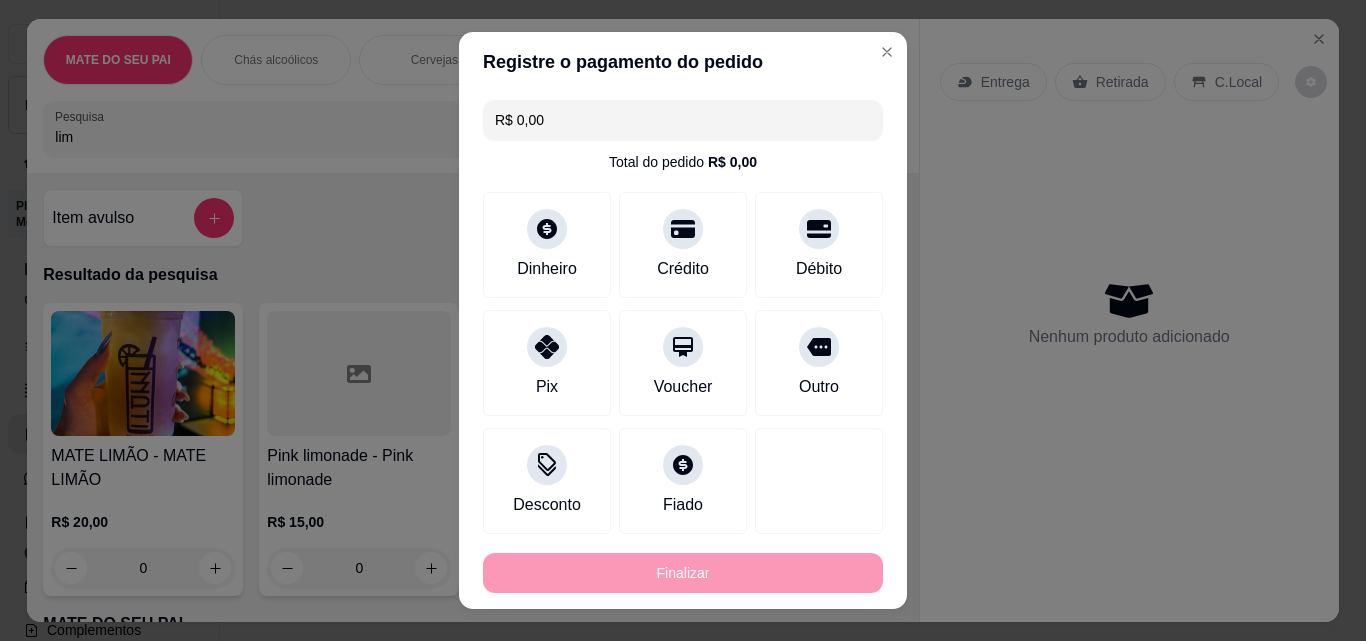 type on "-R$ 15,00" 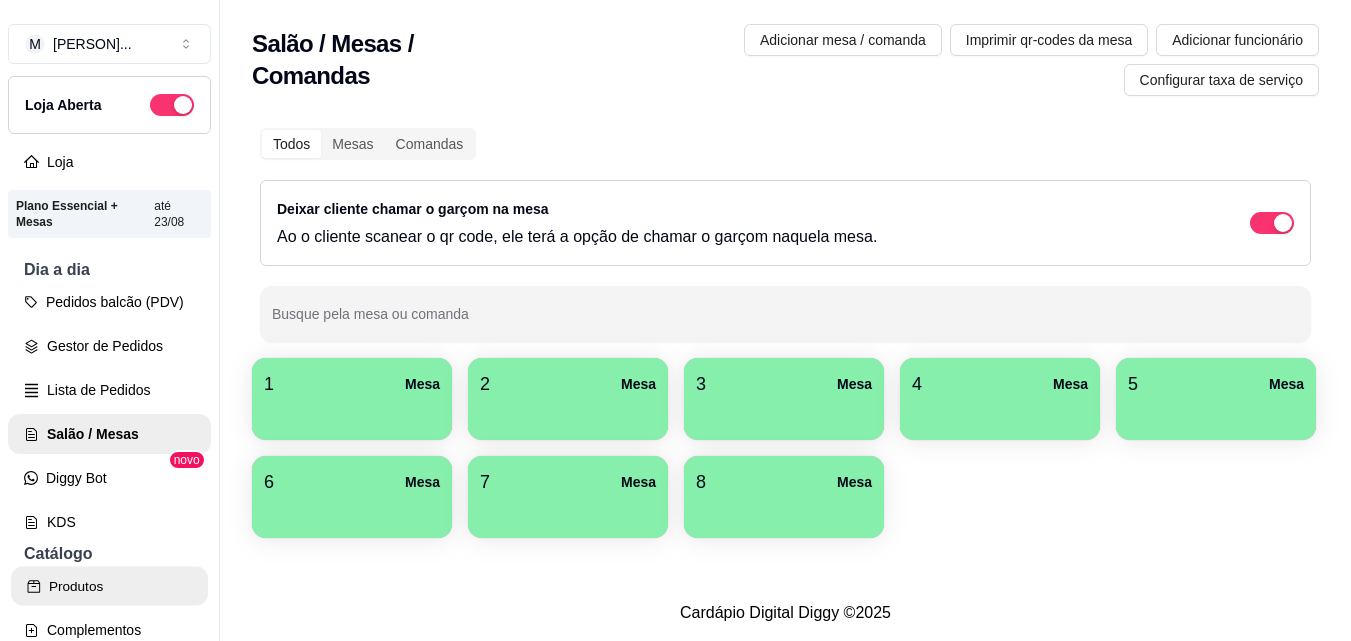 click on "Produtos" at bounding box center [109, 586] 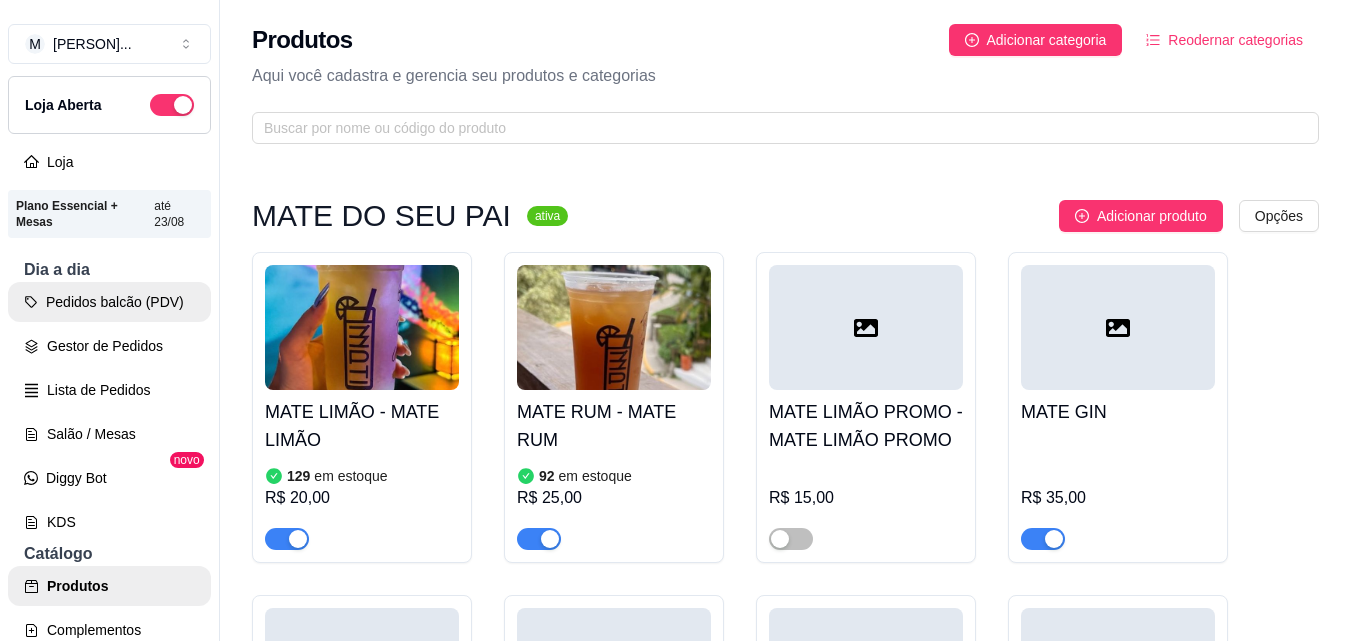 click on "Pedidos balcão (PDV)" at bounding box center [109, 302] 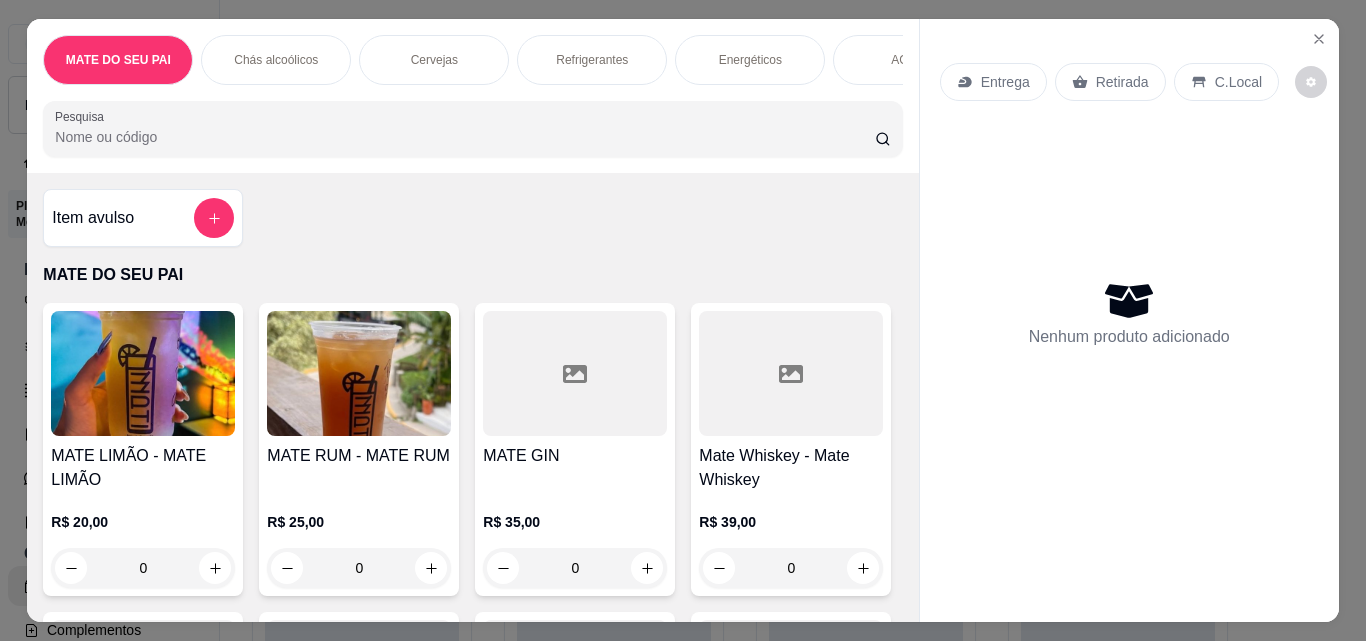 click at bounding box center [143, 373] 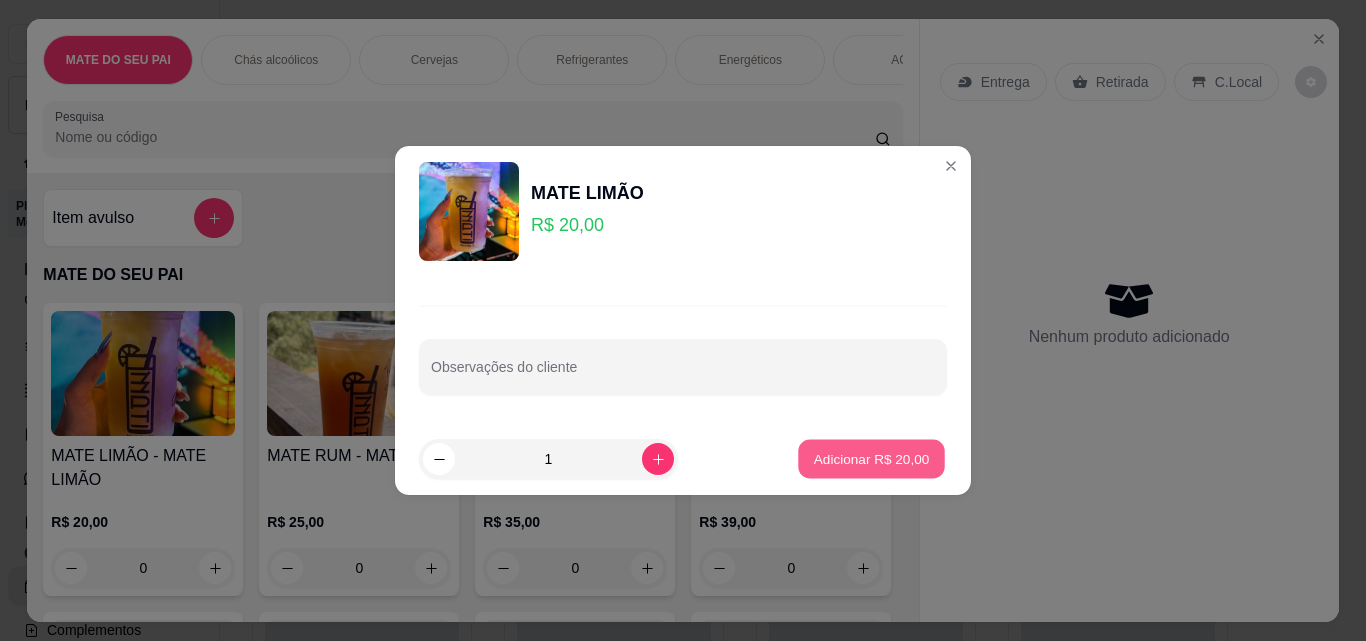 click on "Adicionar   R$ 20,00" at bounding box center (872, 459) 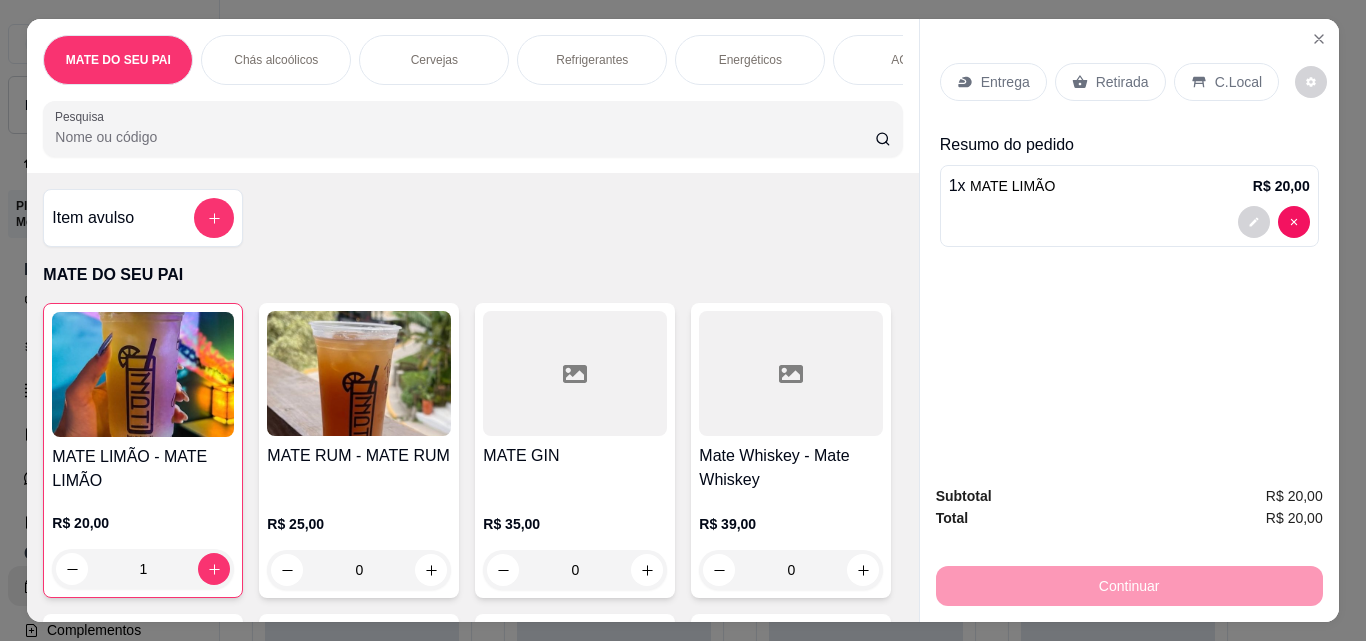 click on "Retirada" at bounding box center [1122, 82] 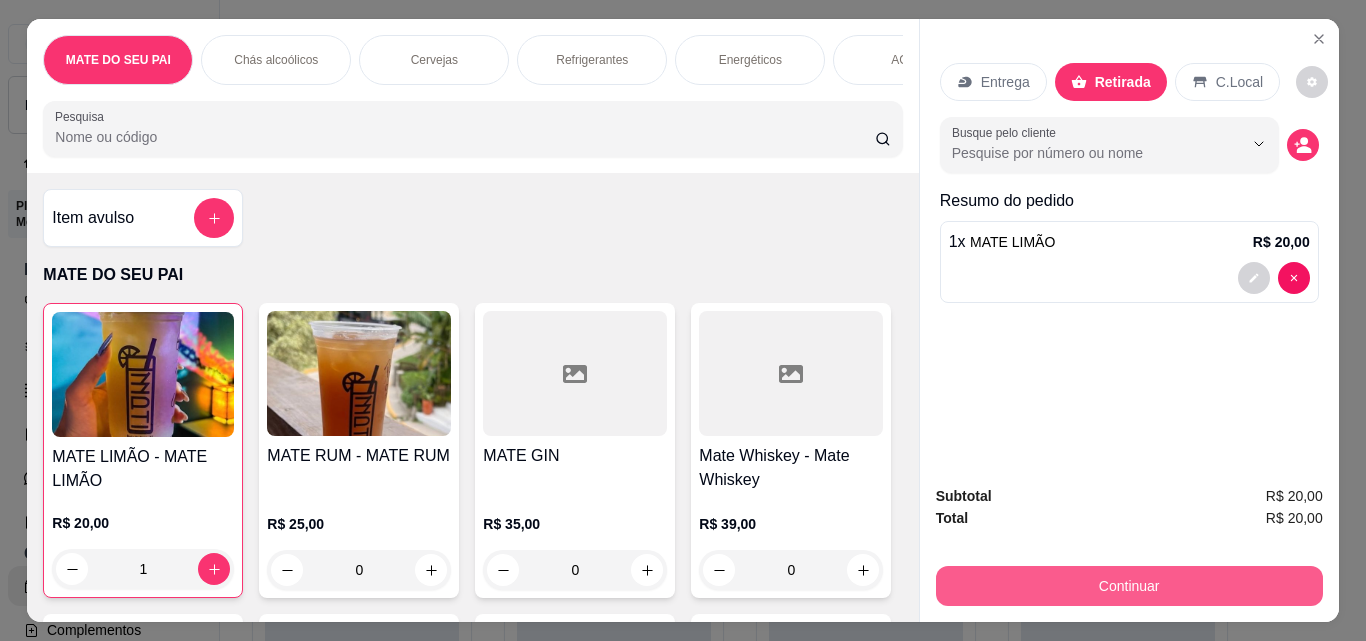 click on "Continuar" at bounding box center [1129, 586] 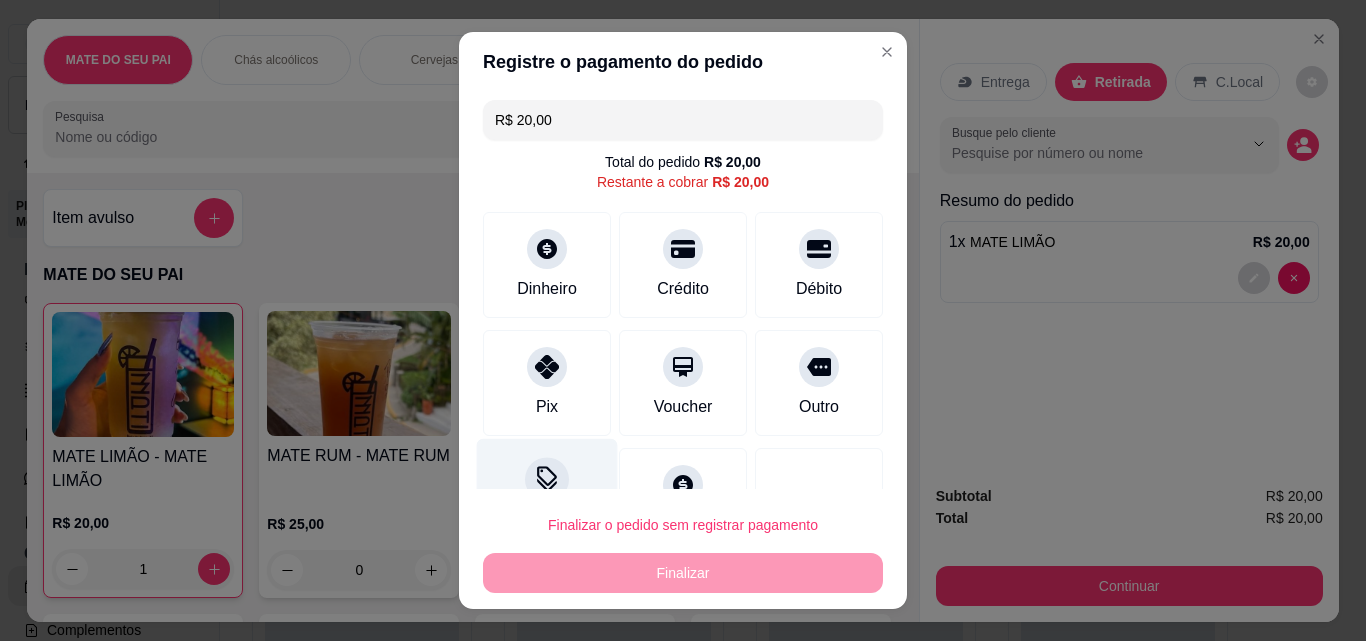 click 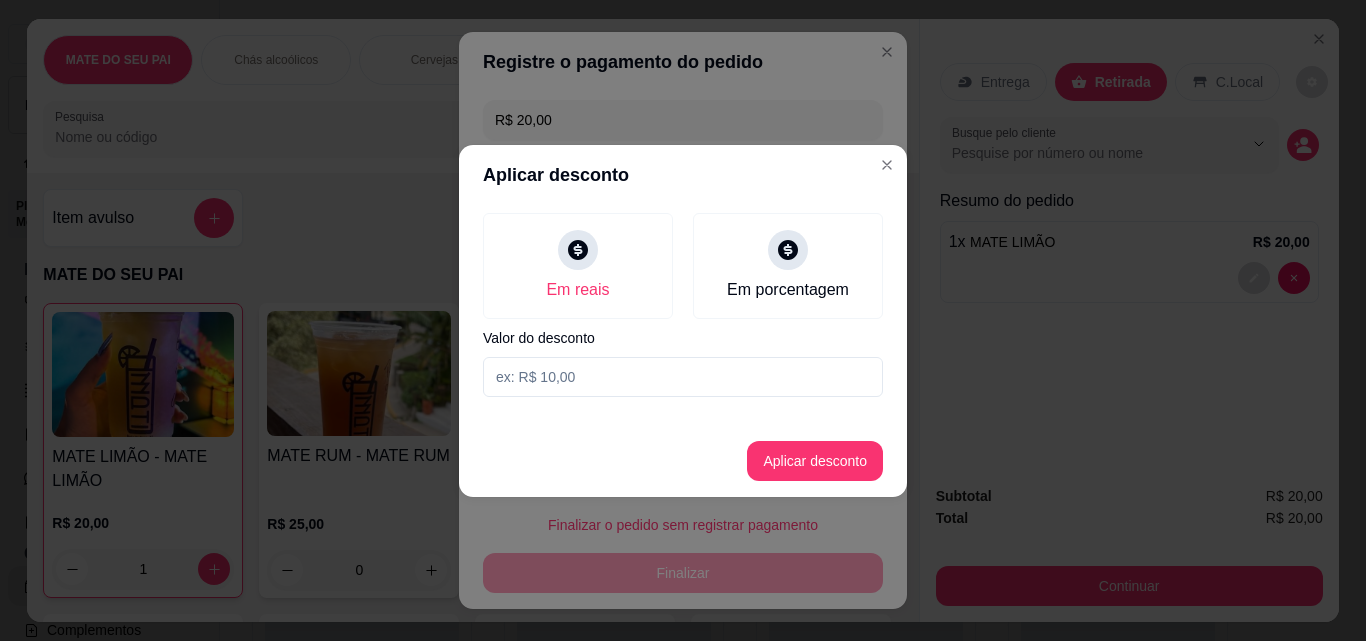 click at bounding box center (683, 377) 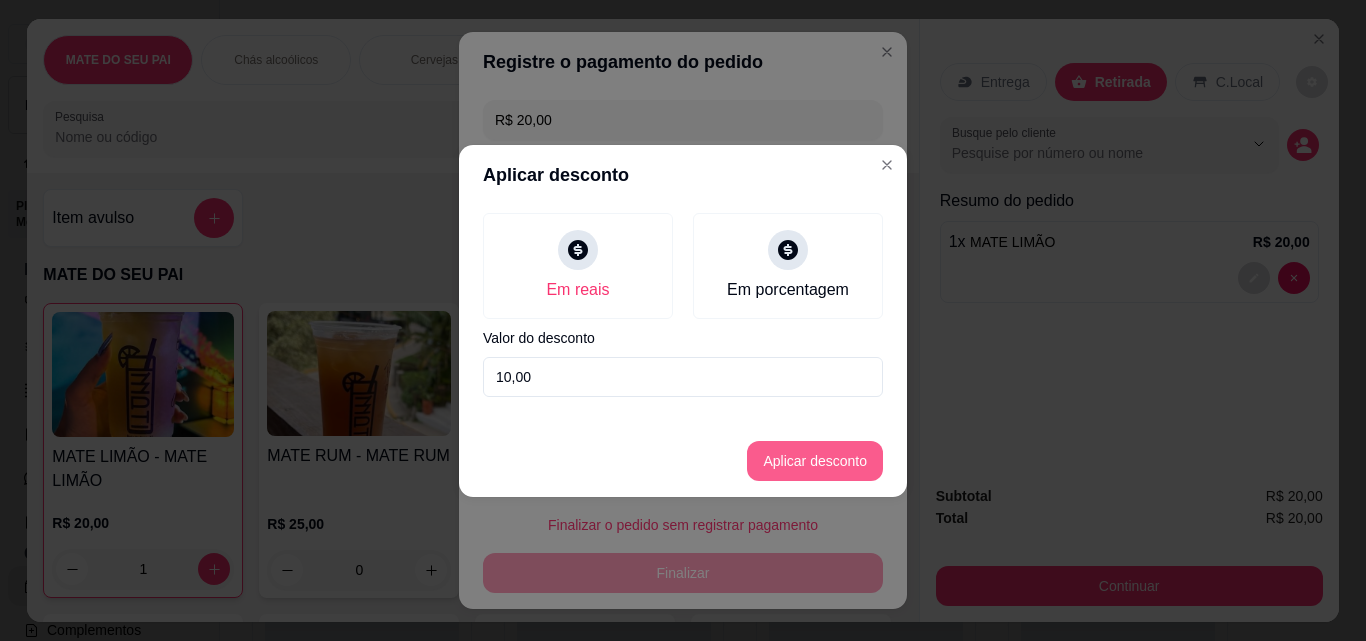 type on "10,00" 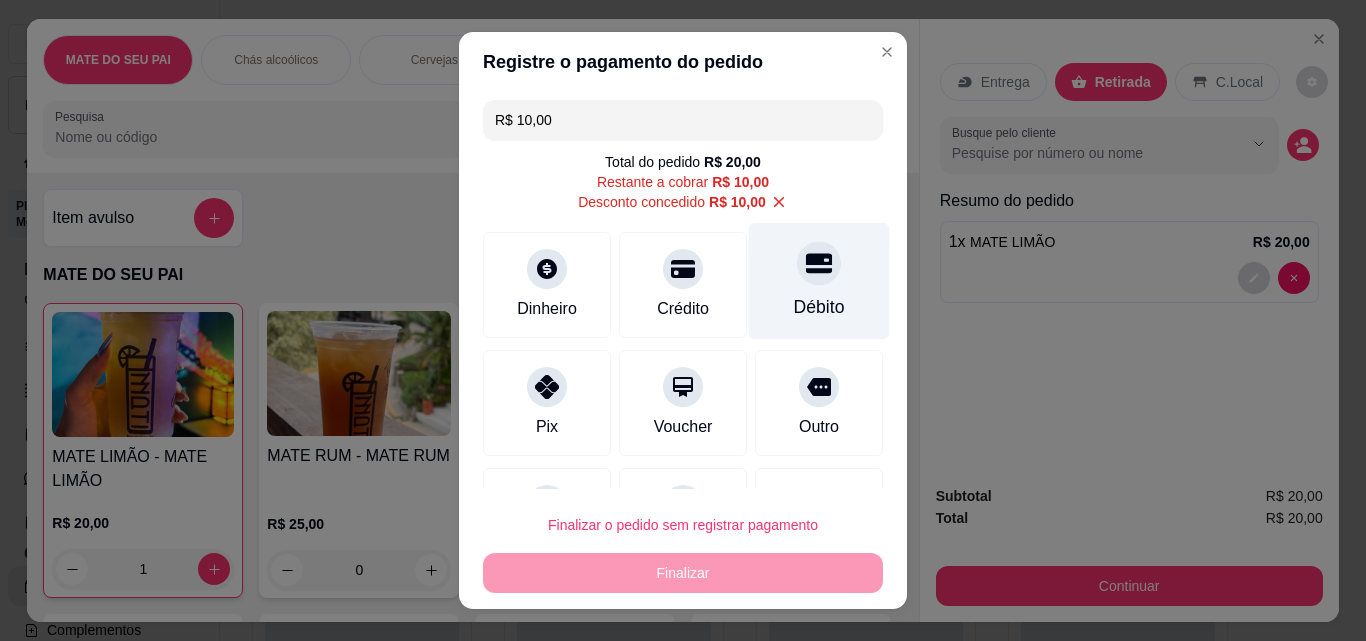 click at bounding box center [819, 263] 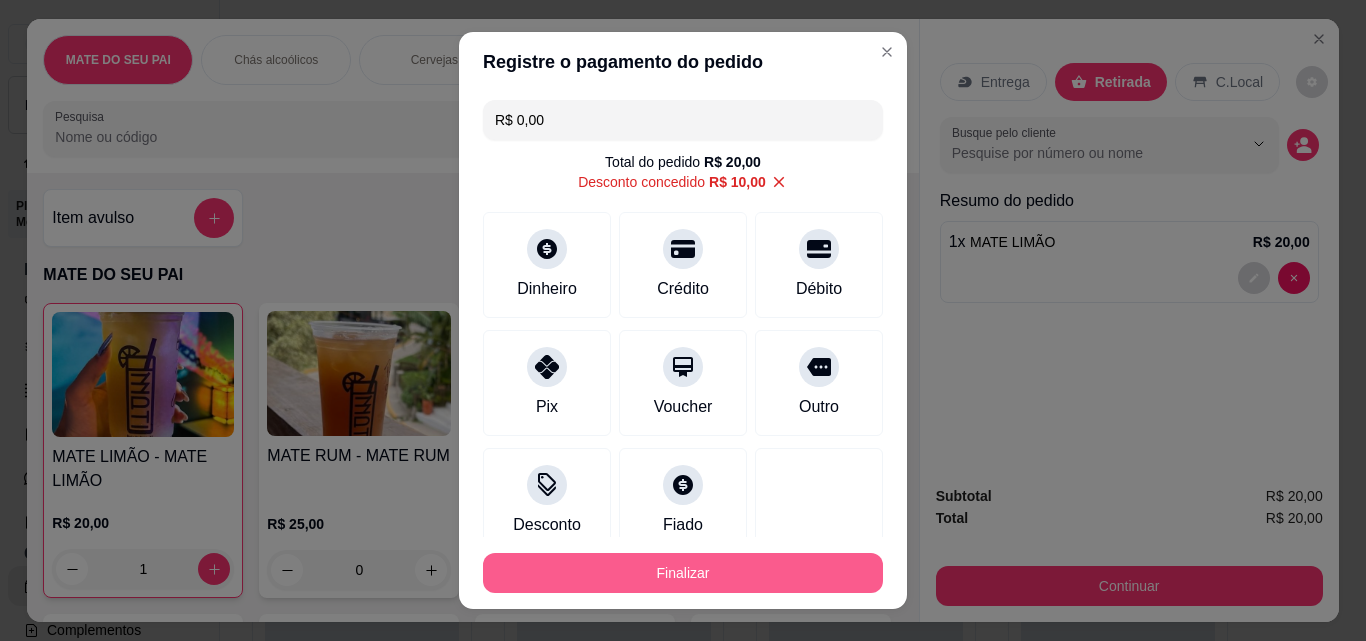 click on "Finalizar" at bounding box center (683, 573) 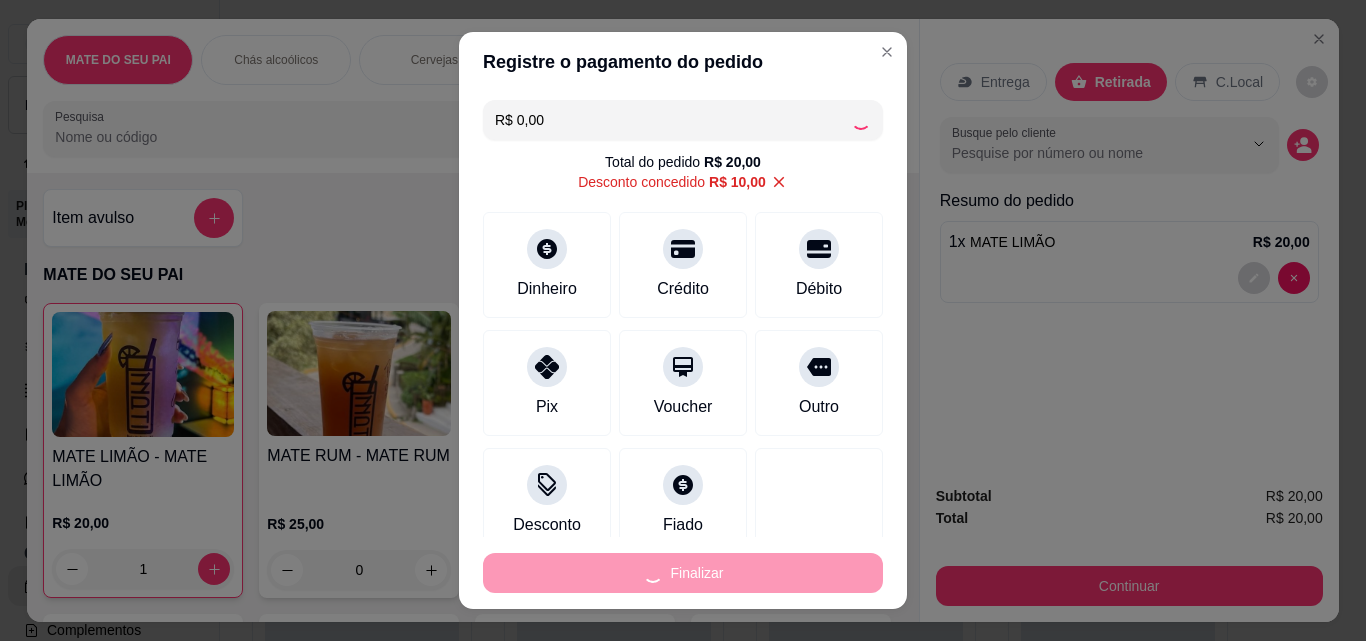 type on "0" 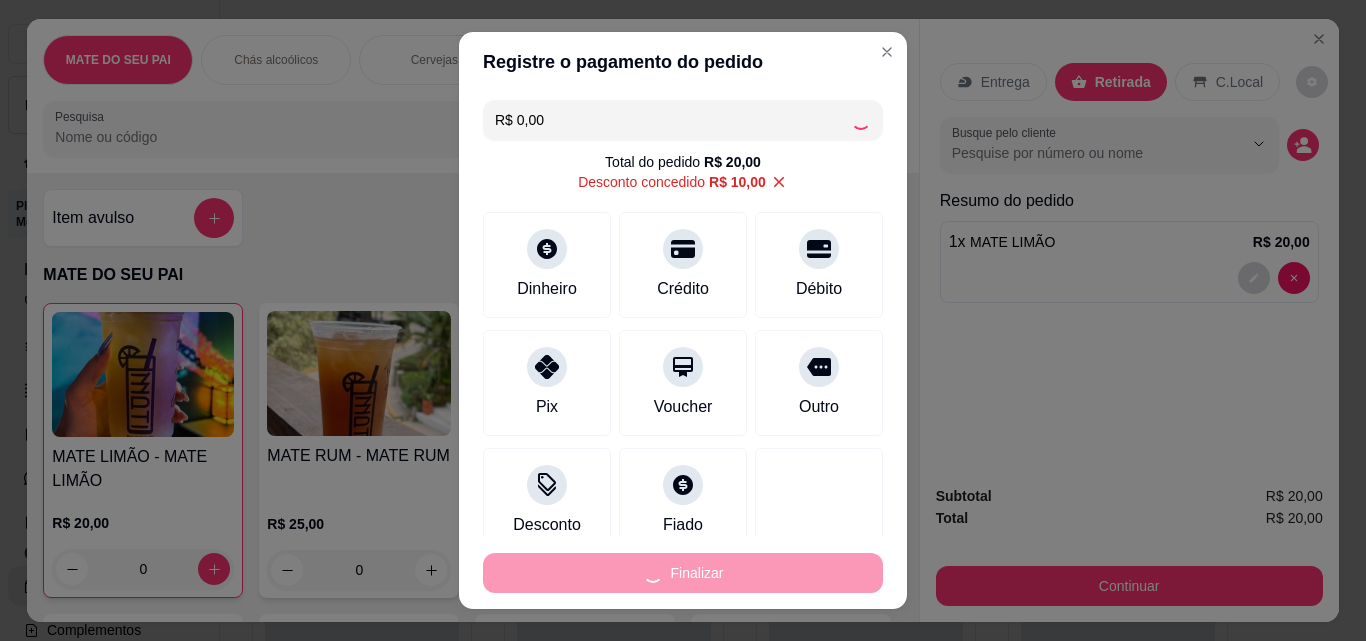 type on "-R$ 20,00" 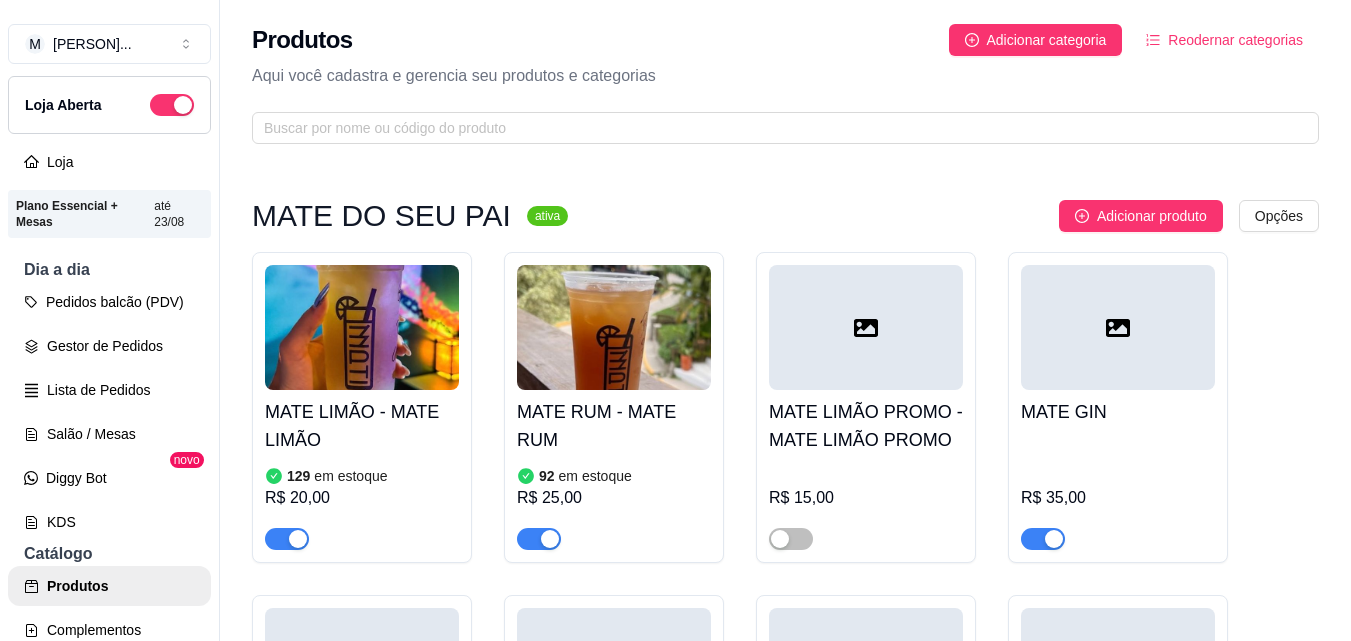 scroll, scrollTop: 560, scrollLeft: 0, axis: vertical 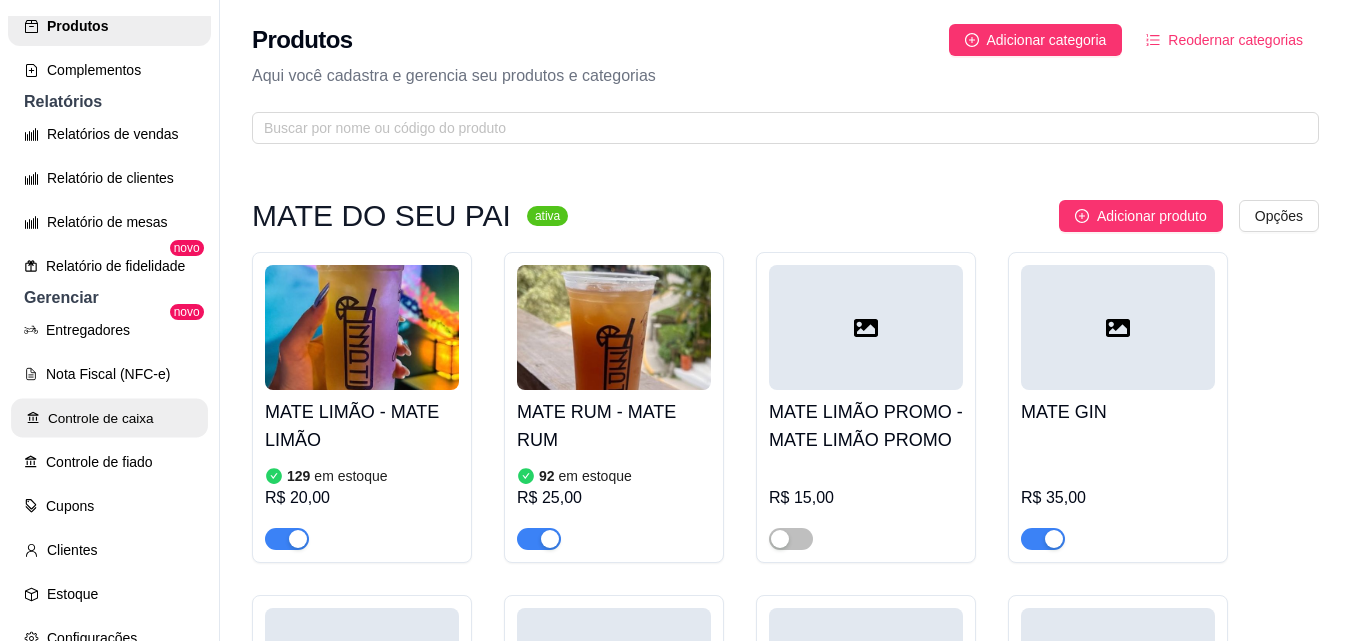 click on "Controle de caixa" at bounding box center (109, 418) 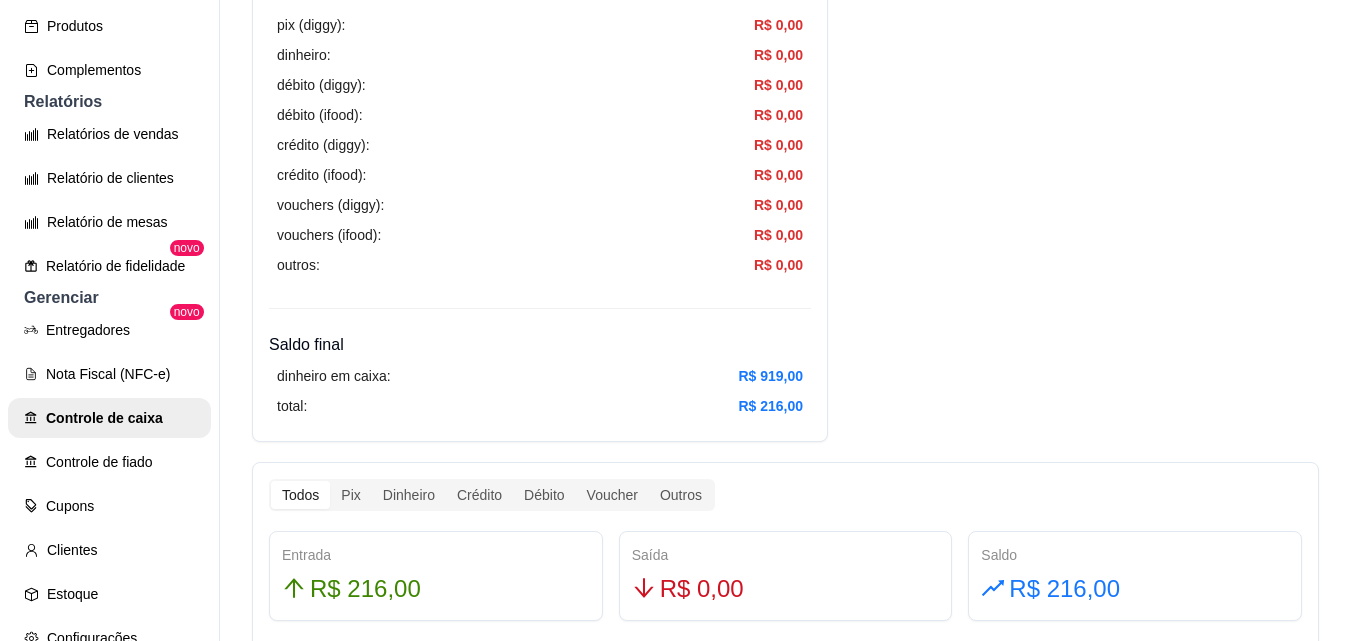 scroll, scrollTop: 787, scrollLeft: 0, axis: vertical 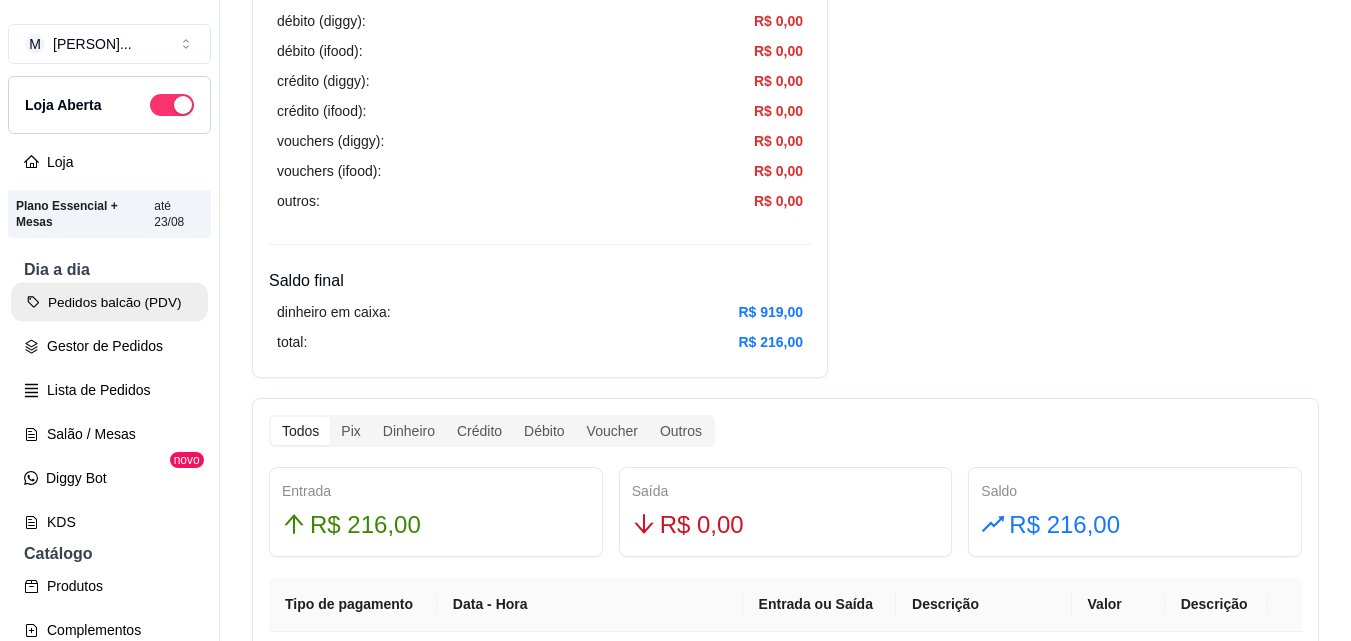 click on "Pedidos balcão (PDV)" at bounding box center [109, 302] 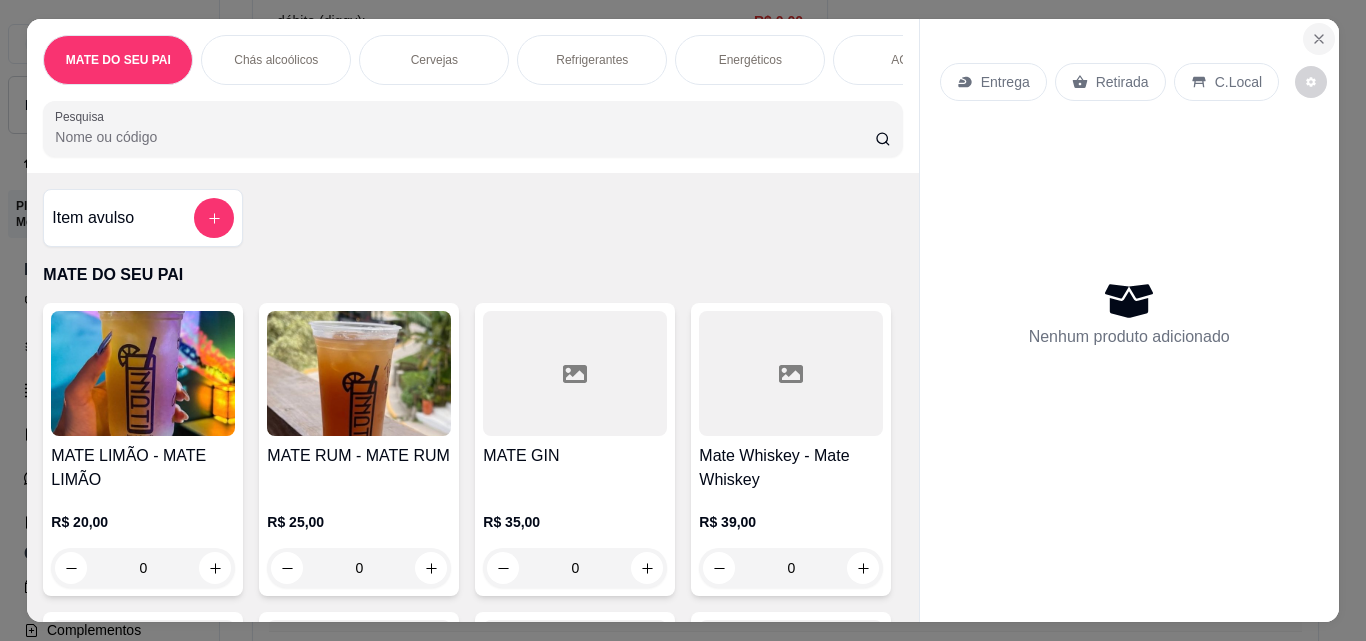click 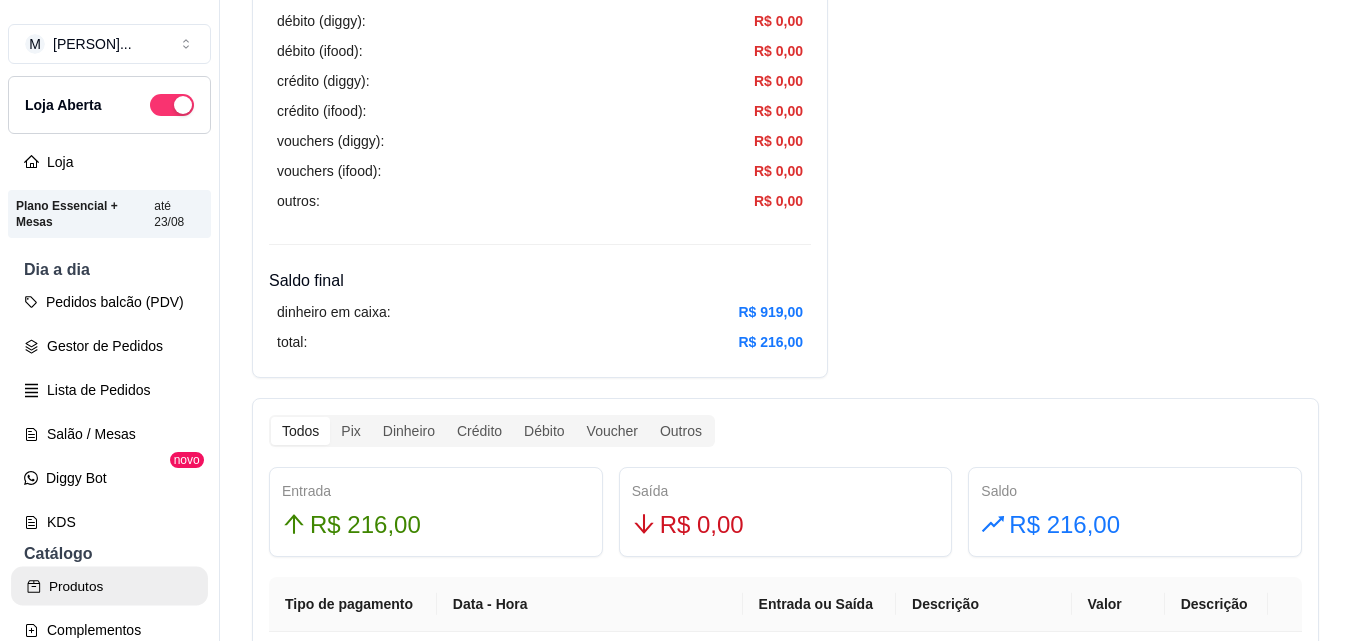 click on "Produtos" at bounding box center [109, 586] 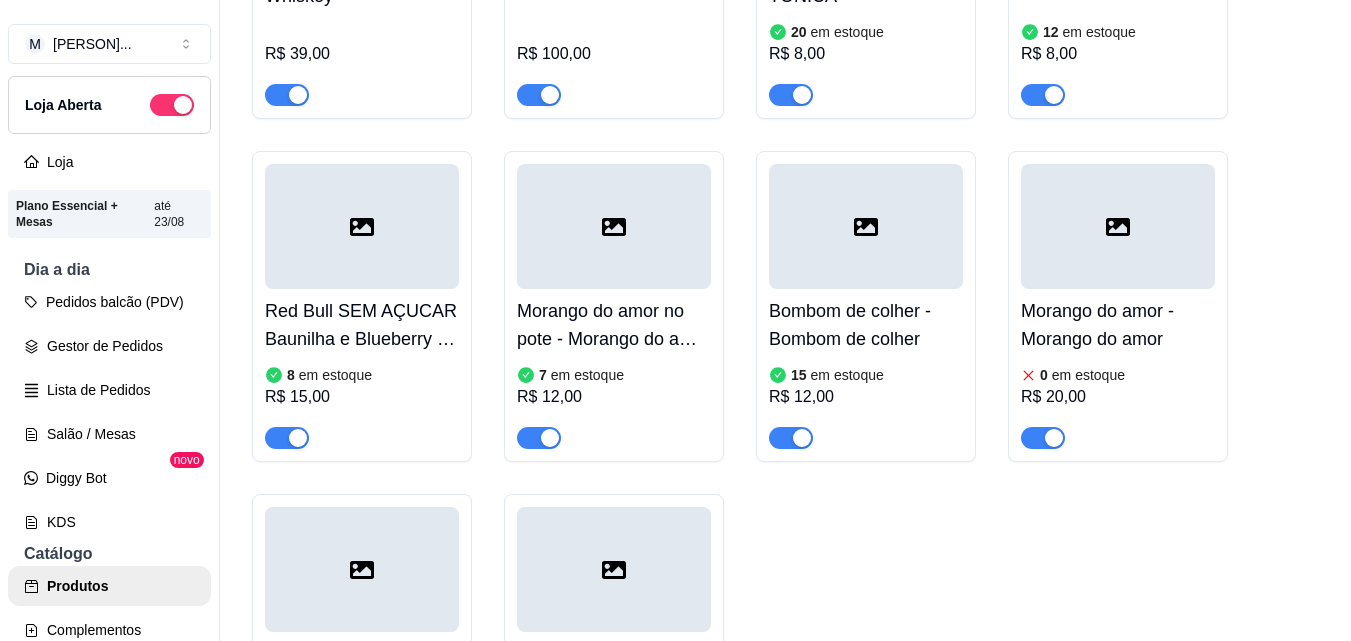 scroll, scrollTop: 0, scrollLeft: 0, axis: both 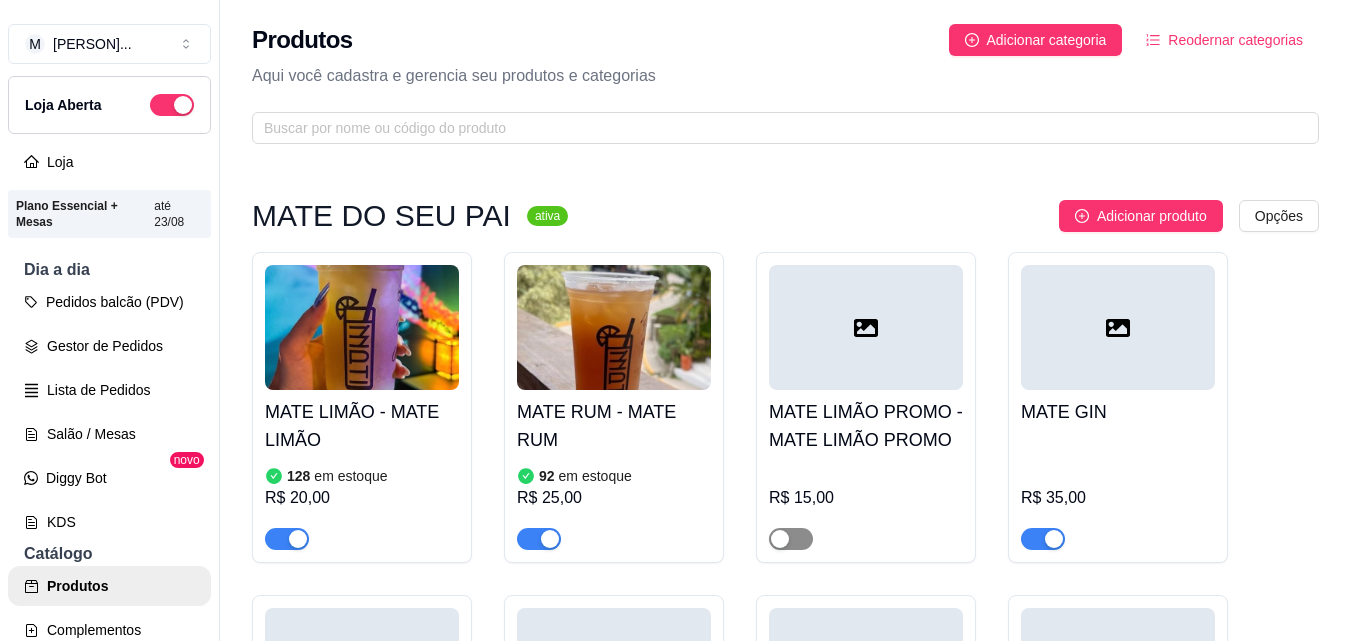 click at bounding box center (791, 539) 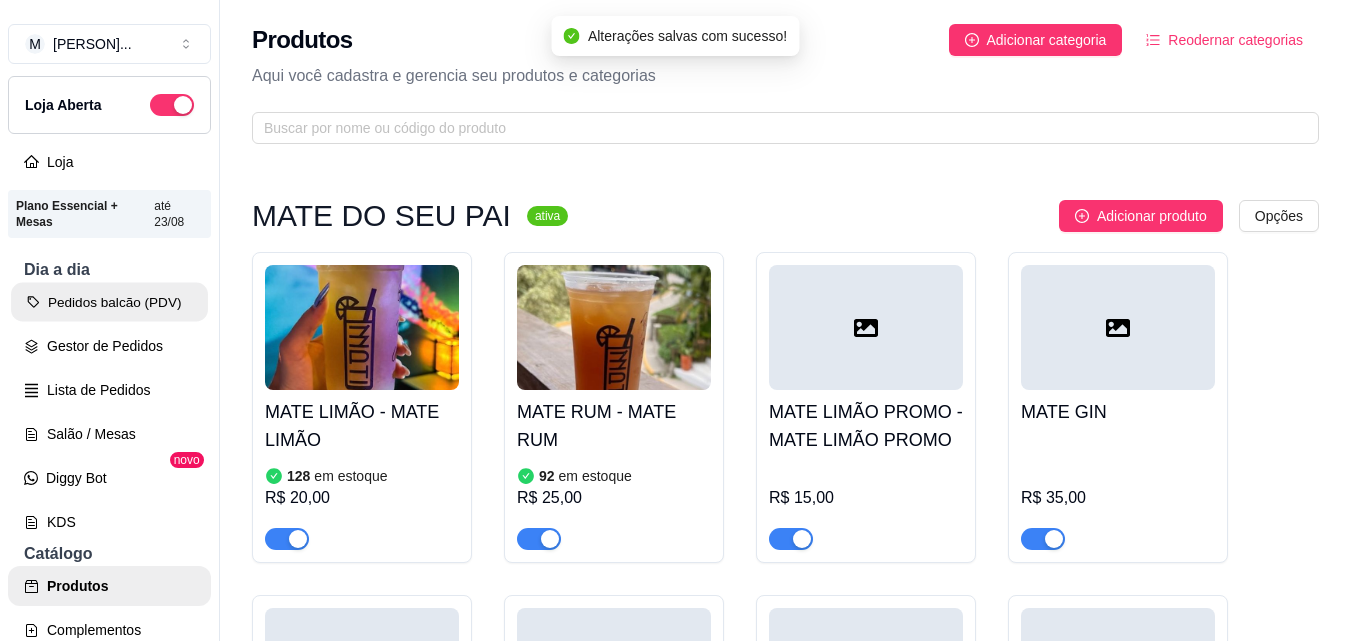 click on "Pedidos balcão (PDV)" at bounding box center [109, 302] 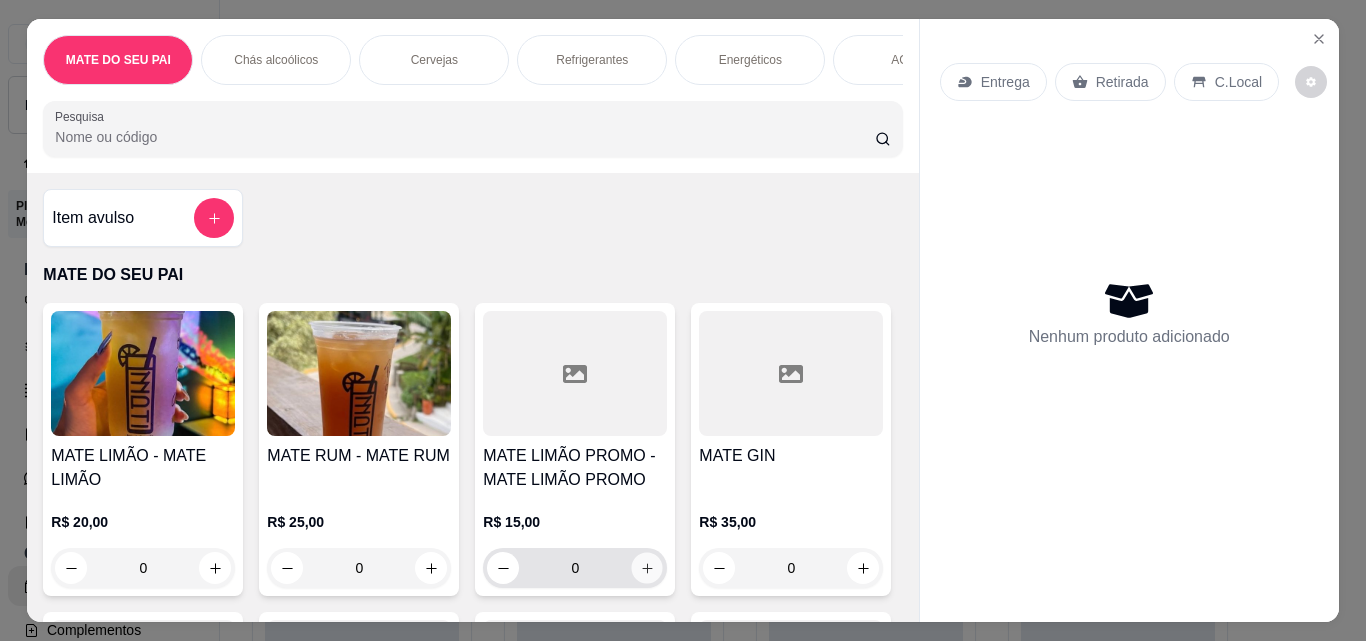 click 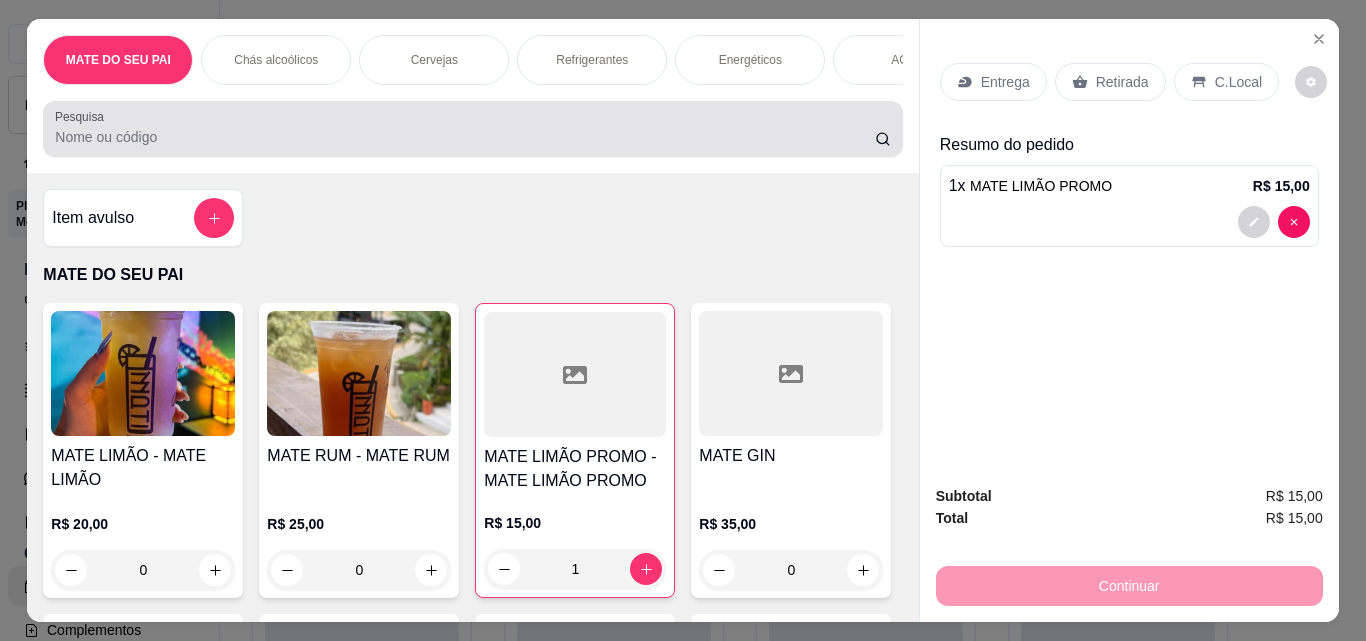 click on "Pesquisa" at bounding box center (465, 137) 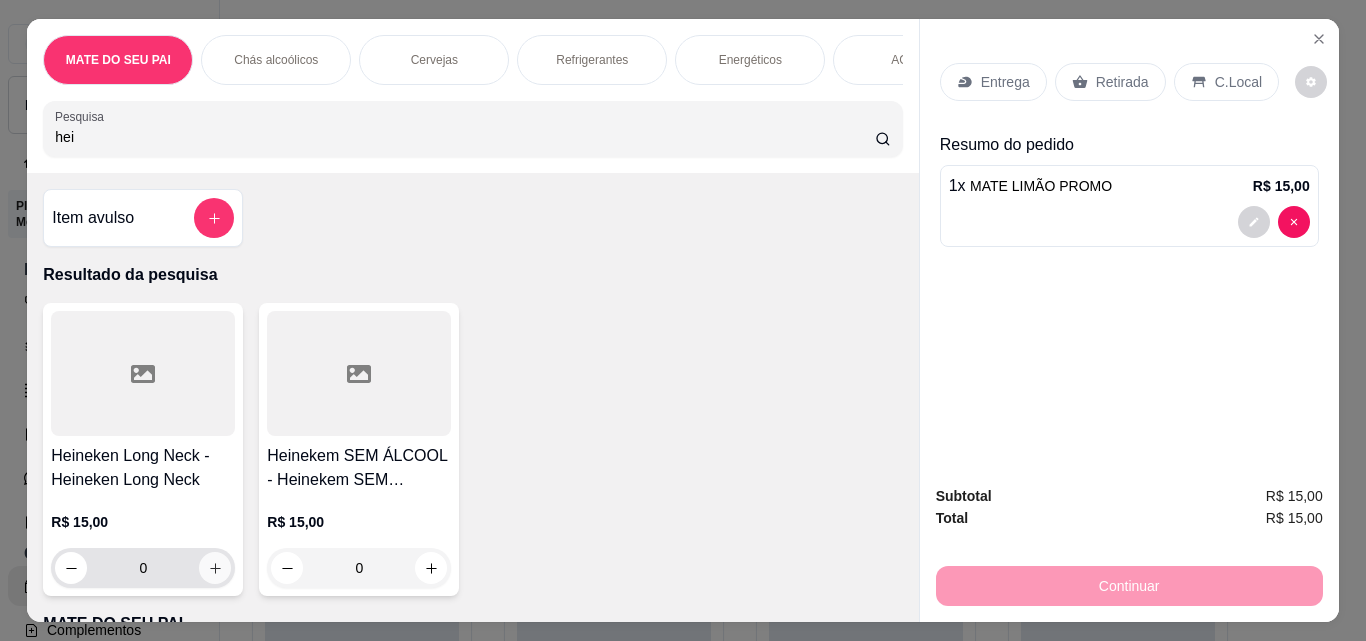 type on "hei" 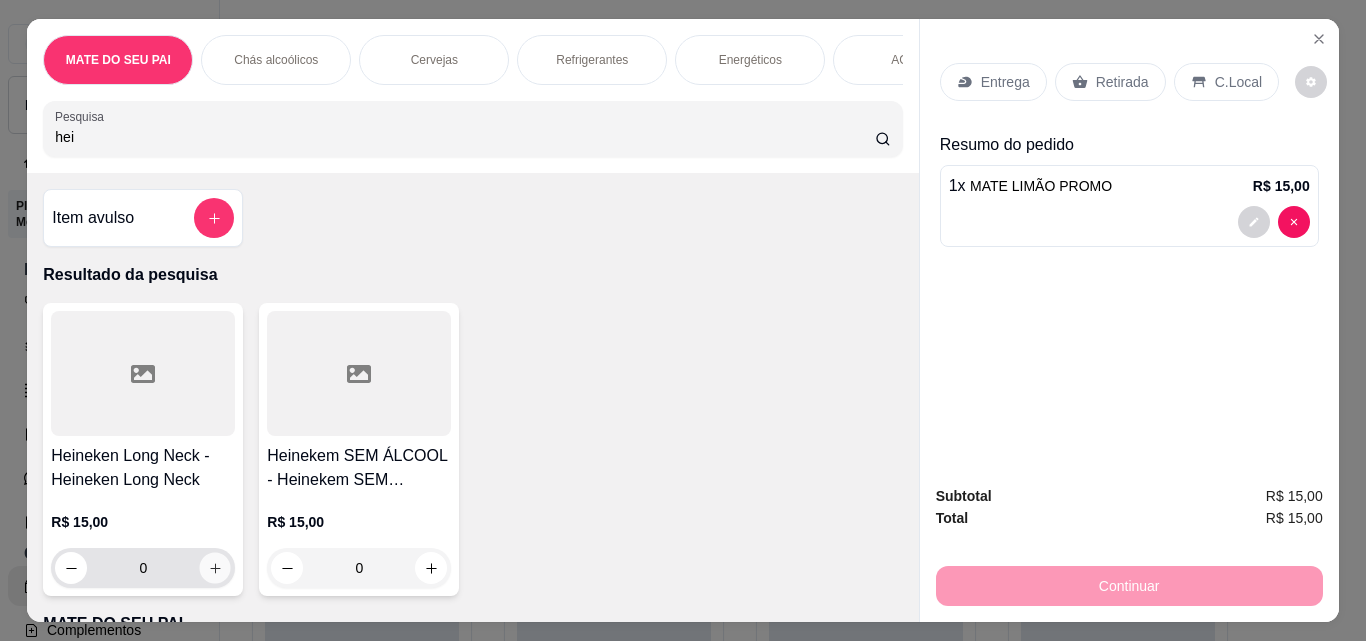 click 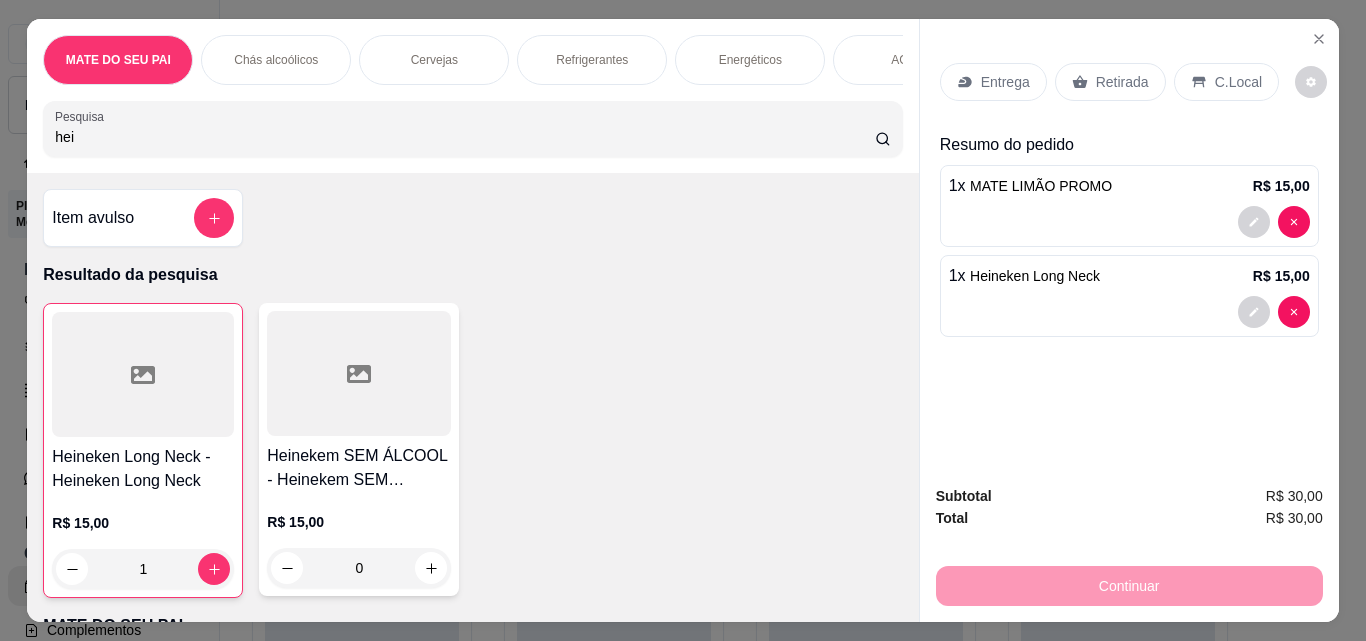 click on "Retirada" at bounding box center [1122, 82] 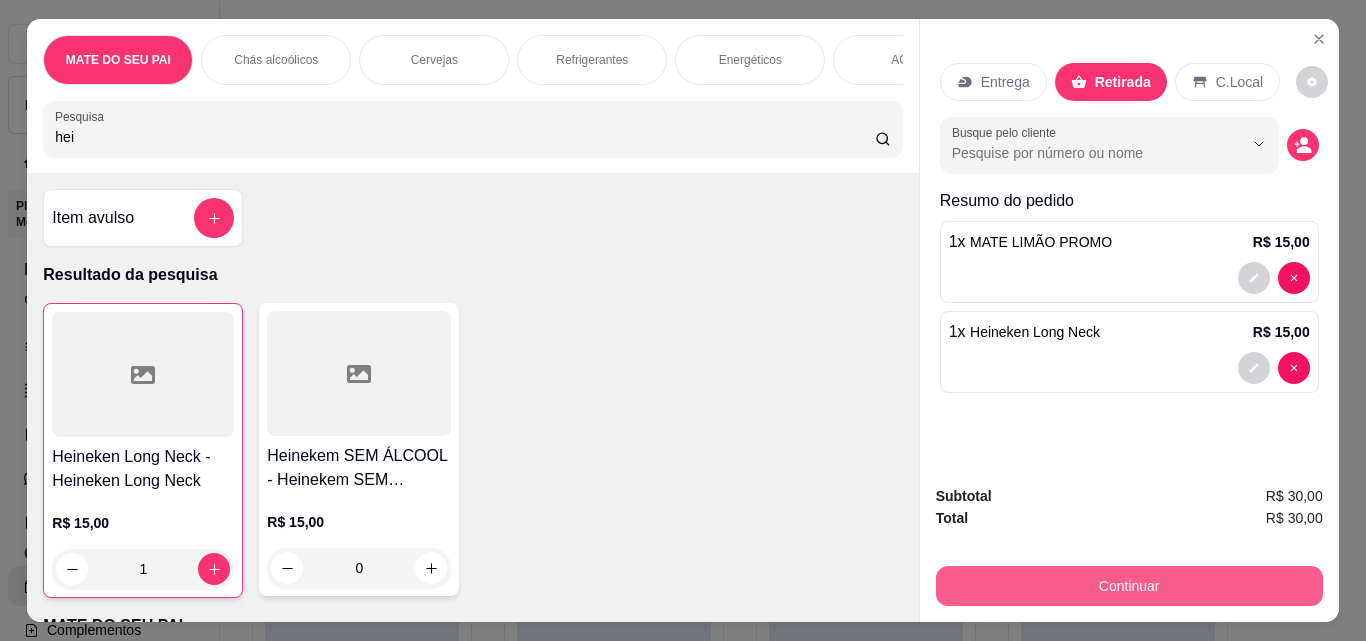 click on "Continuar" at bounding box center (1129, 586) 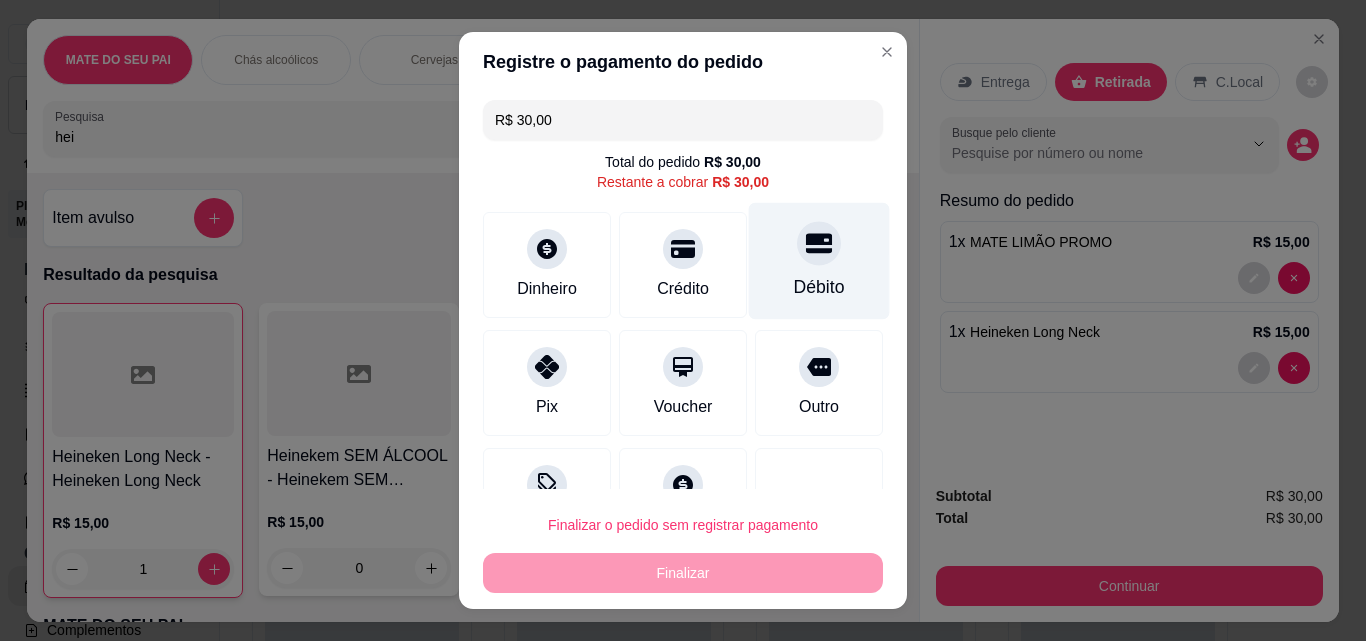 click 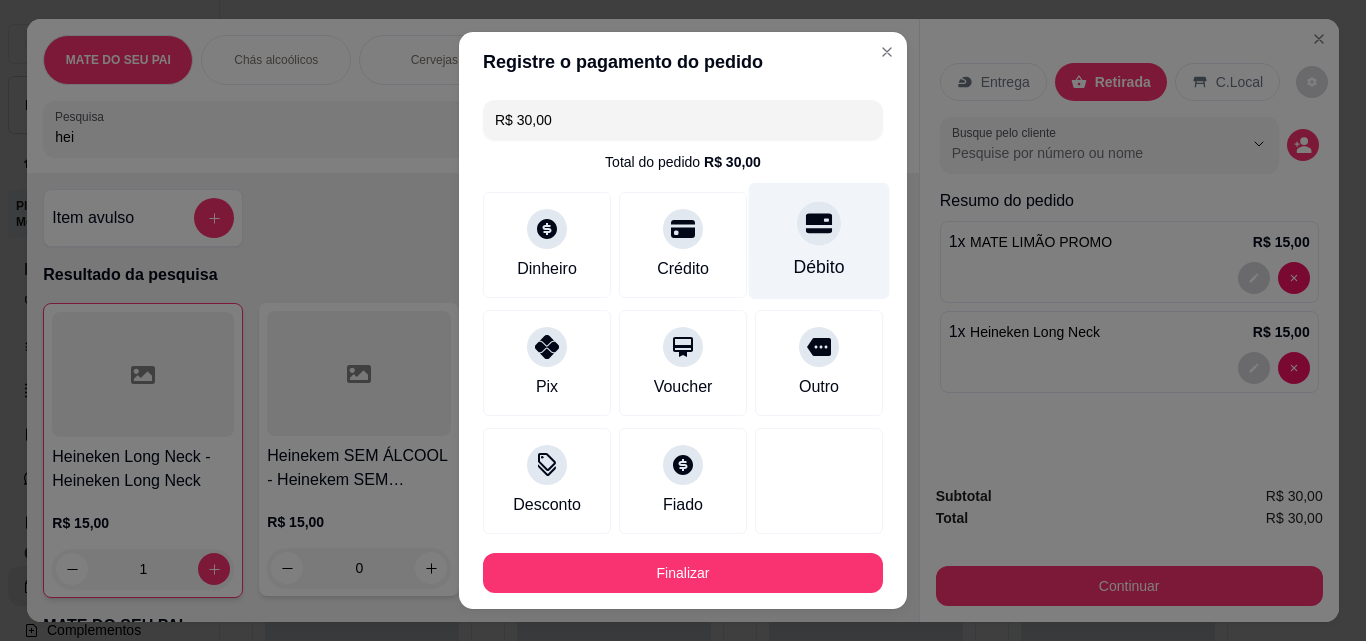 type on "R$ 0,00" 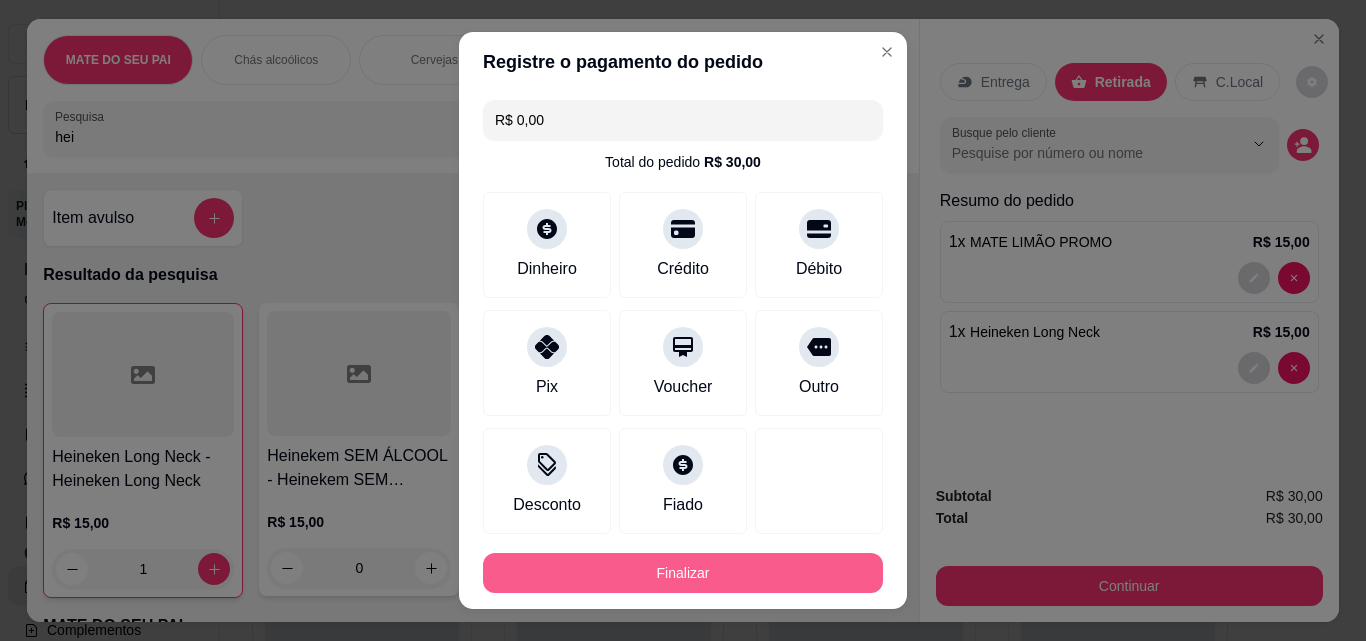 click on "Finalizar" at bounding box center (683, 573) 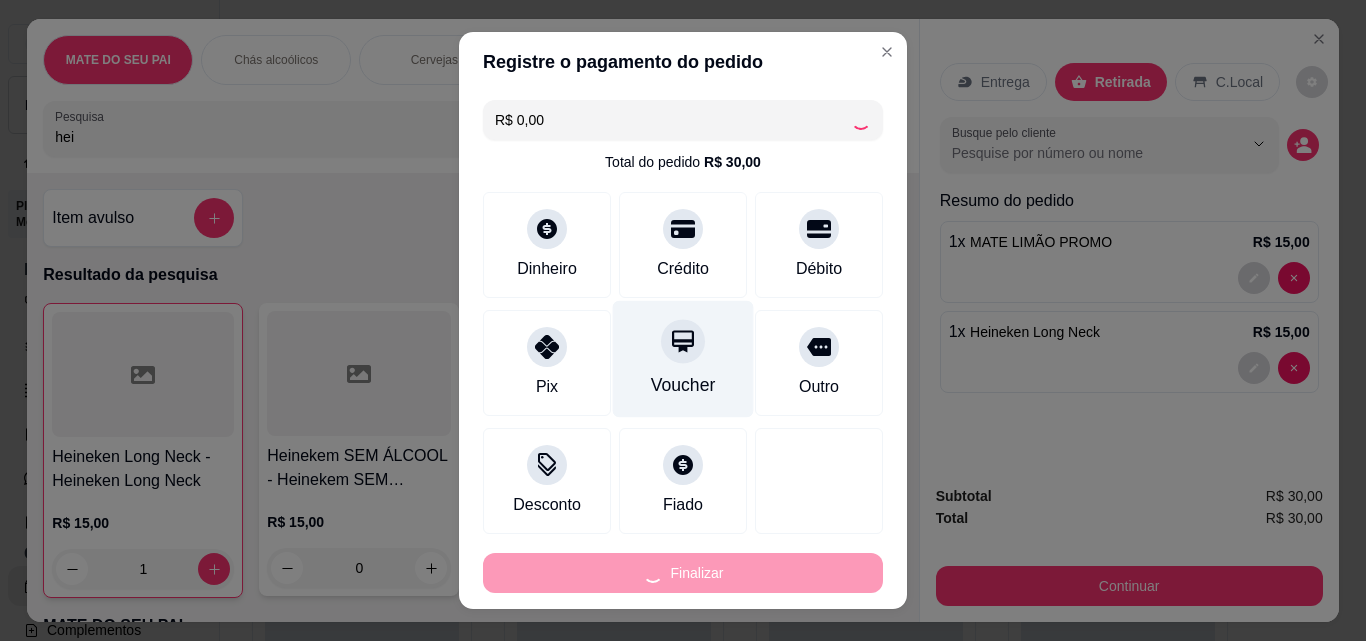 type on "0" 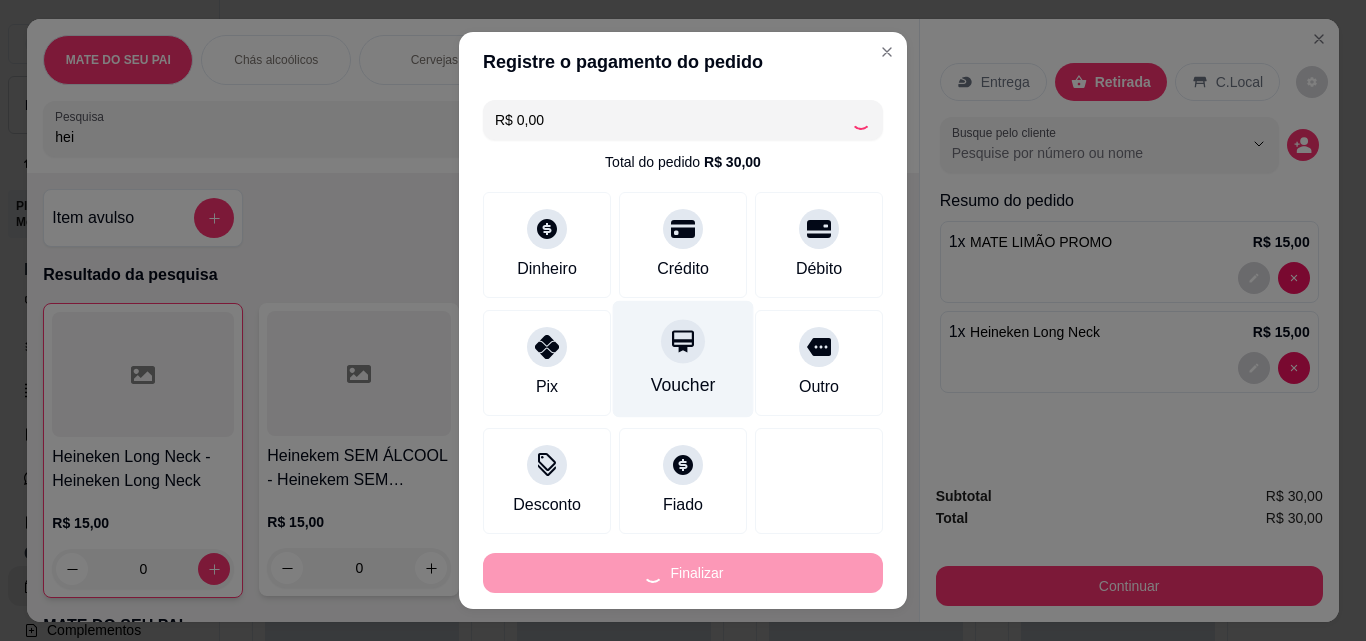type on "-R$ 30,00" 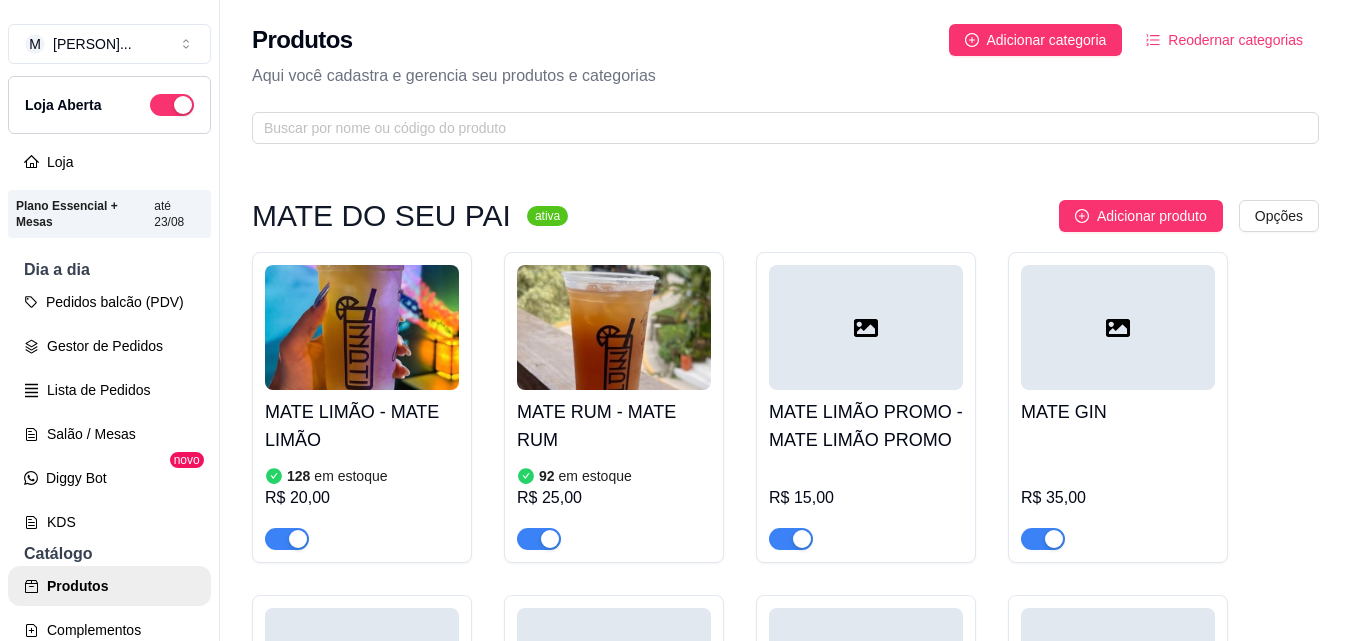 click on "M Mati Chamater ... Loja Aberta Loja Plano Essencial + Mesas até 23/08   Dia a dia Pedidos balcão (PDV) Gestor de Pedidos Lista de Pedidos Salão / Mesas Diggy Bot novo KDS Catálogo Produtos Complementos Relatórios Relatórios de vendas Relatório de clientes Relatório de mesas Relatório de fidelidade novo Gerenciar Entregadores novo Nota Fiscal (NFC-e) Controle de caixa Controle de fiado Cupons Clientes Estoque Configurações Diggy Planos Precisa de ajuda? Sair" at bounding box center (110, 336) 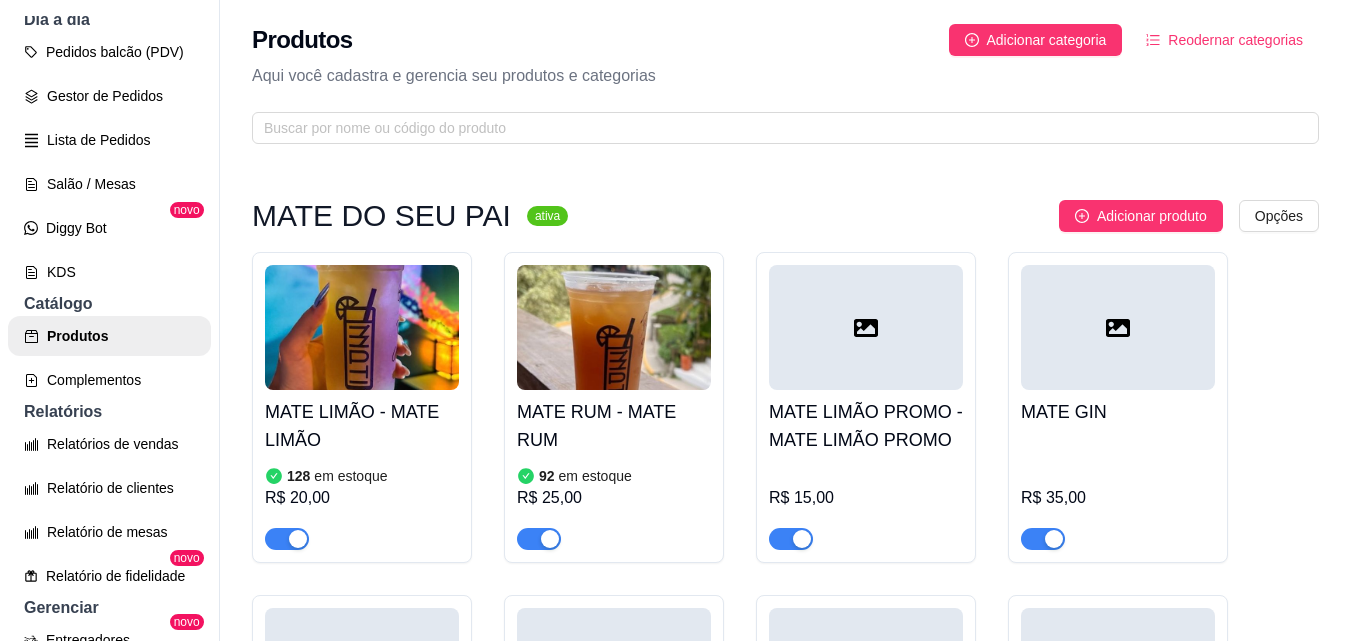 scroll, scrollTop: 298, scrollLeft: 0, axis: vertical 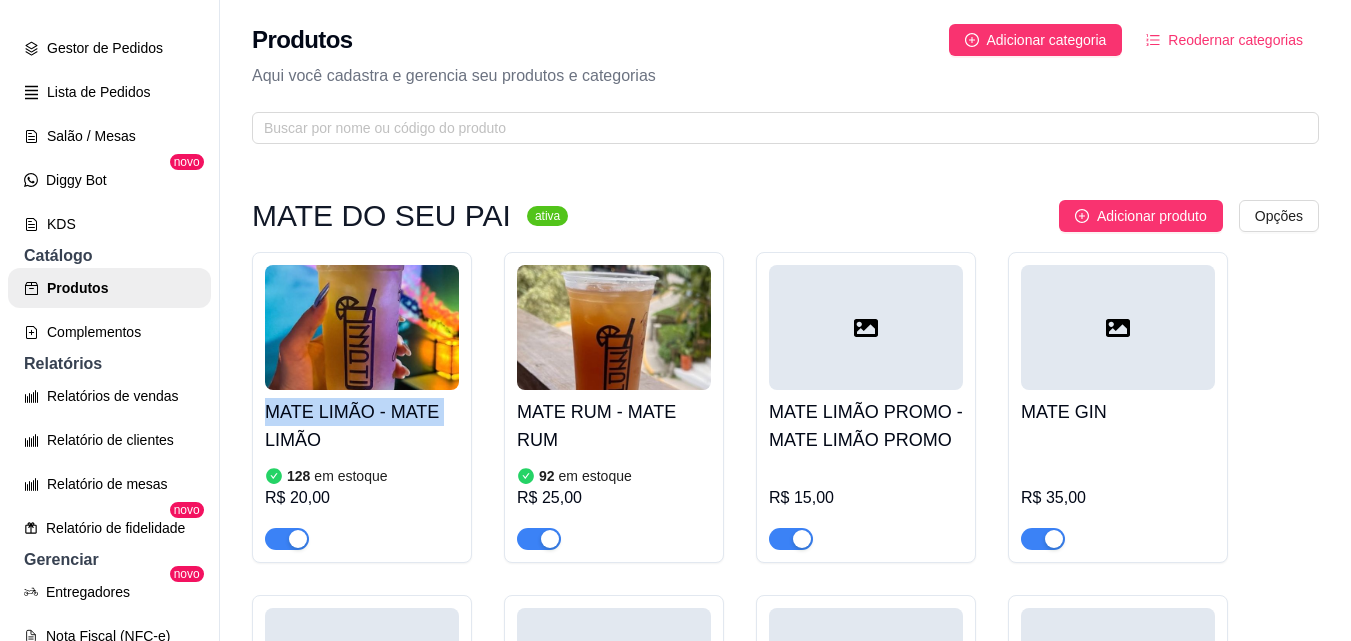 drag, startPoint x: 222, startPoint y: 415, endPoint x: 222, endPoint y: 451, distance: 36 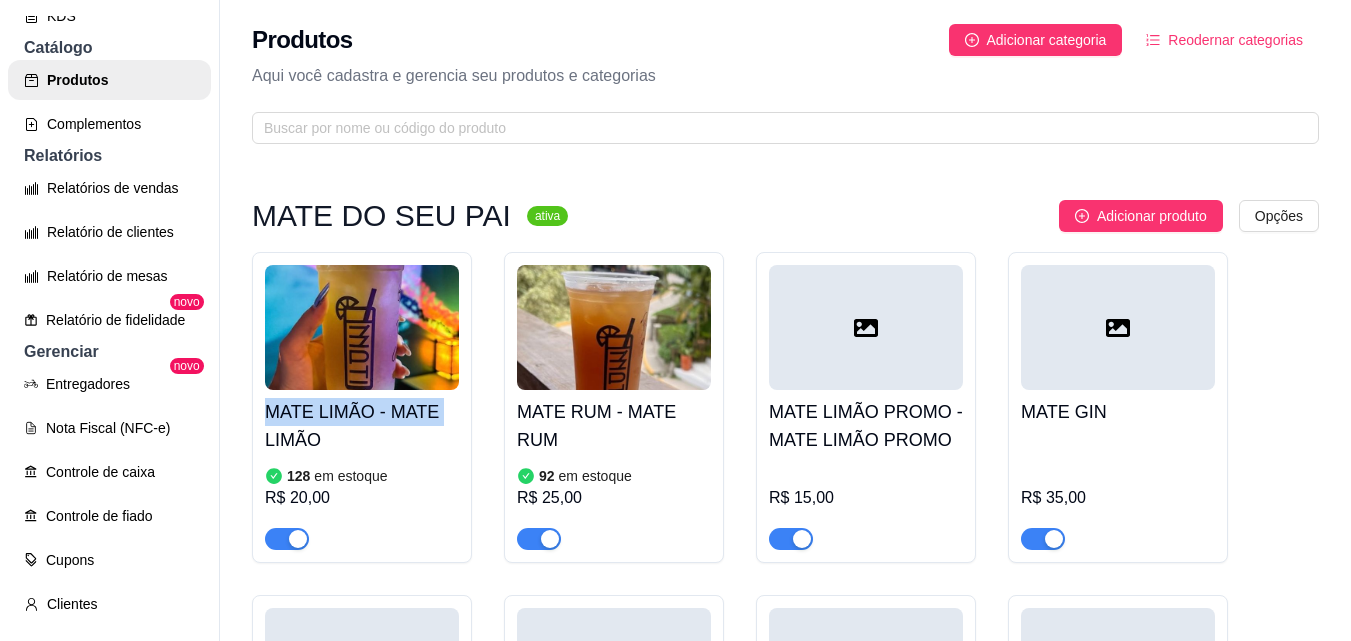 scroll, scrollTop: 553, scrollLeft: 0, axis: vertical 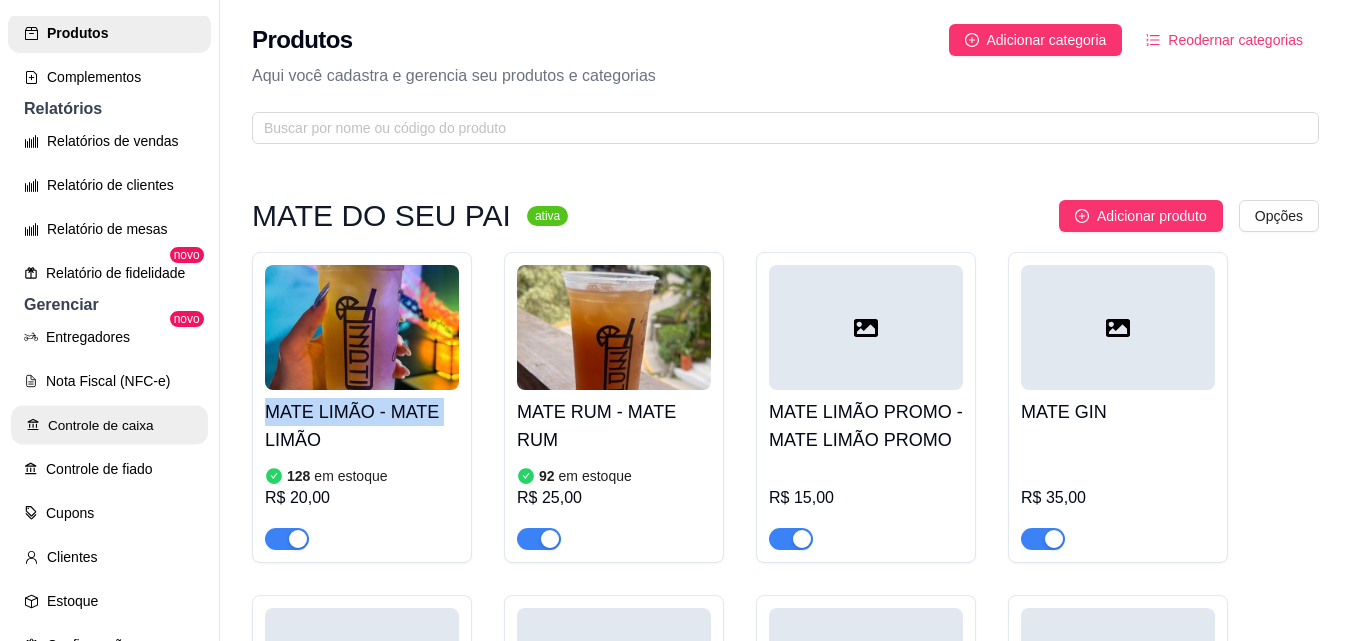 click on "Controle de caixa" at bounding box center (109, 425) 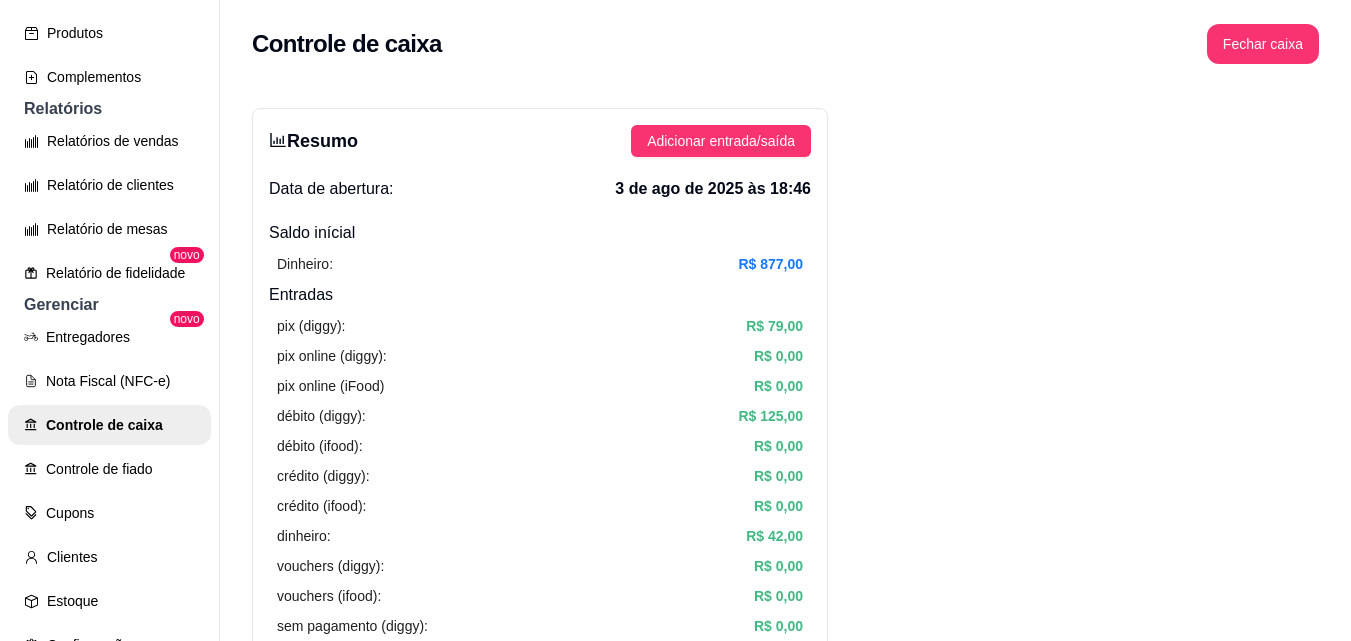 scroll, scrollTop: 742, scrollLeft: 0, axis: vertical 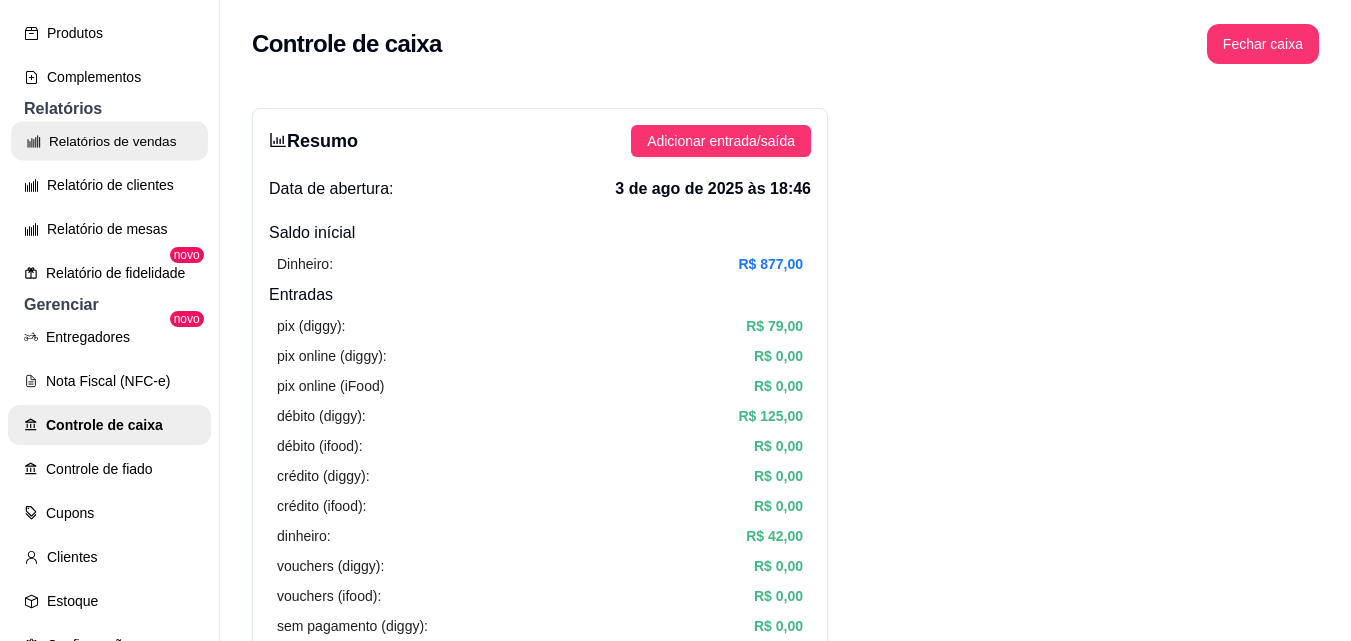 click on "Relatórios de vendas" at bounding box center (109, 141) 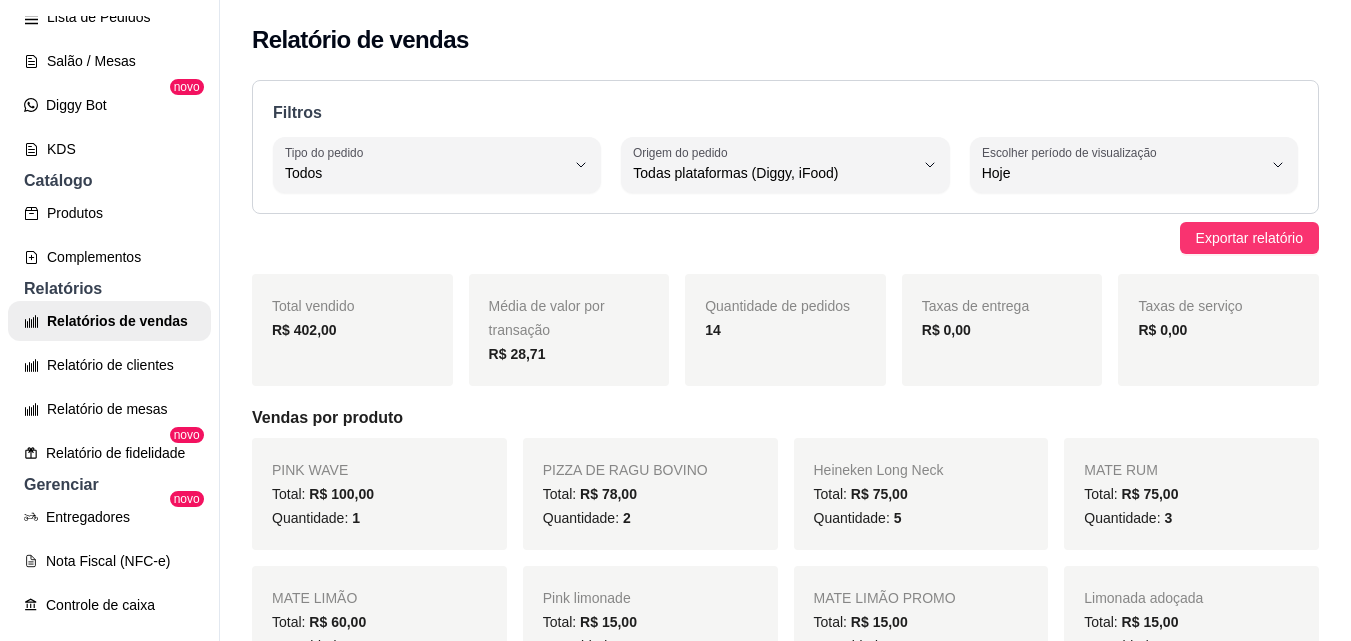 scroll, scrollTop: 366, scrollLeft: 0, axis: vertical 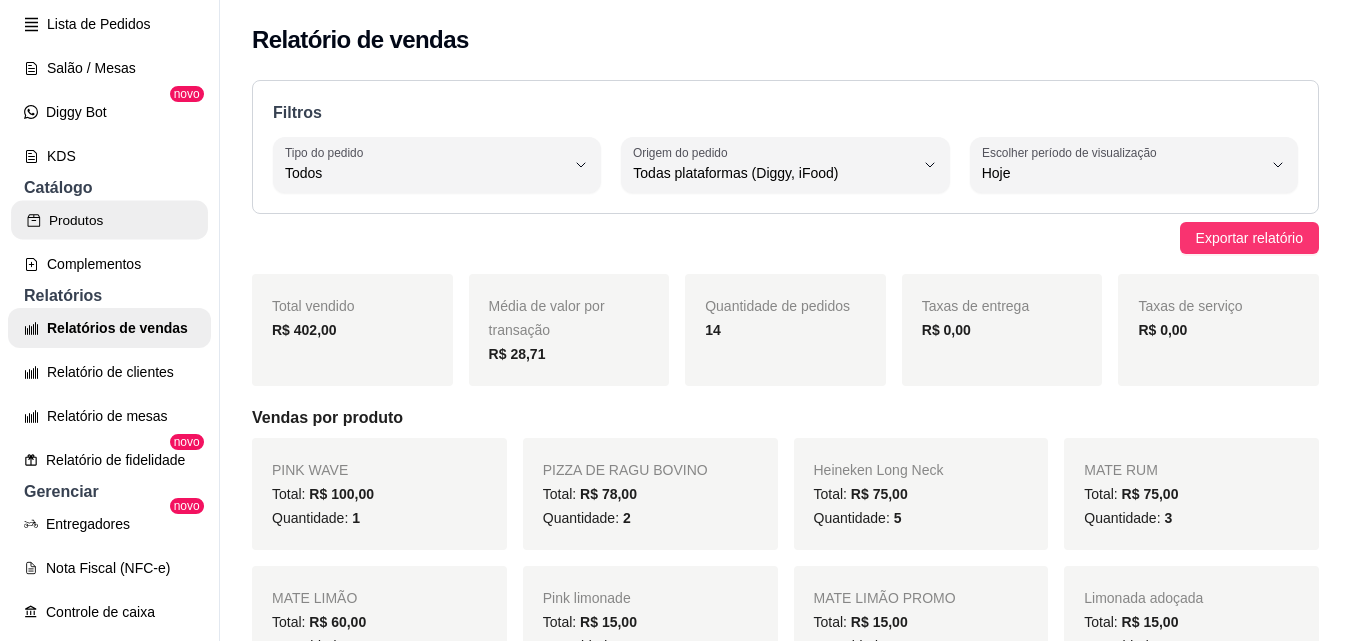 click on "Produtos" at bounding box center (109, 220) 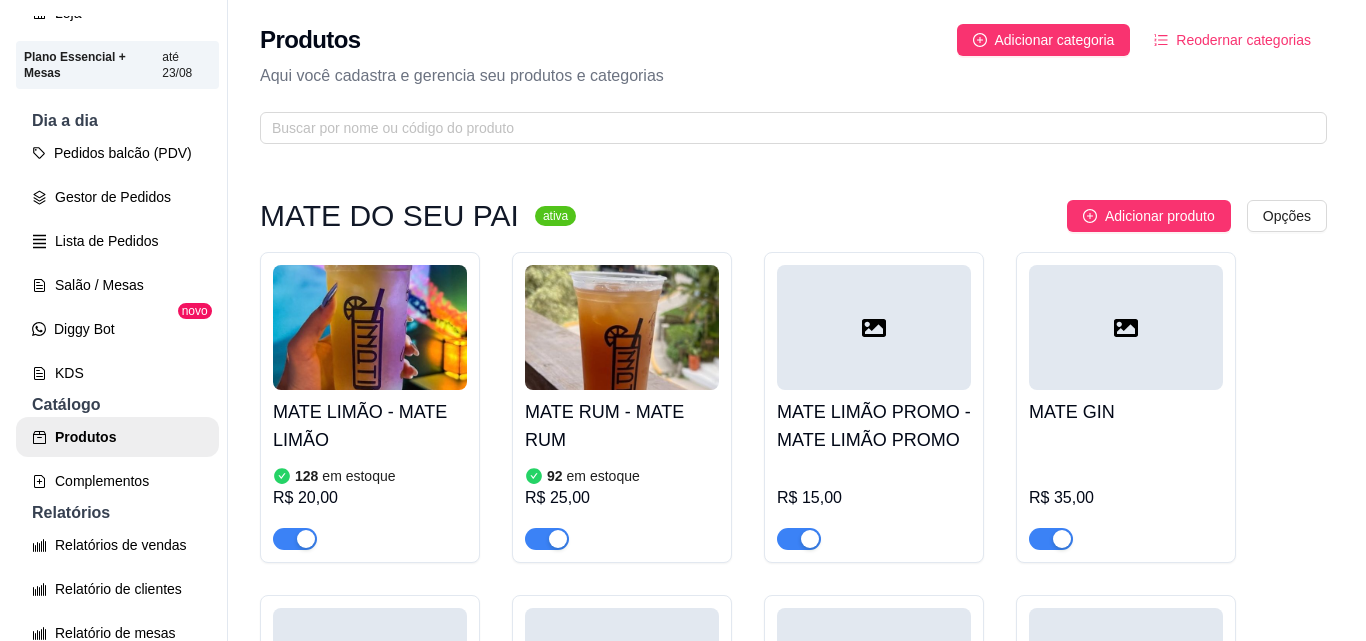 scroll, scrollTop: 80, scrollLeft: 0, axis: vertical 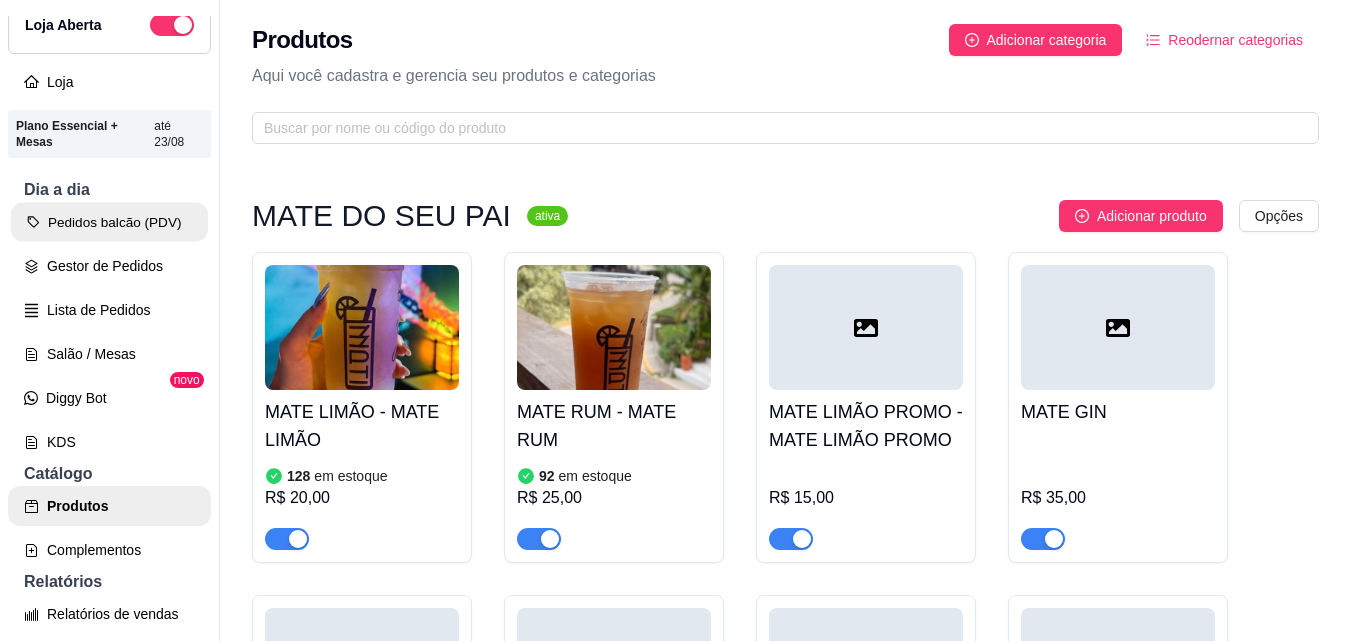 click on "Pedidos balcão (PDV)" at bounding box center (109, 222) 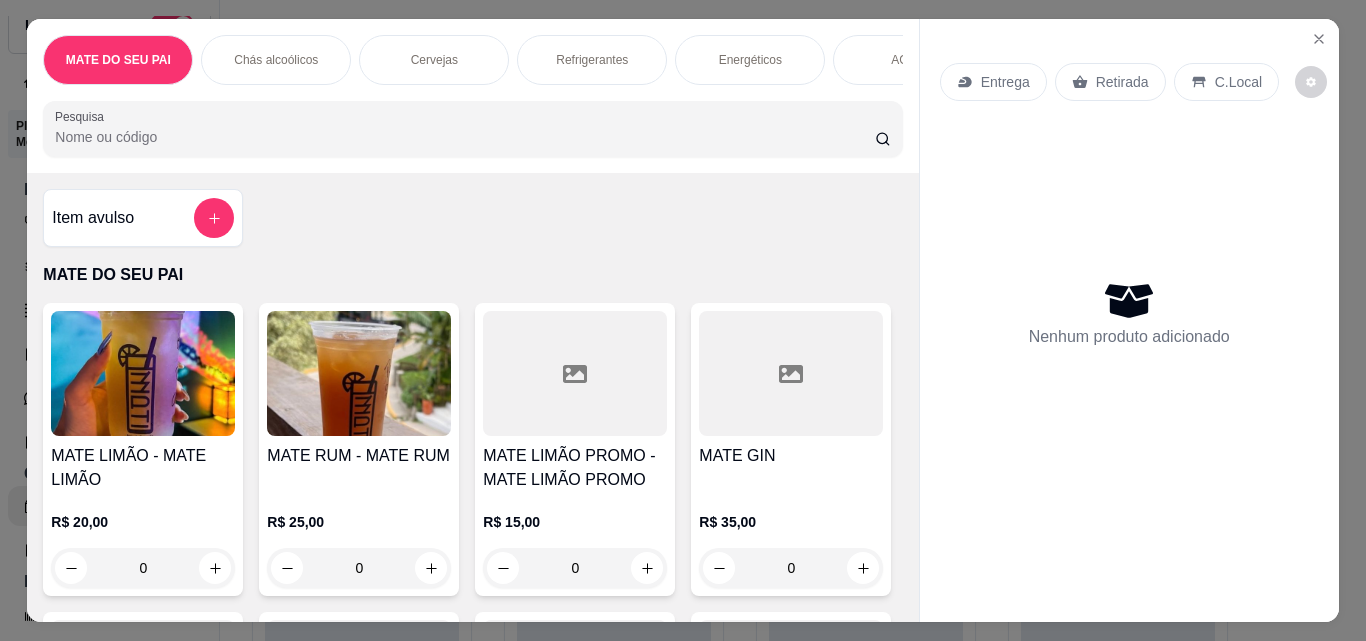 click at bounding box center [359, 373] 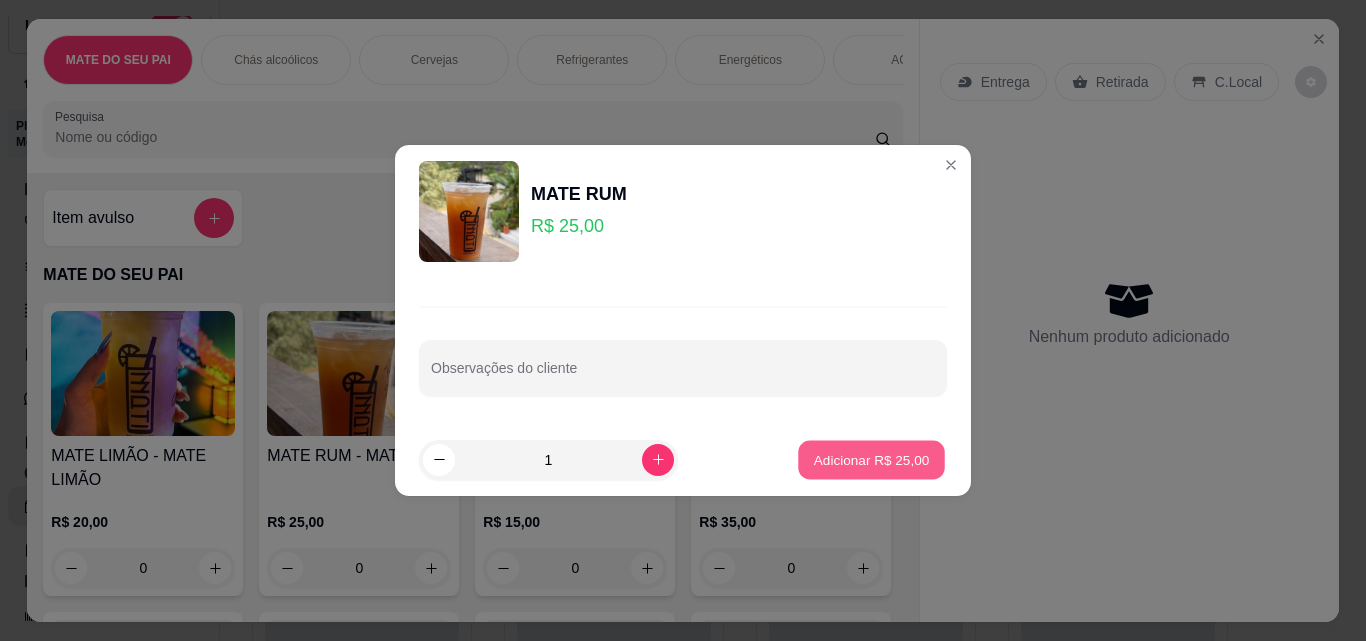 click on "Adicionar   R$ 25,00" at bounding box center (871, 459) 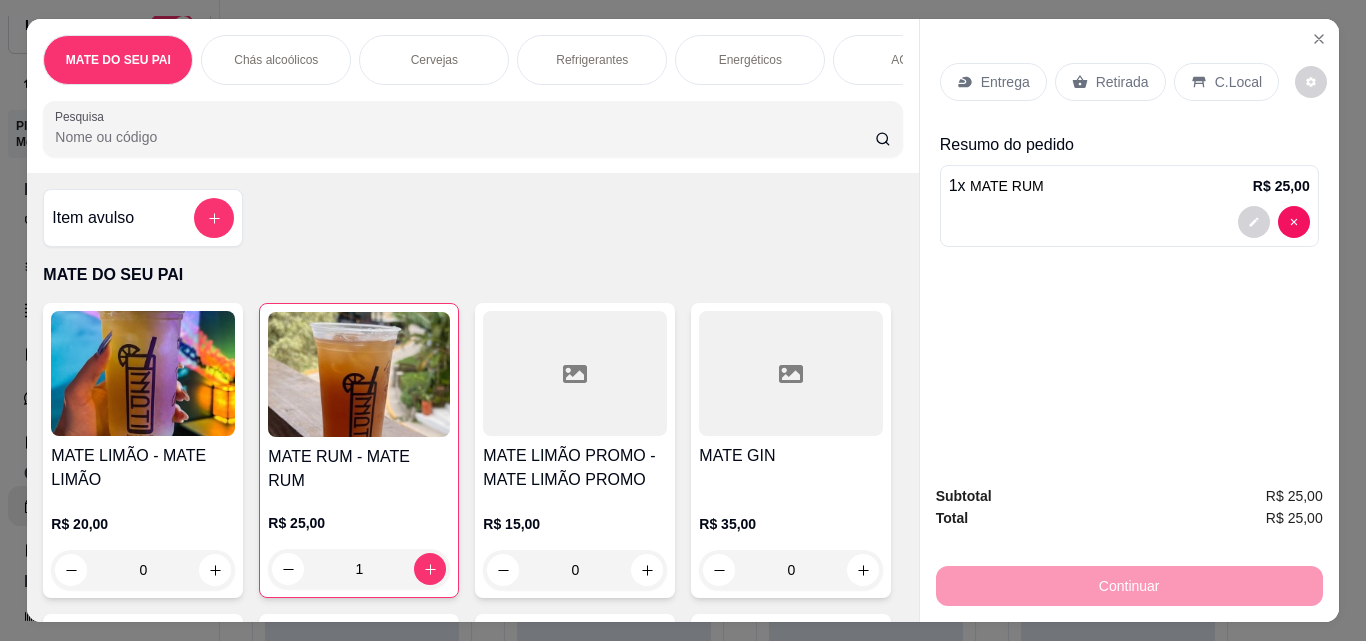 click on "Retirada" at bounding box center (1122, 82) 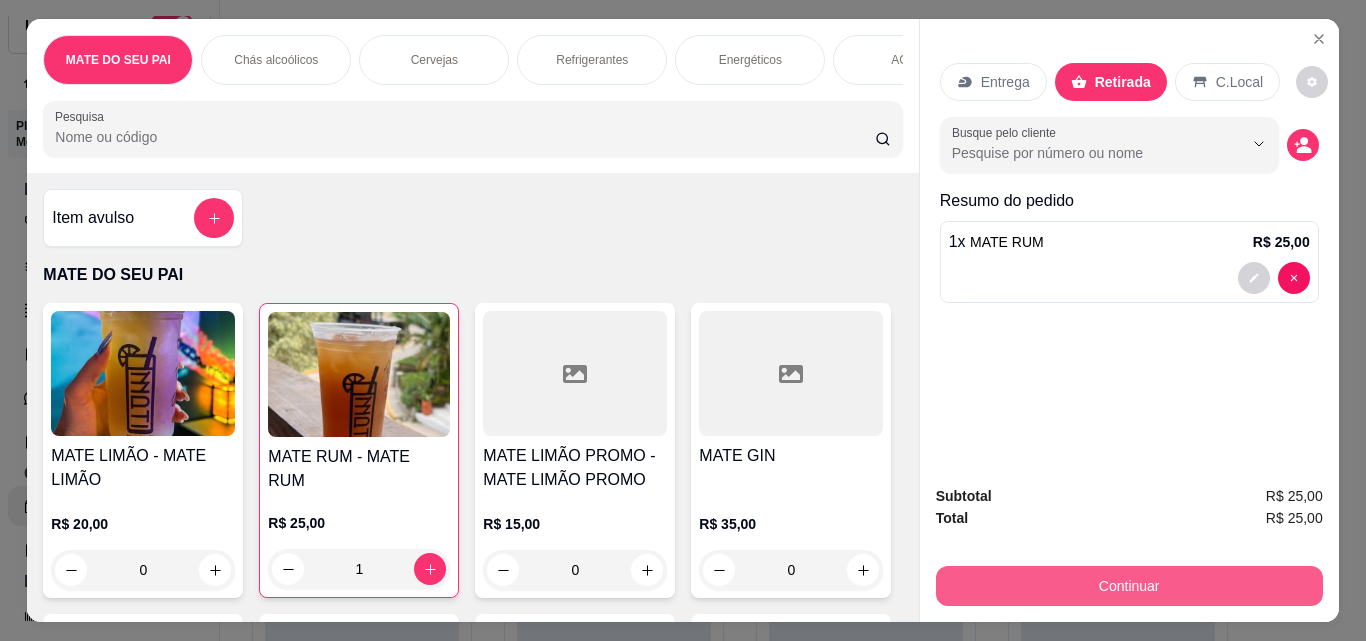 click on "Continuar" at bounding box center (1129, 586) 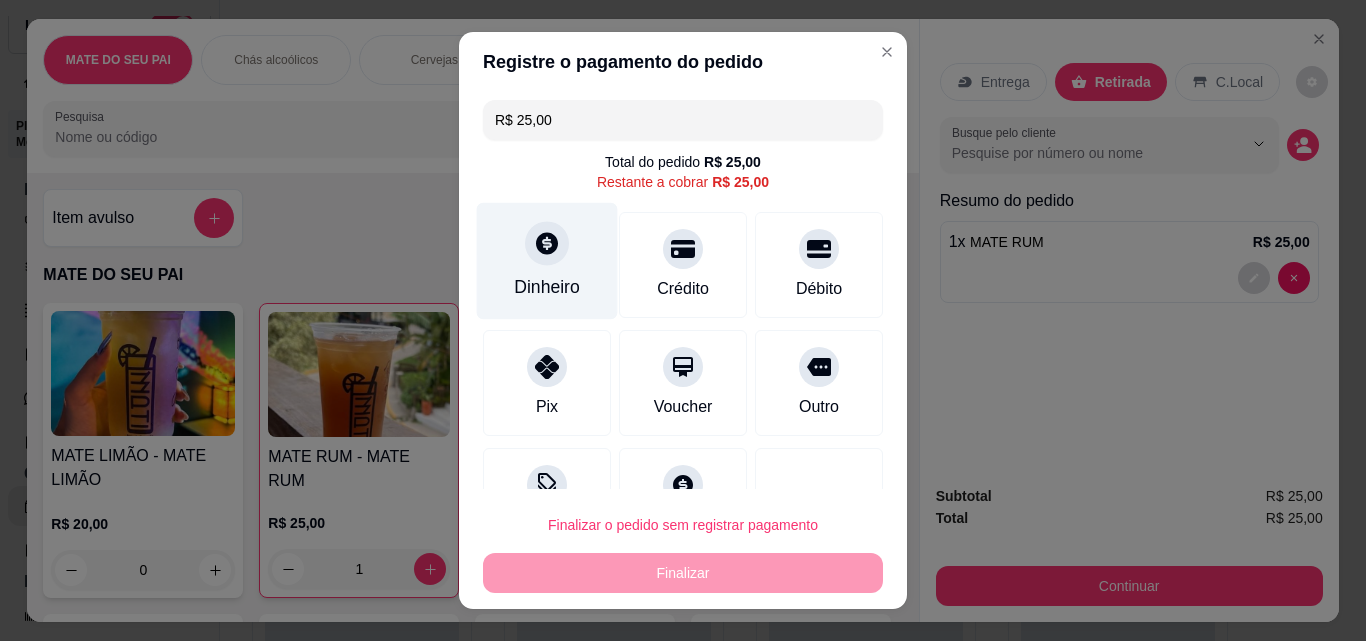 click on "Dinheiro" at bounding box center (547, 261) 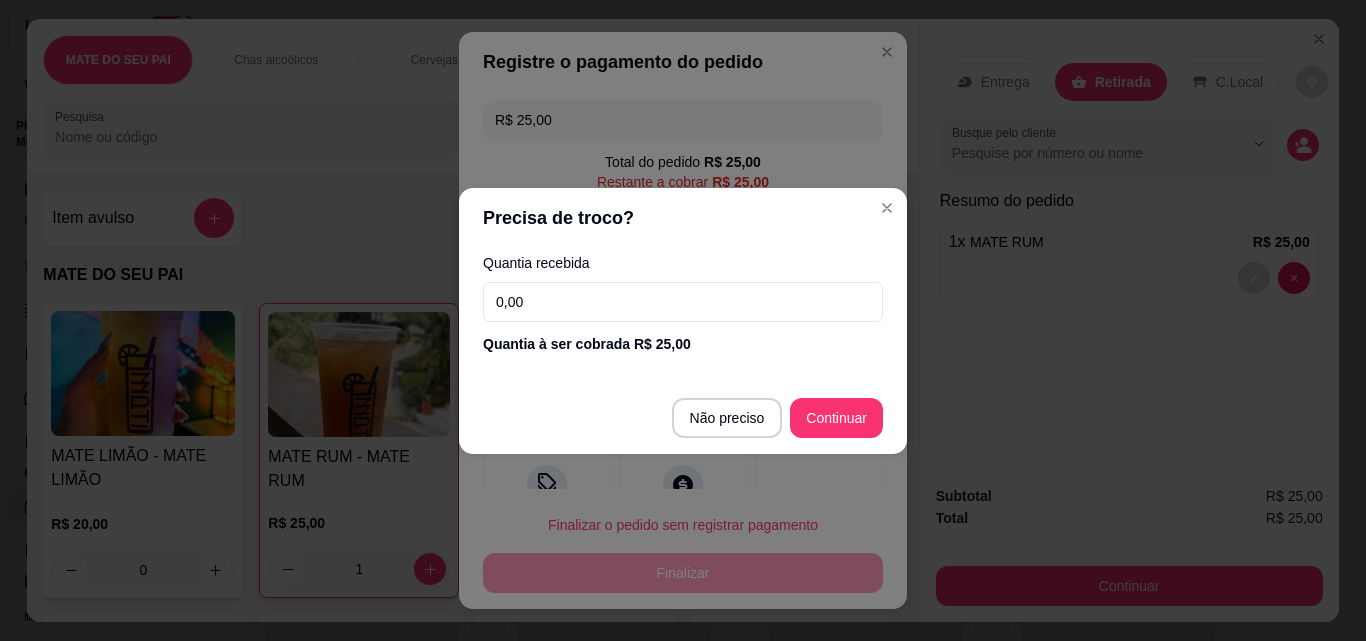 drag, startPoint x: 512, startPoint y: 310, endPoint x: 429, endPoint y: 310, distance: 83 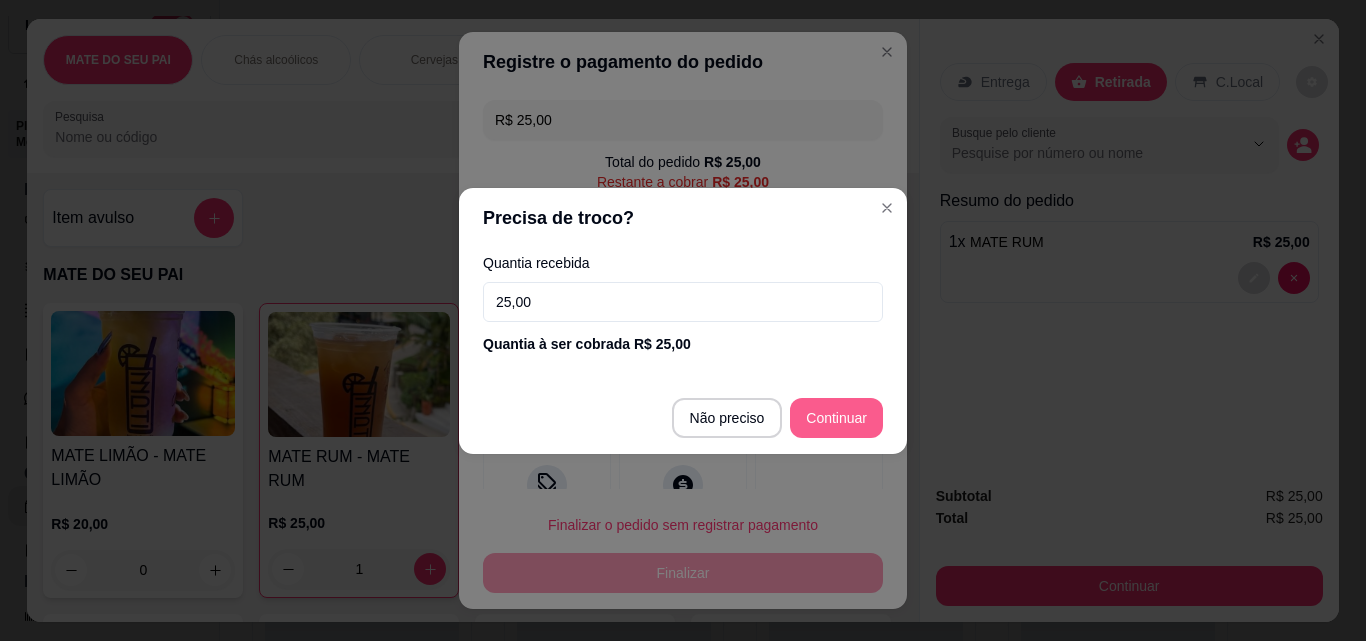 type on "25,00" 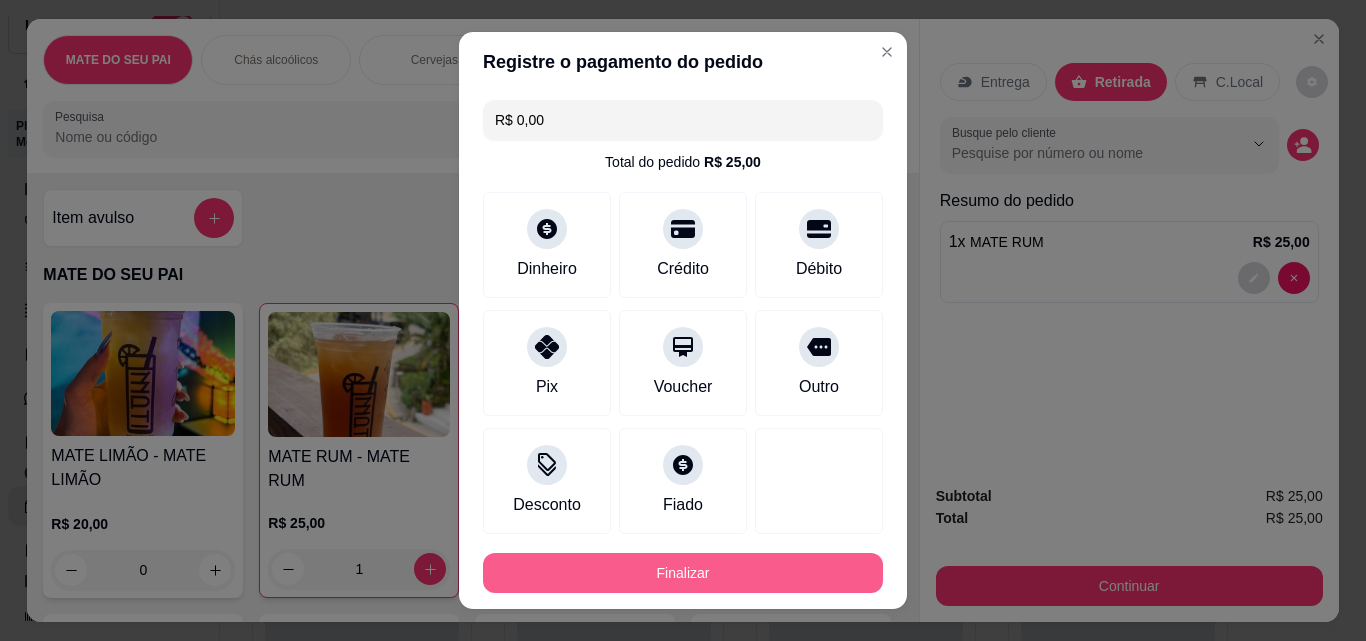 click on "Finalizar" at bounding box center [683, 573] 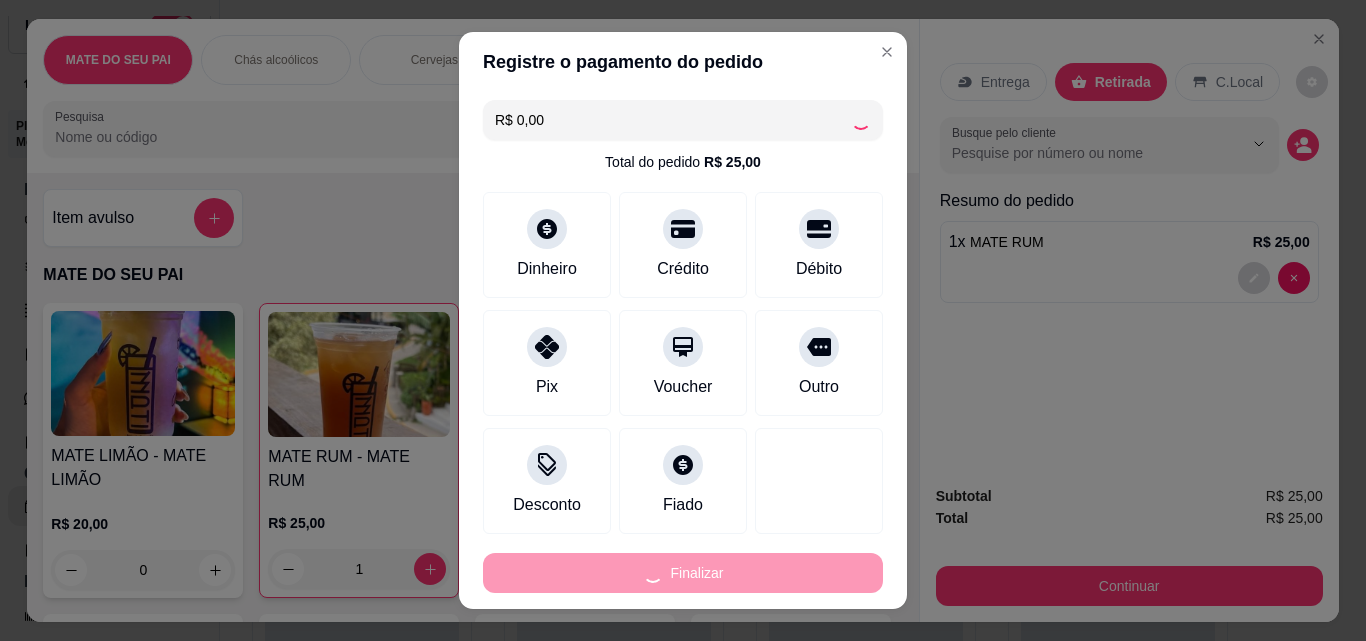 type on "0" 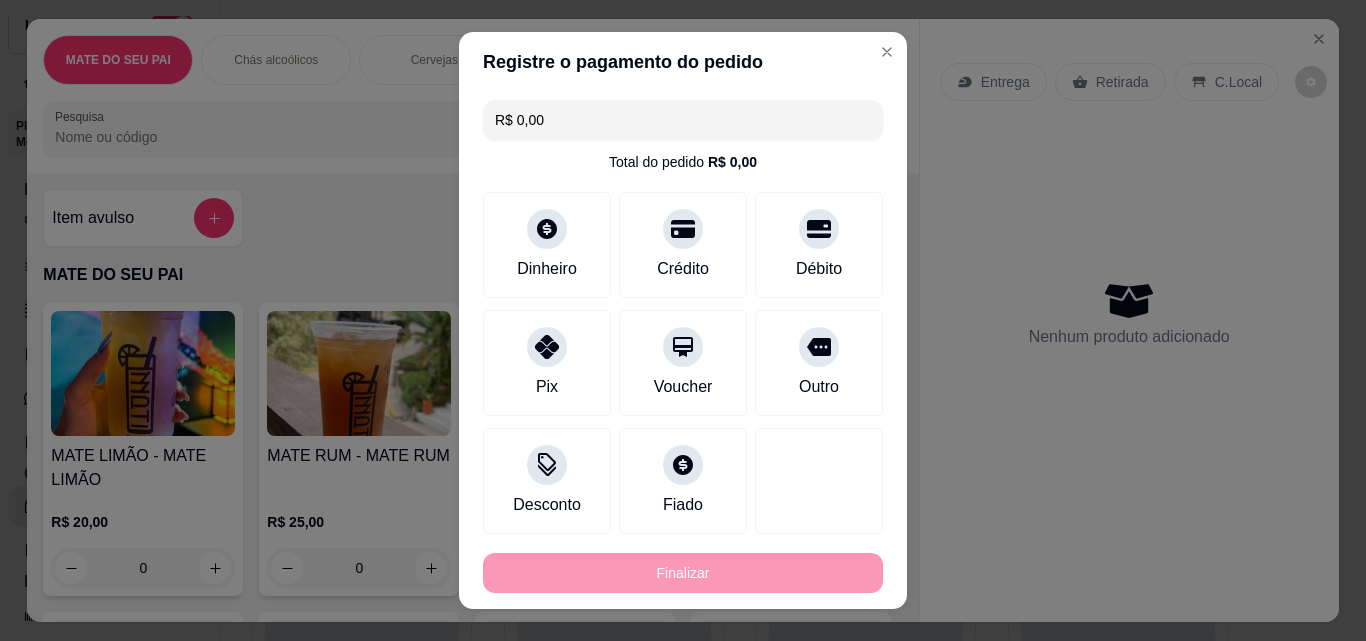 type on "-R$ 25,00" 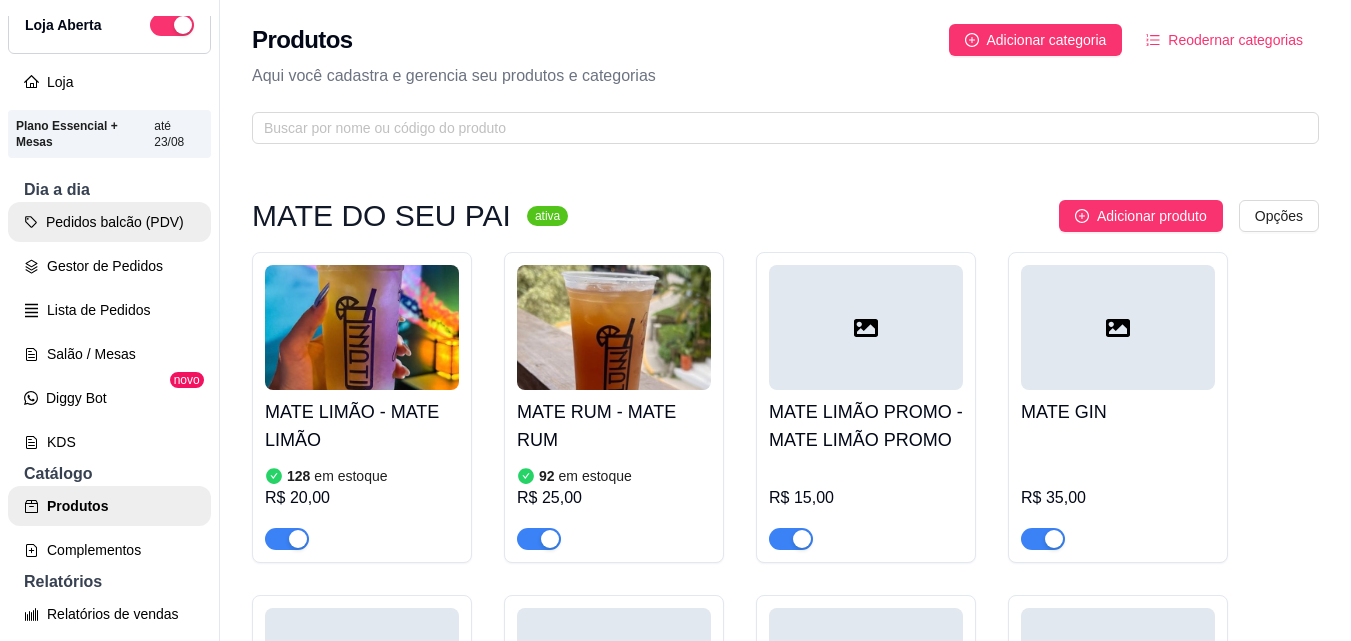 click on "Pedidos balcão (PDV)" at bounding box center (109, 222) 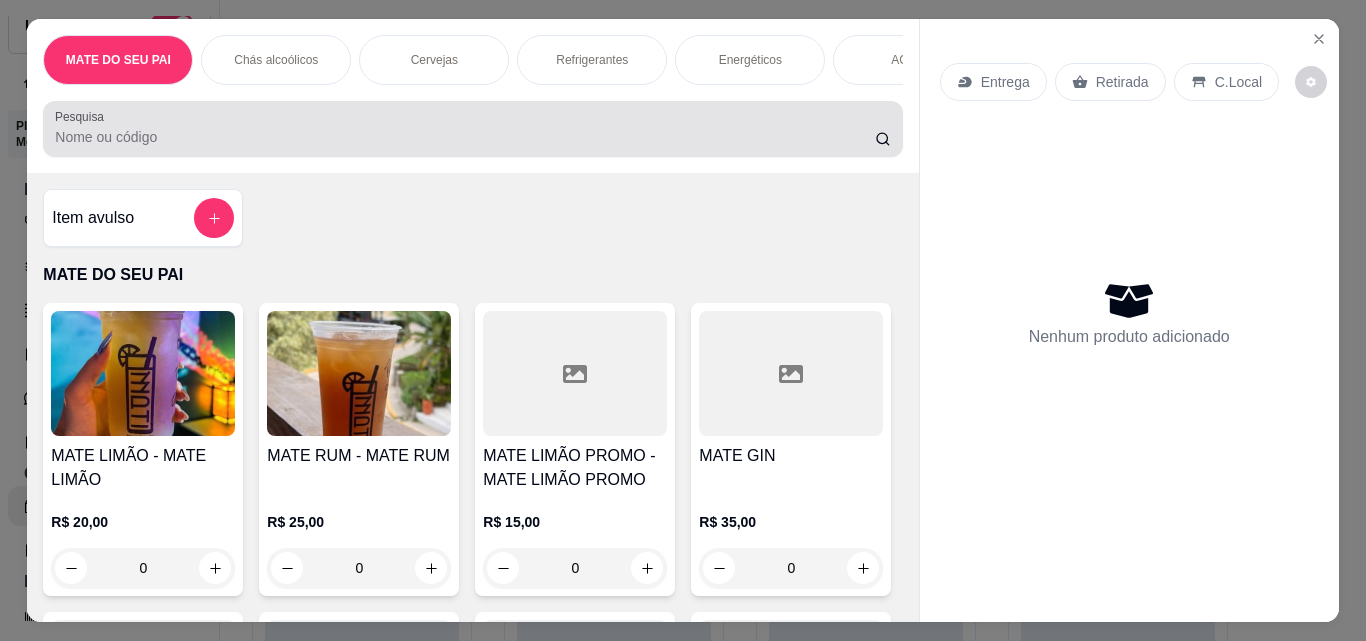 click at bounding box center (472, 129) 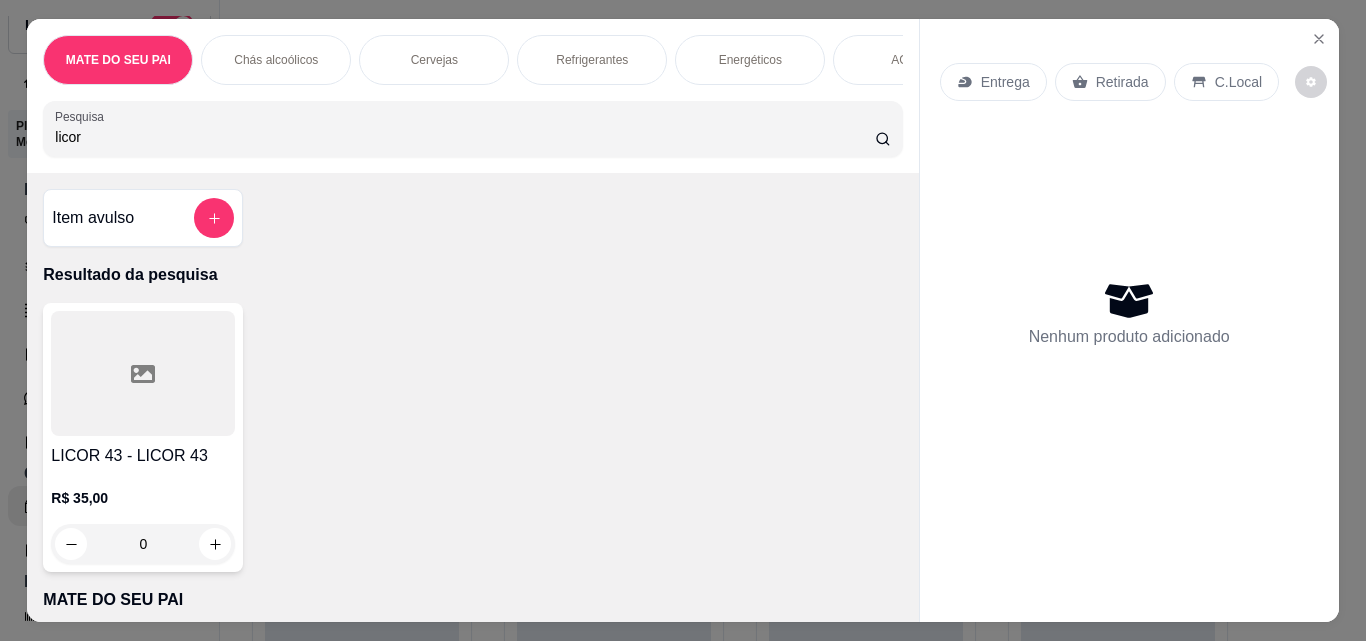 click on "licor" at bounding box center [465, 137] 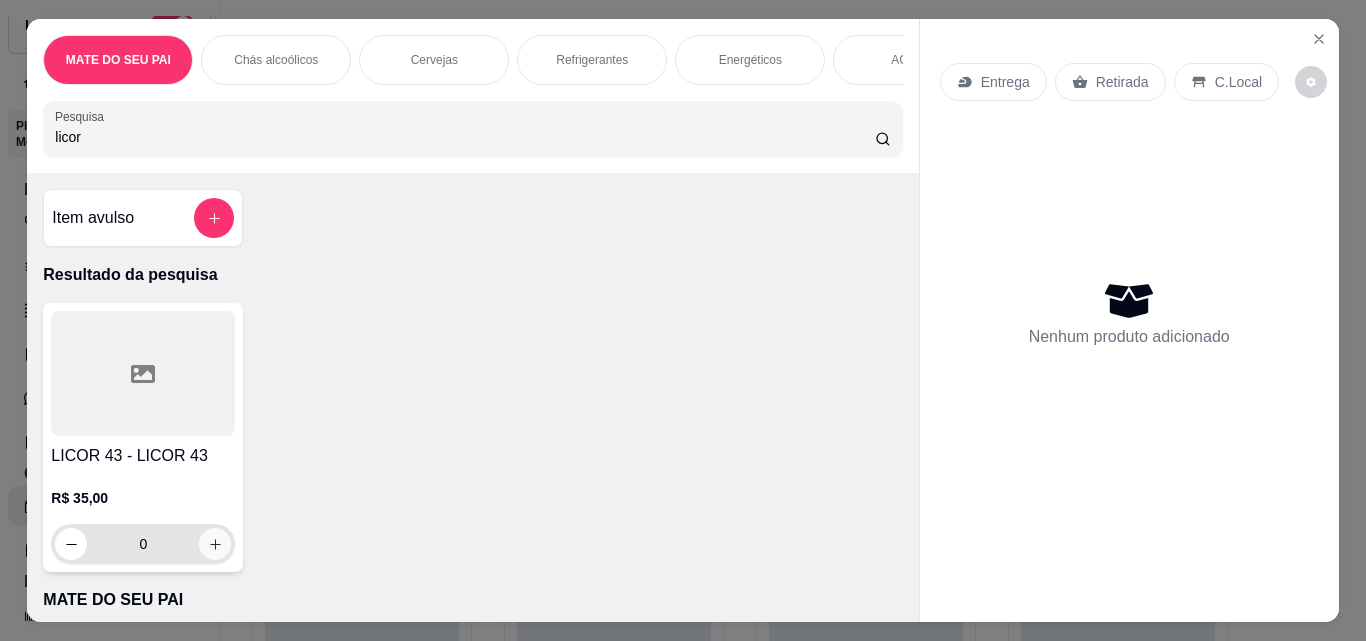 type on "licor" 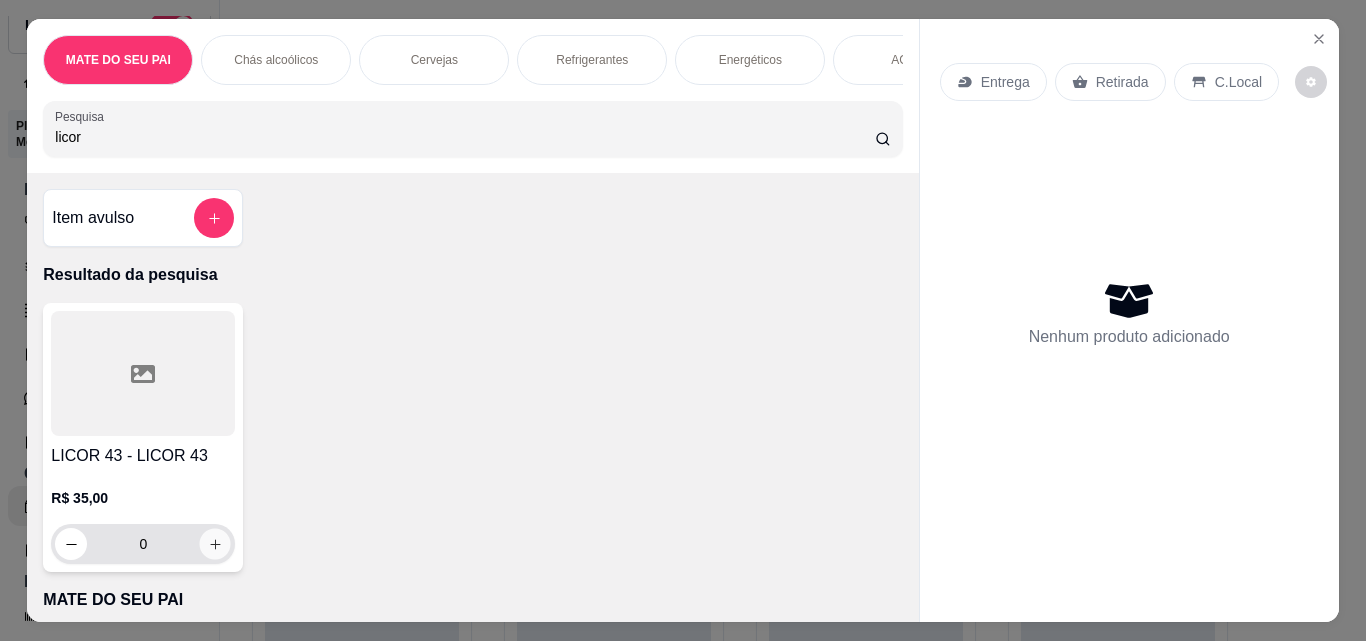 click 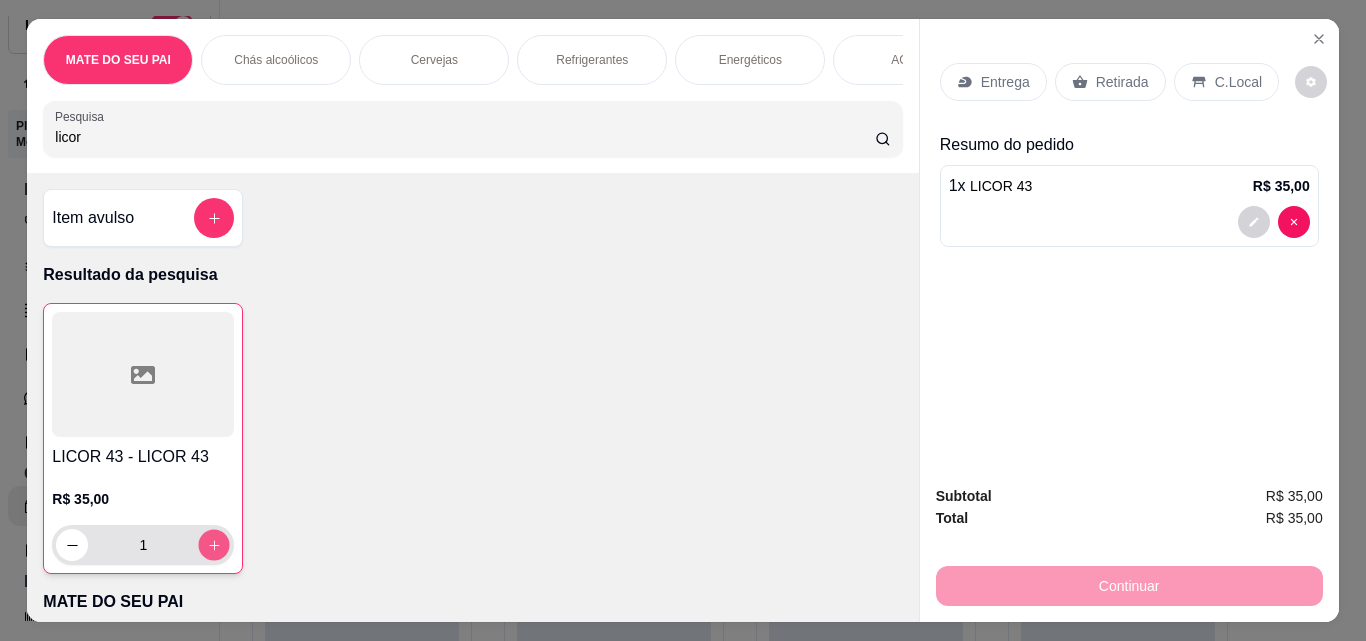 click at bounding box center [214, 545] 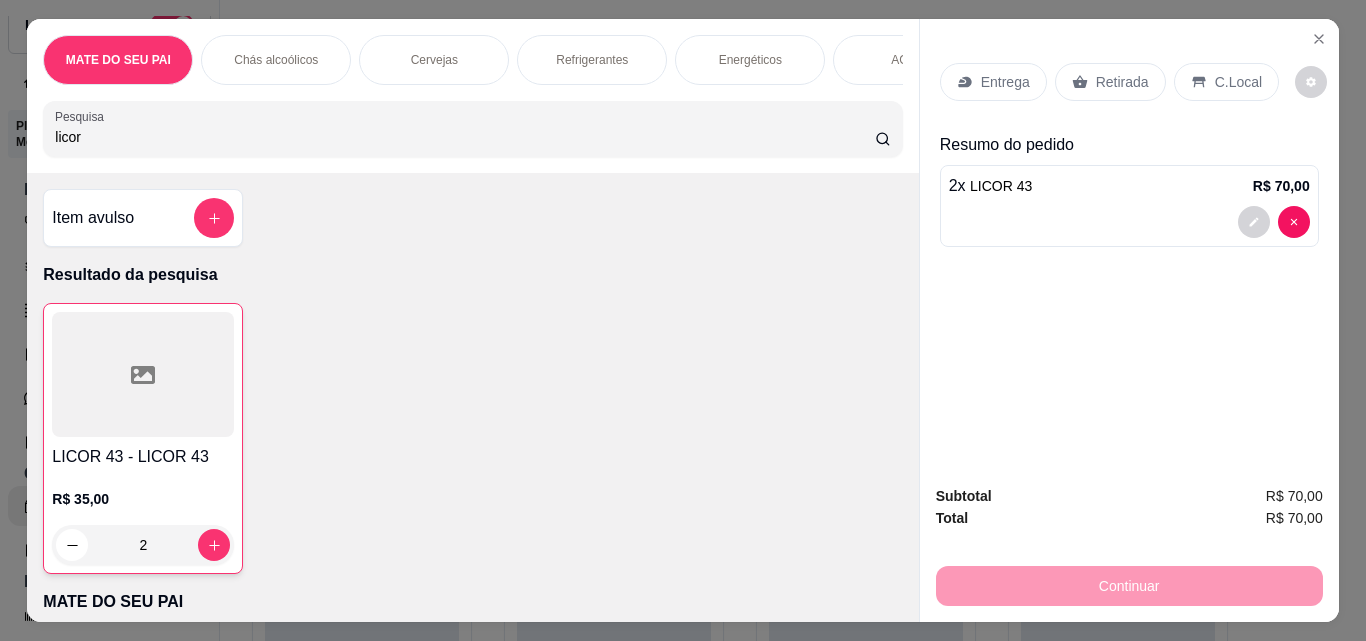 click on "Retirada" at bounding box center (1122, 82) 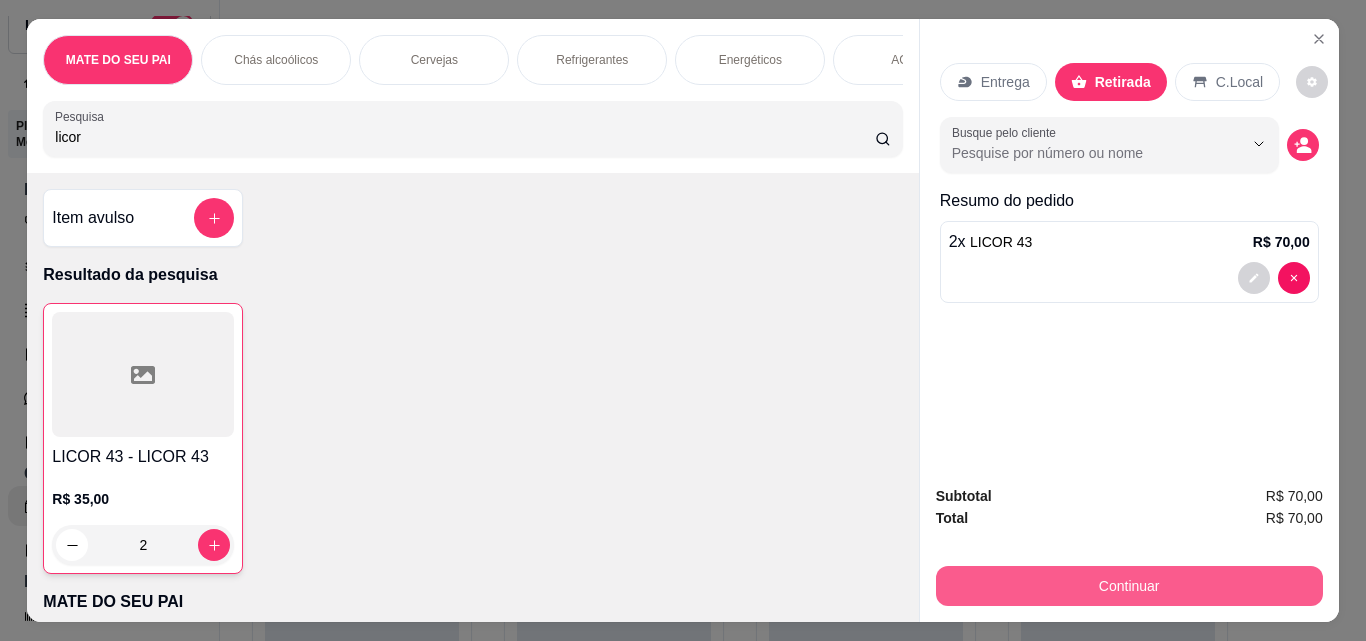click on "Continuar" at bounding box center [1129, 586] 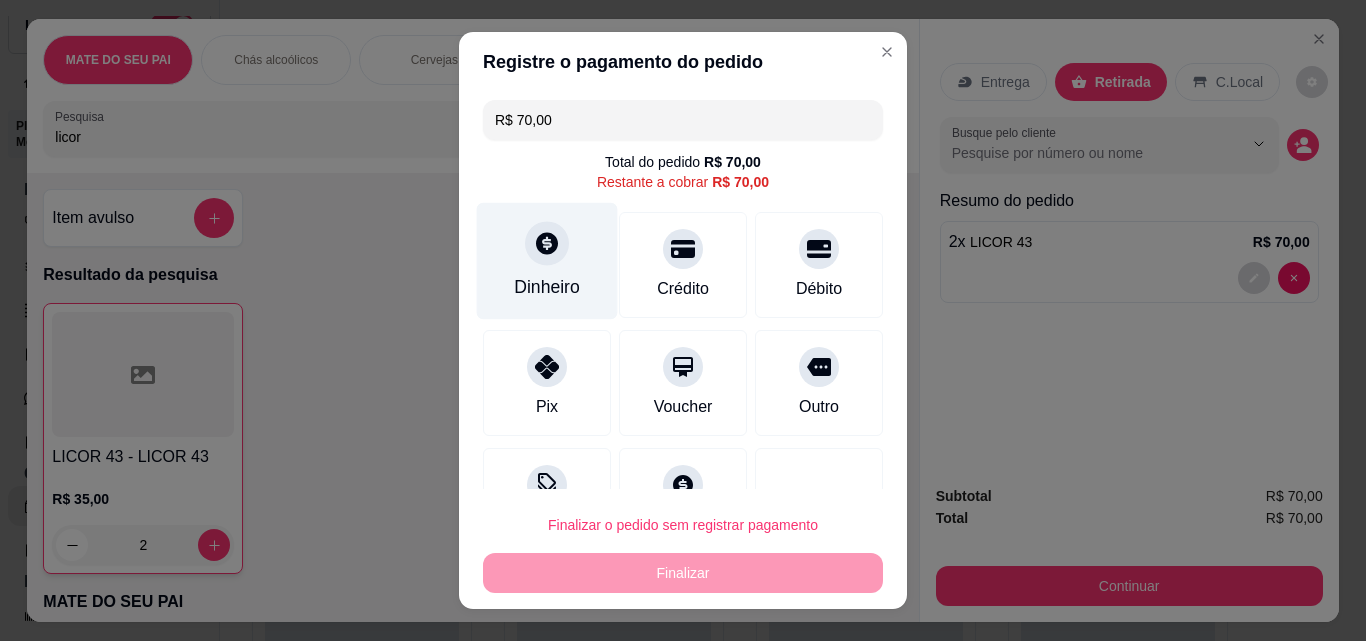 click 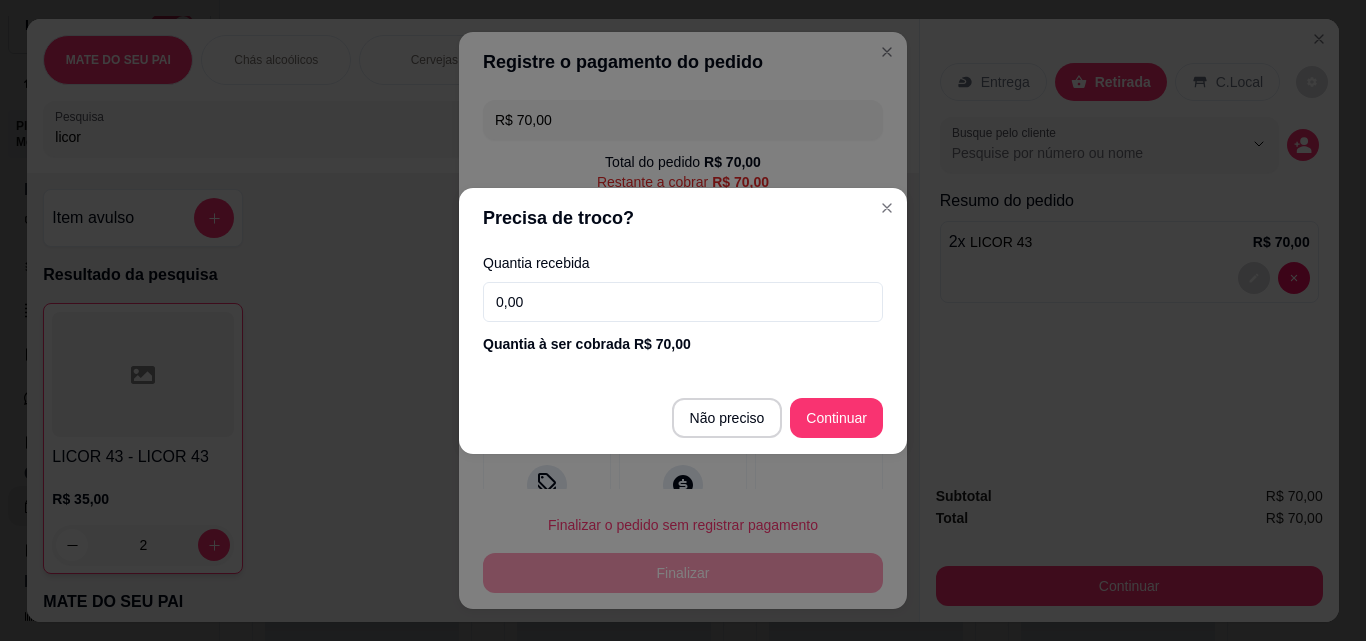drag, startPoint x: 559, startPoint y: 304, endPoint x: 431, endPoint y: 306, distance: 128.01562 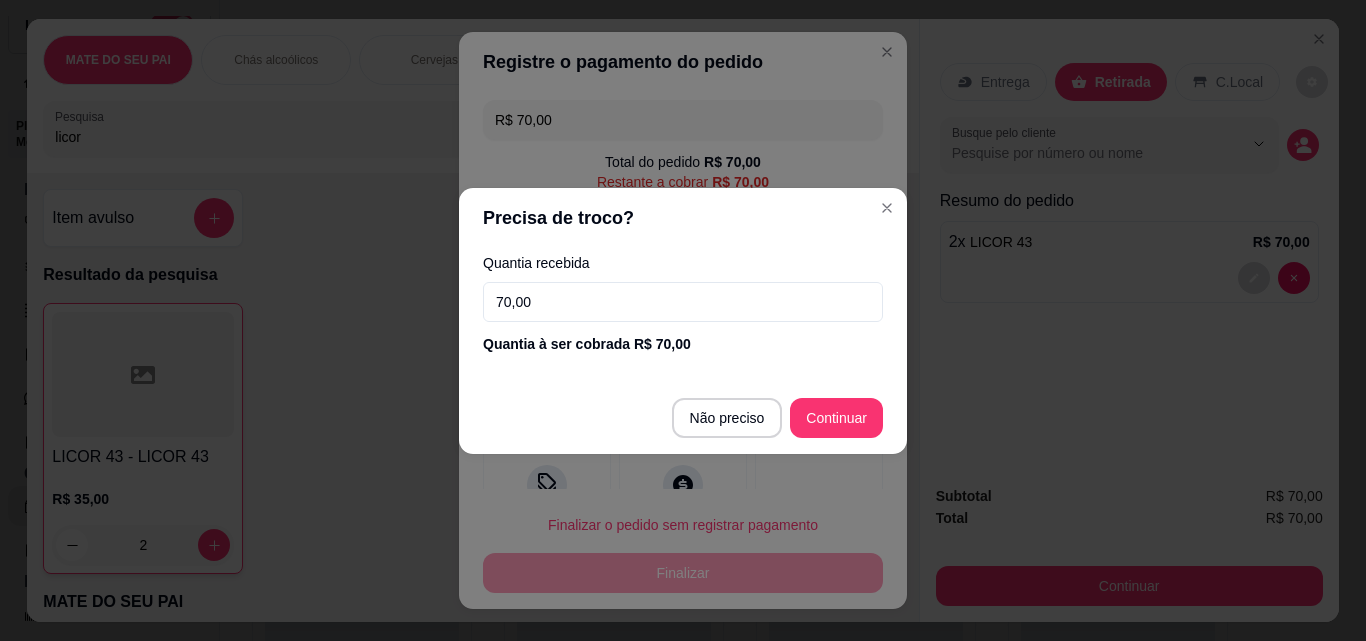 type on "70,00" 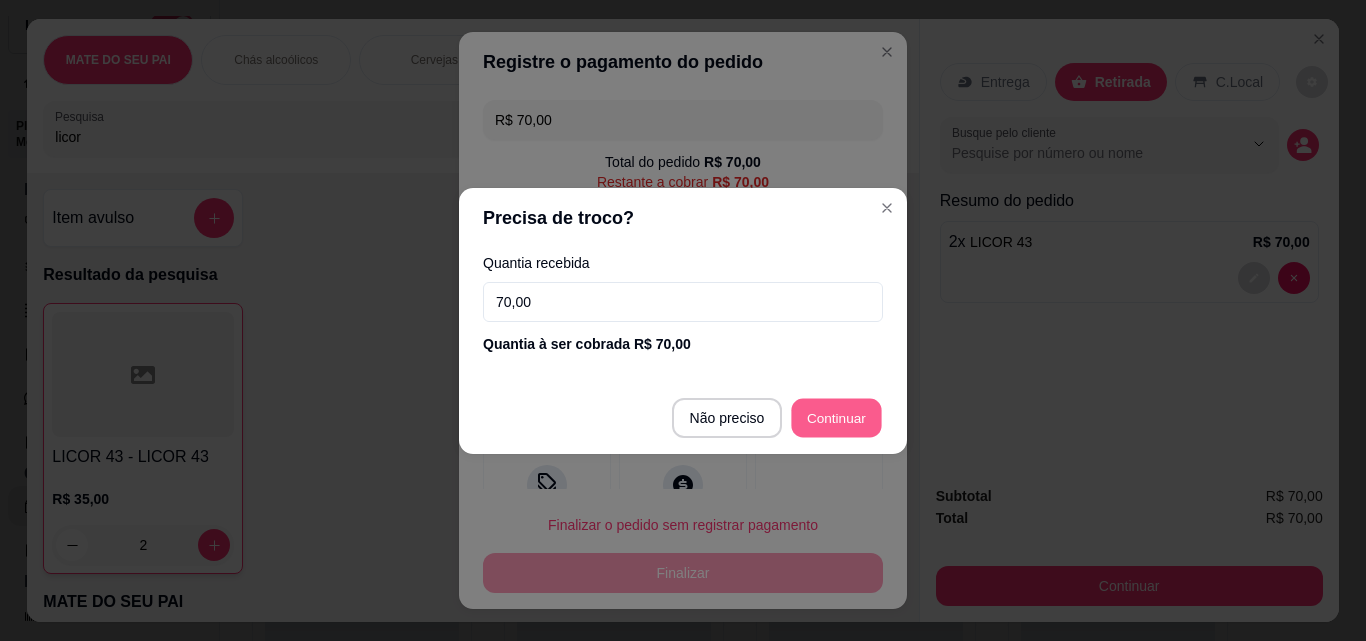 type on "R$ 0,00" 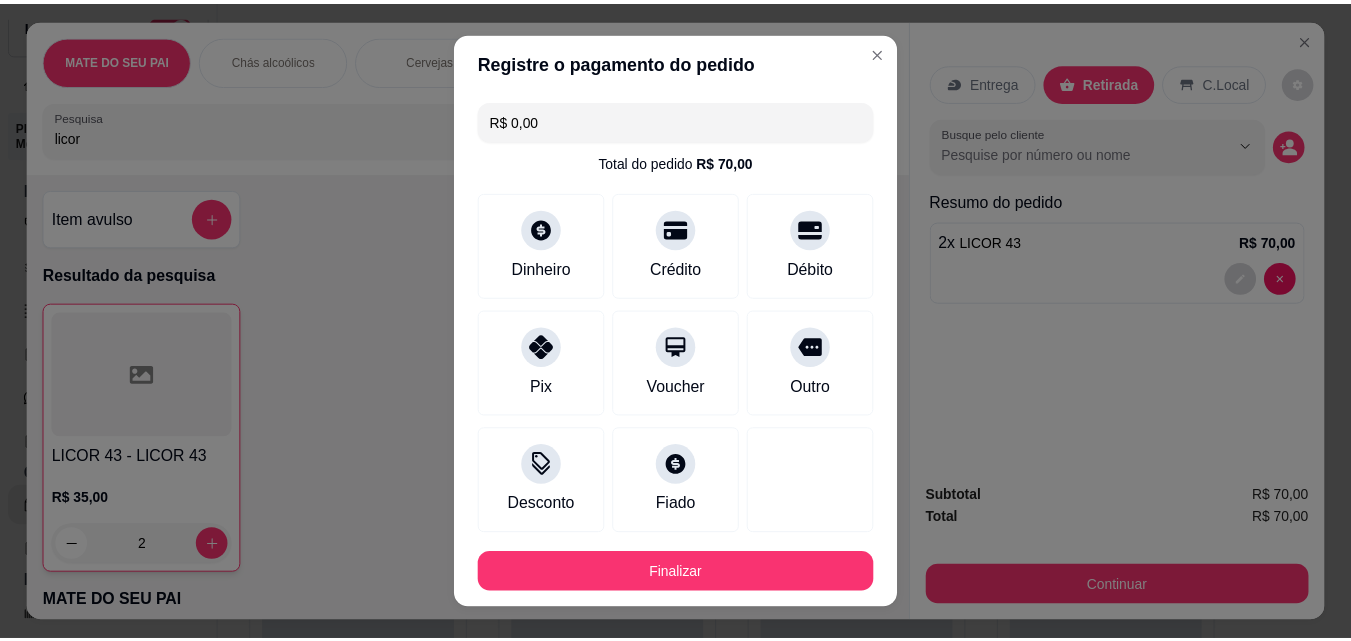 scroll, scrollTop: 109, scrollLeft: 0, axis: vertical 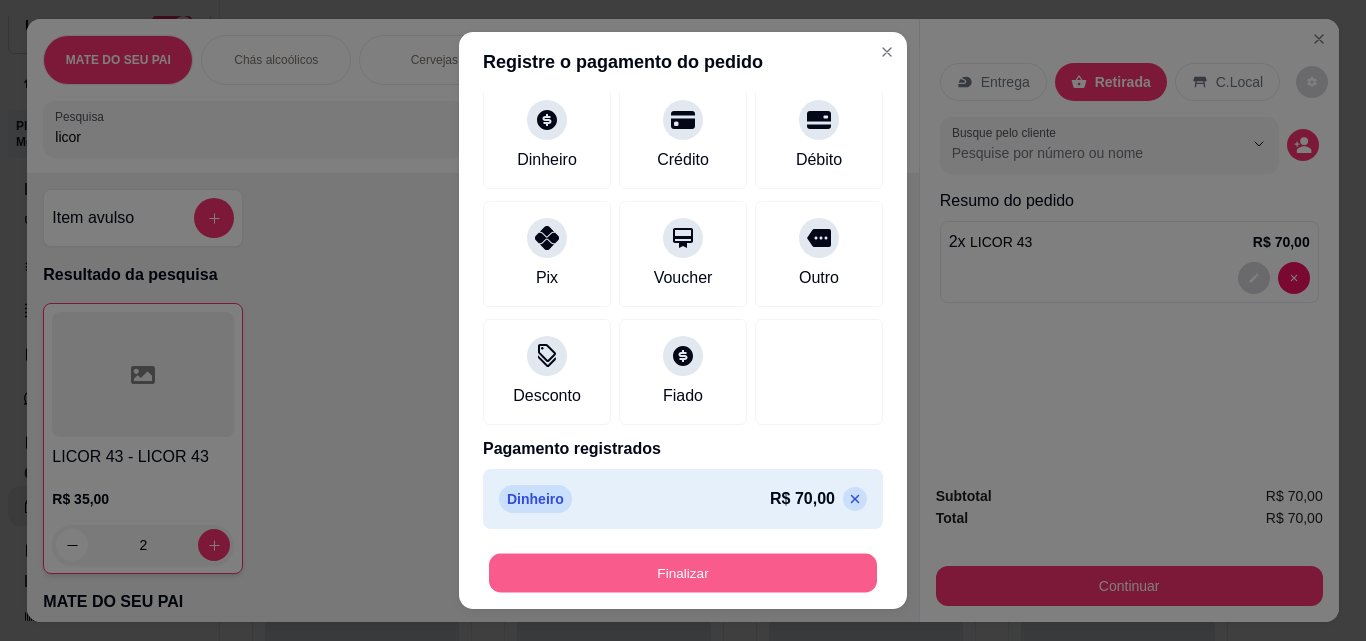 click on "Finalizar" at bounding box center [683, 573] 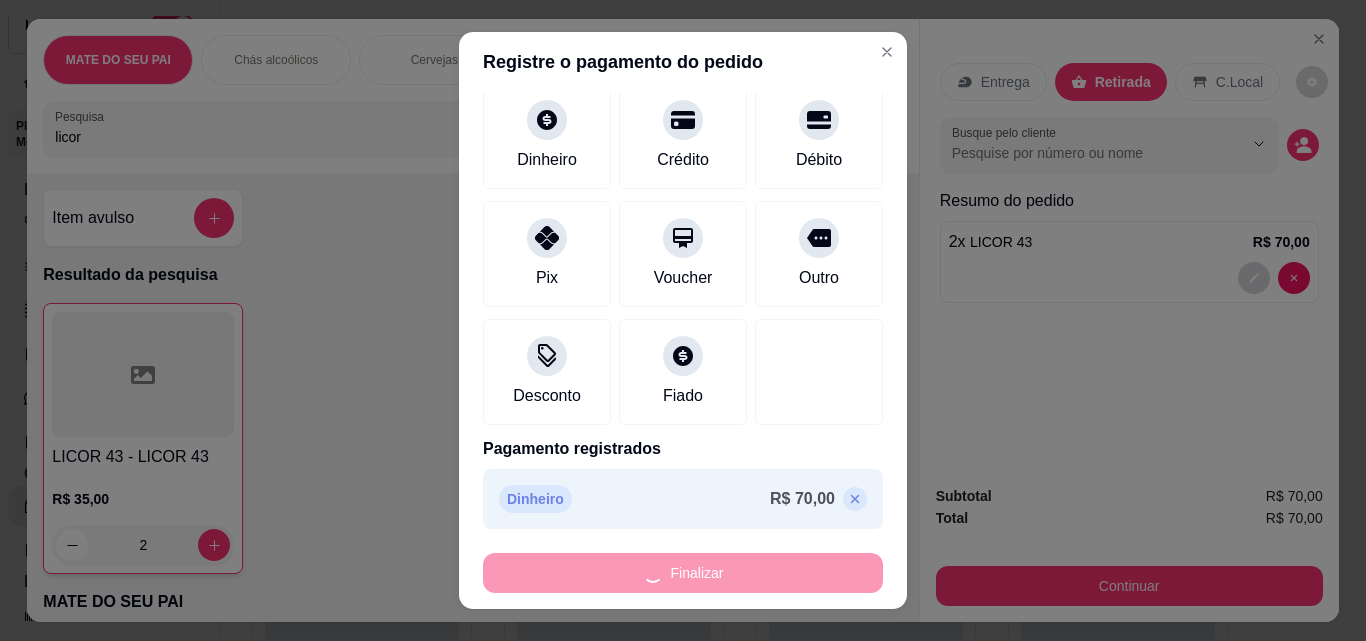 type on "0" 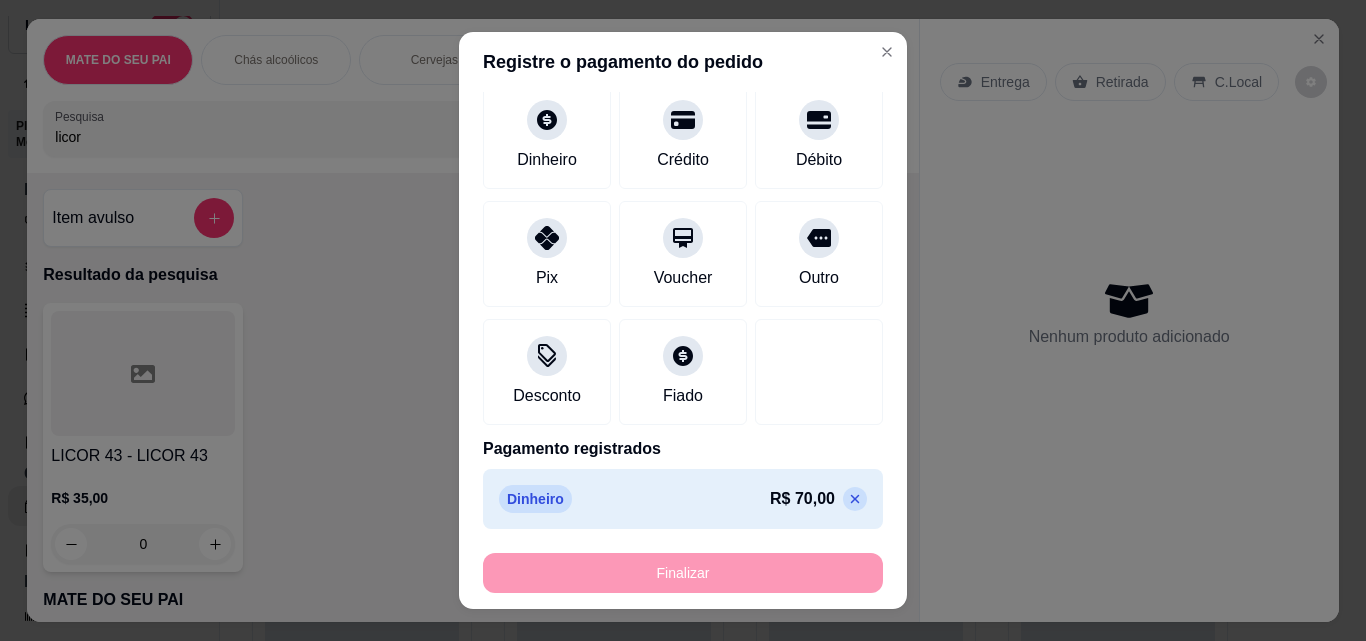 type on "-R$ 70,00" 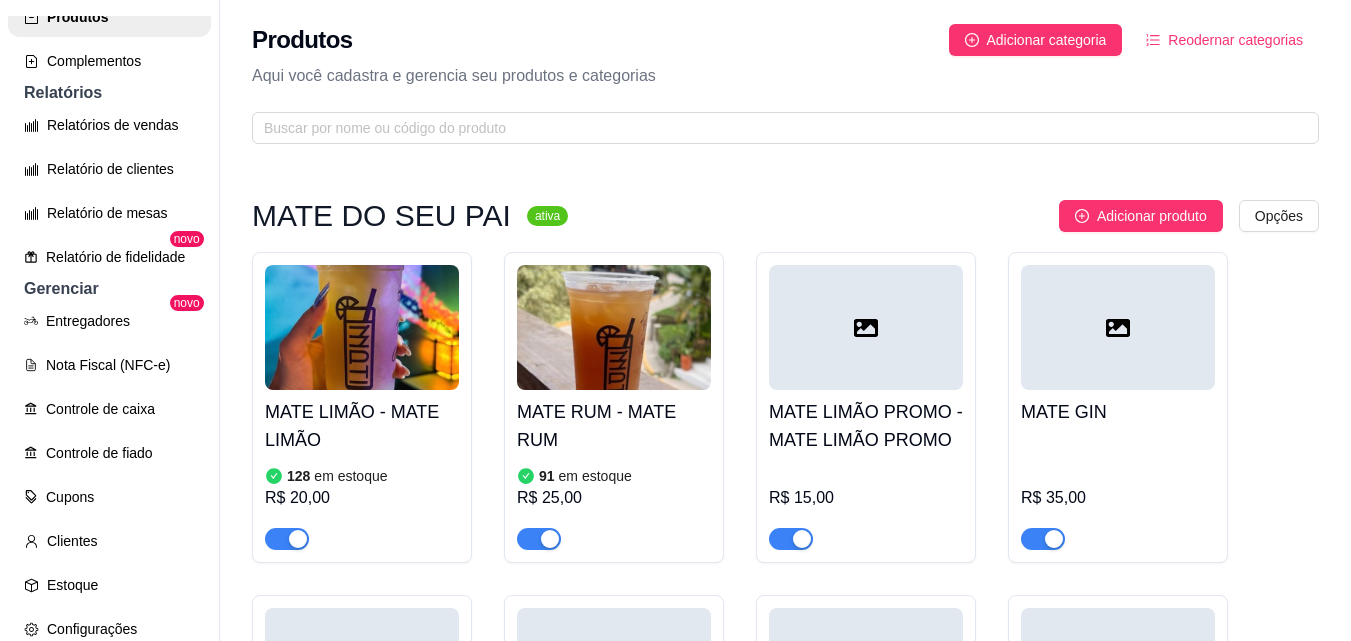 scroll, scrollTop: 593, scrollLeft: 0, axis: vertical 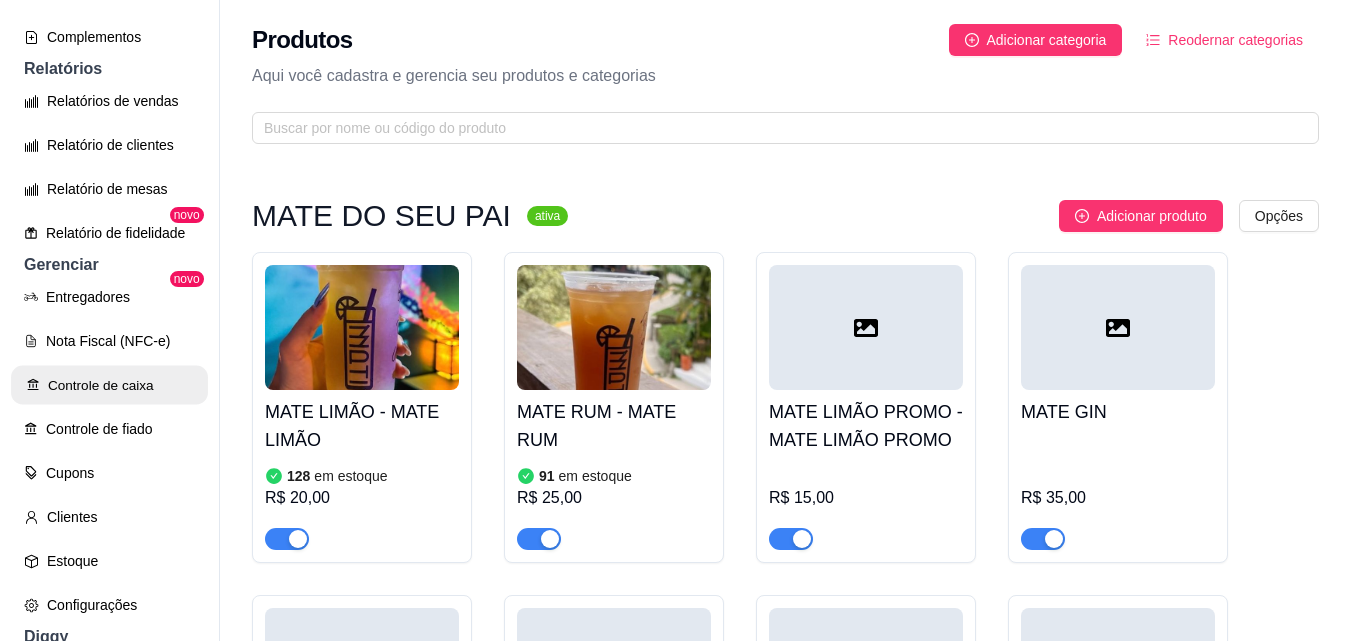 click on "Controle de caixa" at bounding box center (109, 385) 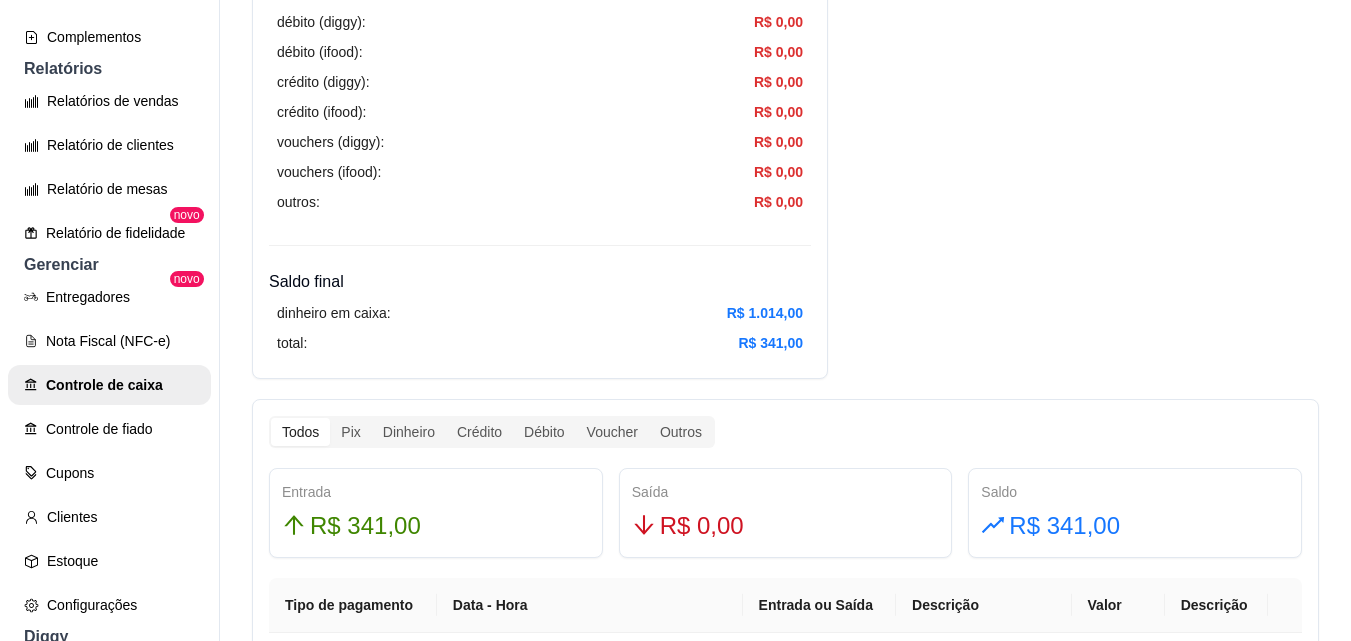 scroll, scrollTop: 792, scrollLeft: 0, axis: vertical 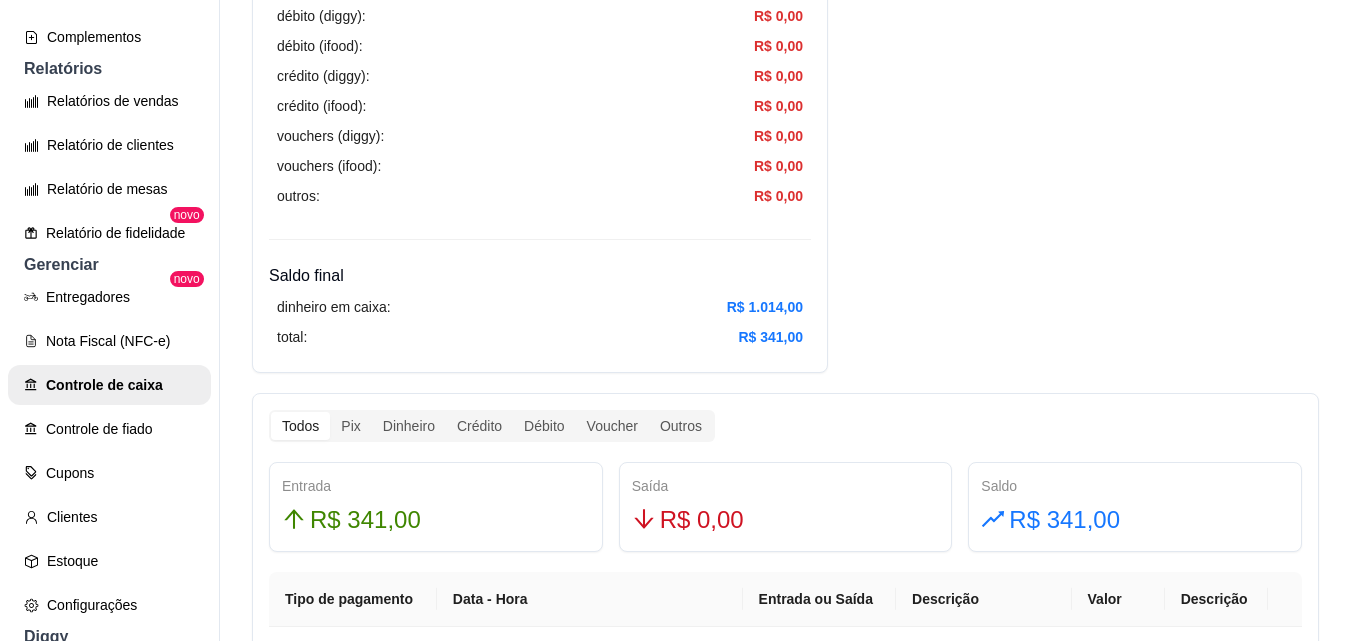 click on "Resumo Adicionar entrada/saída Data de abertura: 3 de ago de 2025 às 18:46 Saldo inícial Dinheiro: R$ 877,00 Entradas pix (diggy): R$ 79,00 pix online (diggy): R$ 0,00 pix online (iFood) R$ 0,00 débito (diggy): R$ 125,00 débito (ifood): R$ 0,00 crédito (diggy): R$ 0,00 crédito (ifood): R$ 0,00 dinheiro: R$ 137,00 vouchers (diggy): R$ 0,00 vouchers (ifood): R$ 0,00 sem pagamento (diggy): R$ 0,00 fiado: R$ 0,00 outros: R$ 0,00 Saídas pix (diggy): R$ 0,00 dinheiro: R$ 0,00 débito (diggy): R$ 0,00 débito (ifood): R$ 0,00 crédito (diggy): R$ 0,00 crédito (ifood): R$ 0,00 vouchers (diggy): R$ 0,00 vouchers (ifood): R$ 0,00 outros: R$ 0,00 Saldo final dinheiro em caixa: R$ 1.014,00 total: R$ 341,00 Todos Pix Dinheiro Crédito Débito Voucher Outros Entrada R$ 341,00 Saída R$ 0,00 Saldo R$ 341,00 Tipo de pagamento Data - Hora Entrada ou Saída Descrição Valor Descrição Dinheiro 3 de ago de 2025 às 18:48 Entrada Pedido #09e48 R$ 22,00 Transferência Pix Entrada R$ 39,00" at bounding box center [785, 820] 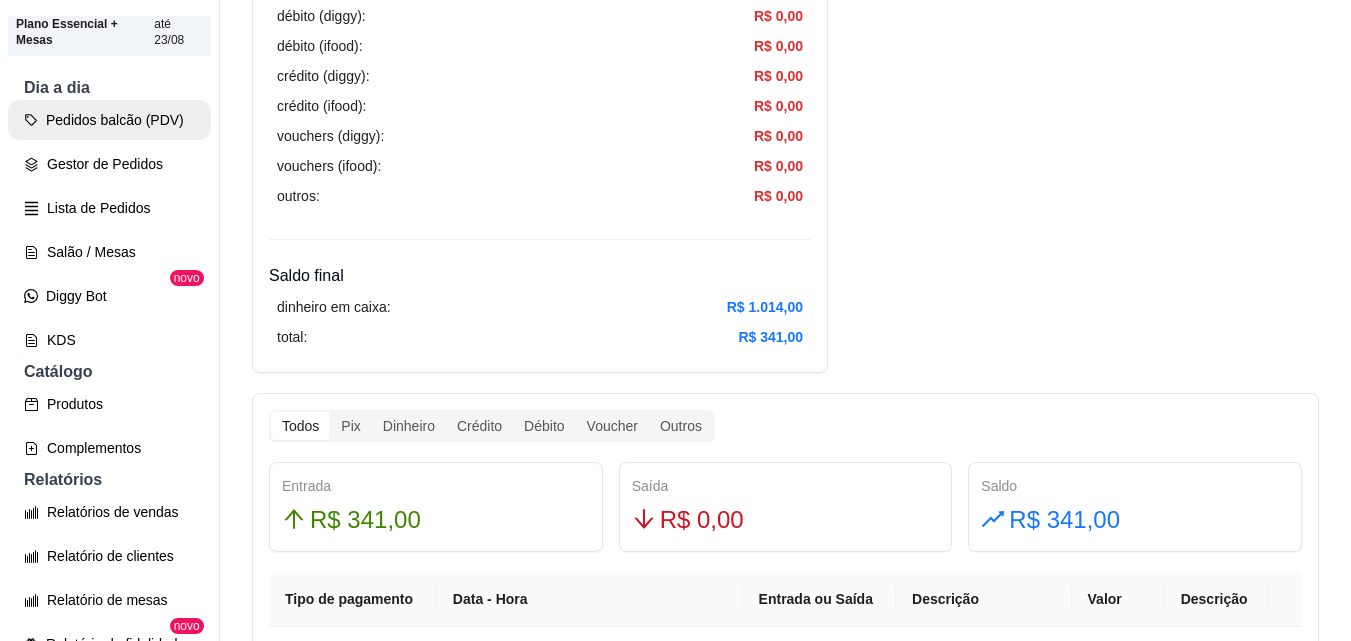 click on "Pedidos balcão (PDV)" at bounding box center [109, 120] 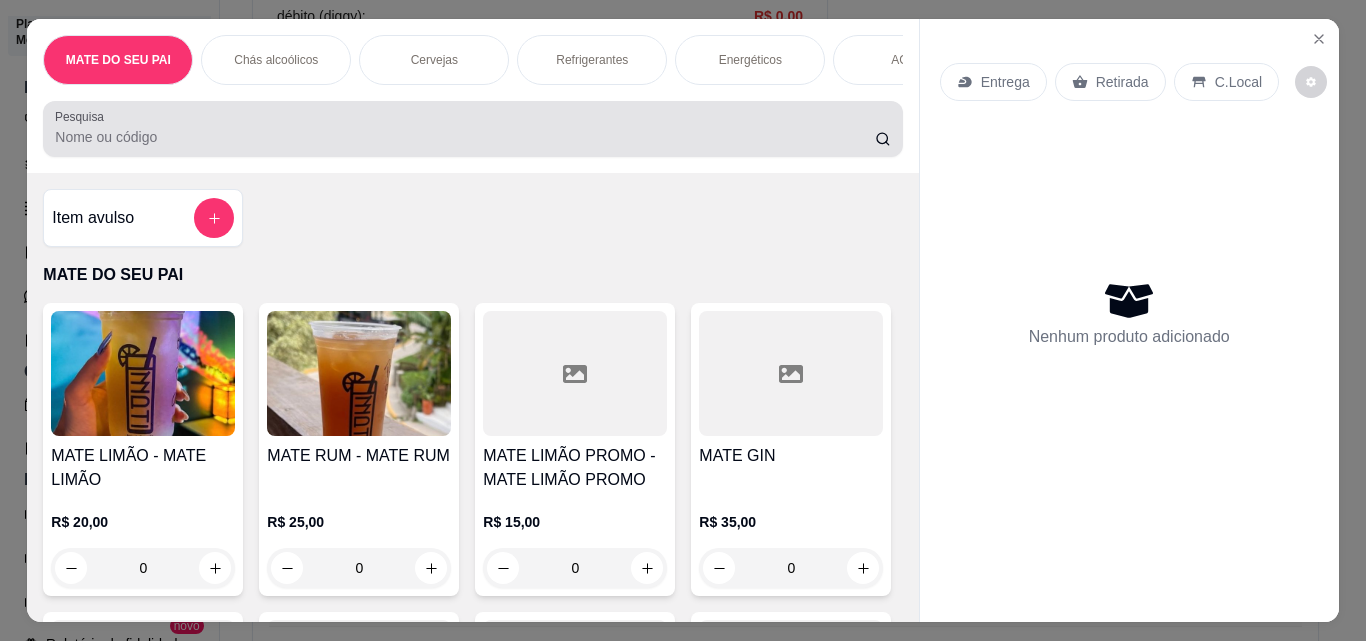 click on "Pesquisa" at bounding box center (472, 129) 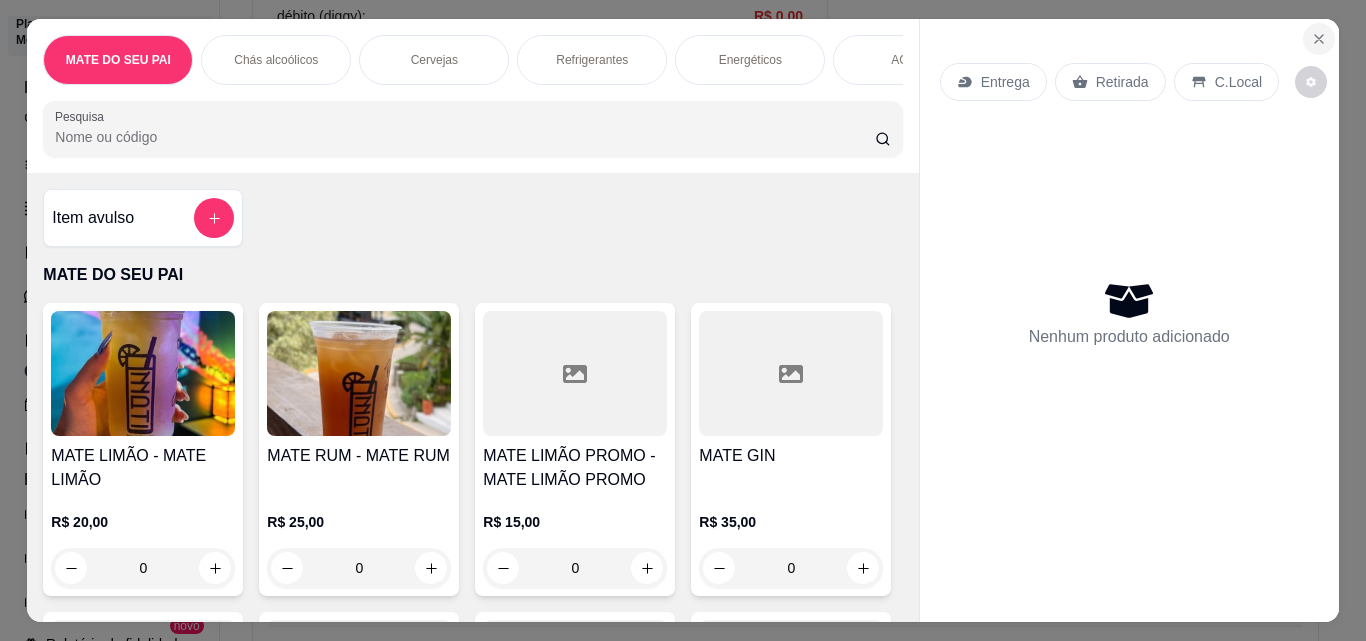 click at bounding box center (1319, 39) 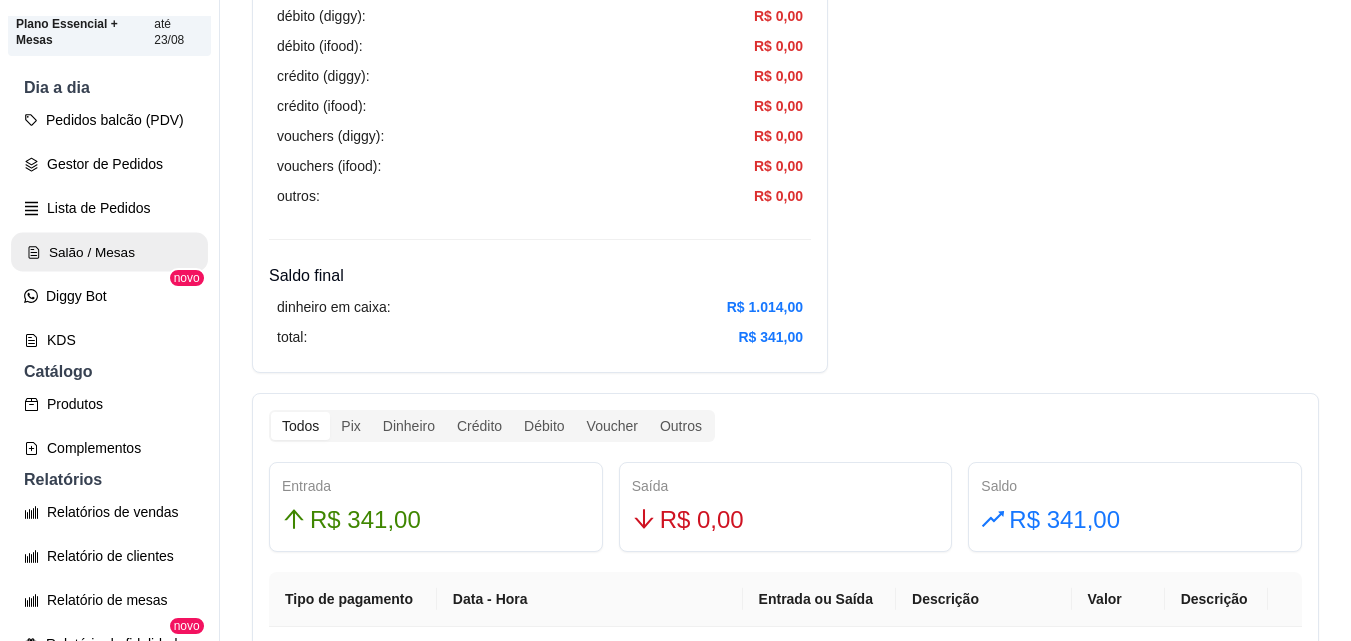 click on "Salão / Mesas" at bounding box center (109, 252) 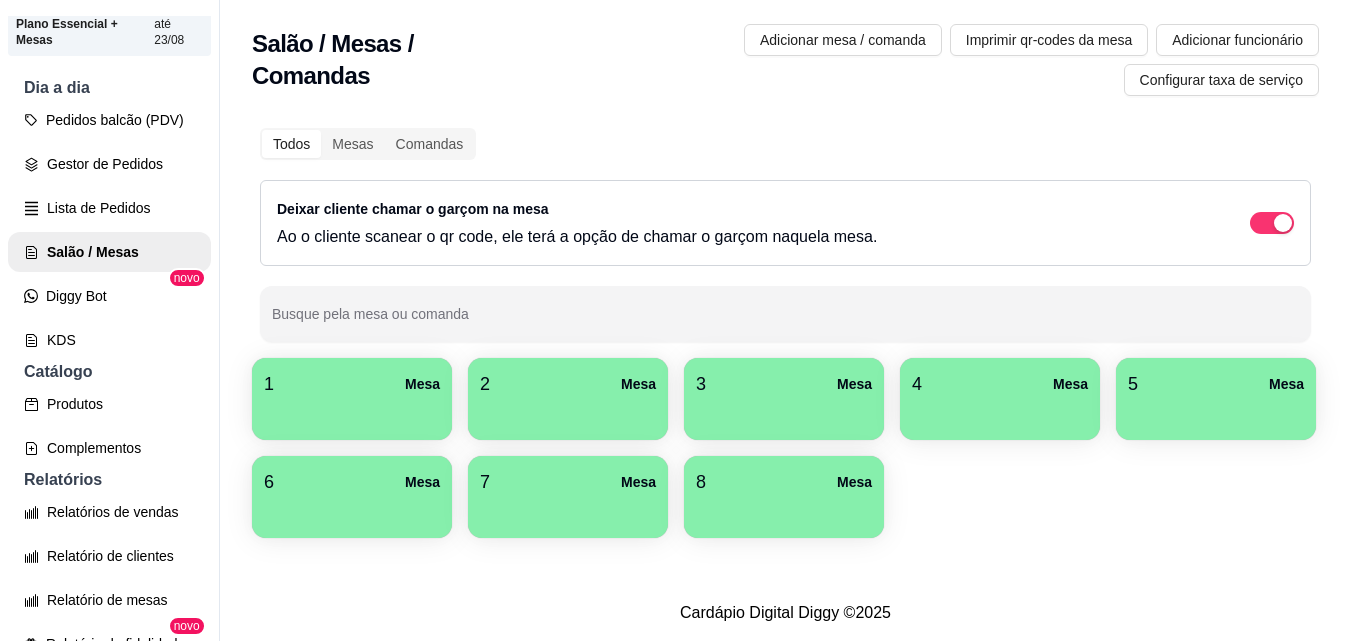 click on "5 Mesa" at bounding box center [1216, 384] 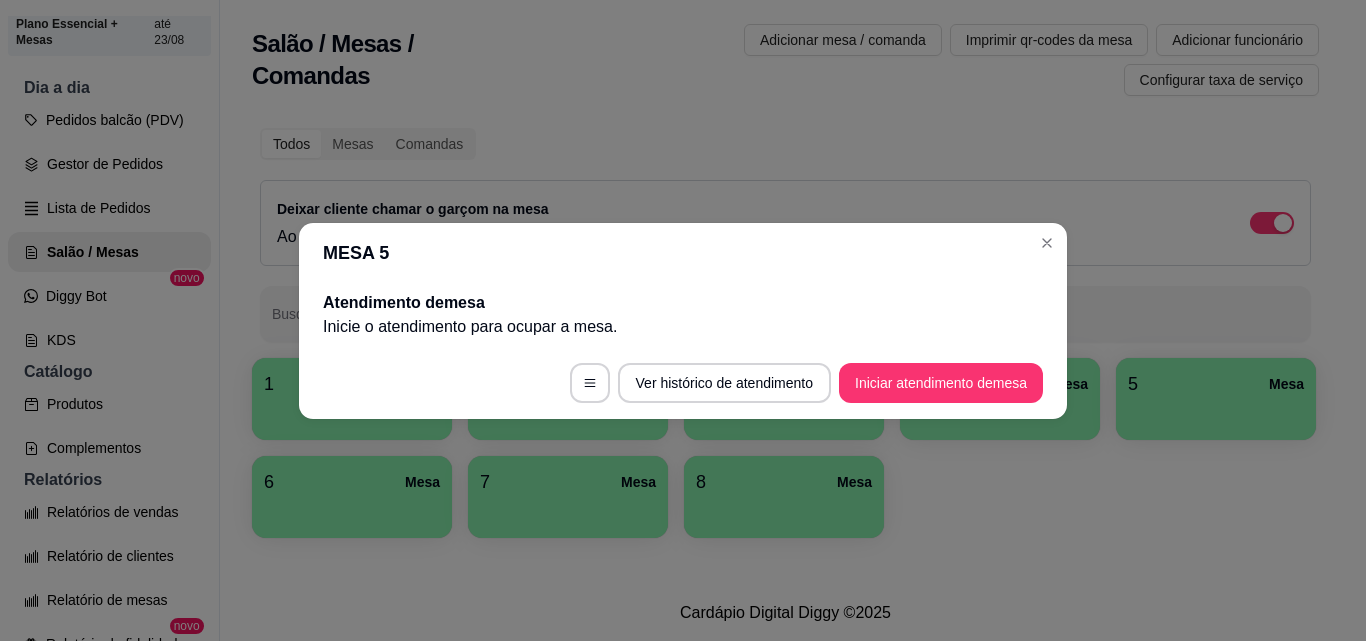 click on "Iniciar atendimento de  mesa" at bounding box center (941, 383) 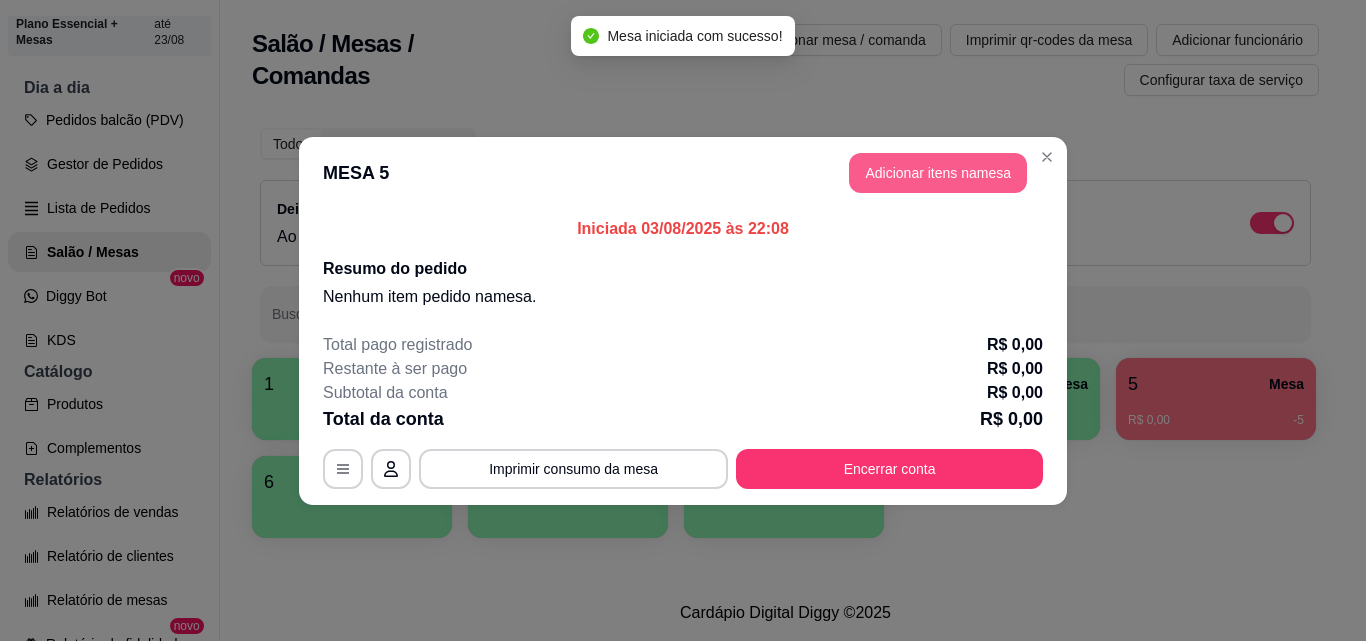 click on "Adicionar itens na  mesa" at bounding box center [938, 173] 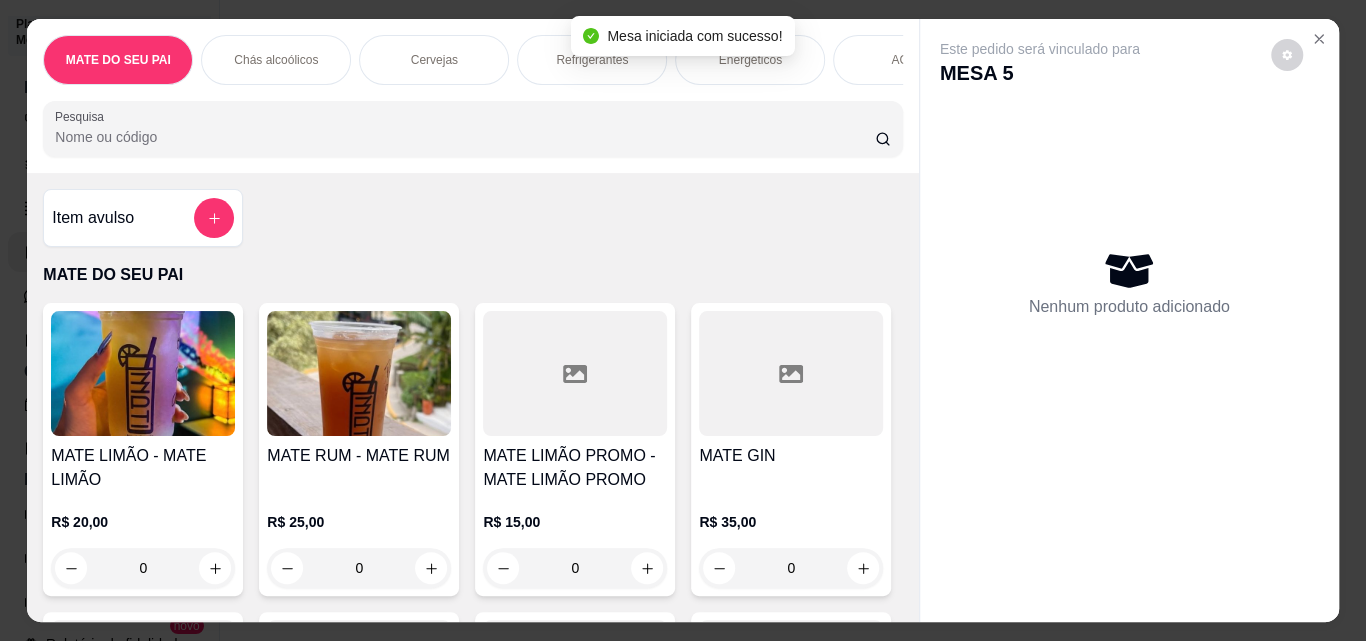 click on "Este pedido será vinculado para   MESA 5 Nenhum produto adicionado" at bounding box center [1129, 304] 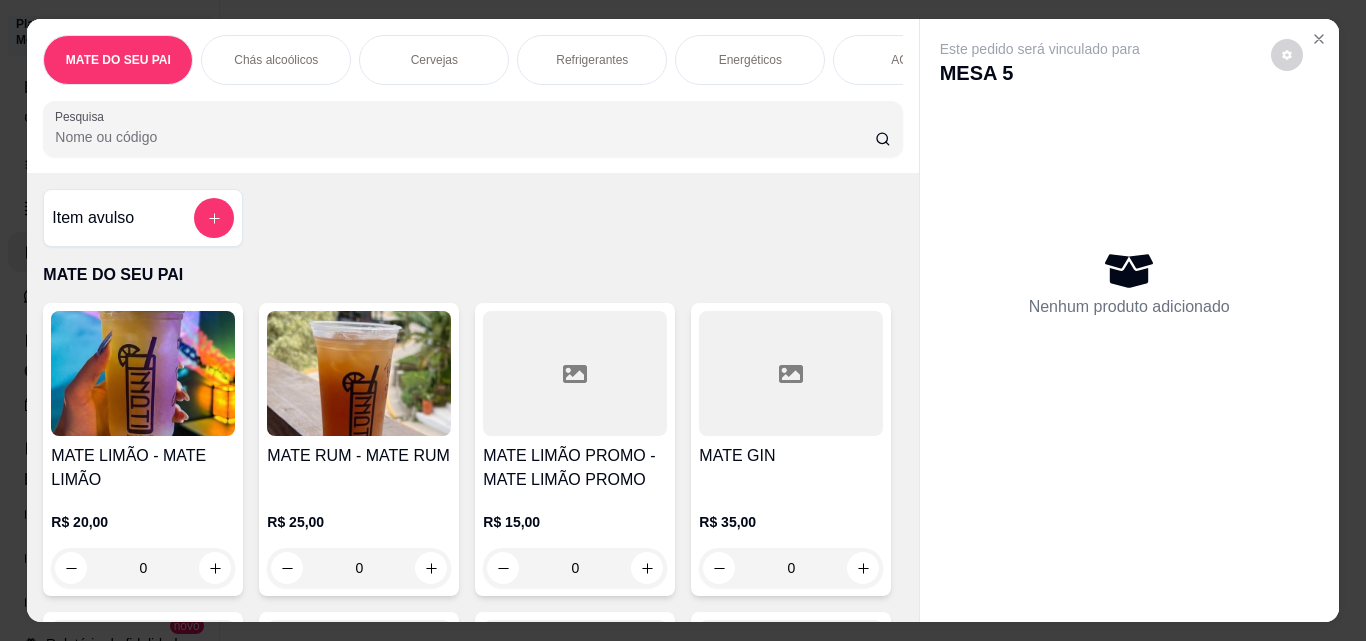 click at bounding box center (359, 373) 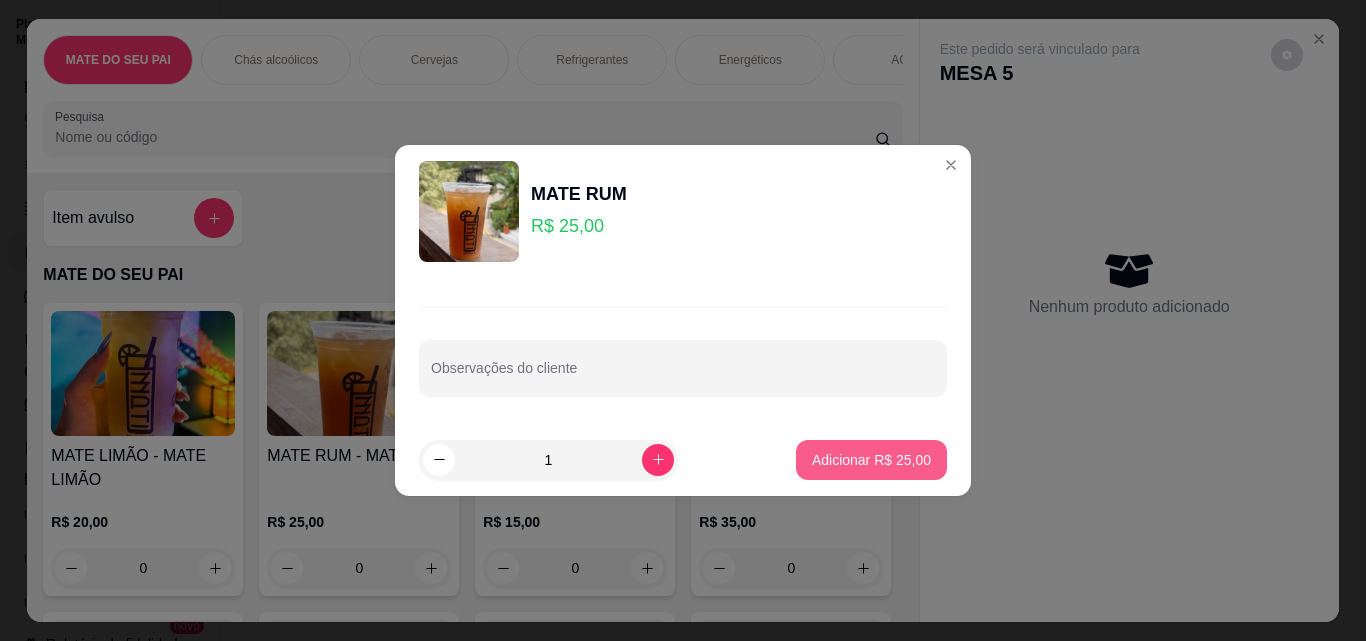 click on "Adicionar   R$ 25,00" at bounding box center [871, 460] 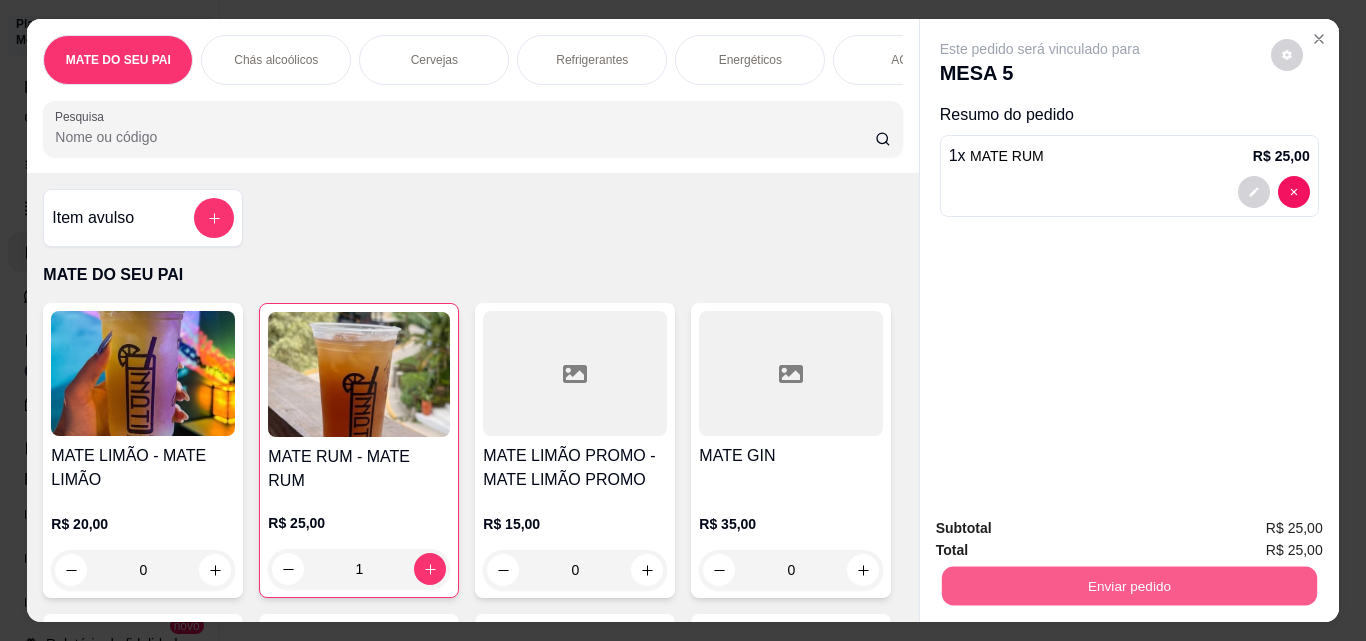 click on "Enviar pedido" at bounding box center (1128, 585) 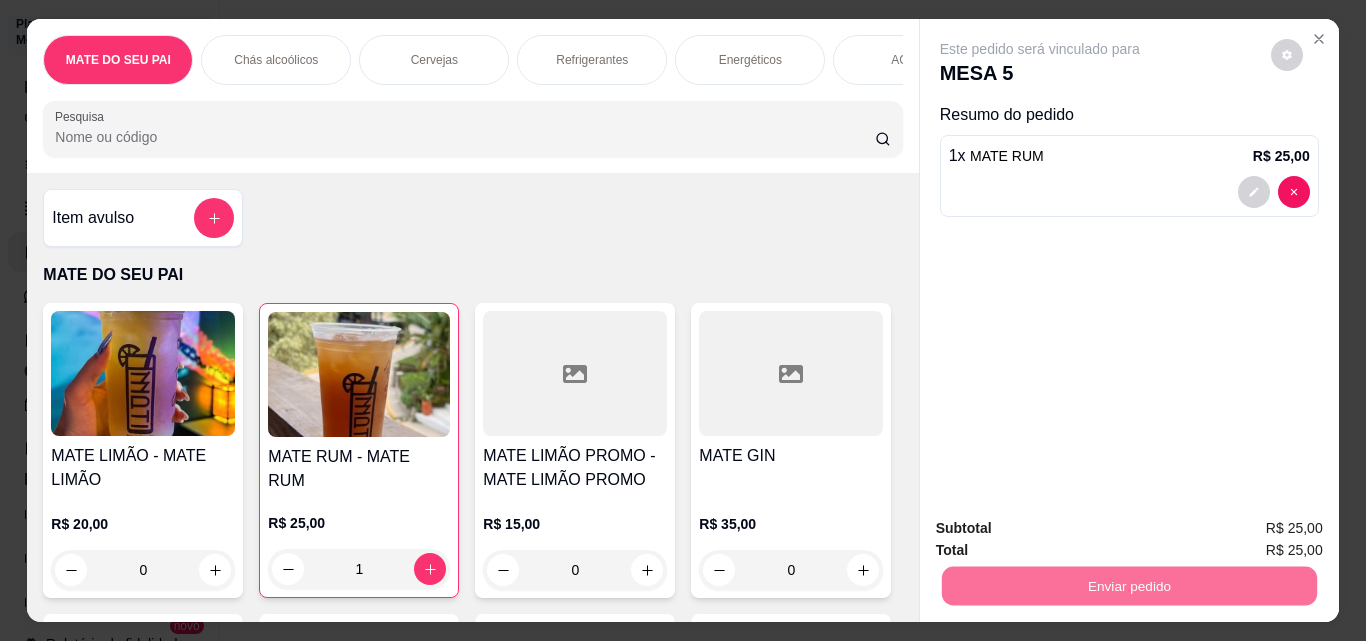 click on "Este pedido será vinculado para   MESA 5 Resumo do pedido 1 x   MATE RUM R$ 25,00" at bounding box center (1129, 260) 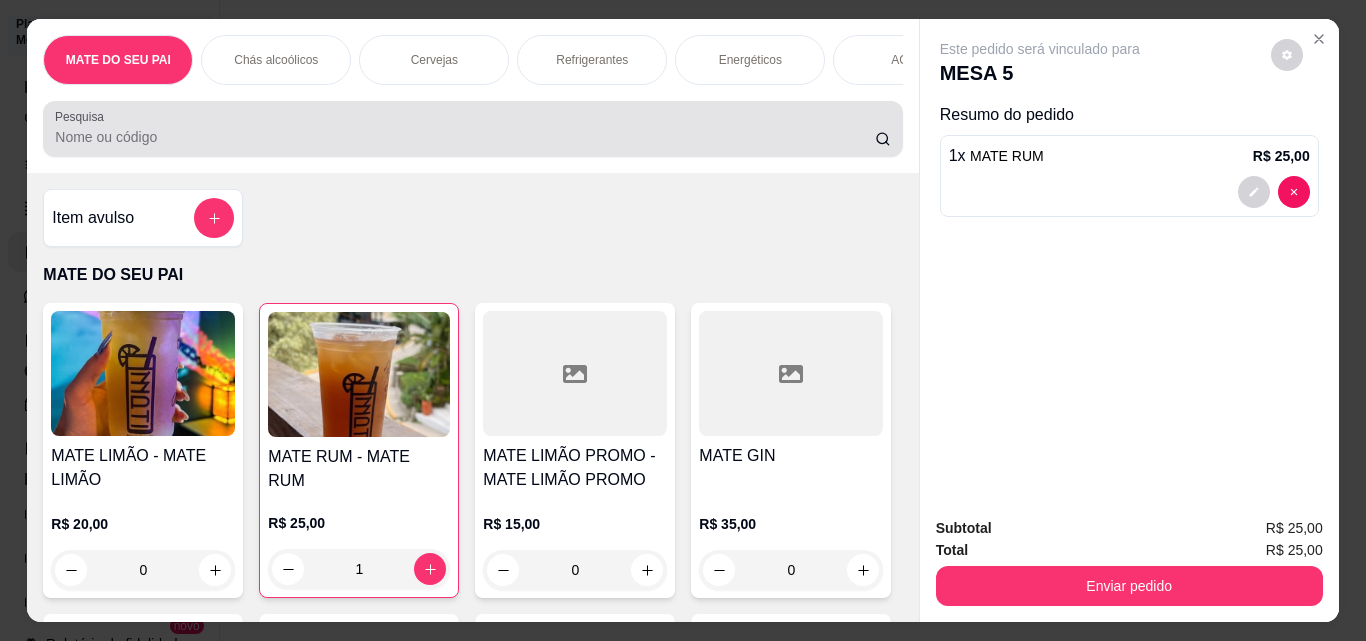 click on "Pesquisa" at bounding box center (472, 129) 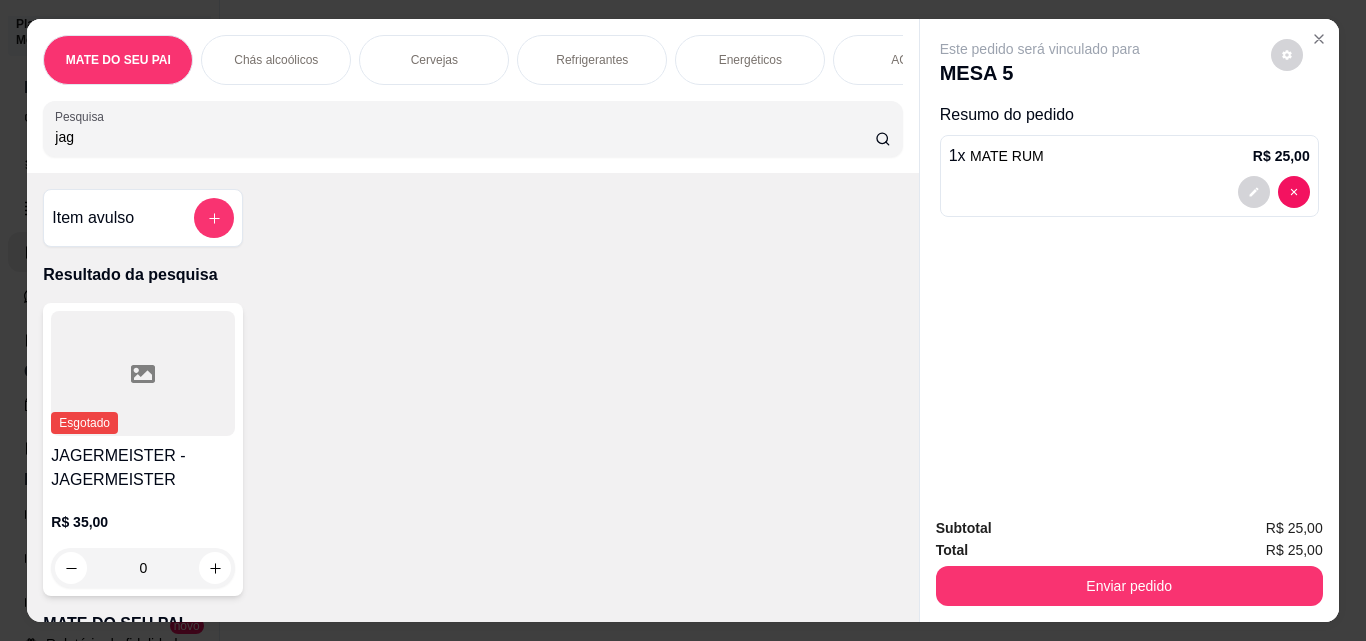 type on "jag" 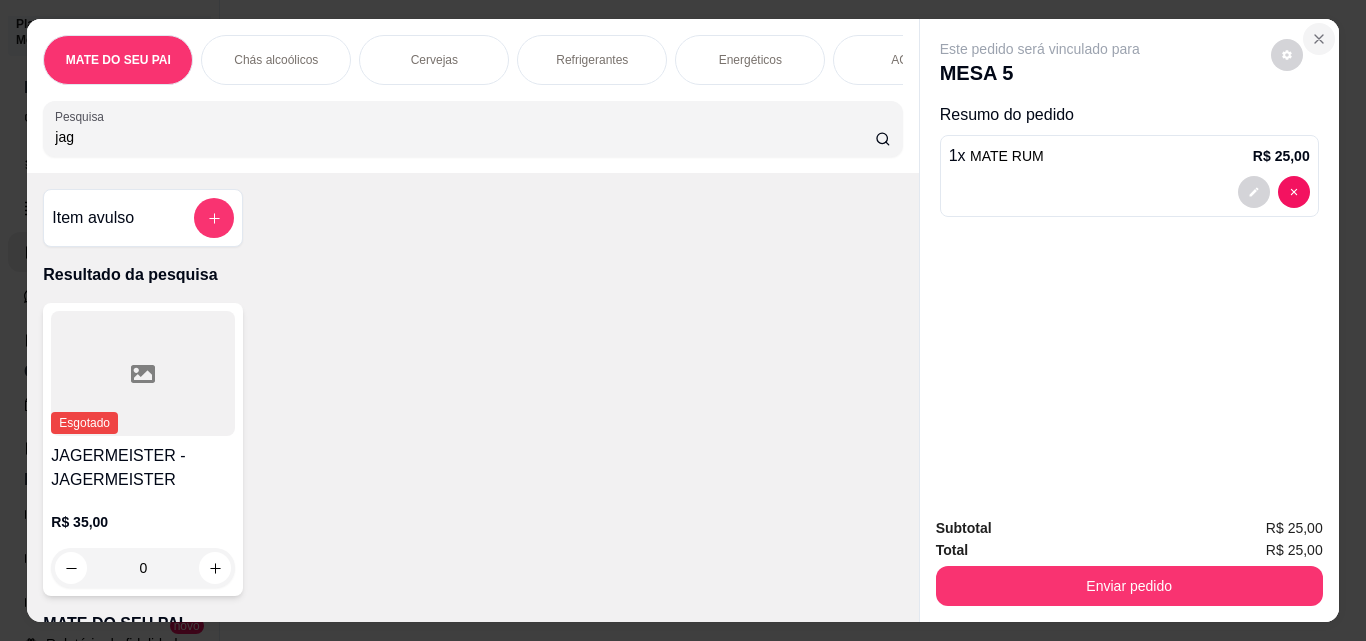 click 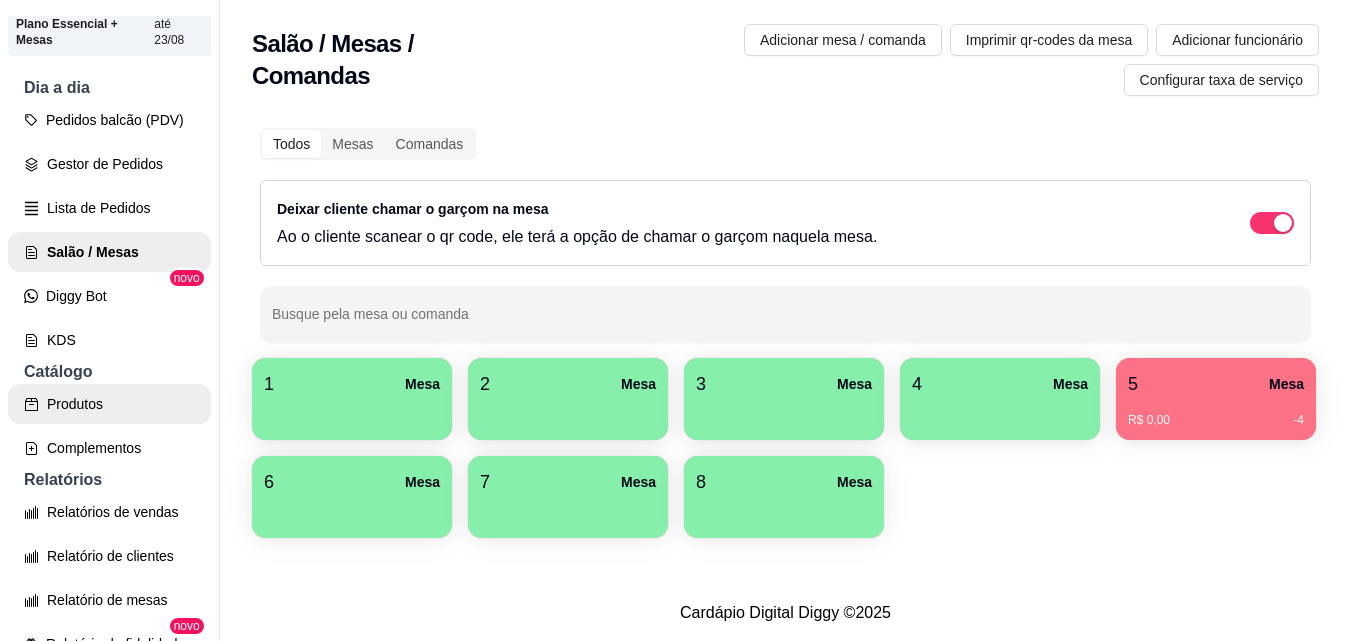 click on "Produtos" at bounding box center [109, 404] 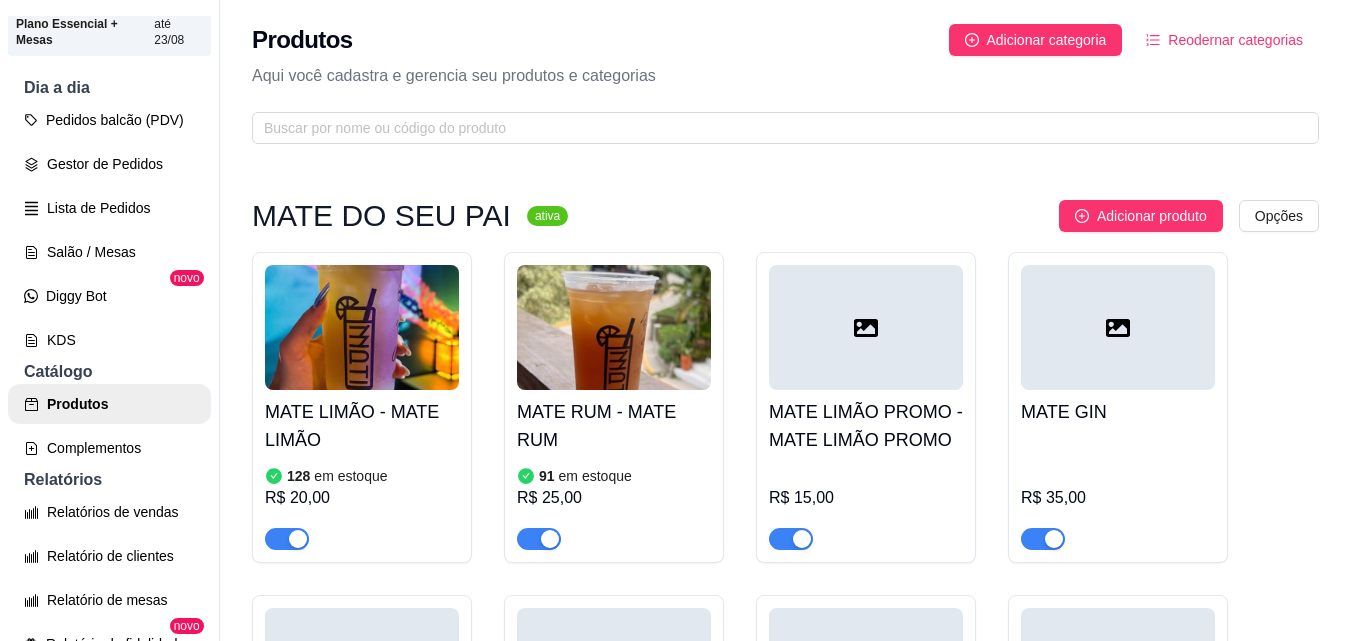 click on "Produtos Adicionar categoria Reodernar categorias Aqui você cadastra e gerencia seu produtos e categorias" at bounding box center [785, 78] 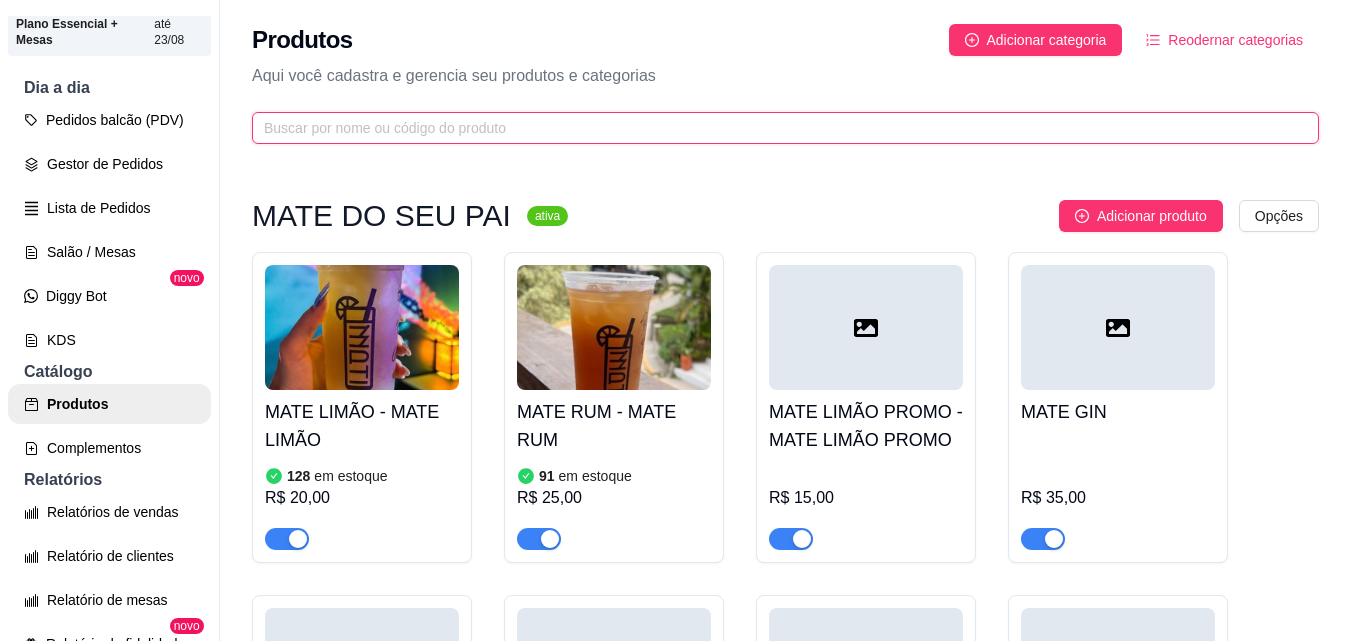 click at bounding box center (777, 128) 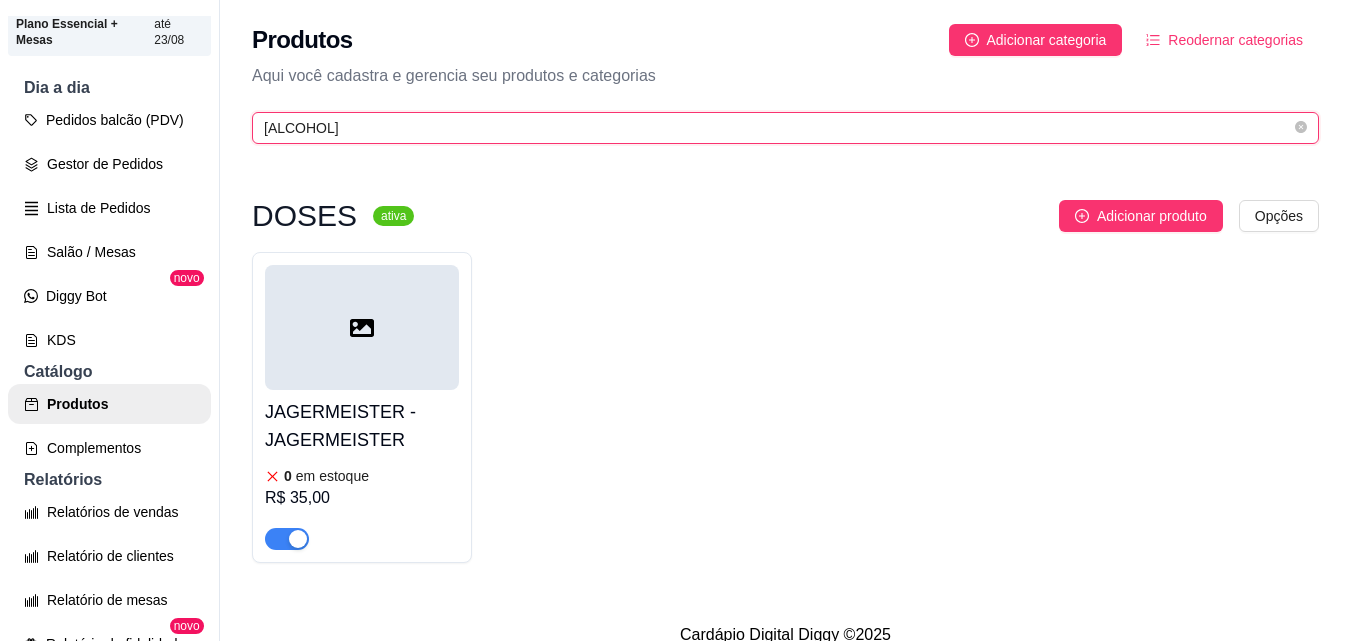 type on "jager" 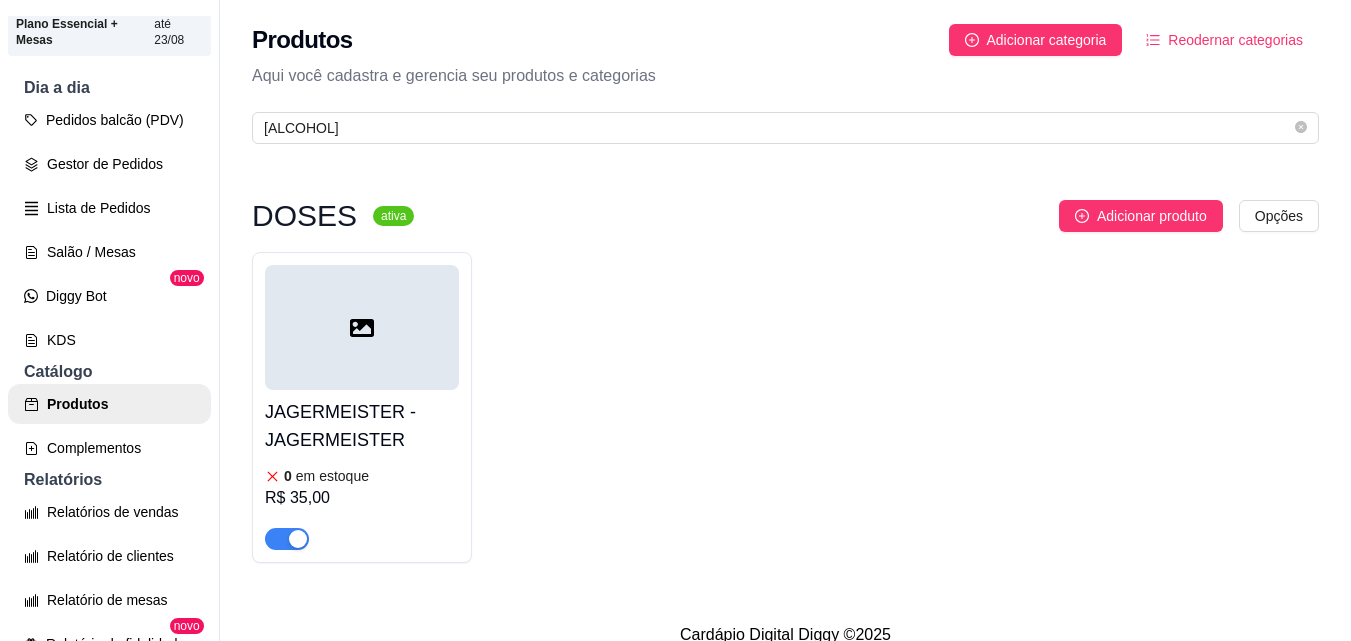 click at bounding box center [362, 327] 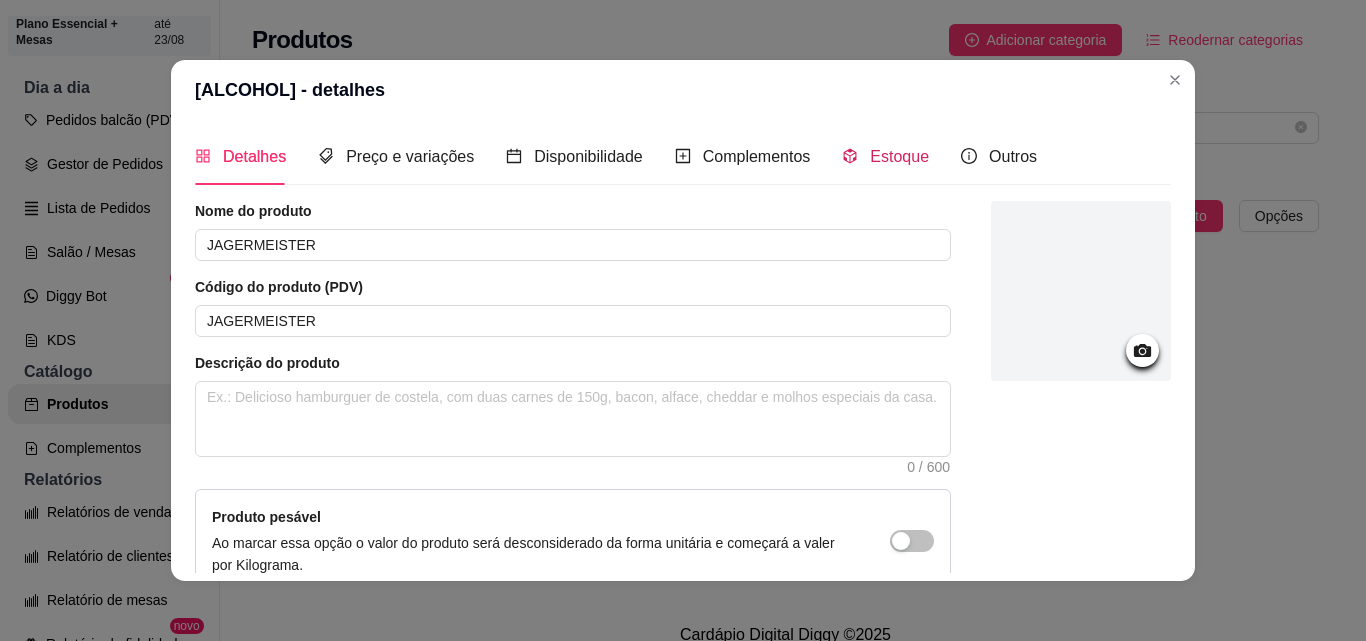 click 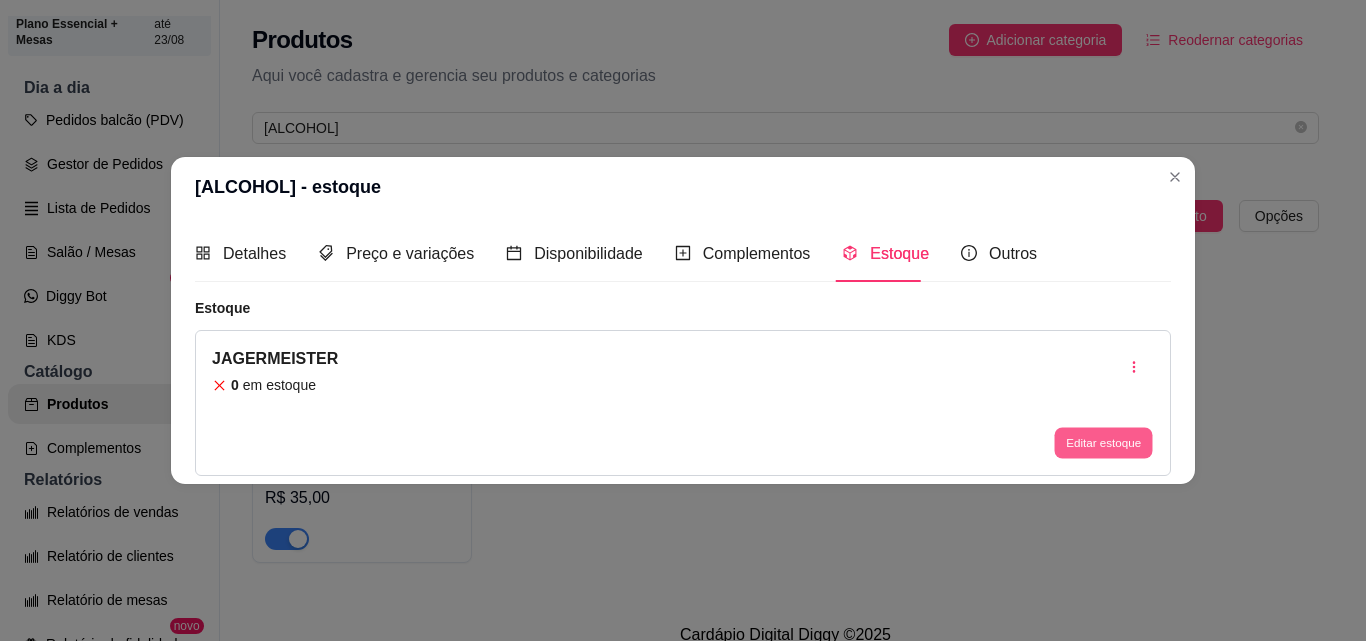 click on "Editar estoque" at bounding box center [1103, 443] 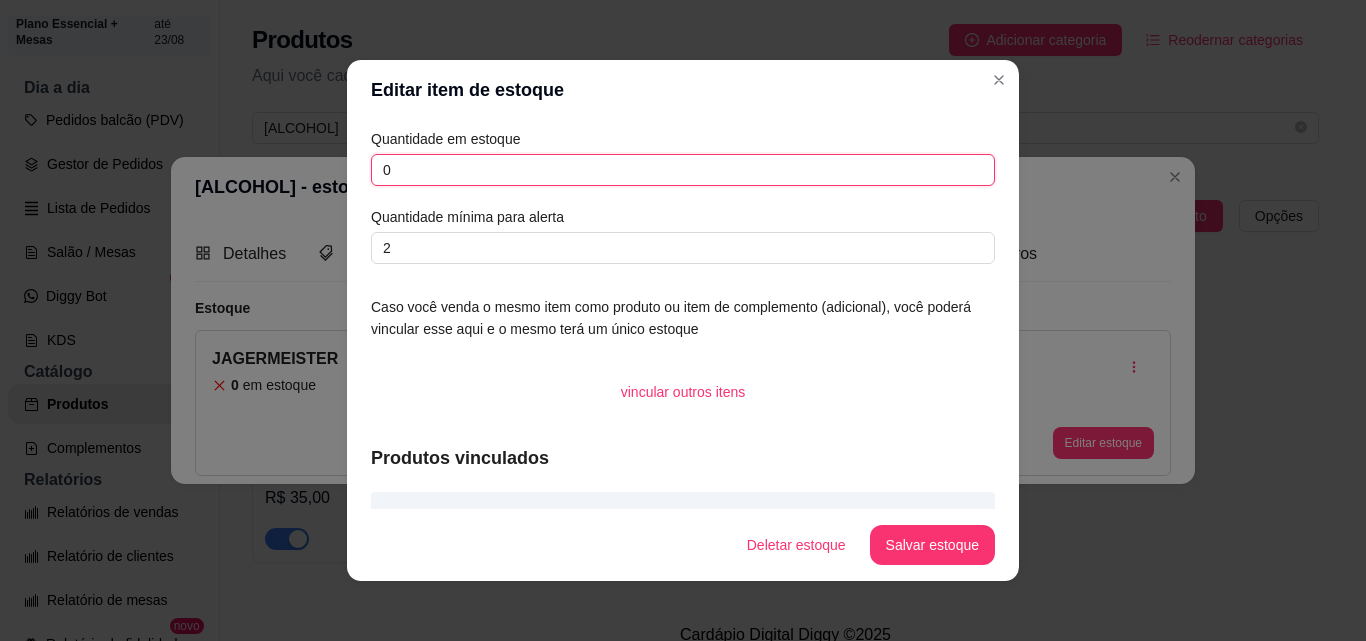 click on "0" at bounding box center (683, 170) 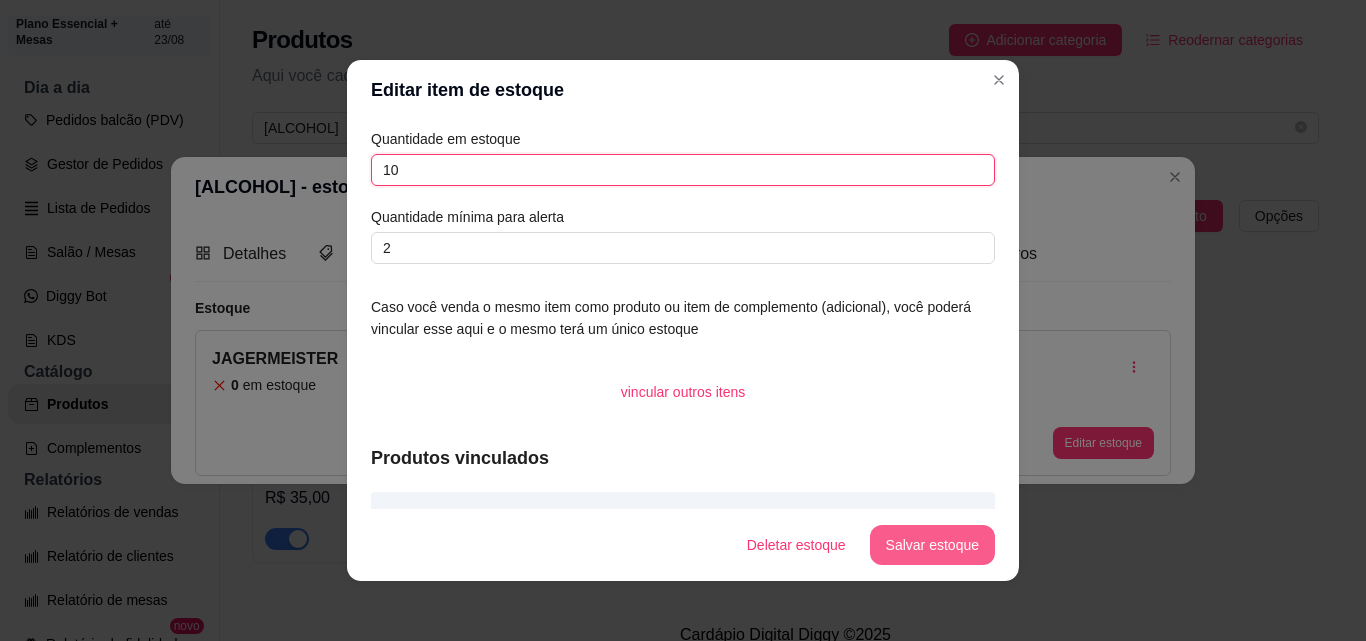 type on "10" 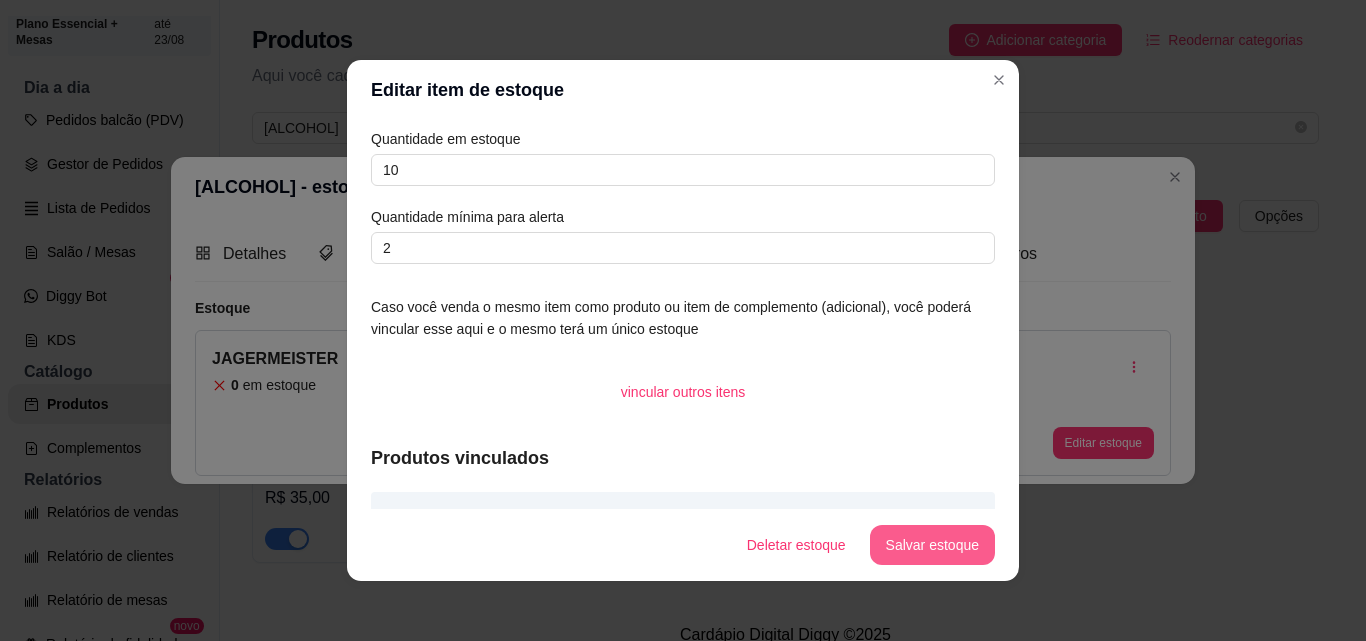 click on "Salvar estoque" at bounding box center (932, 545) 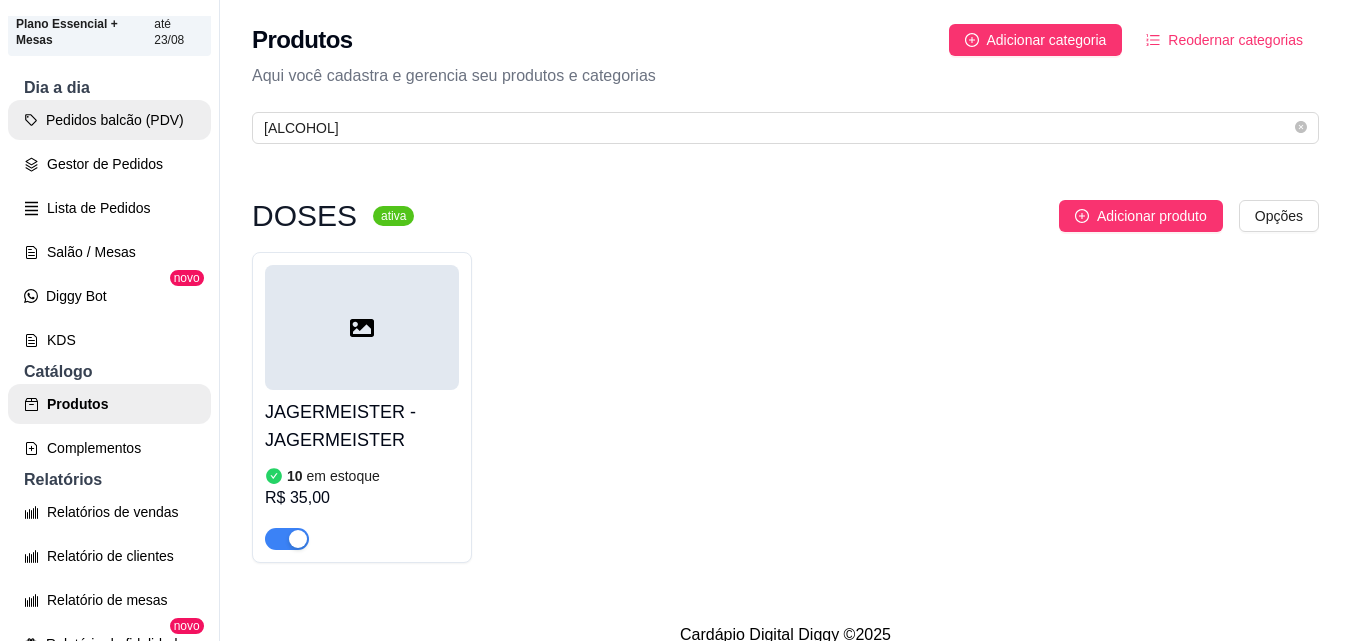 click on "Pedidos balcão (PDV)" at bounding box center (109, 120) 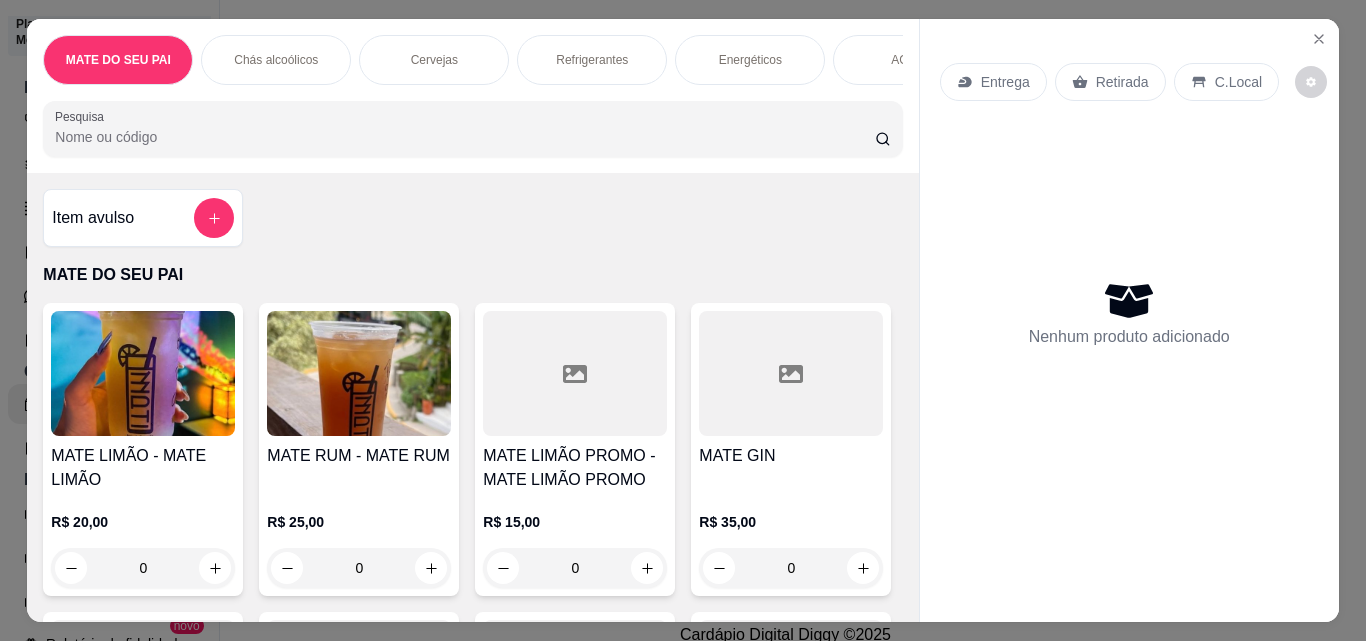click at bounding box center [359, 373] 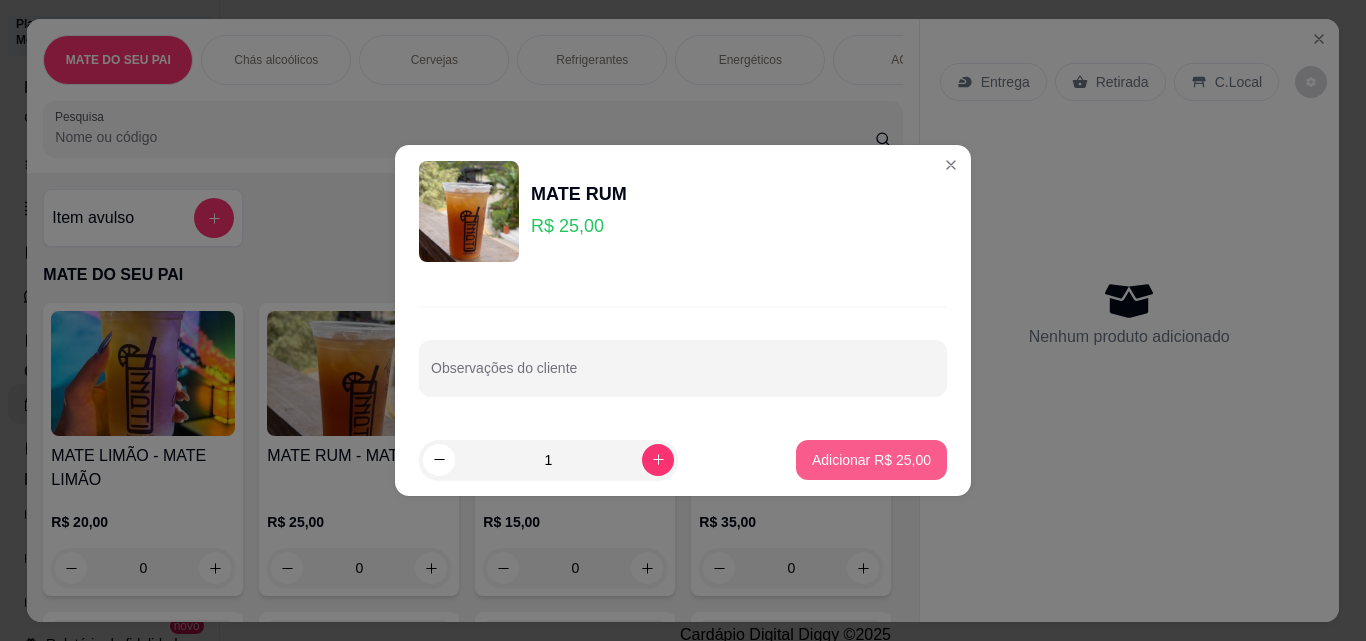 click on "Adicionar   R$ 25,00" at bounding box center (871, 460) 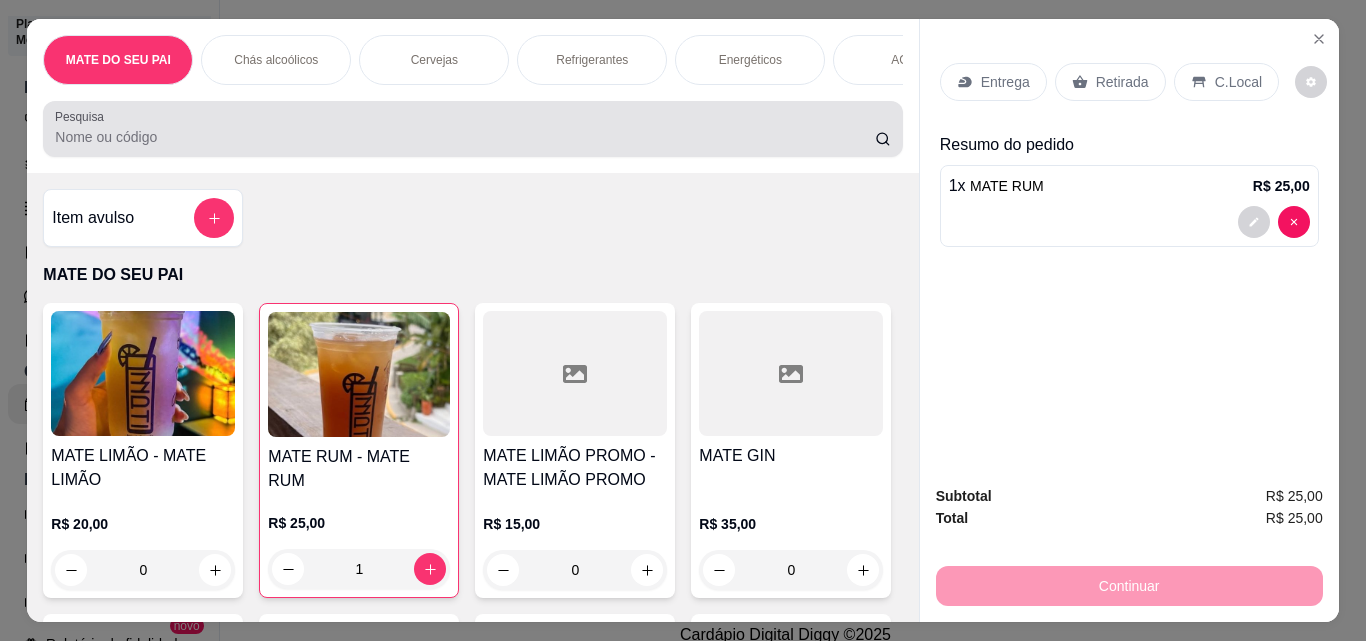 click on "Pesquisa" at bounding box center (465, 137) 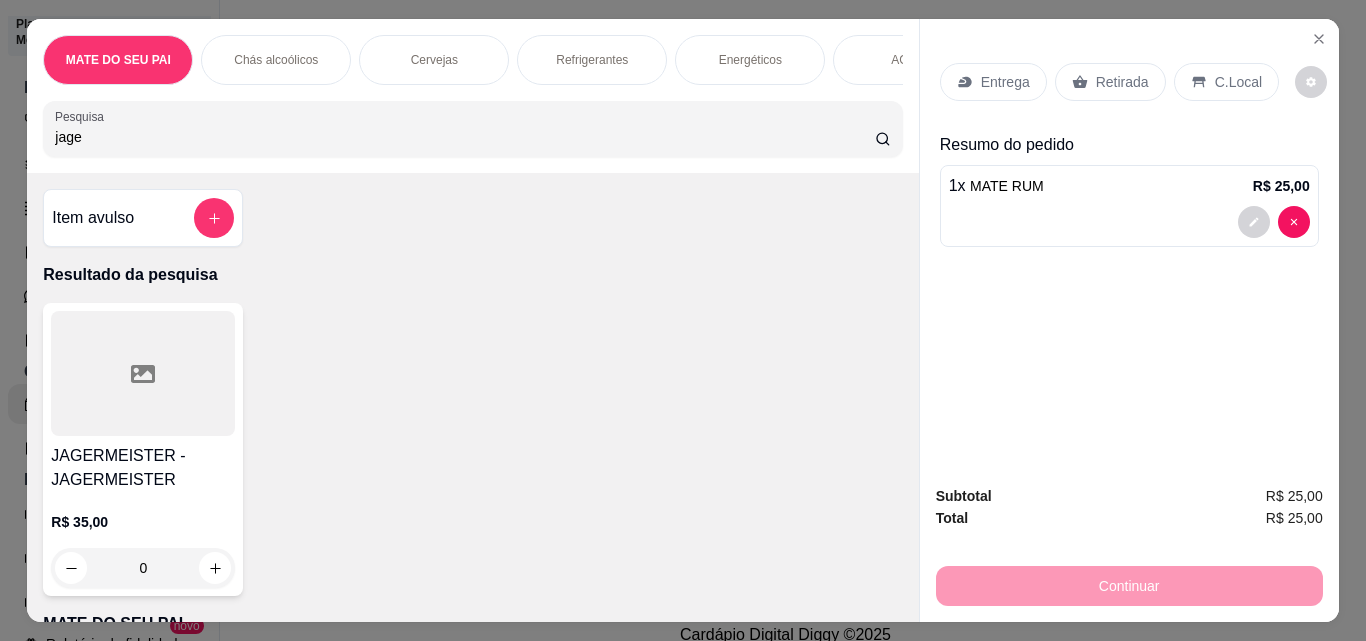 type on "jage" 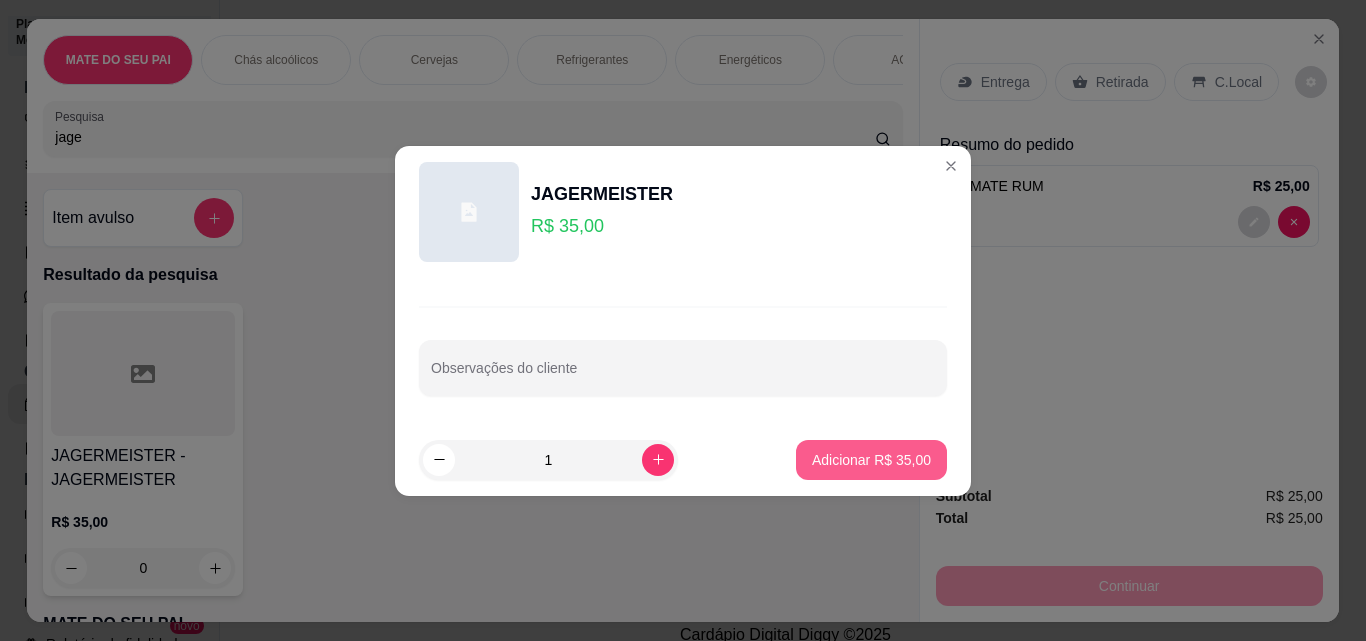 click on "Adicionar   R$ 35,00" at bounding box center [871, 460] 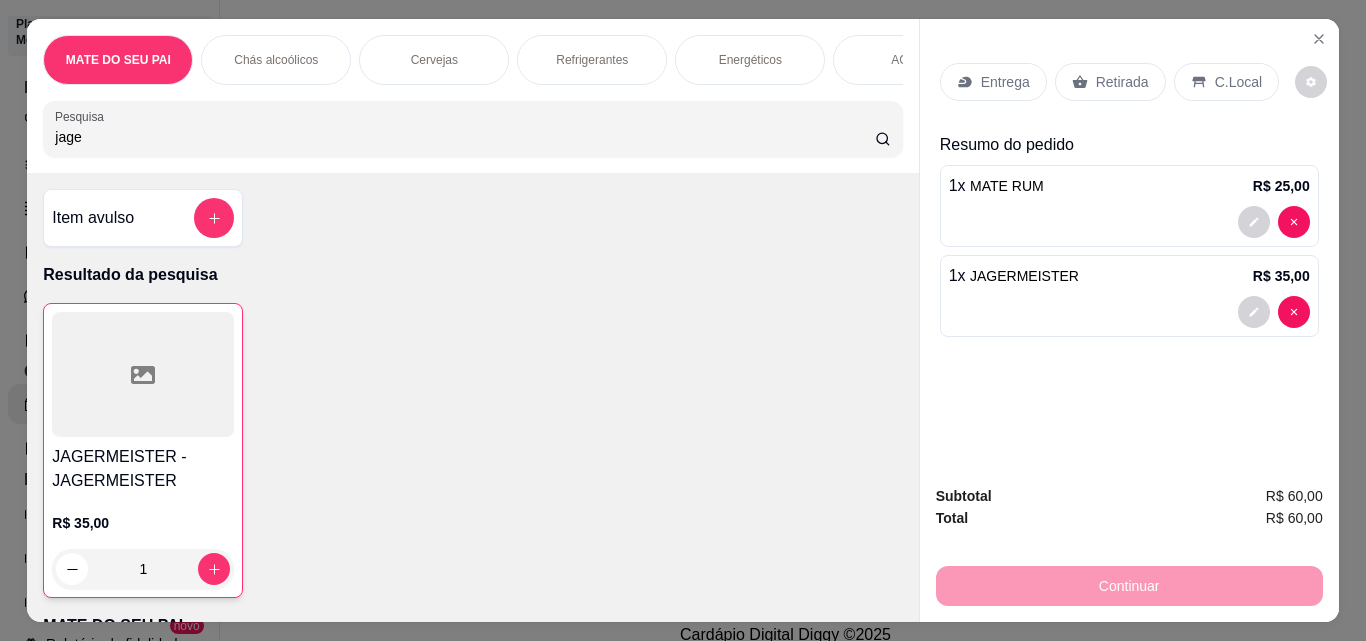 type on "1" 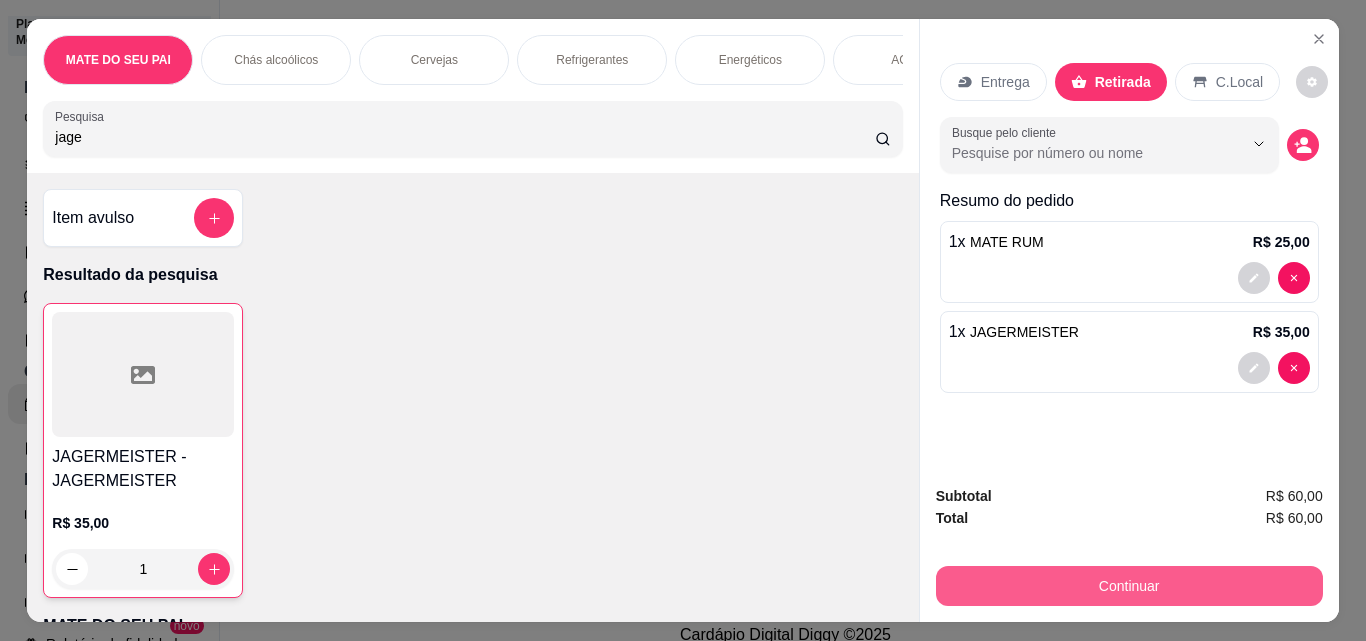 click on "Continuar" at bounding box center [1129, 586] 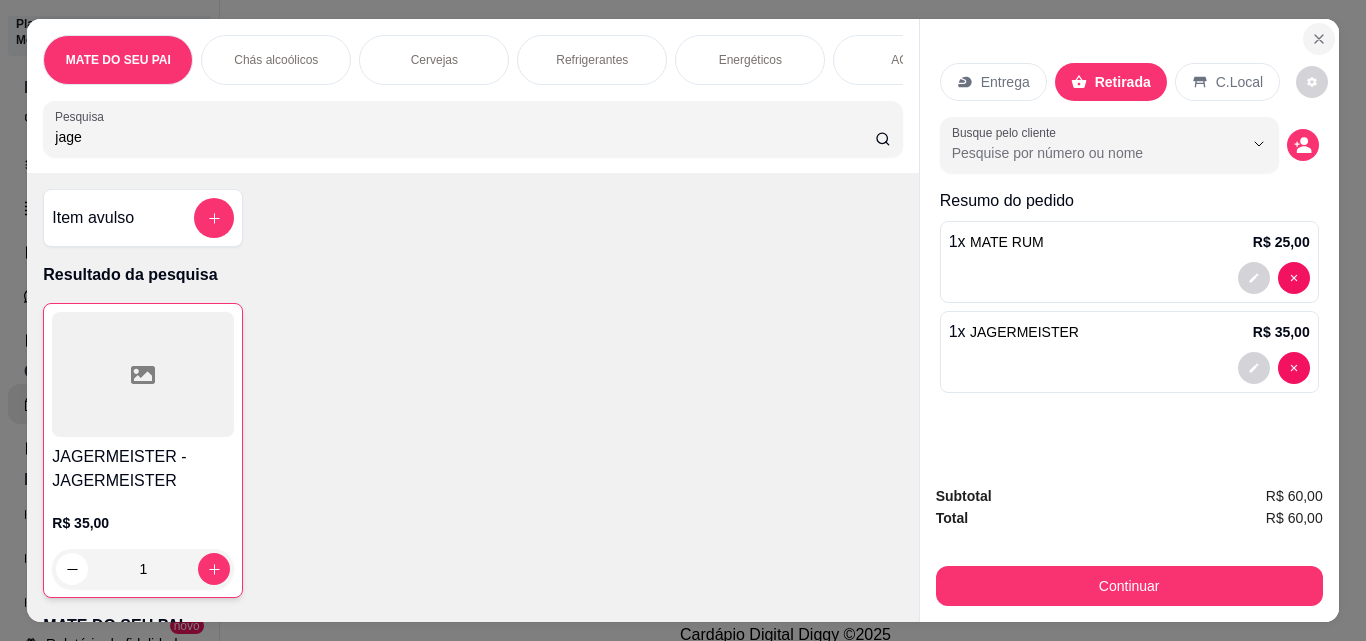 click 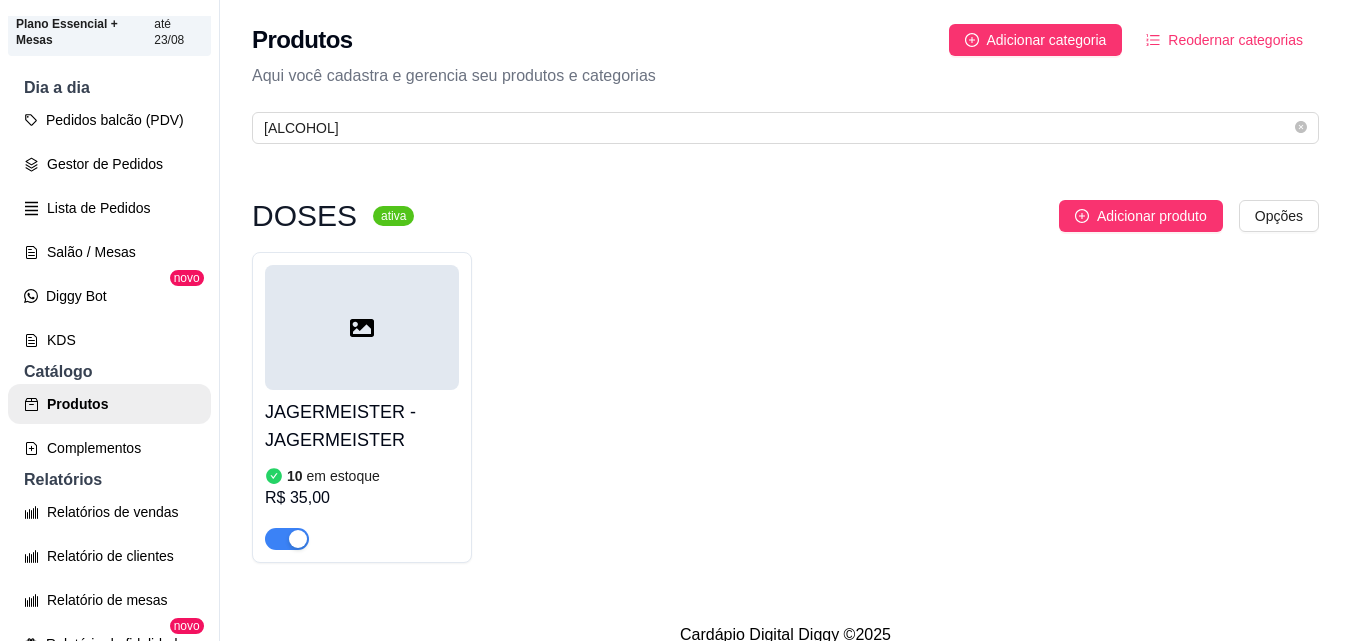 scroll, scrollTop: 742, scrollLeft: 0, axis: vertical 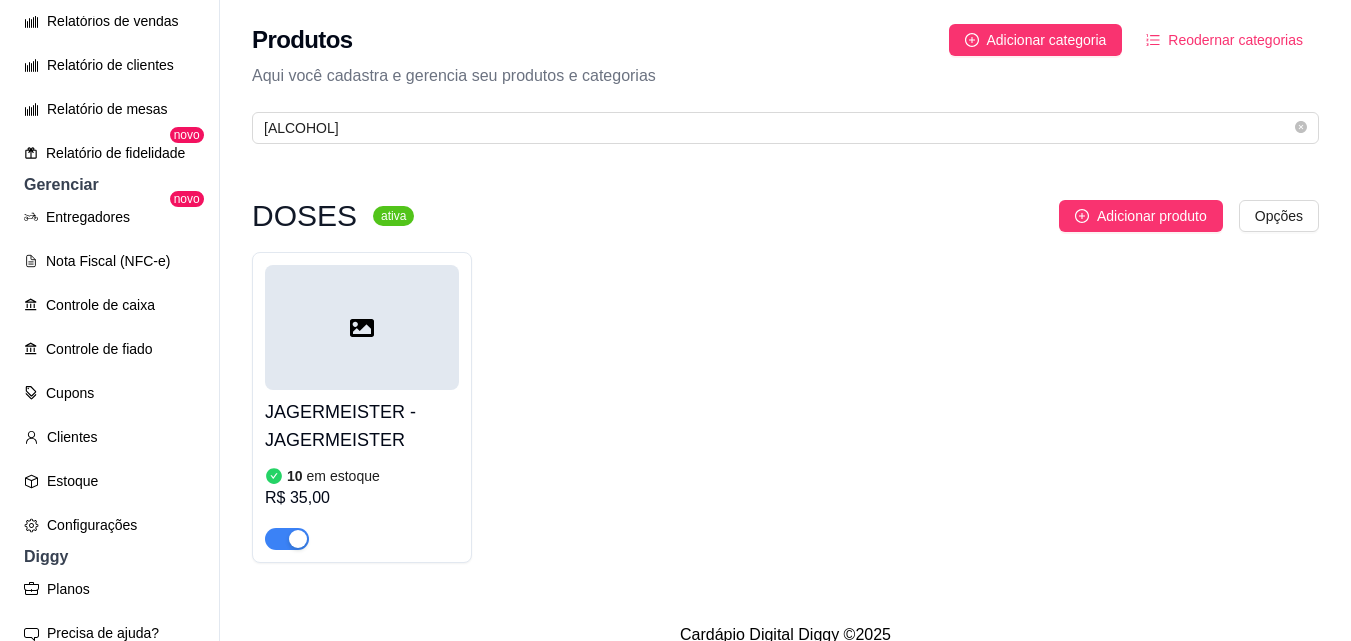 drag, startPoint x: 213, startPoint y: 418, endPoint x: 211, endPoint y: 364, distance: 54.037025 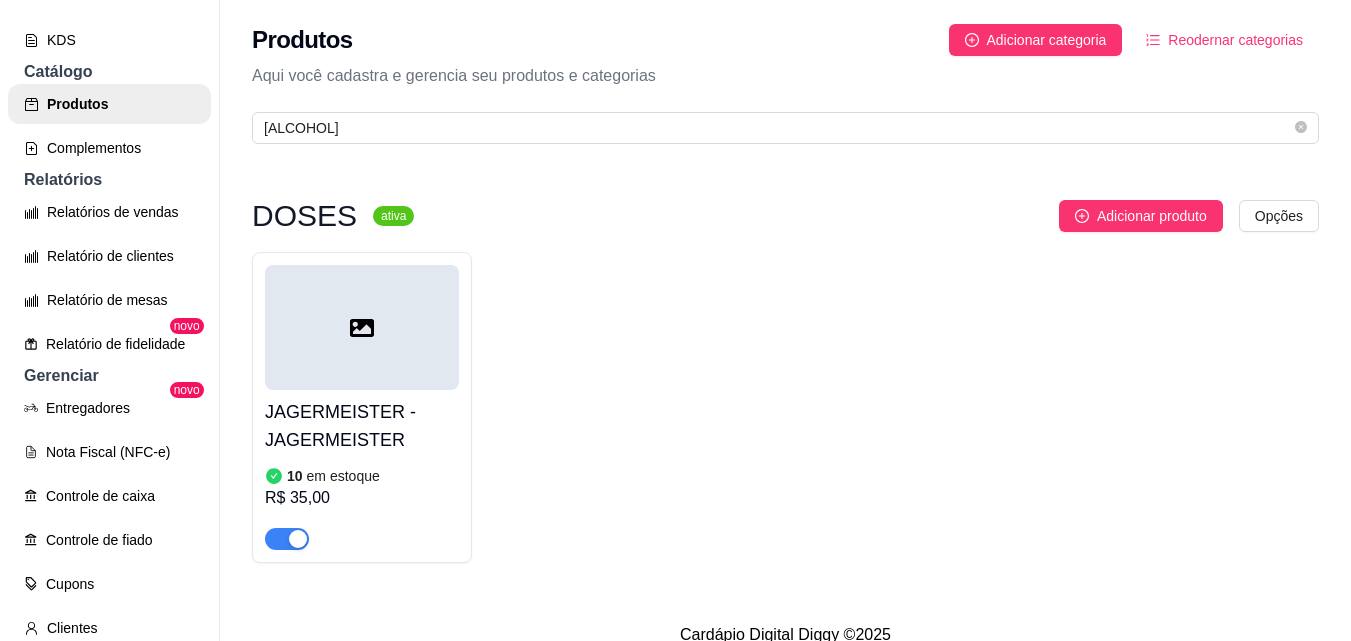 scroll, scrollTop: 336, scrollLeft: 0, axis: vertical 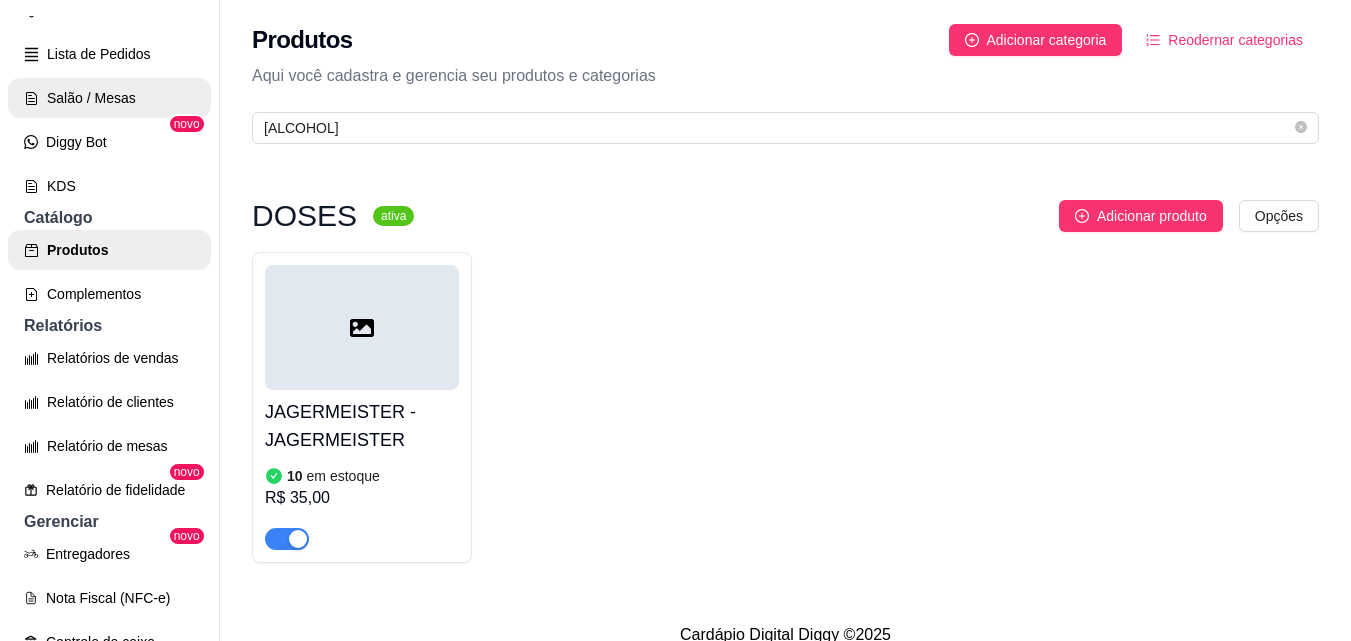 click on "Salão / Mesas" at bounding box center (109, 98) 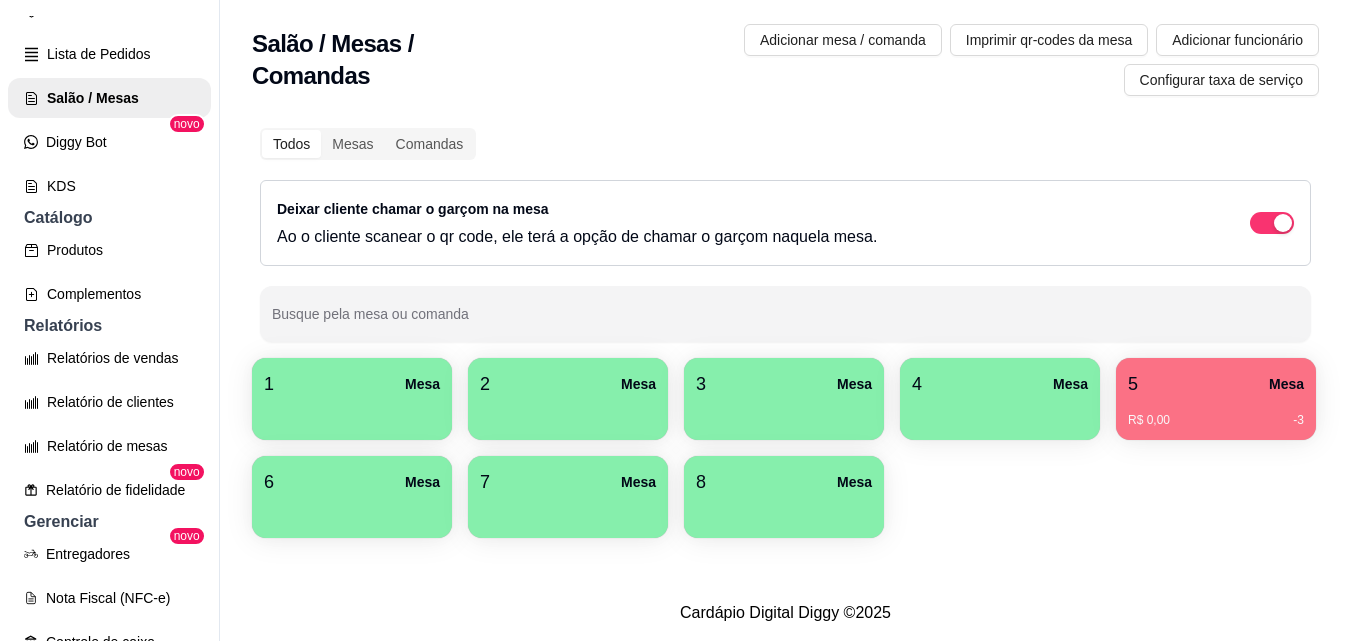 click on "5 Mesa R$ 0,00 -3" at bounding box center (1216, 399) 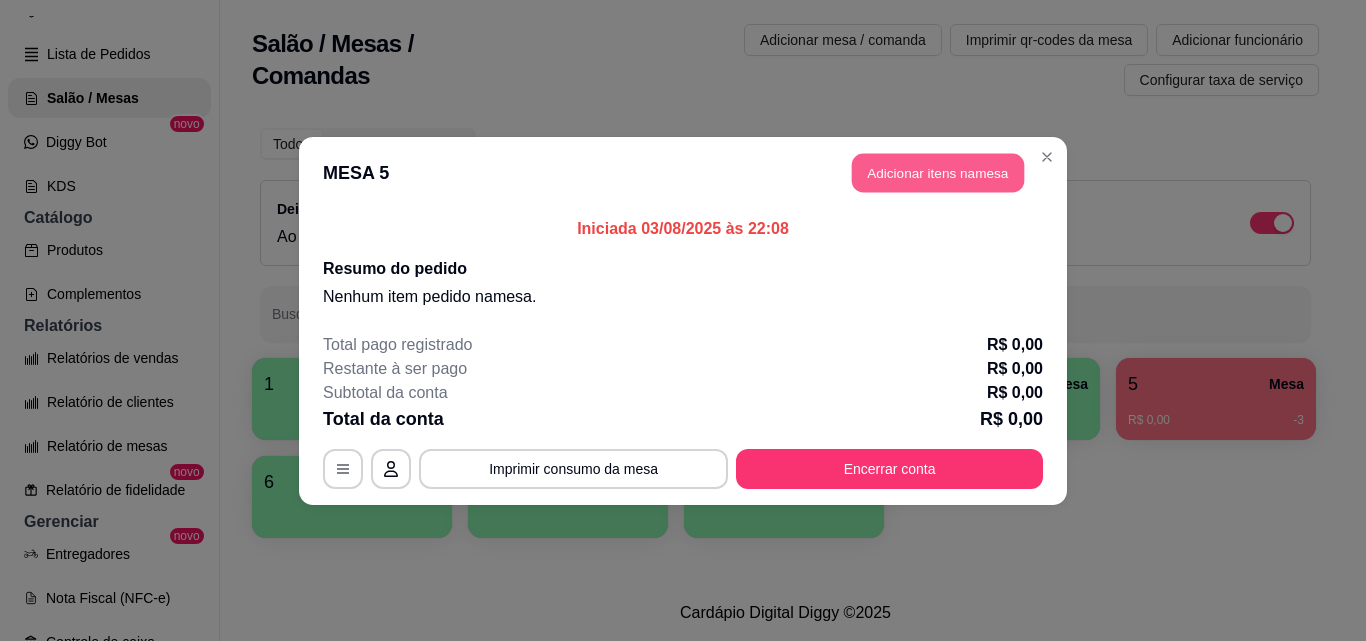 click on "Adicionar itens na  mesa" at bounding box center [938, 172] 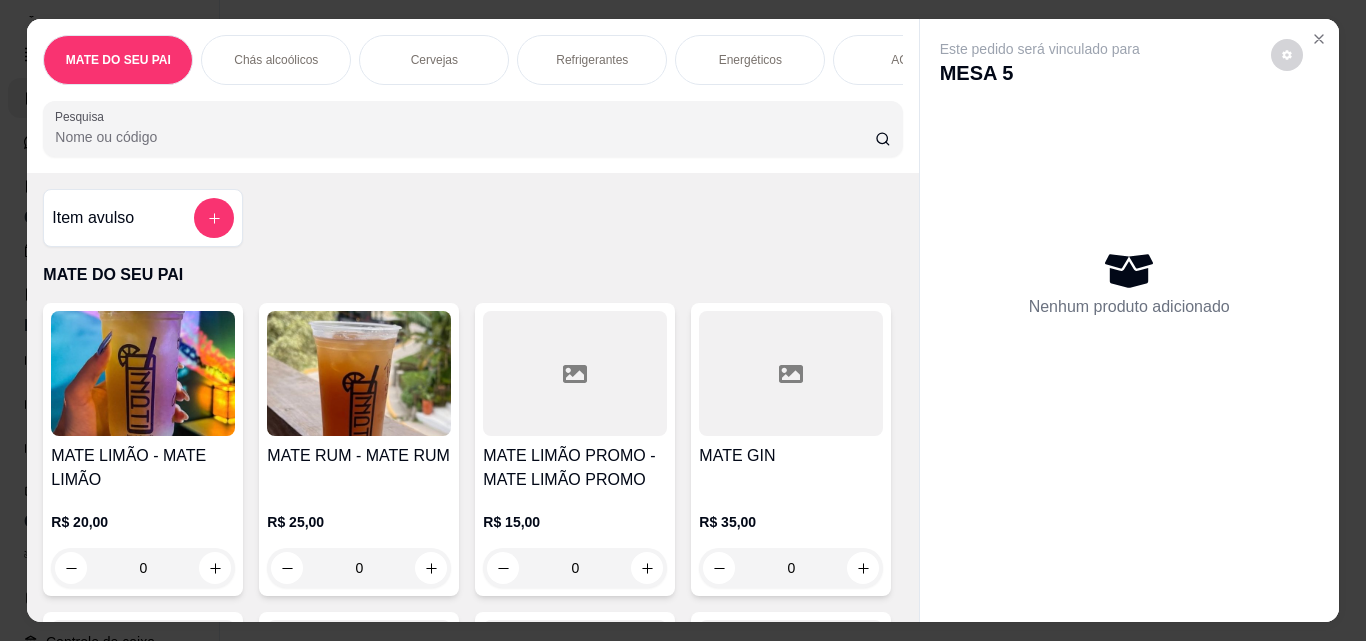 click at bounding box center (359, 373) 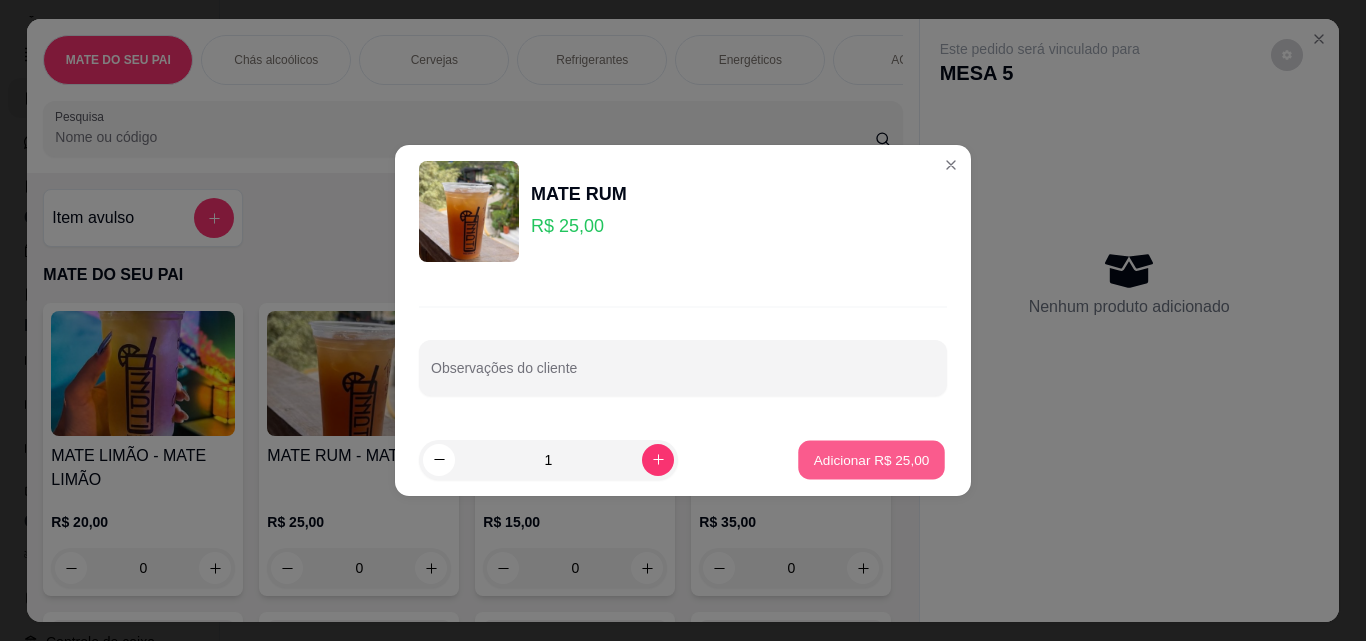 click on "Adicionar   R$ 25,00" at bounding box center [871, 459] 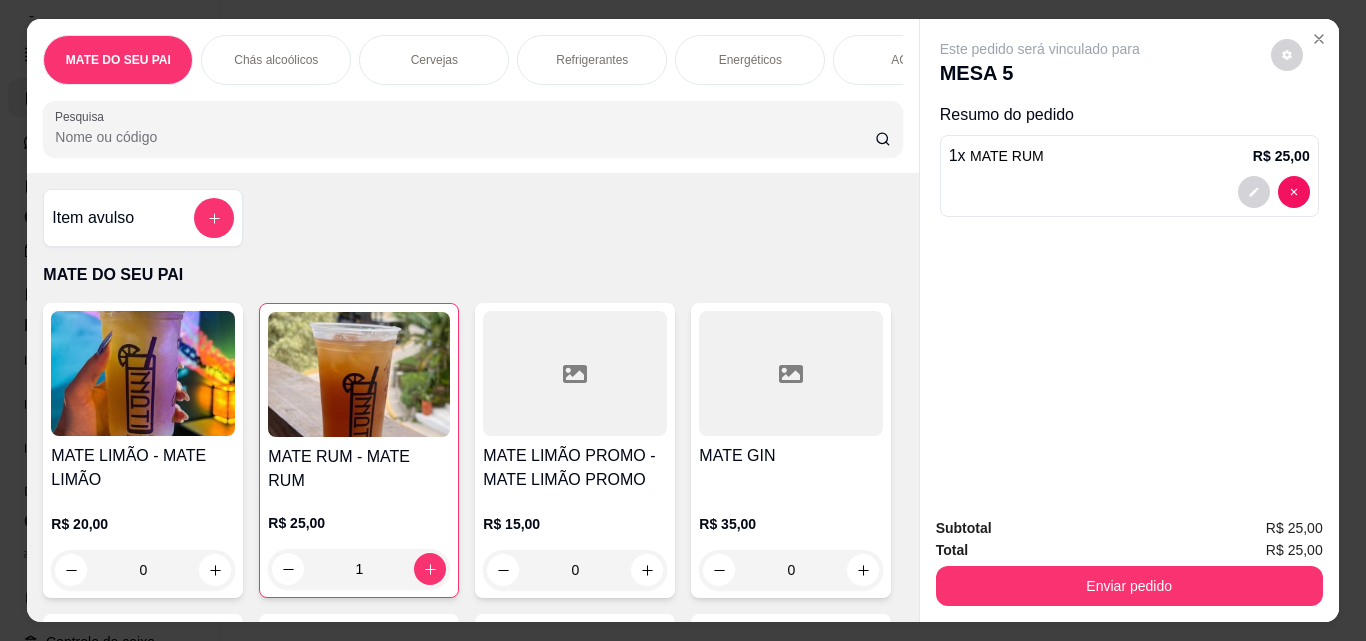 click on "MATE DO SEU PAI Chás alcoólicos Cervejas Refrigerantes Energéticos AGUA Trident DOSES DRINKS BROWNIES Bebidas não alcoólicas DOCES PRATOS QUENTES BONÉS CAMISETAS CALDOS BEBIDAS QUENTES PIZZAS Pesquisa" at bounding box center (472, 96) 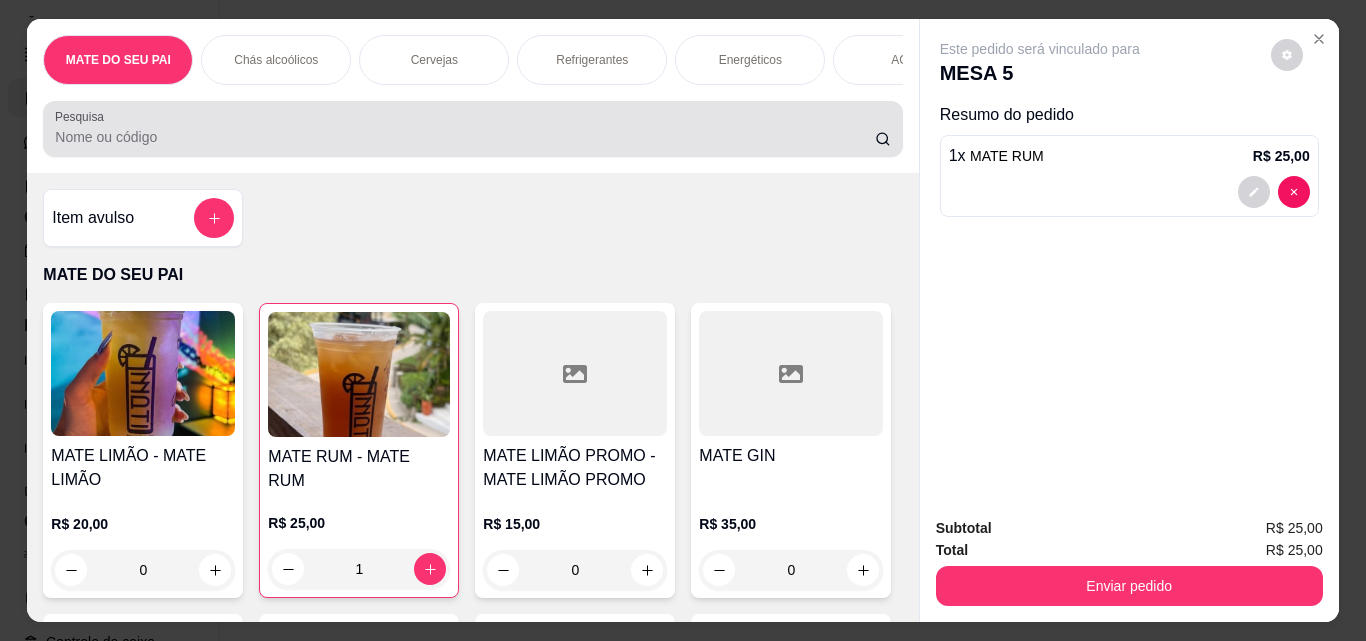 click at bounding box center (472, 129) 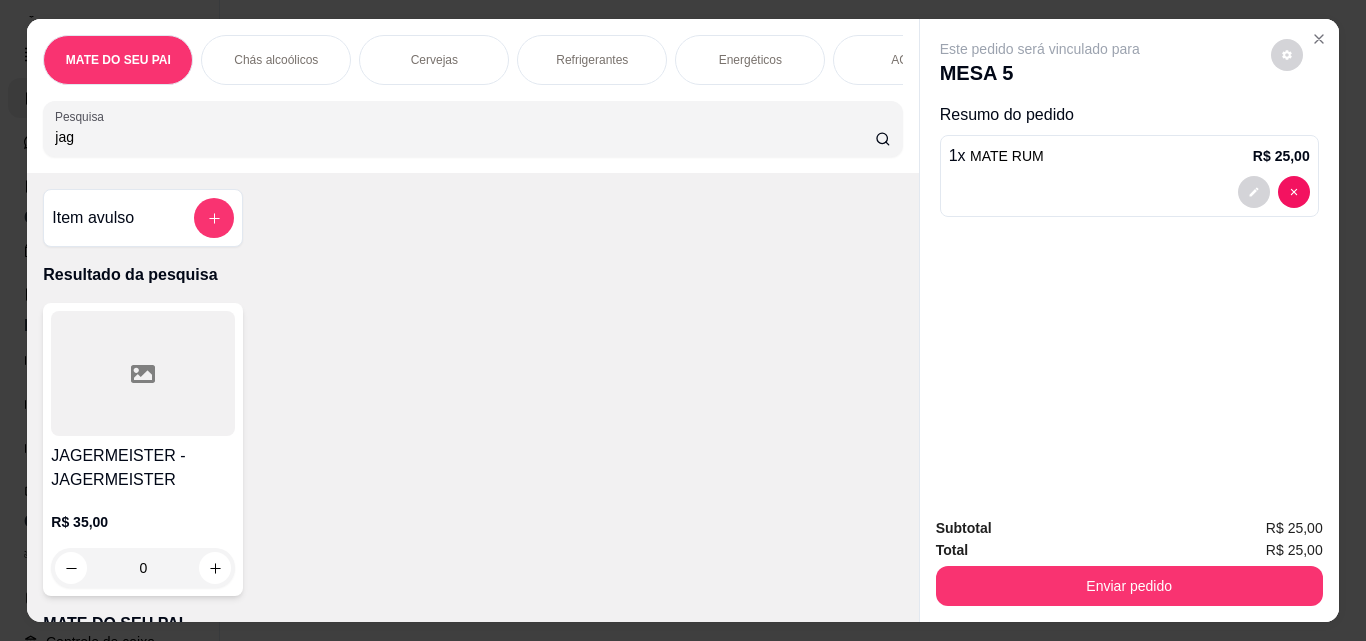 type on "jag" 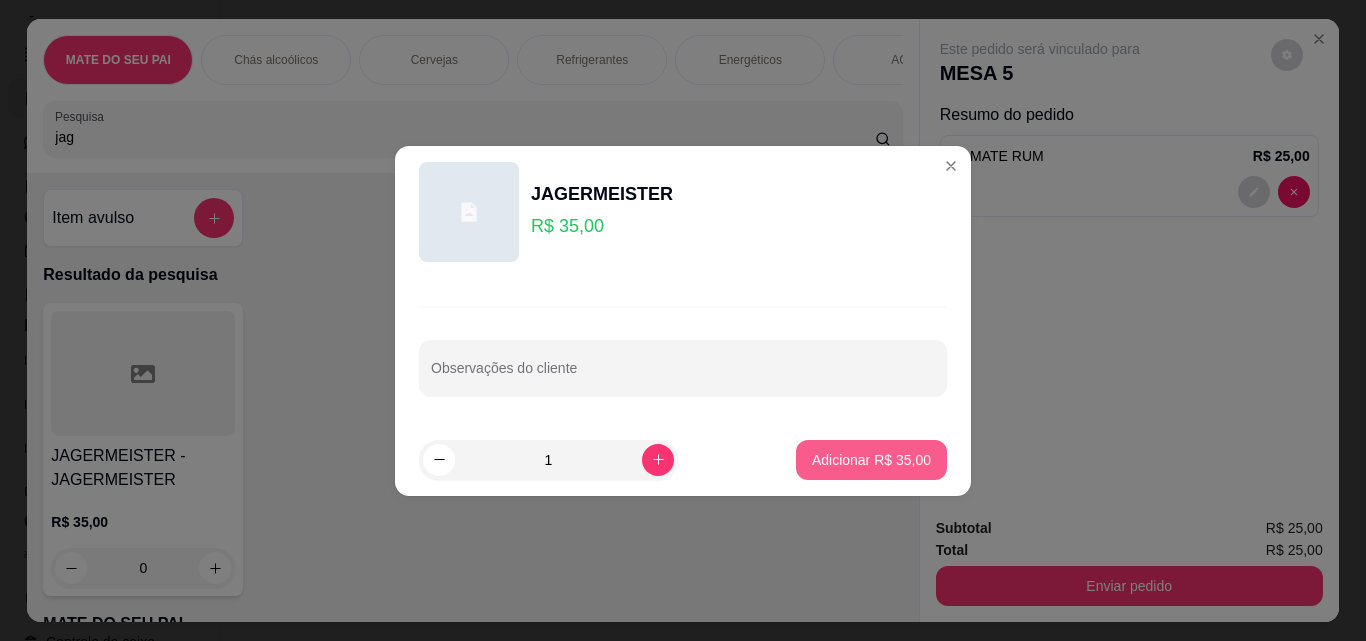 click on "Adicionar   R$ 35,00" at bounding box center (871, 460) 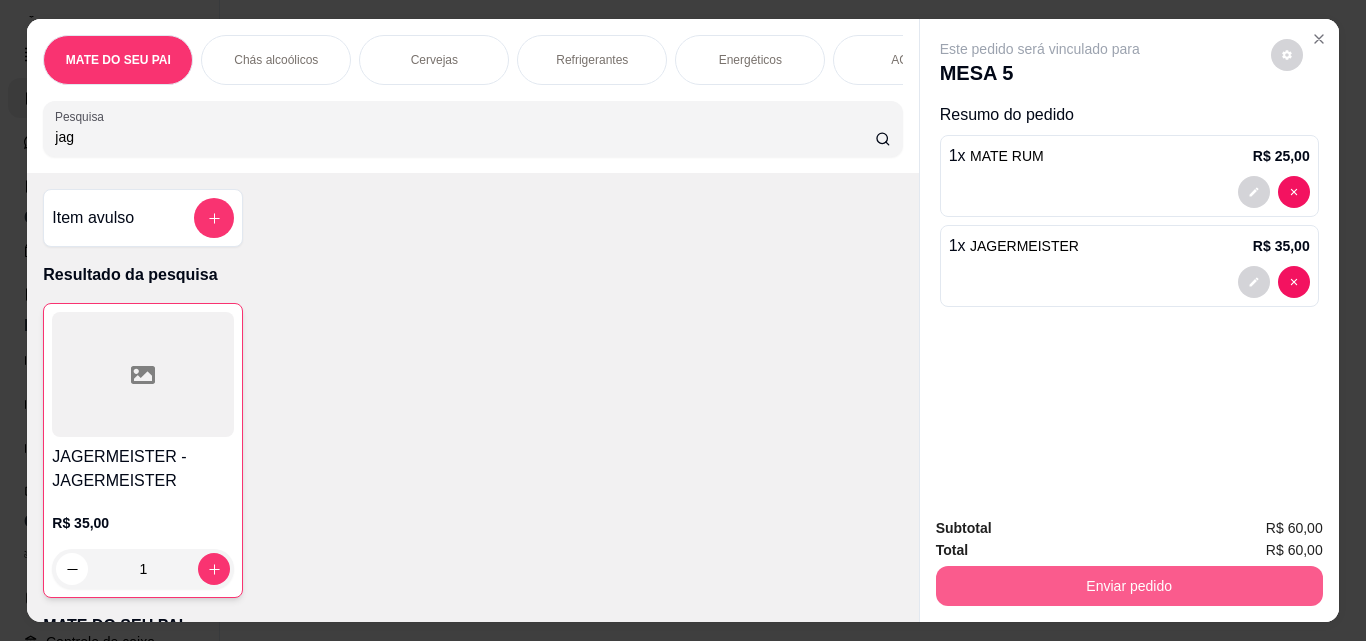 click on "Enviar pedido" at bounding box center (1129, 586) 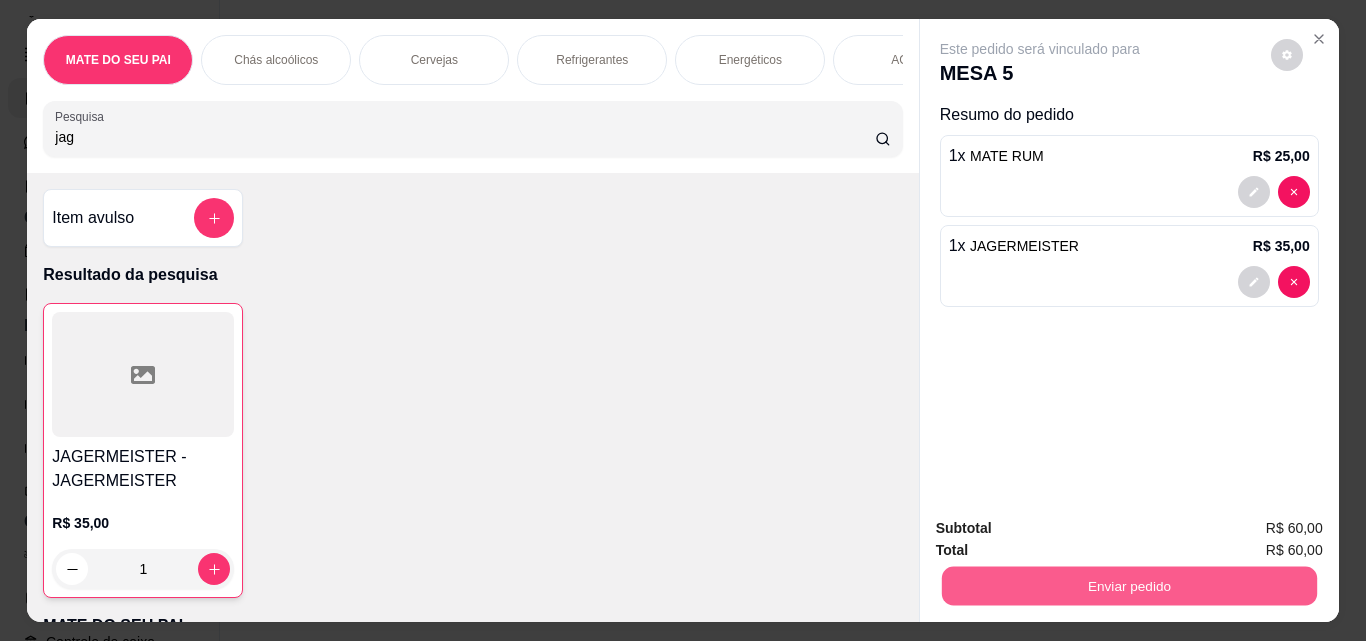 click on "Enviar pedido" at bounding box center (1128, 585) 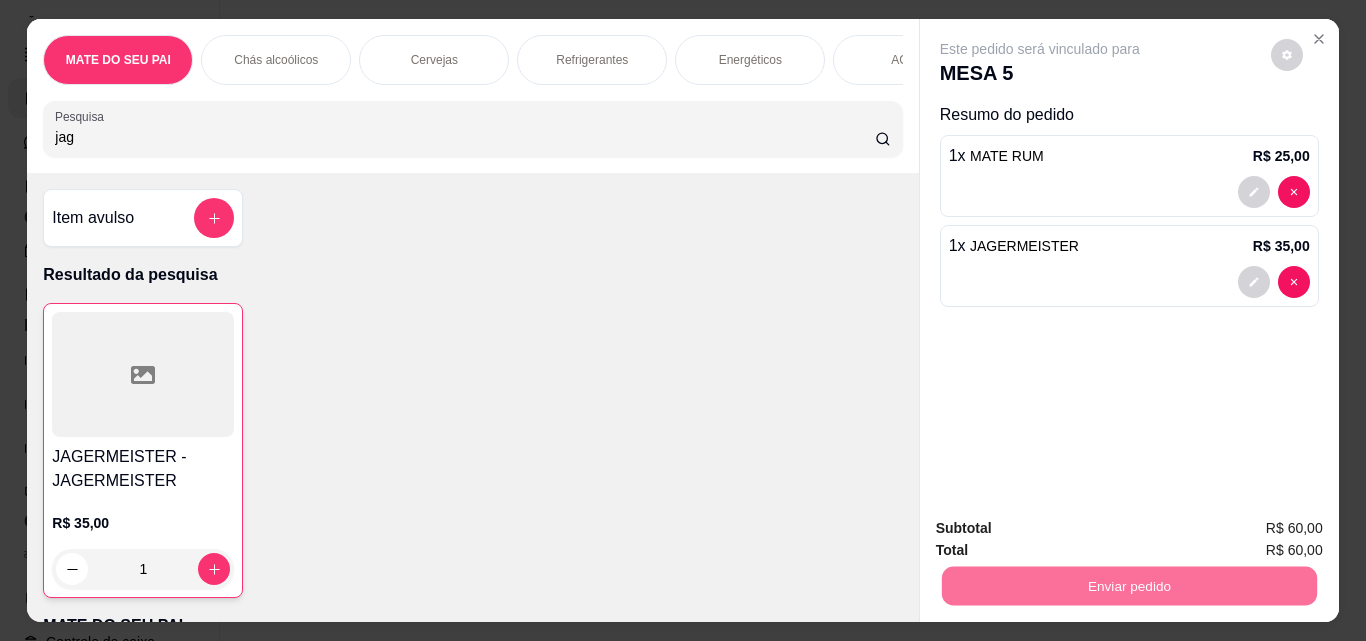 click on "Sim, quero registrar" at bounding box center [1253, 528] 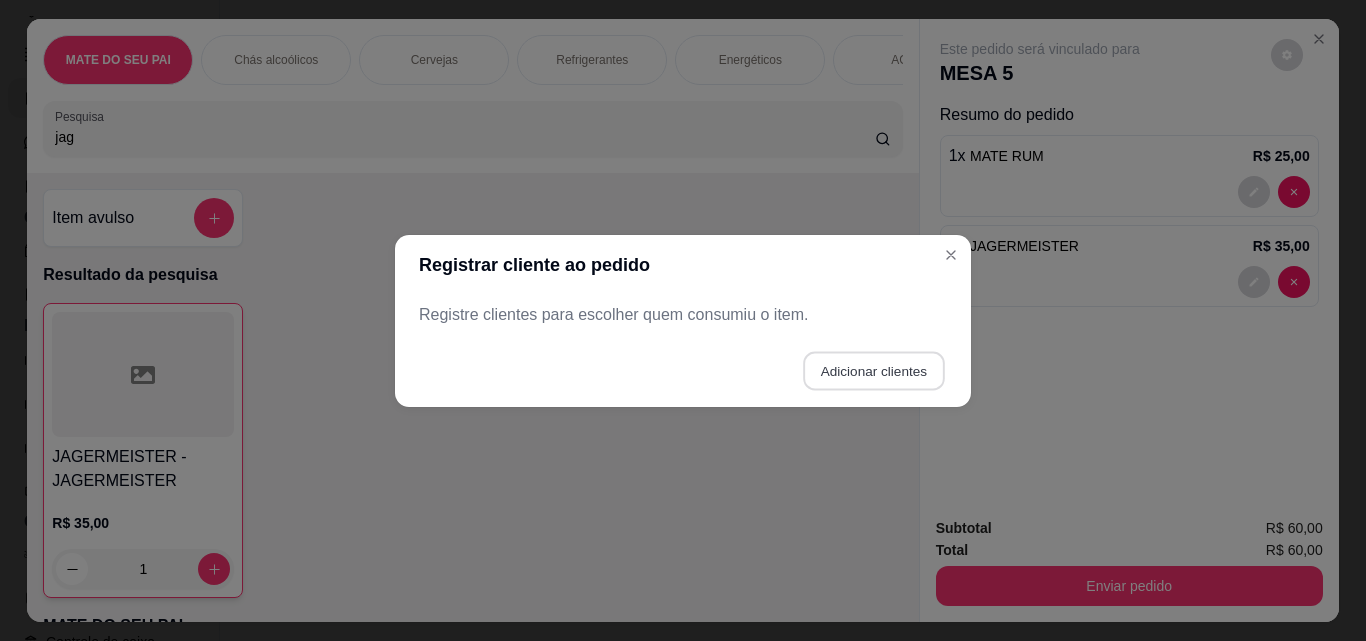 click on "Adicionar clientes" at bounding box center (873, 370) 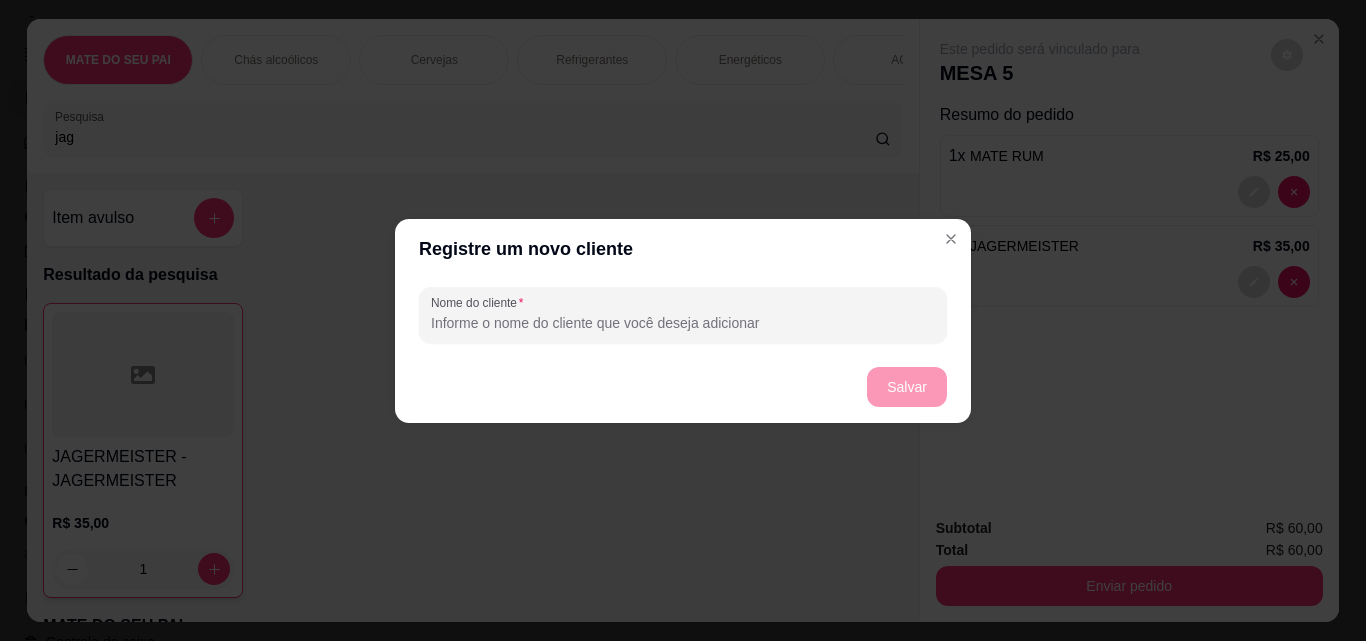 click on "Nome do cliente" at bounding box center [683, 323] 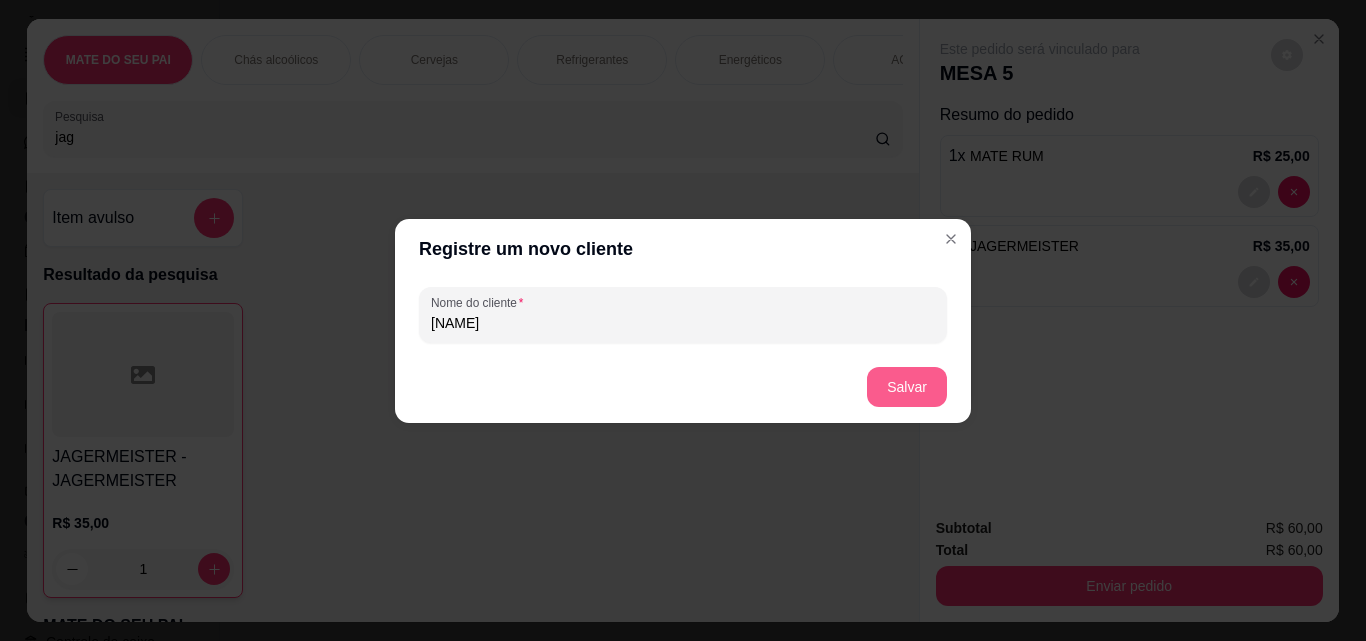 type on "Jhony" 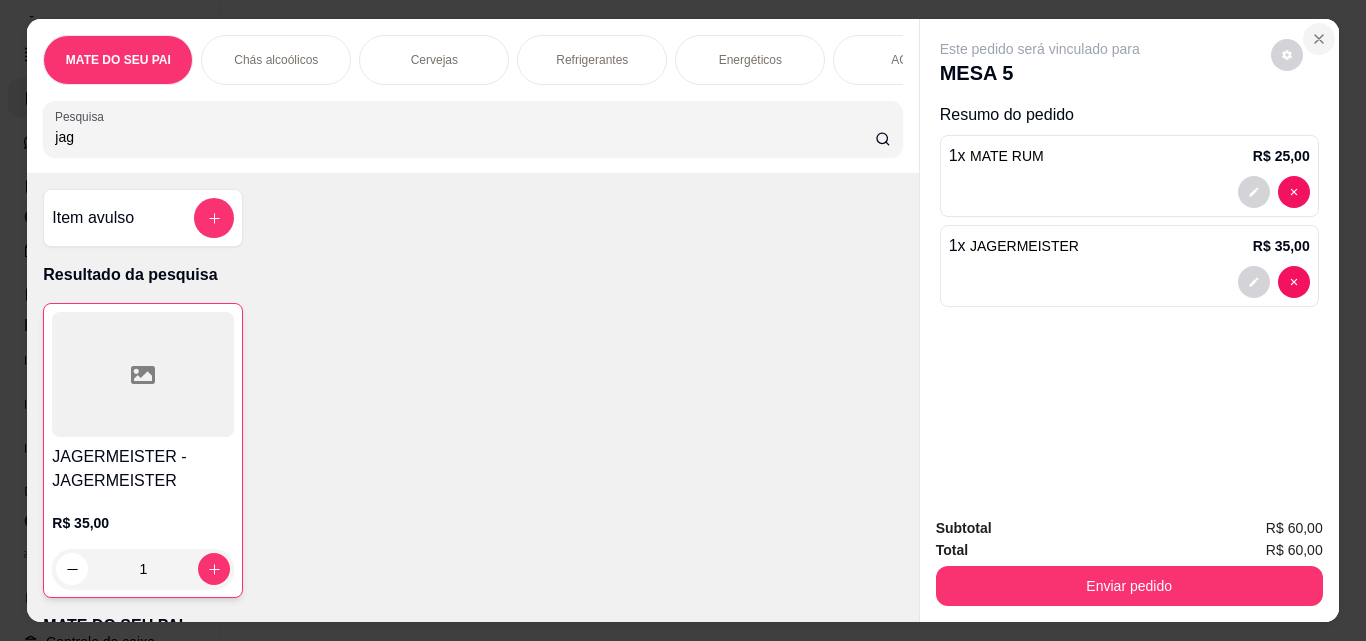 click 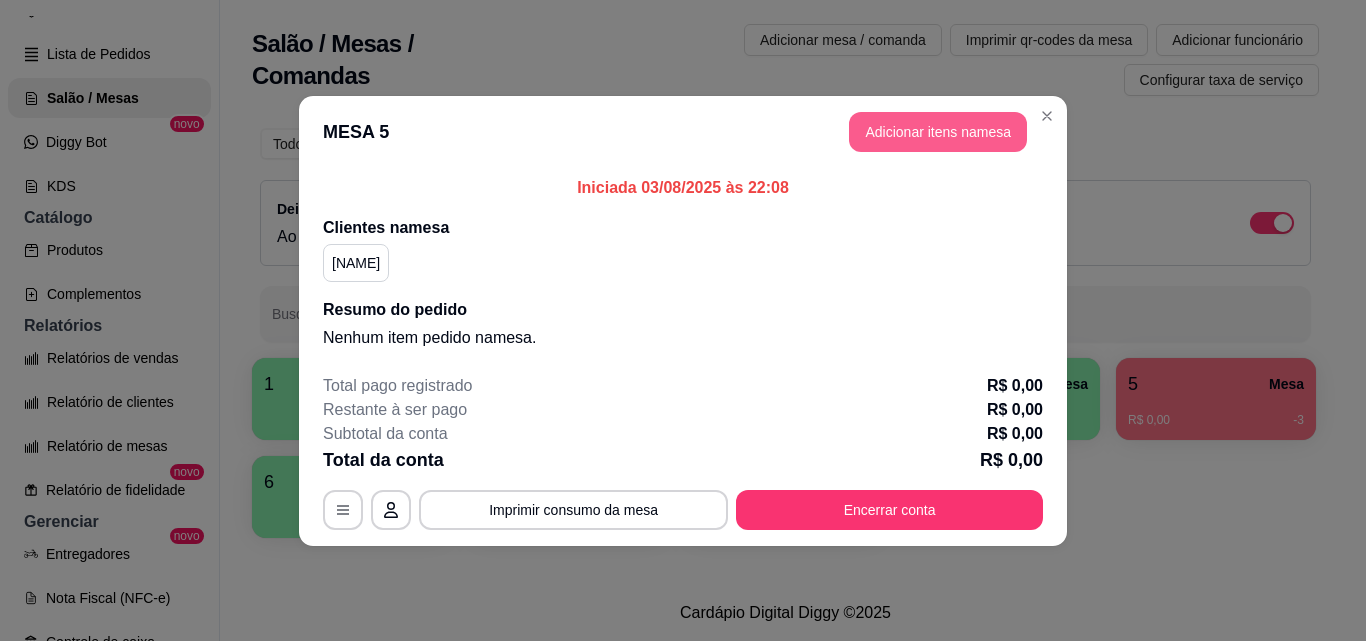 click on "Adicionar itens na  mesa" at bounding box center (938, 132) 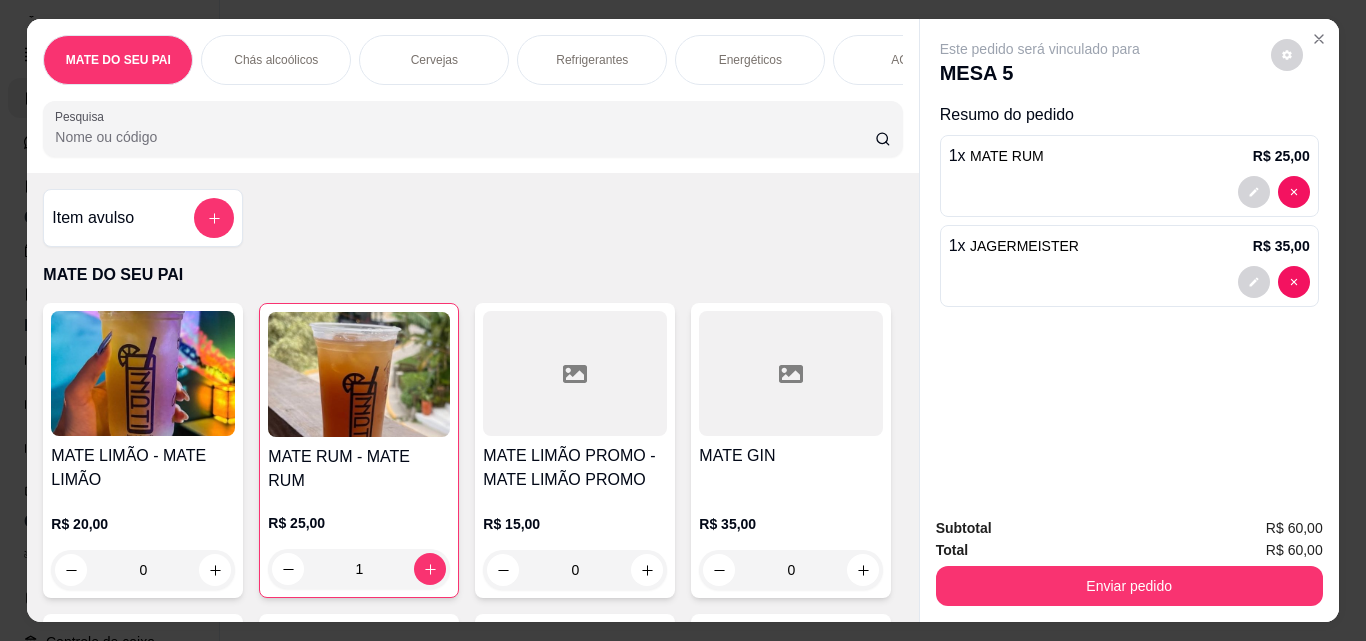 click on "Enviar pedido" at bounding box center (1129, 583) 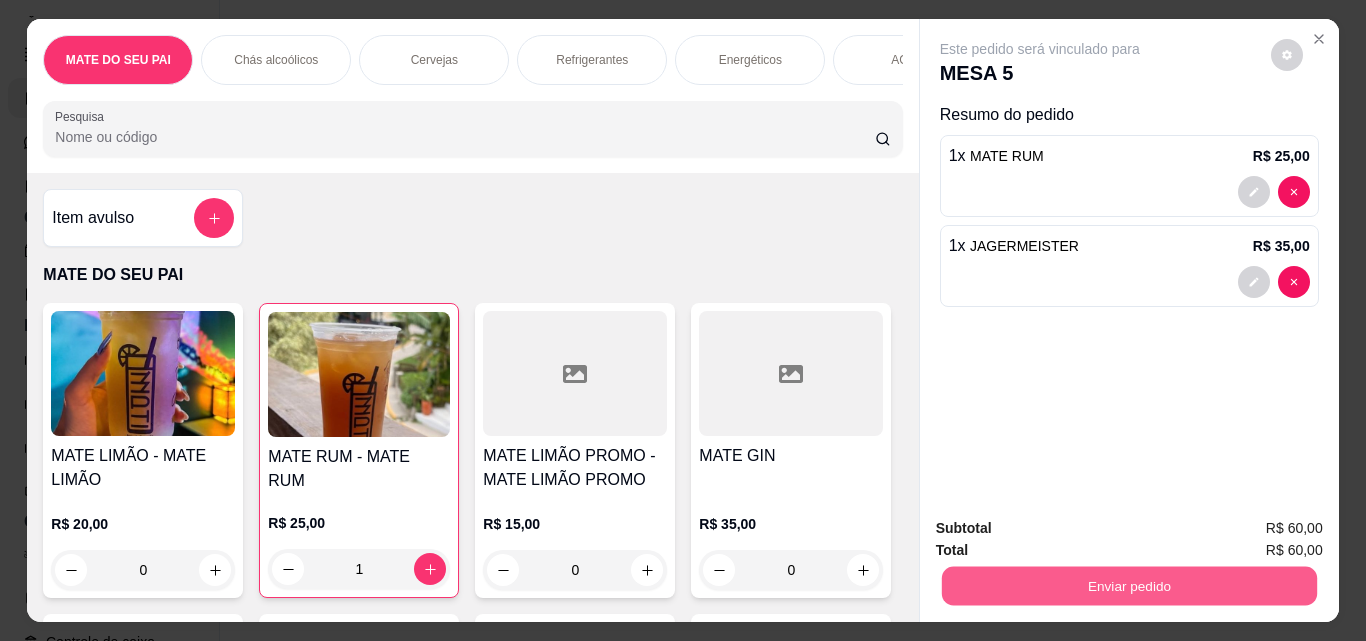 click on "Enviar pedido" at bounding box center (1128, 585) 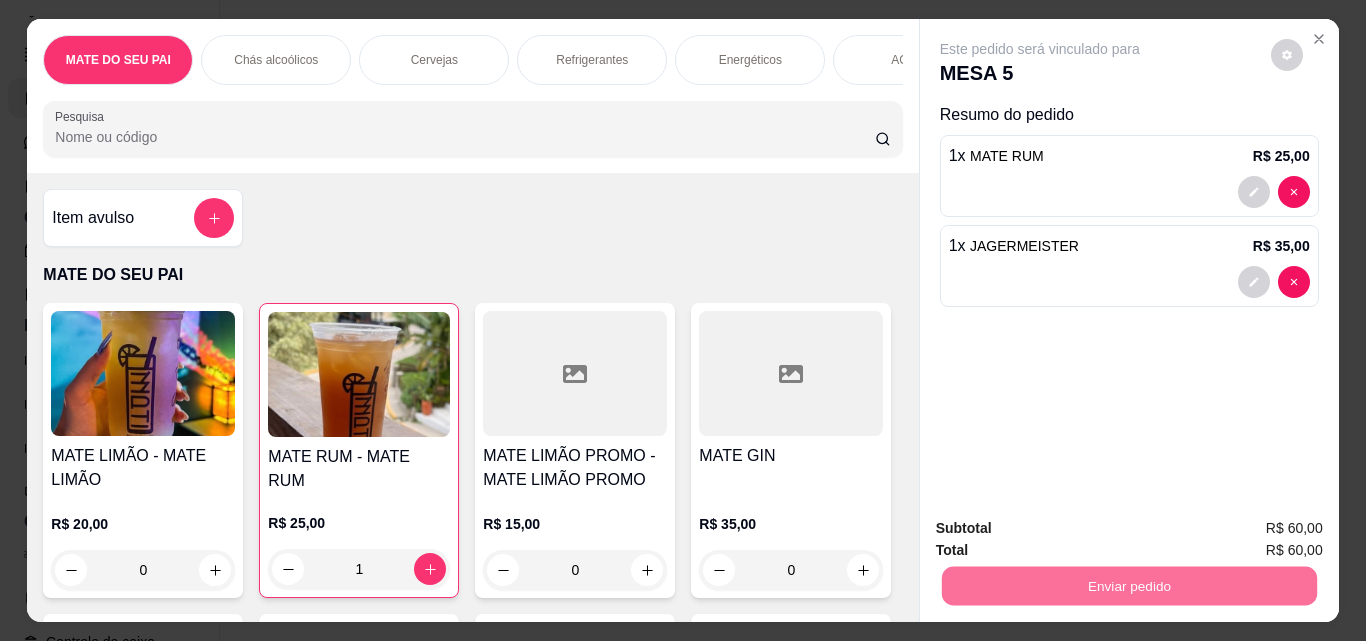 click on "Sim, quero registrar" at bounding box center [1253, 528] 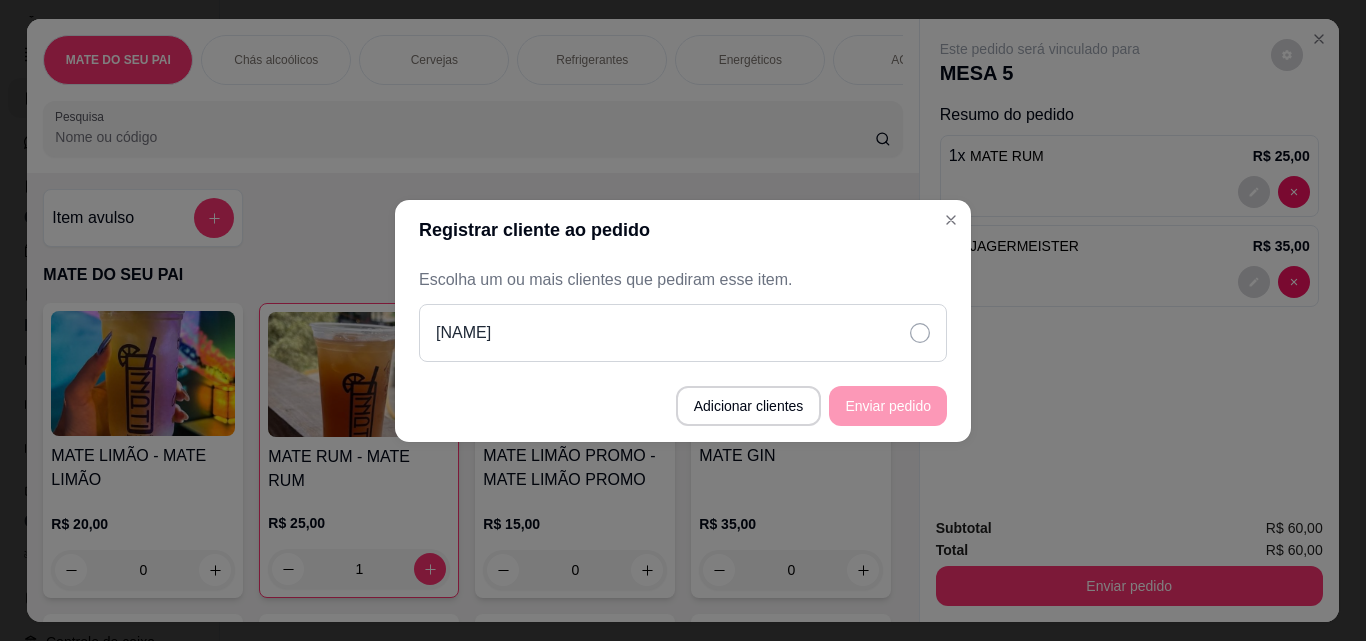 click on "Jhony" at bounding box center (683, 333) 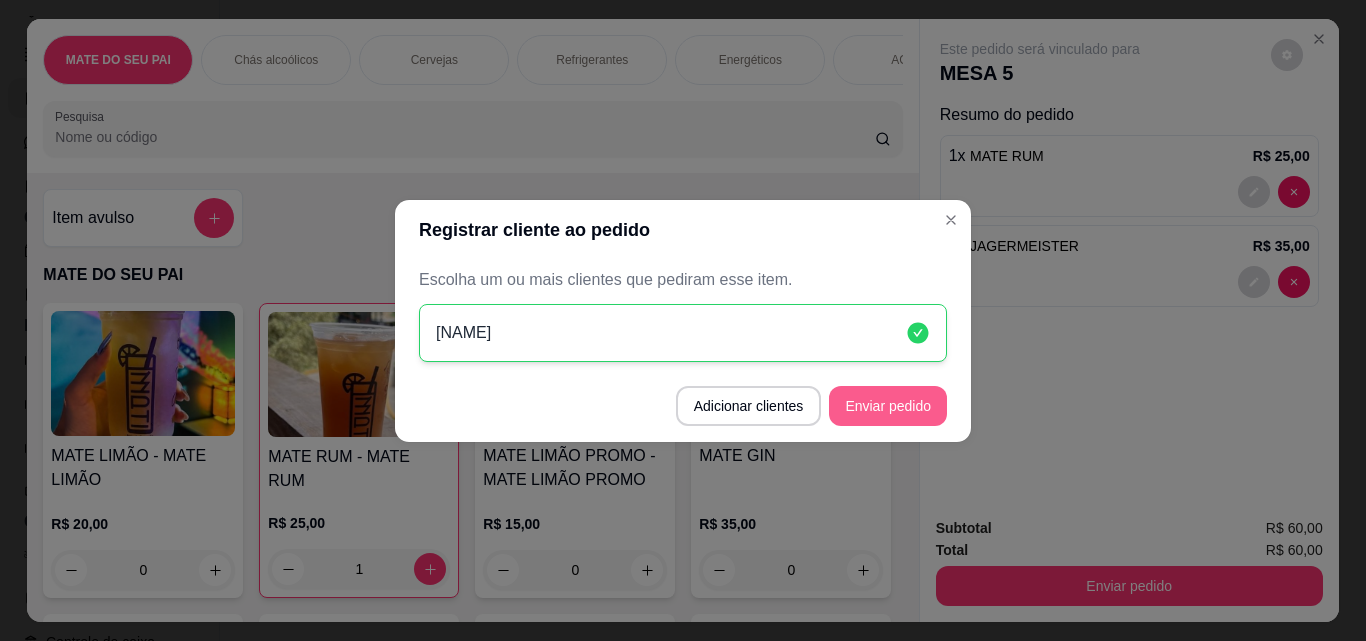 click on "Enviar pedido" at bounding box center (888, 406) 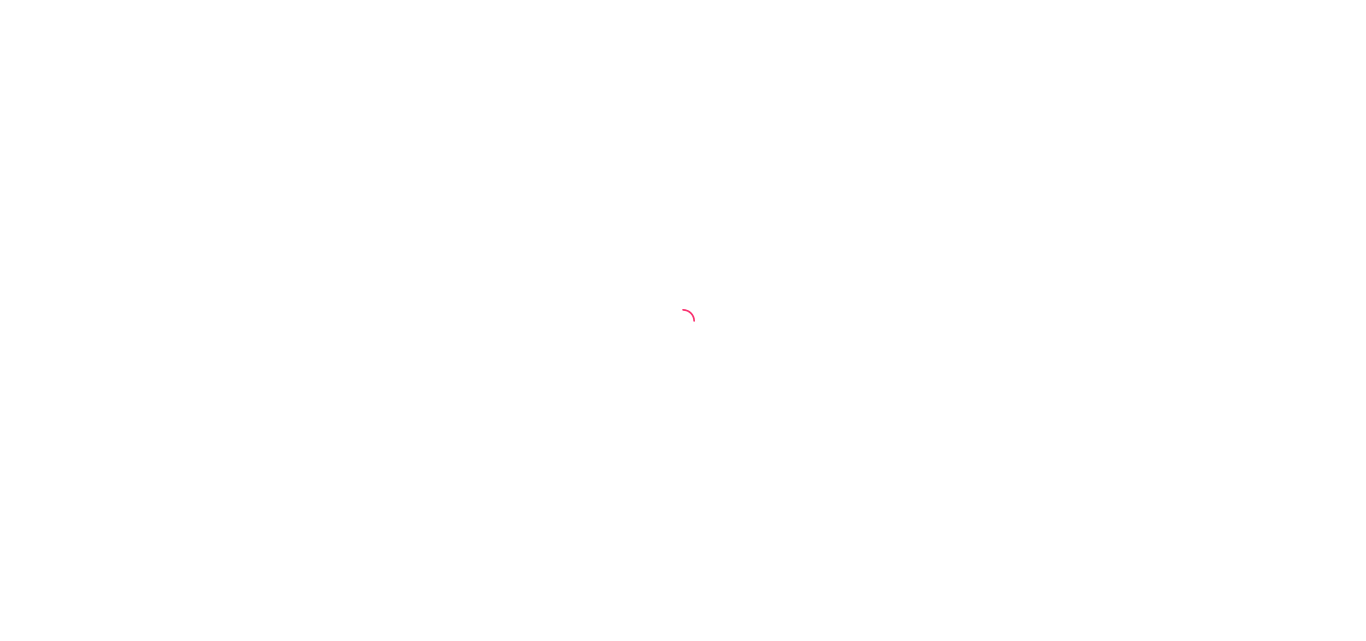 scroll, scrollTop: 0, scrollLeft: 0, axis: both 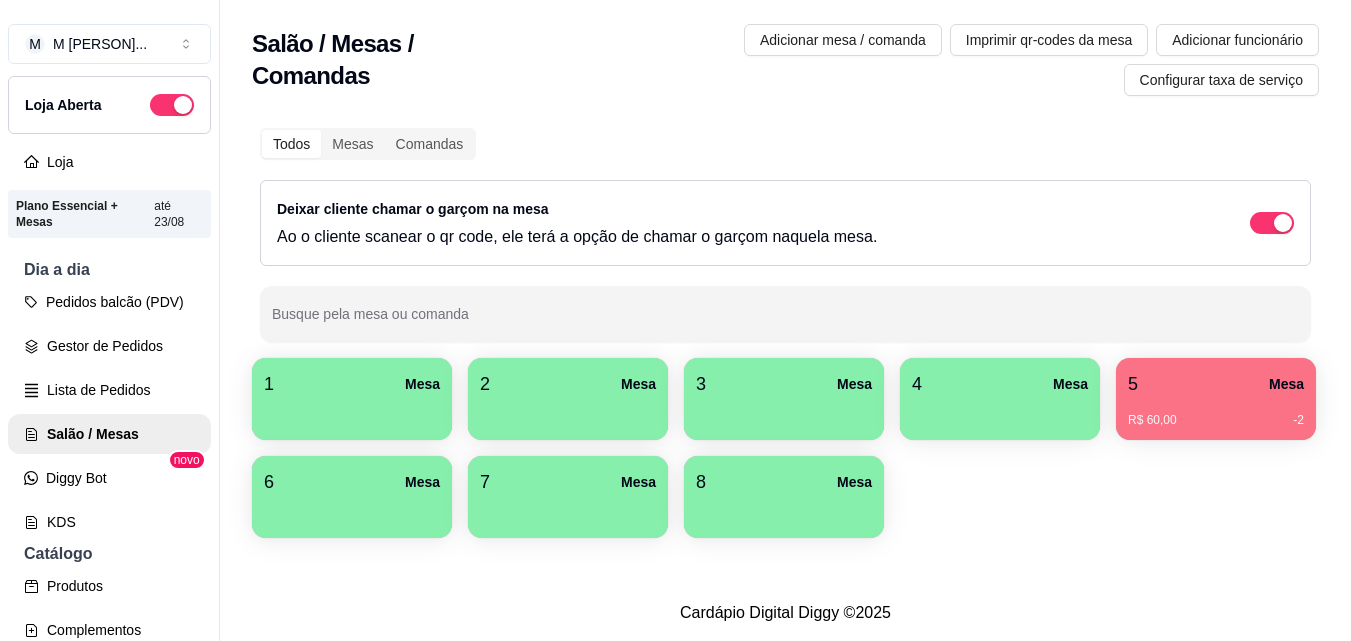 click at bounding box center (352, 413) 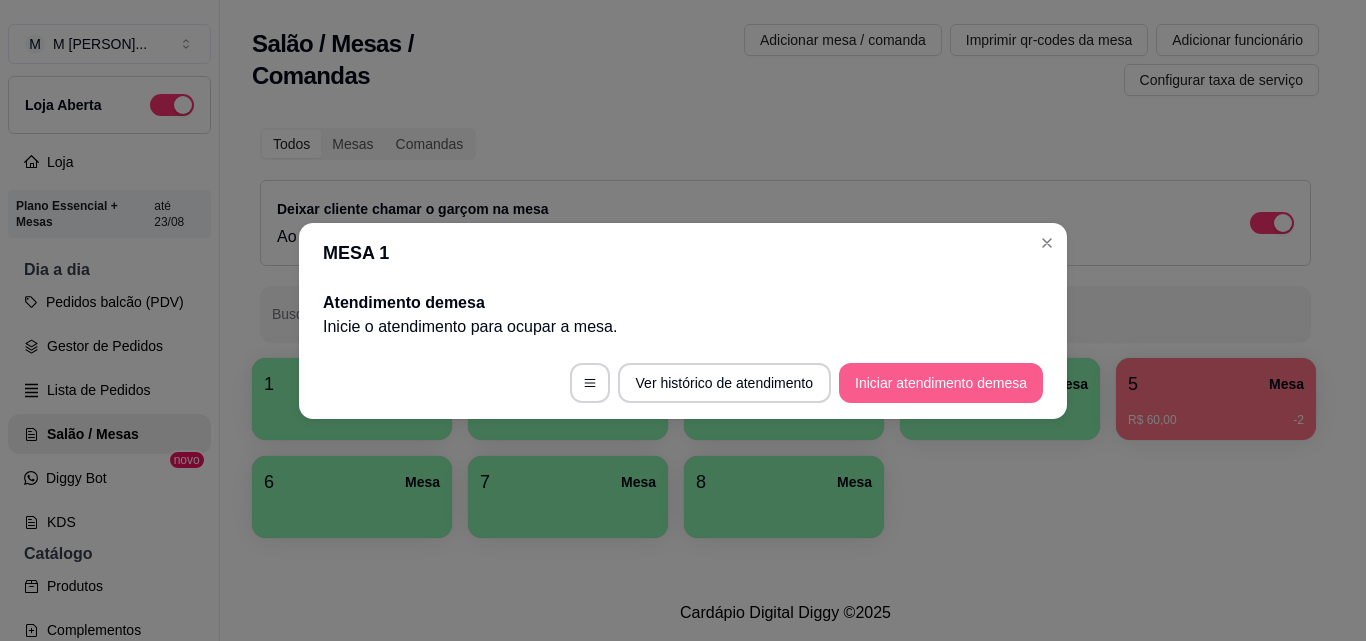 click on "Iniciar atendimento de  mesa" at bounding box center [941, 383] 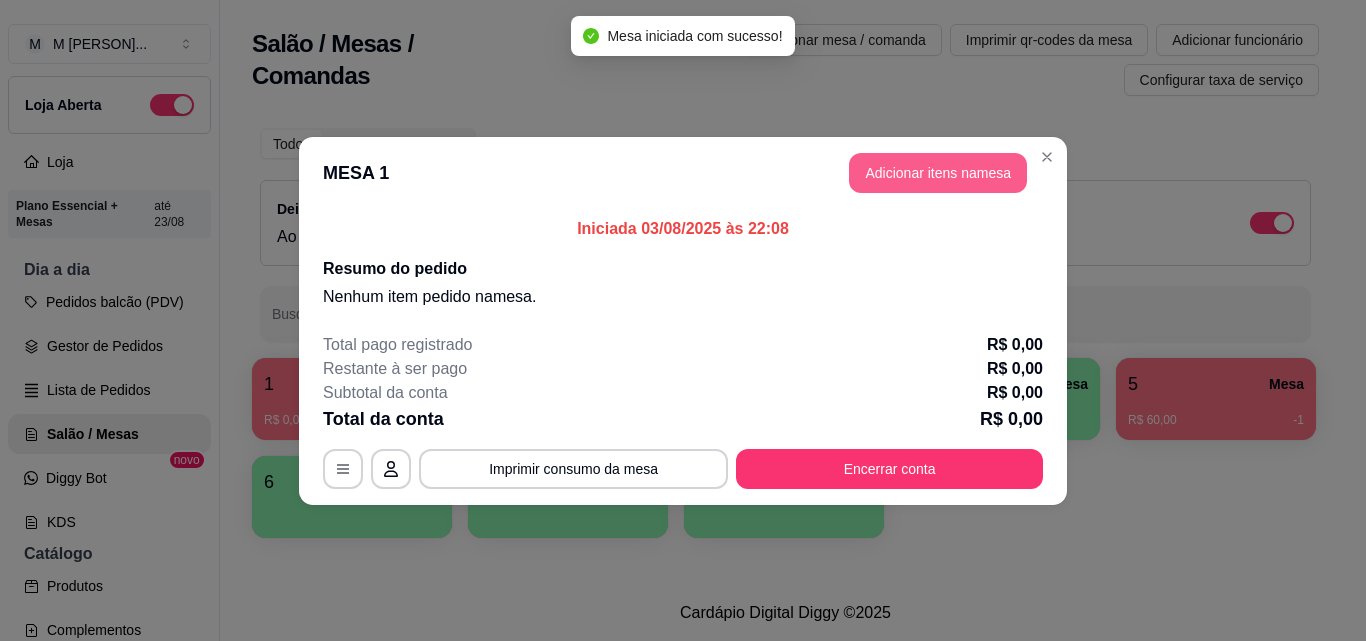 click on "Adicionar itens na  mesa" at bounding box center [938, 173] 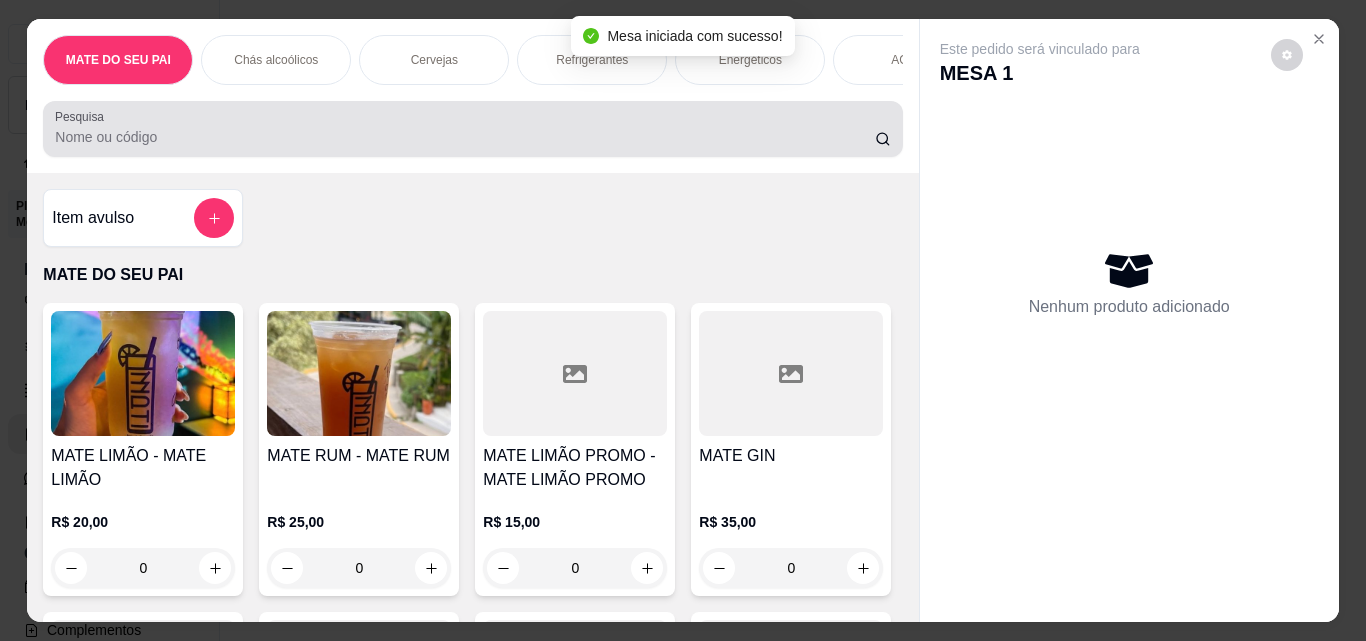click at bounding box center (472, 129) 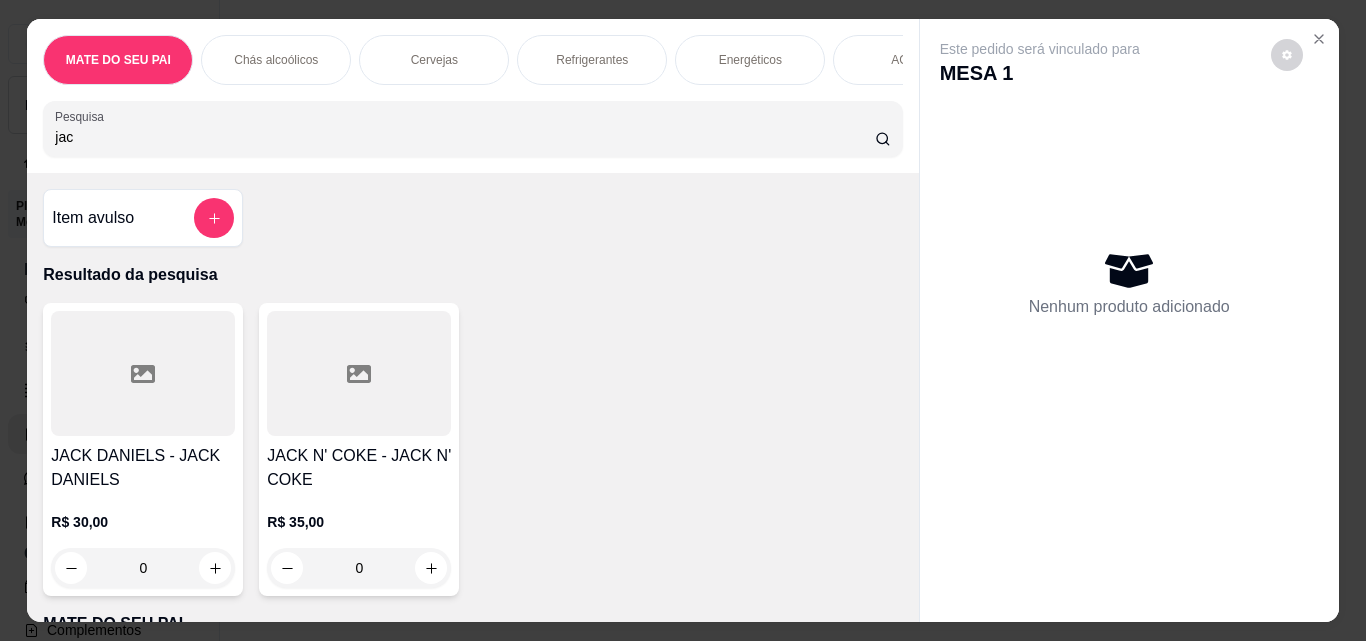 type on "jac" 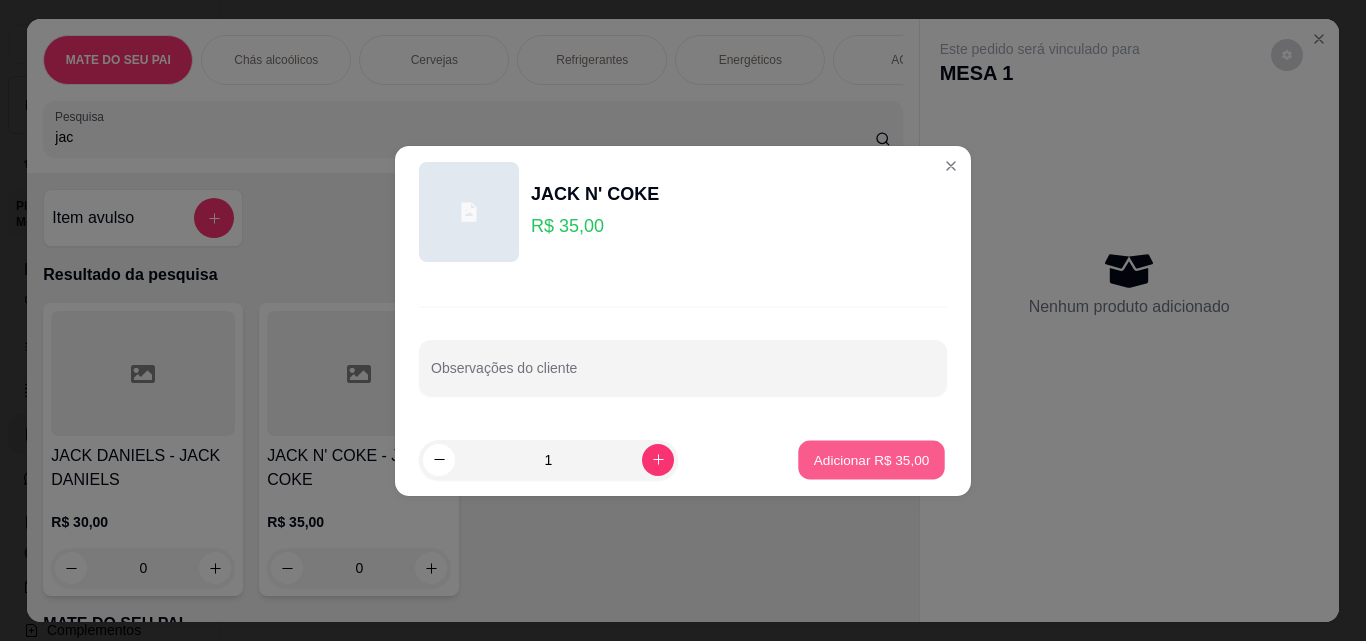 click on "Adicionar   R$ 35,00" at bounding box center (872, 459) 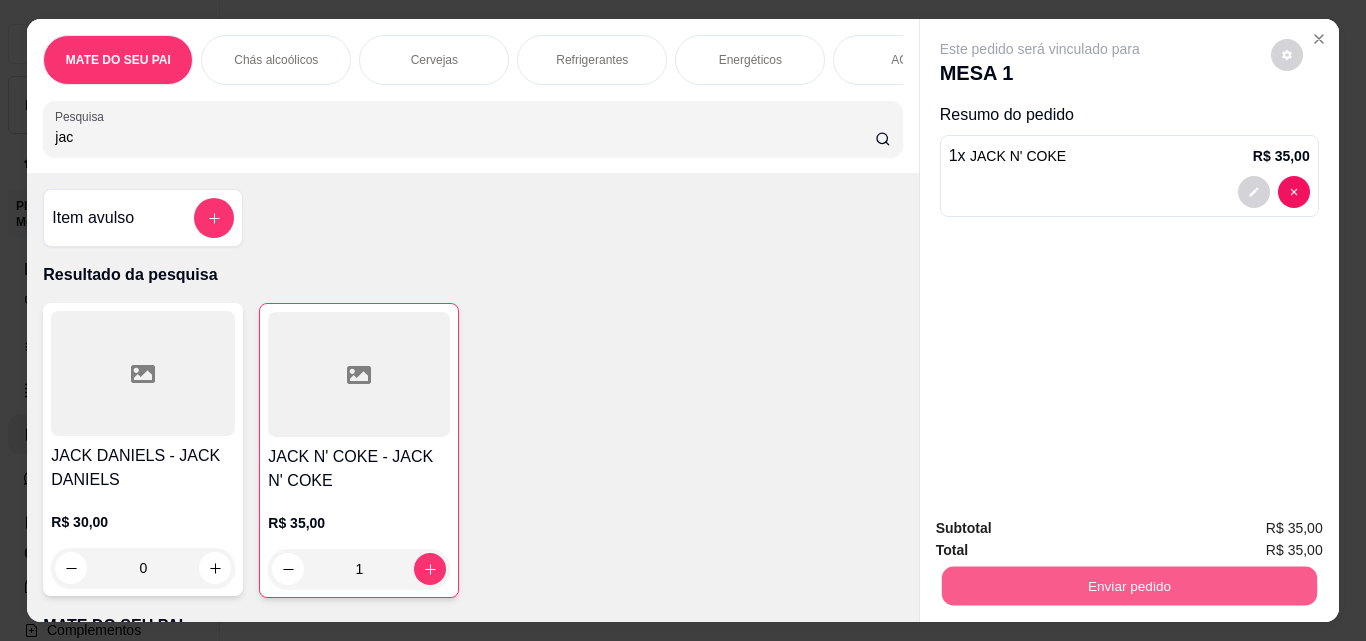 click on "Enviar pedido" at bounding box center [1128, 585] 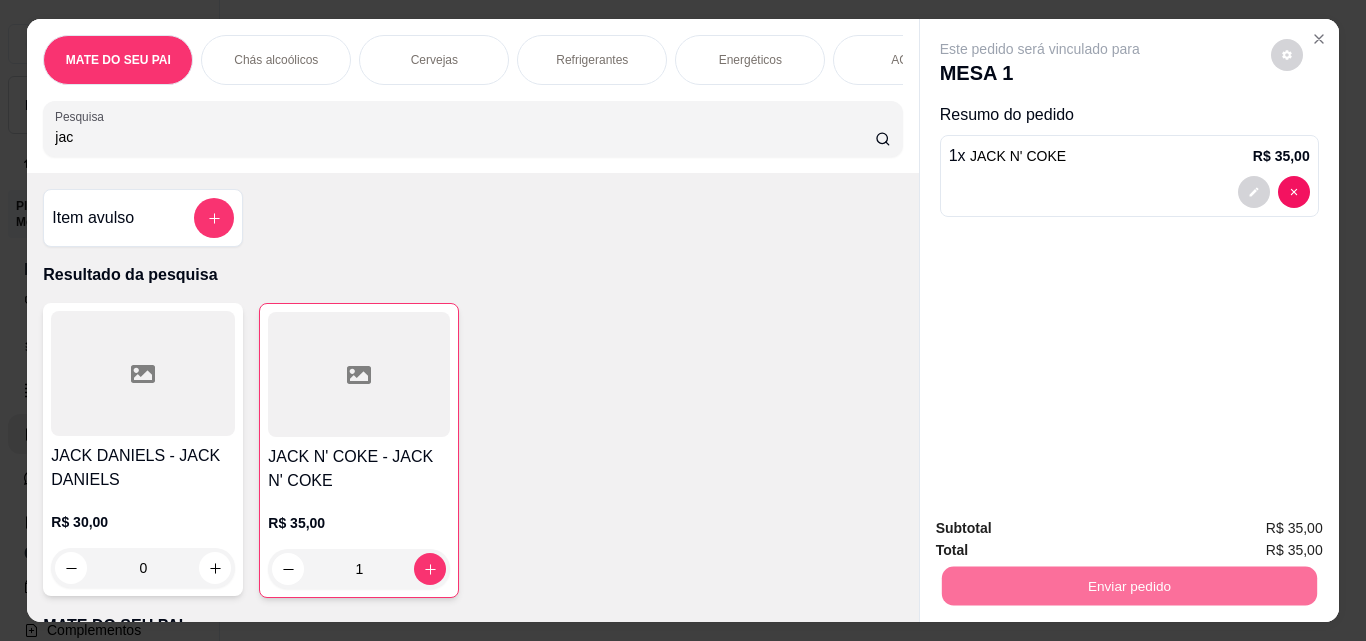 click on "Sim, quero registrar" at bounding box center [1253, 528] 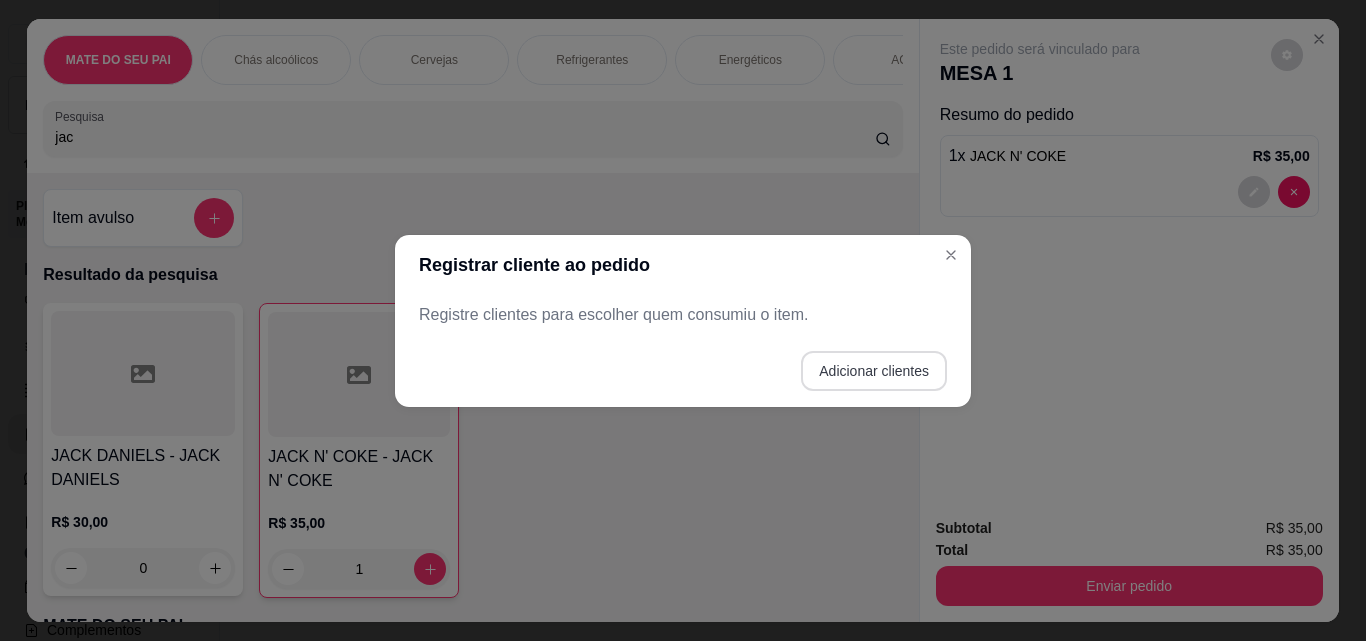 click on "Adicionar clientes" at bounding box center (874, 371) 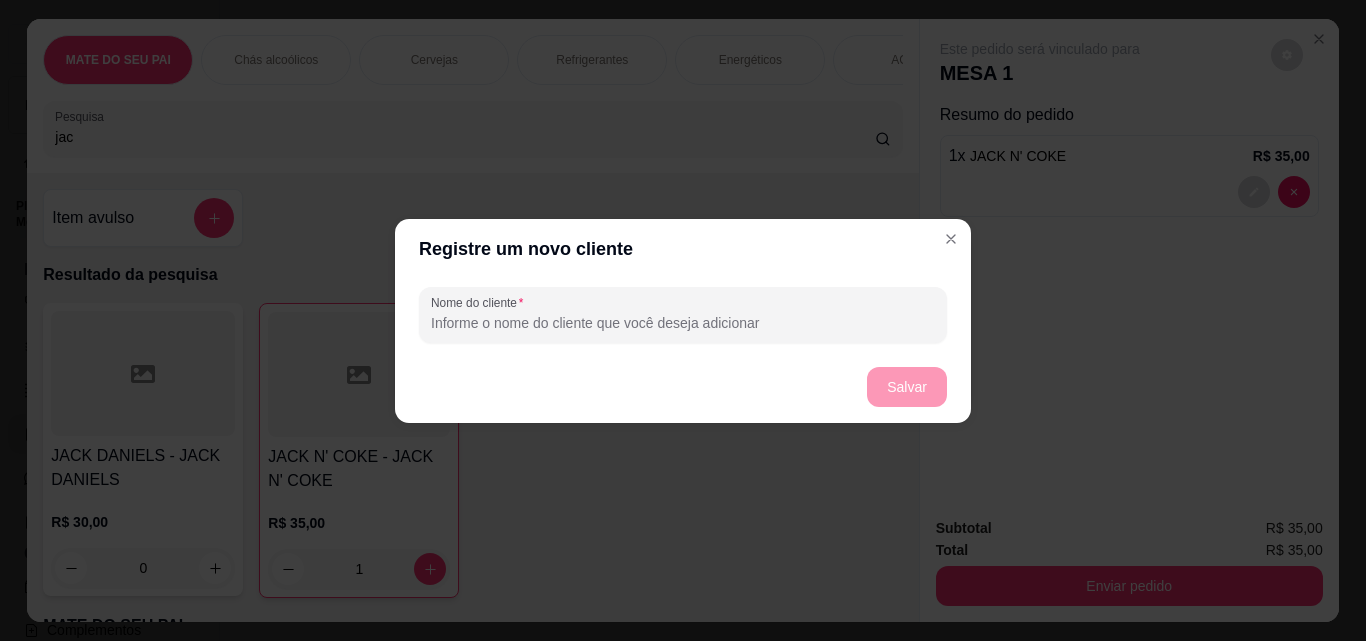 click on "Nome do cliente" at bounding box center [683, 323] 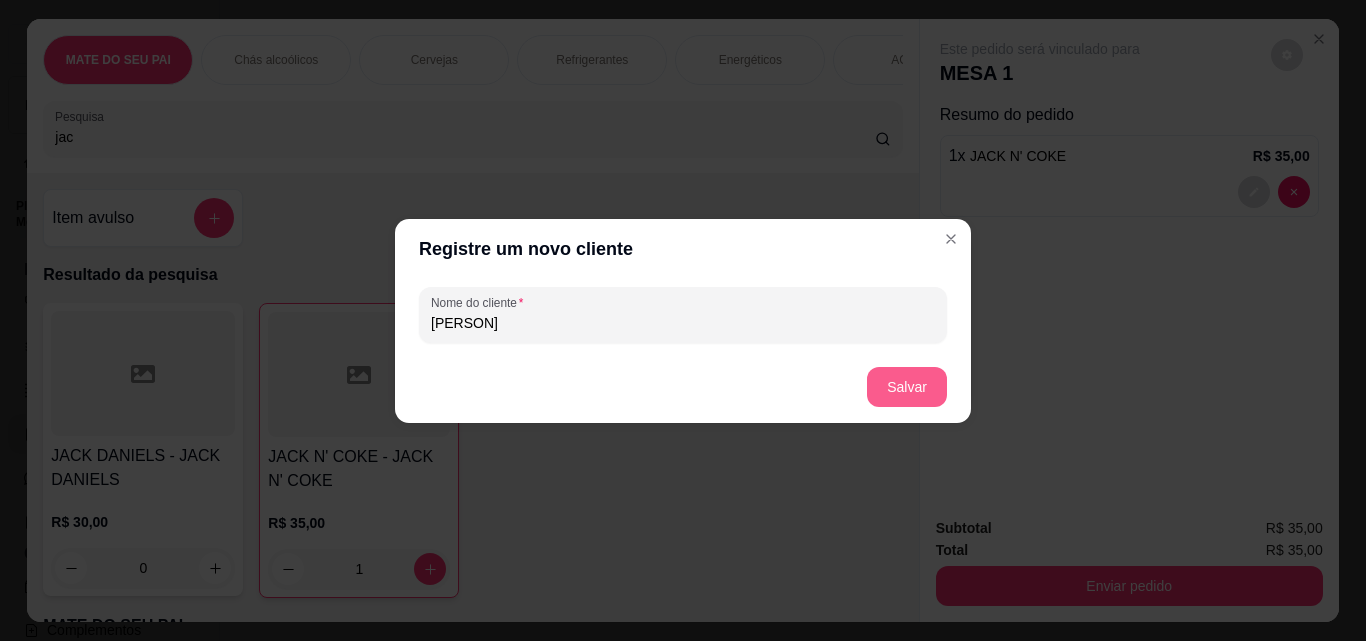 type on "Pedro" 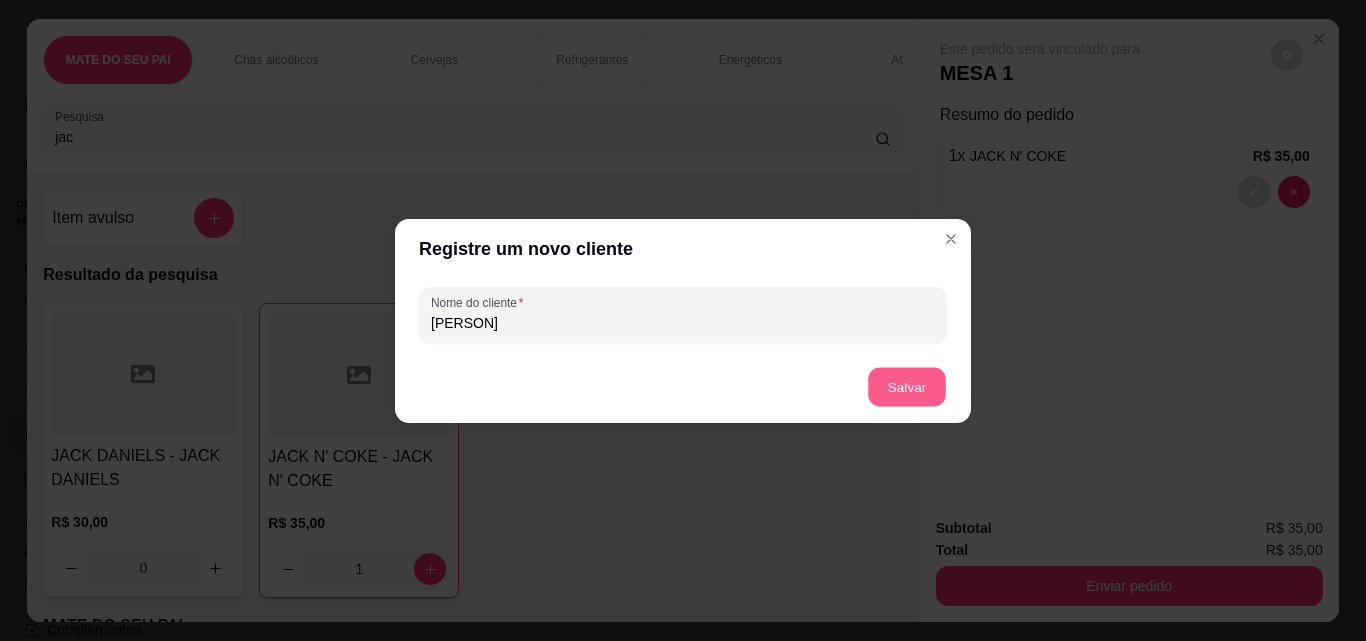 click on "Salvar" at bounding box center (907, 386) 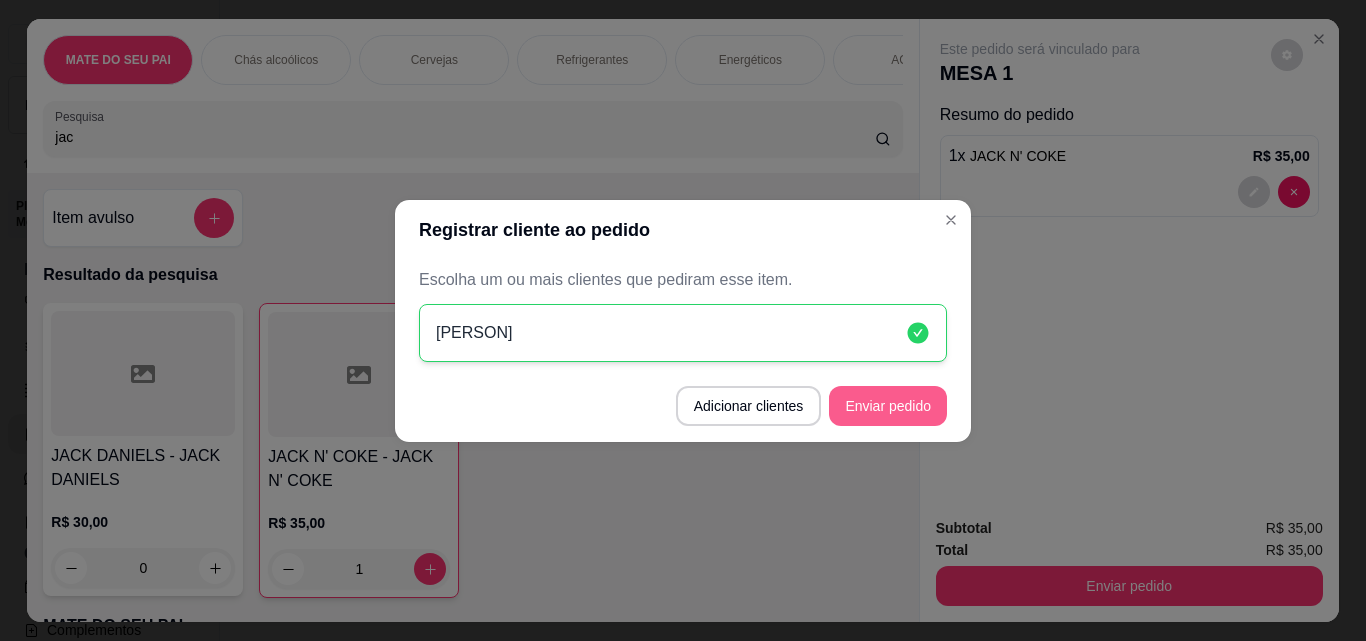 click on "Enviar pedido" at bounding box center [888, 406] 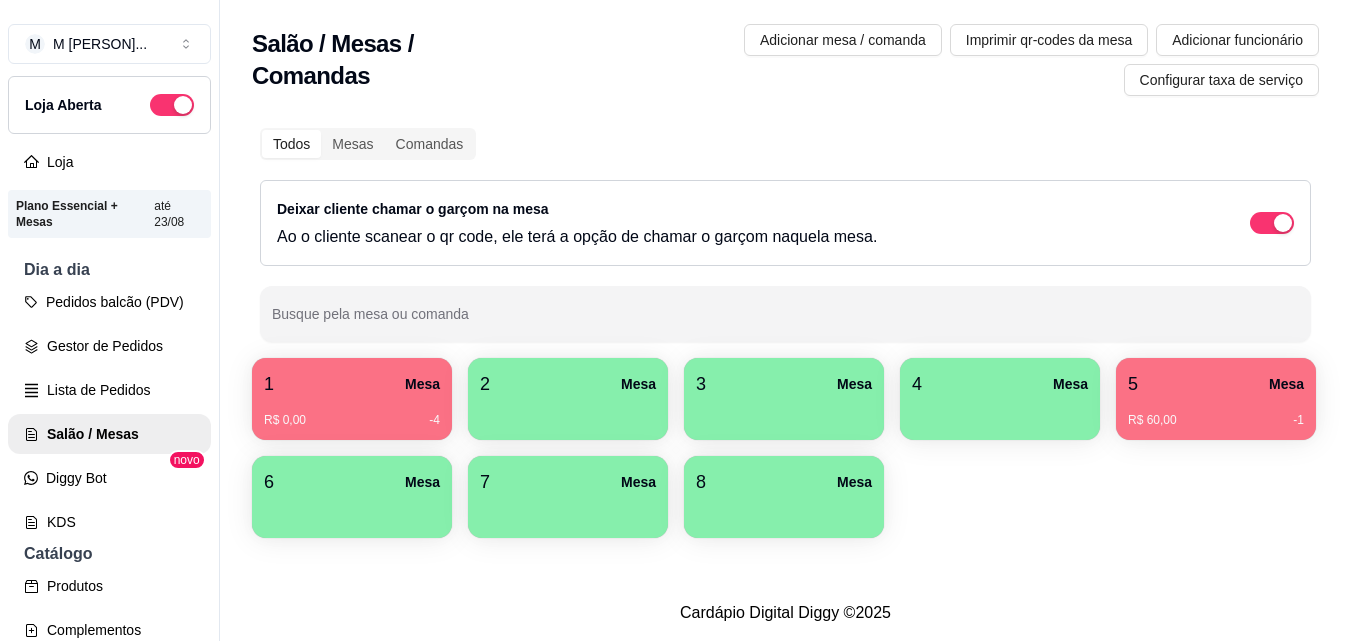 type 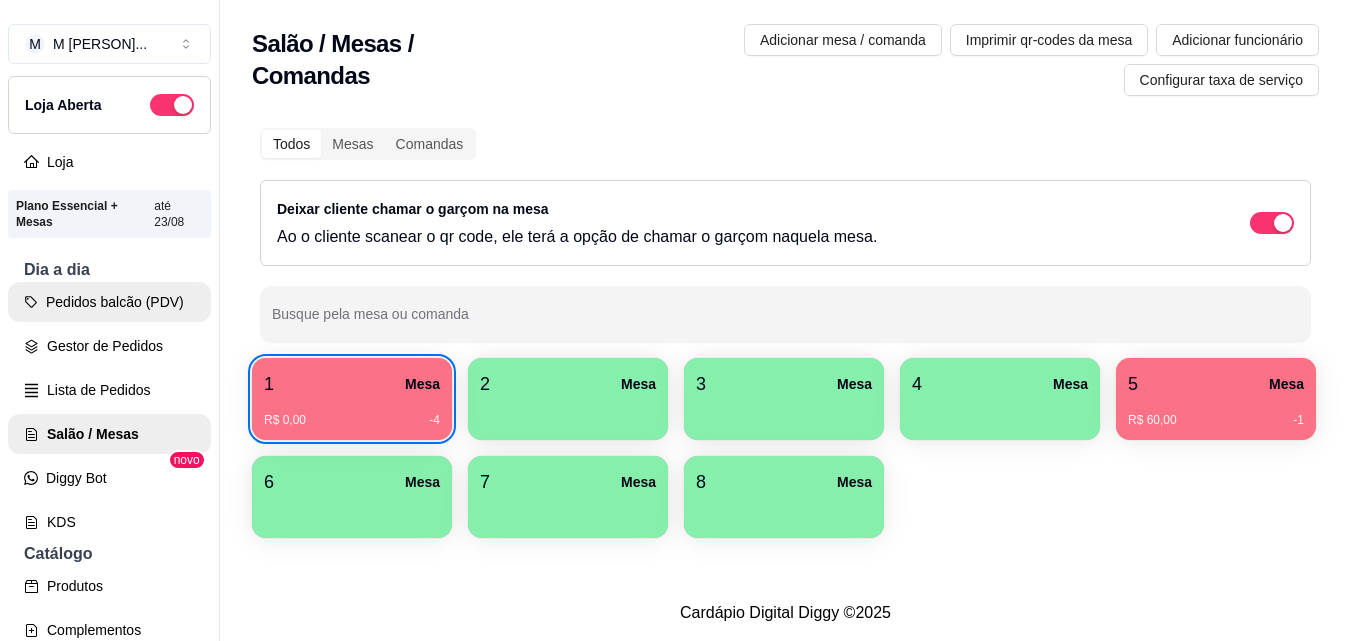 click on "Pedidos balcão (PDV)" at bounding box center (109, 302) 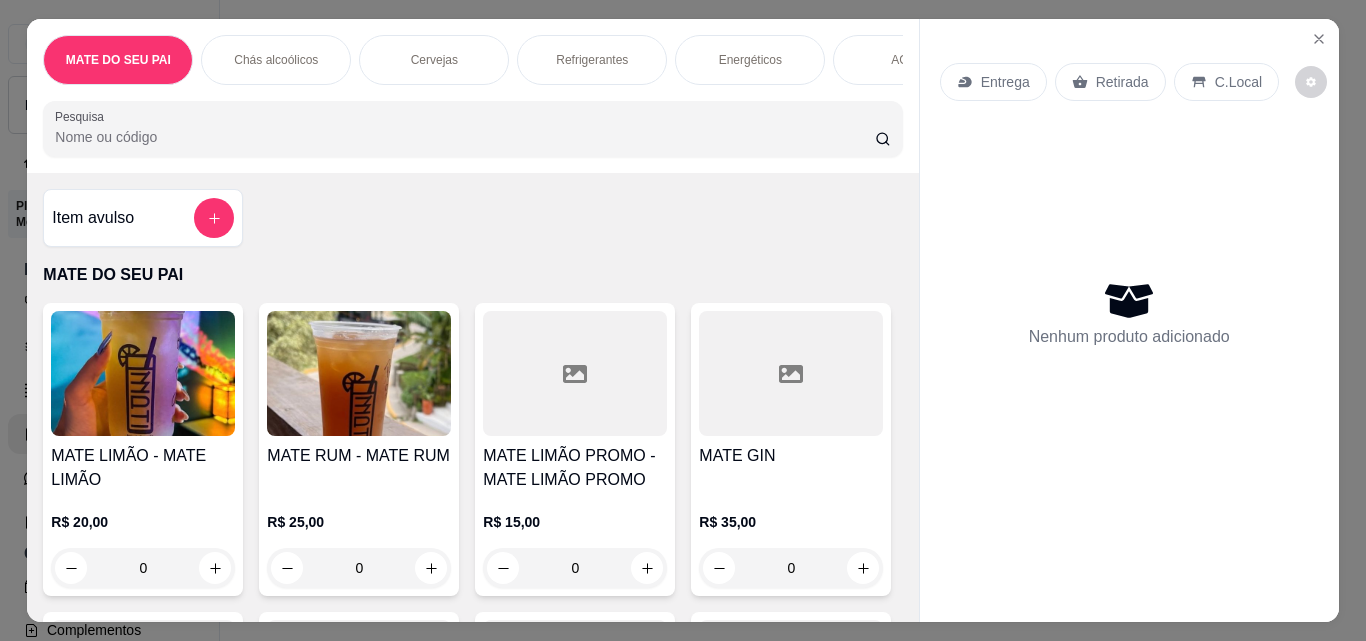 click at bounding box center [359, 373] 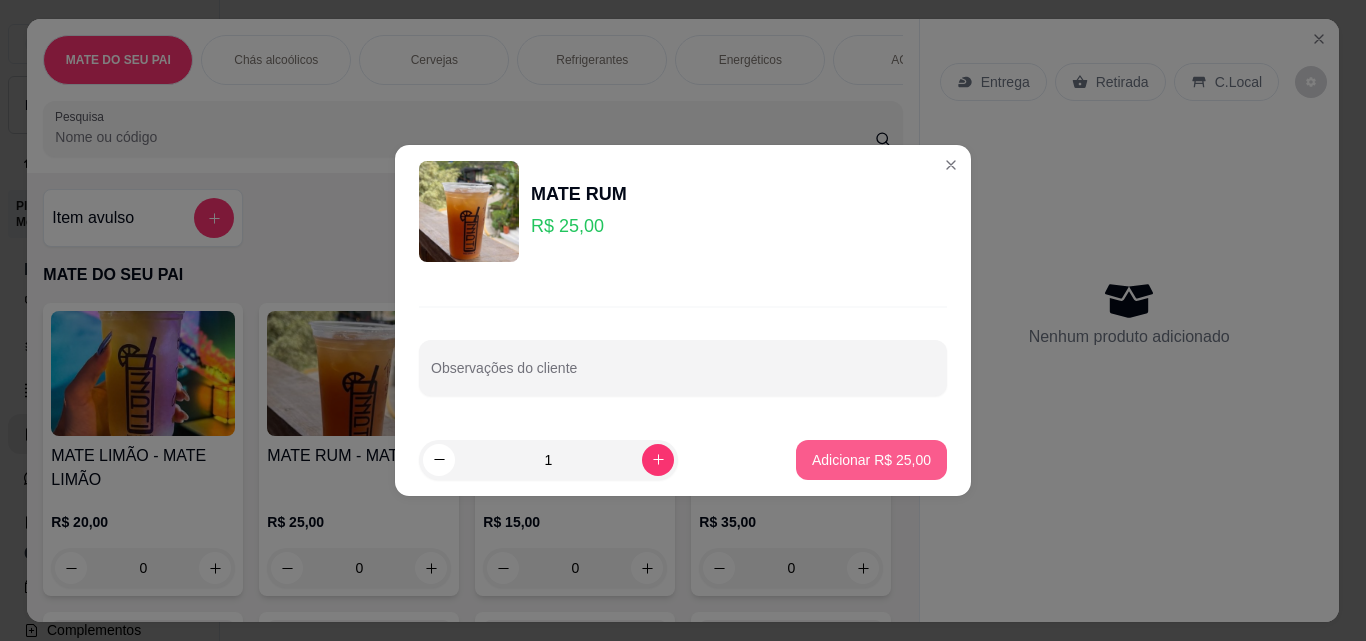 click on "Adicionar   R$ 25,00" at bounding box center (871, 460) 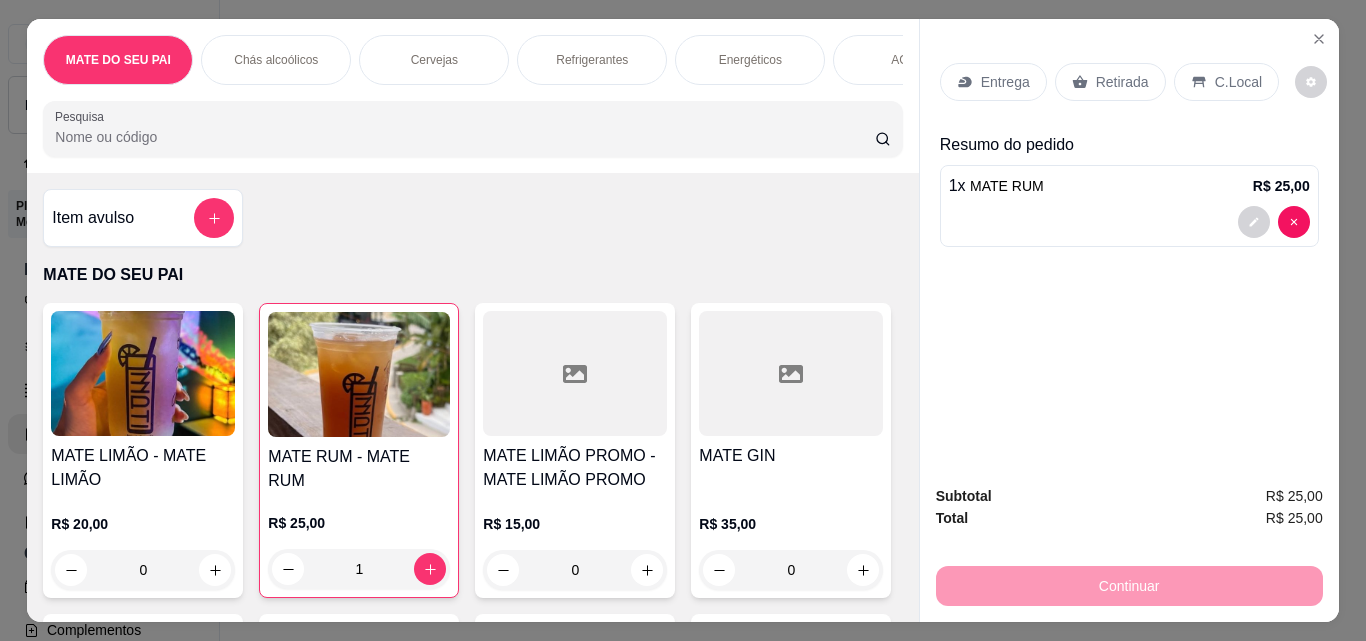 click 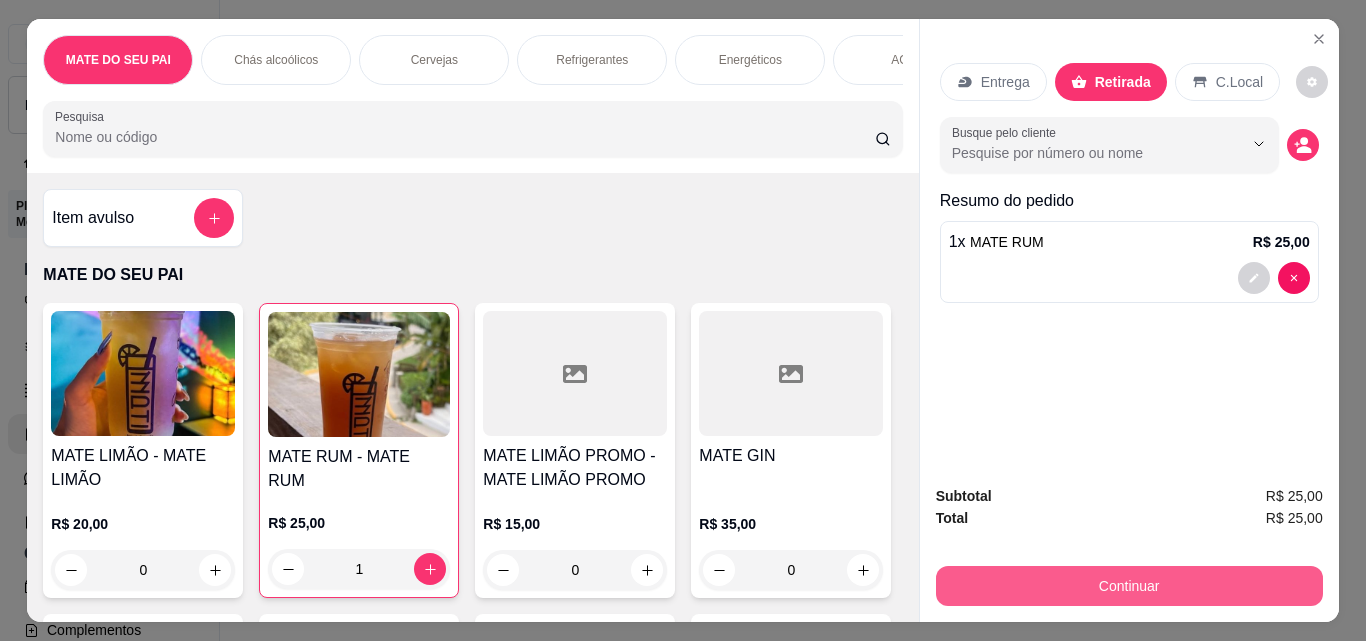 click on "Continuar" at bounding box center [1129, 586] 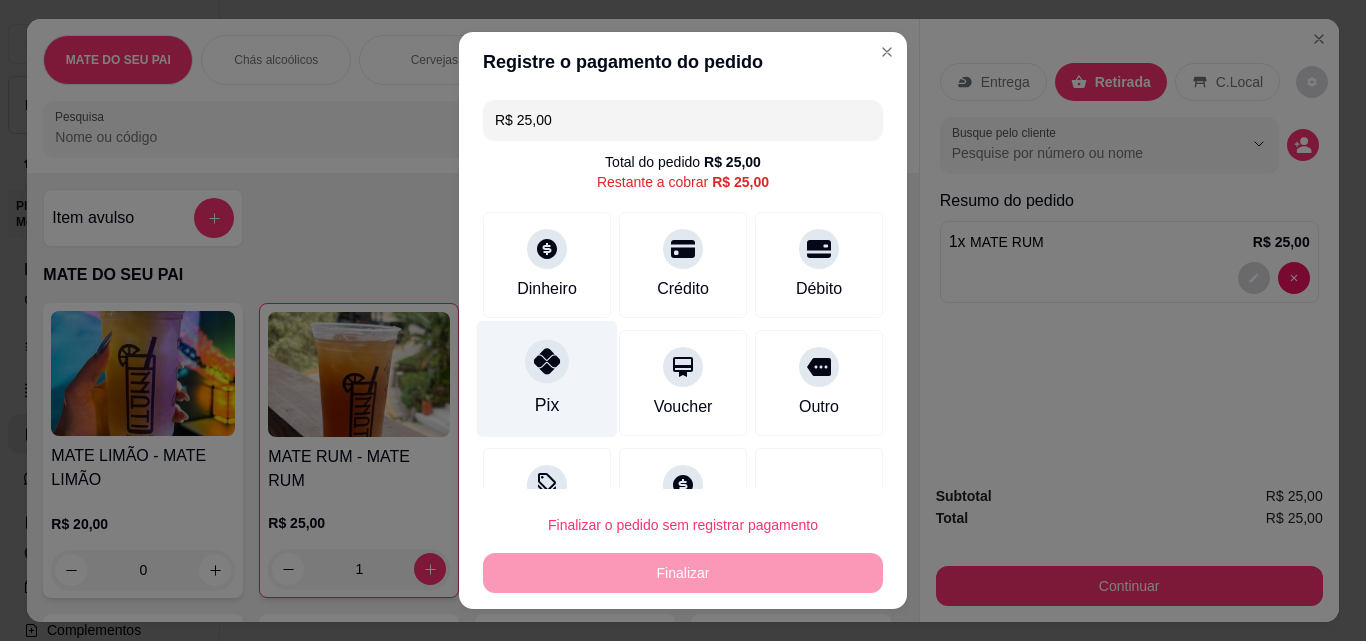 click on "Pix" at bounding box center [547, 379] 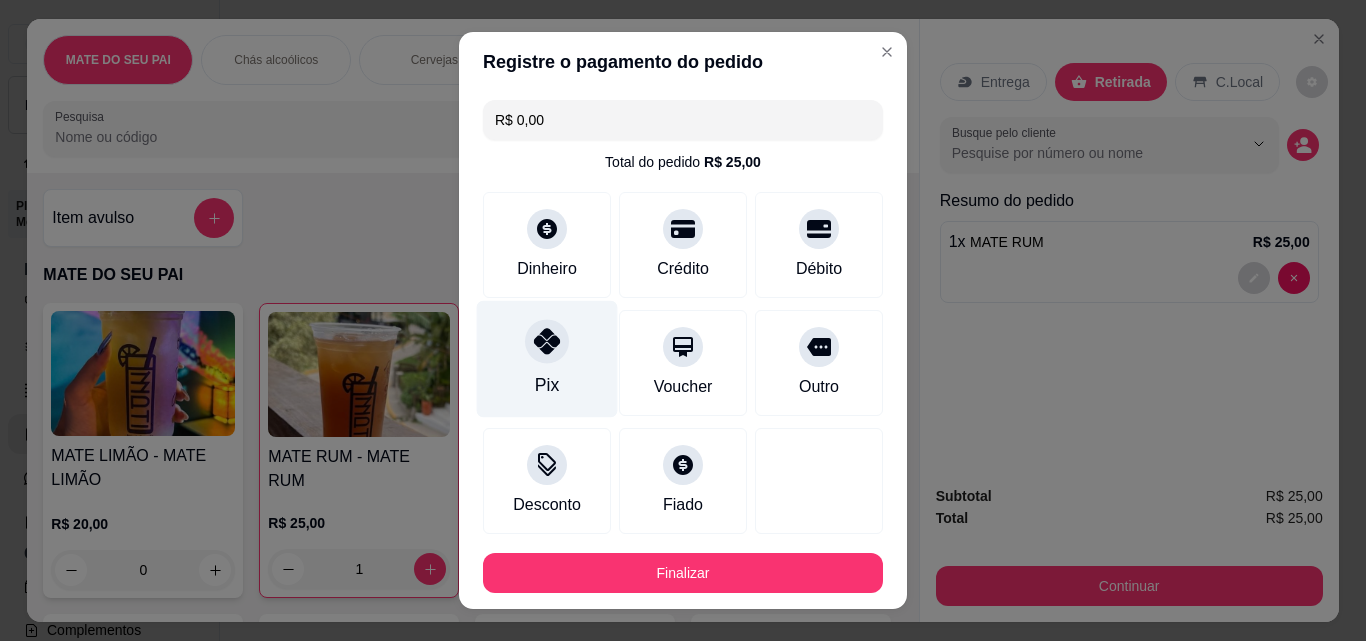 type on "R$ 0,00" 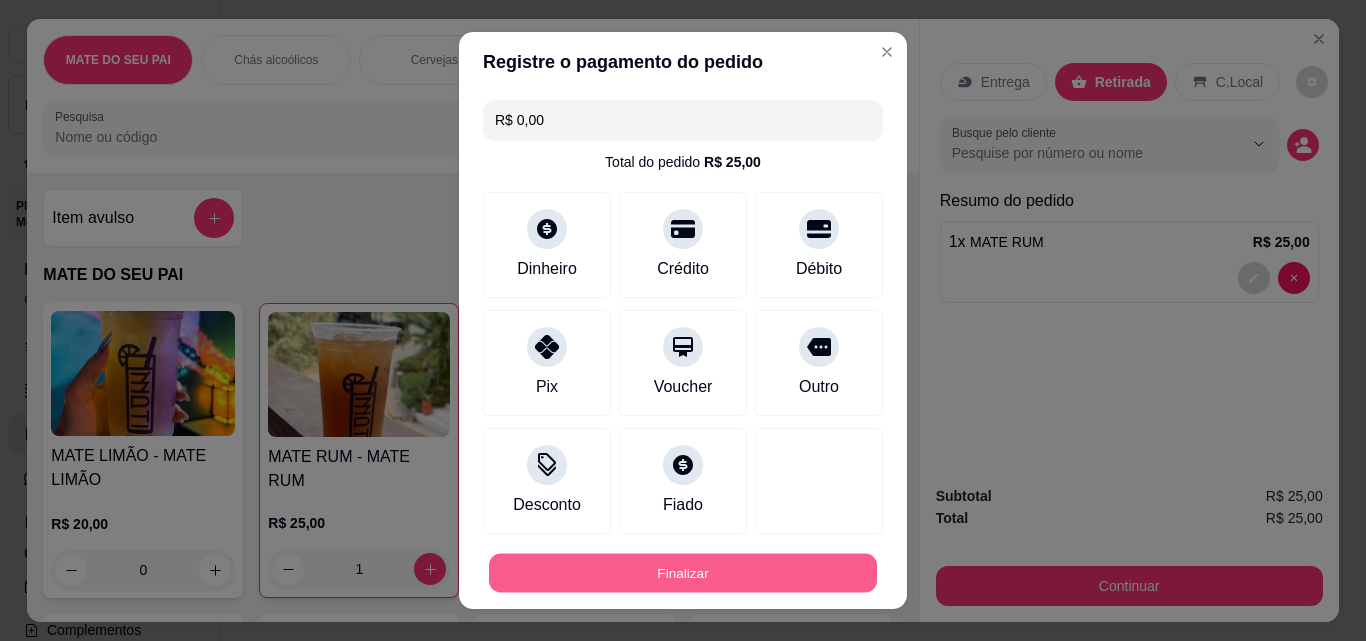 click on "Finalizar" at bounding box center [683, 573] 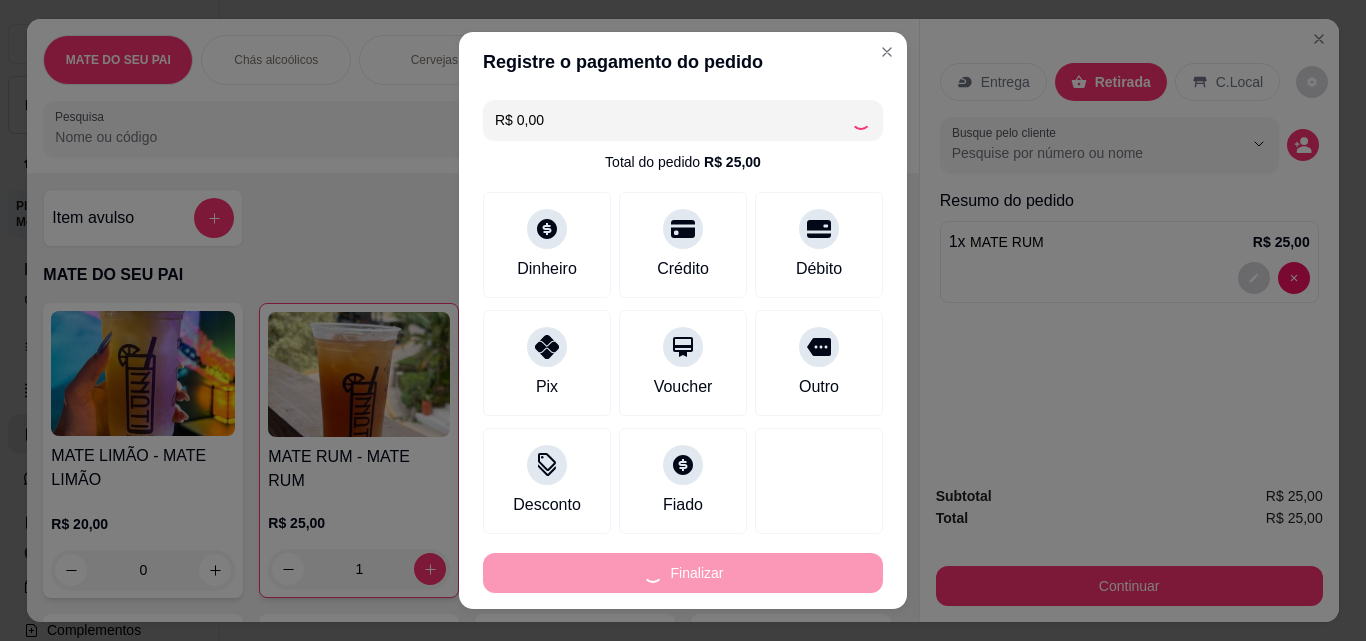 type on "0" 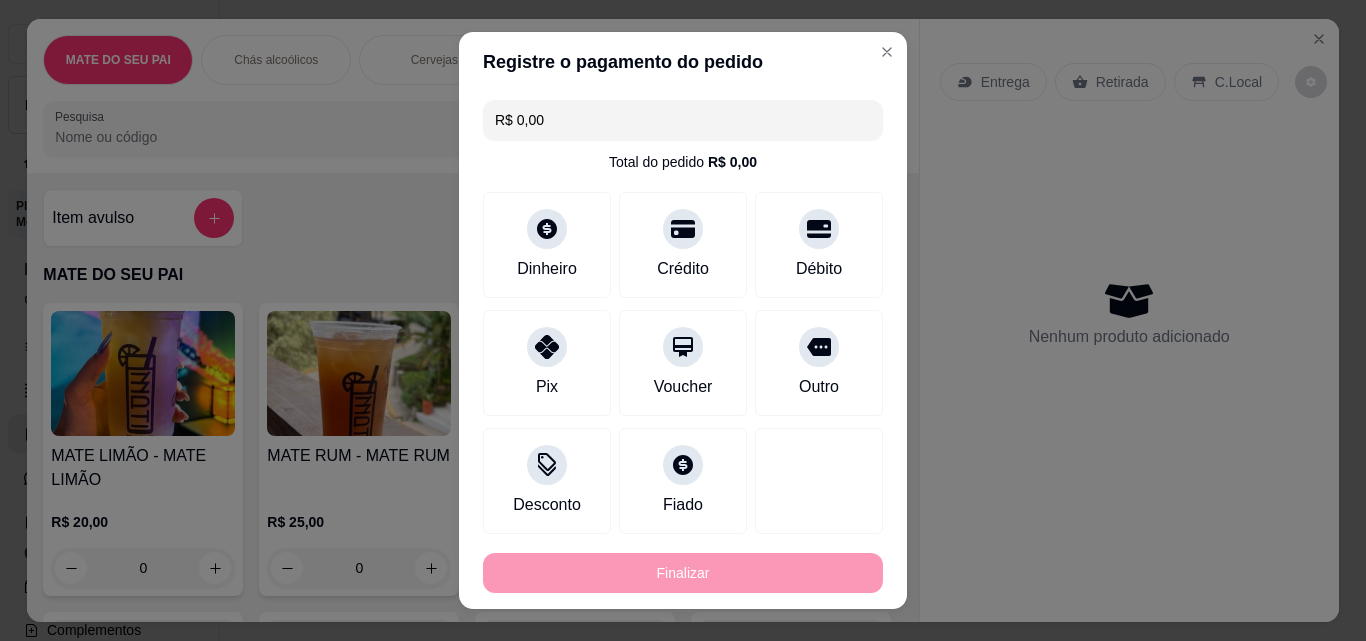type on "-R$ 25,00" 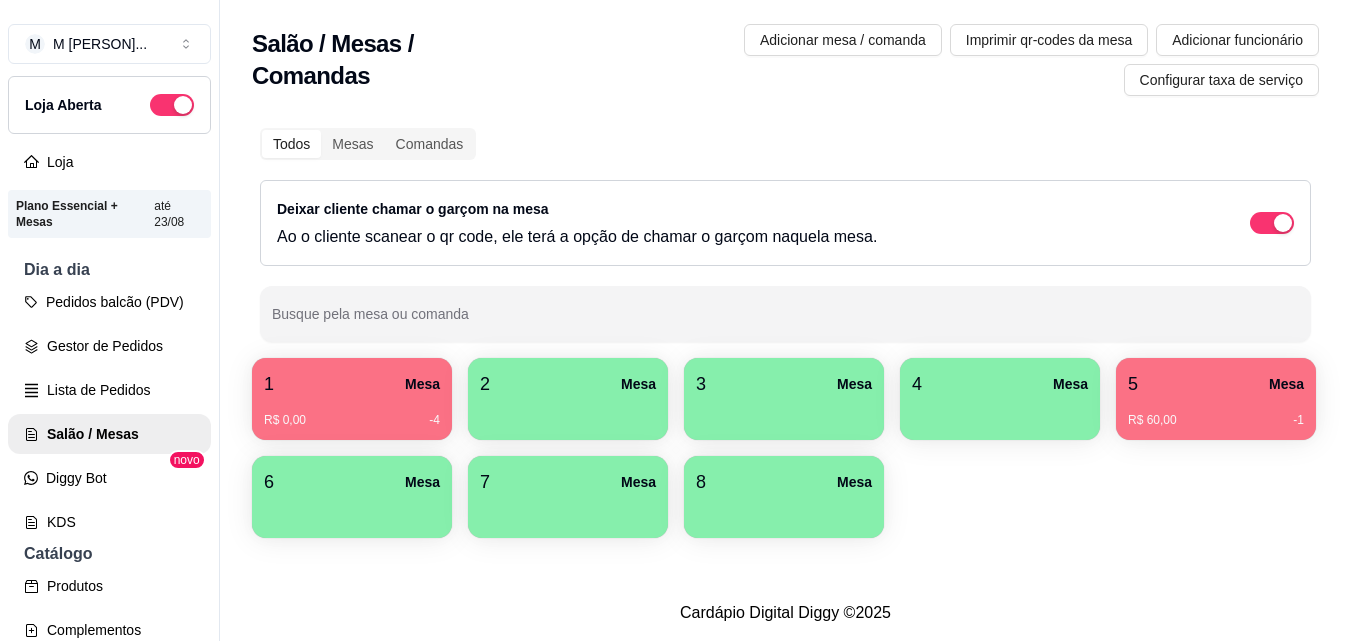 click on "1 Mesa" at bounding box center [352, 384] 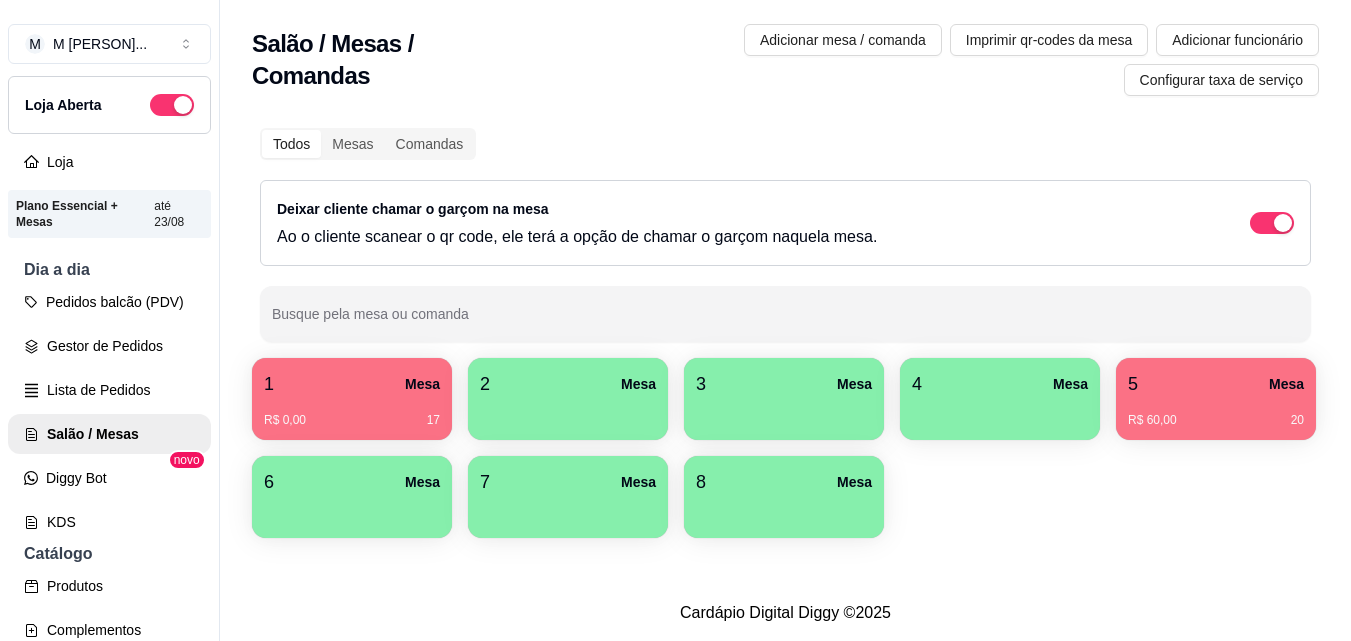 click on "R$ 60,00 20" at bounding box center (1216, 420) 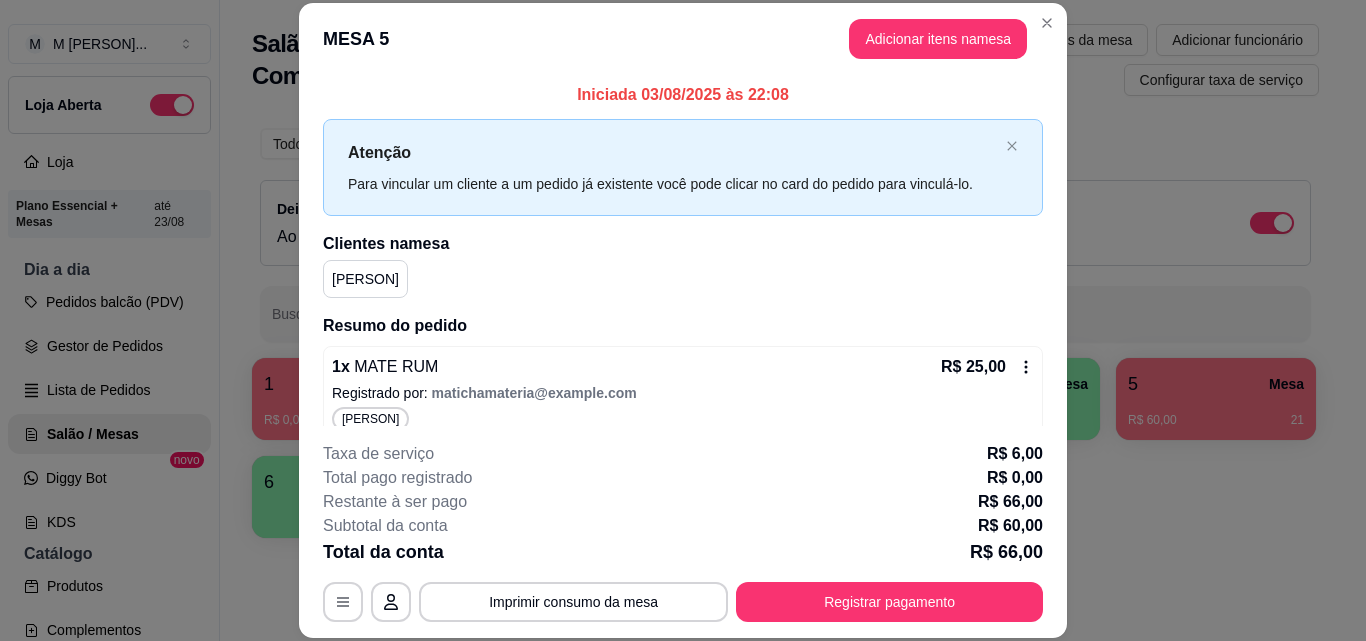 scroll, scrollTop: 128, scrollLeft: 0, axis: vertical 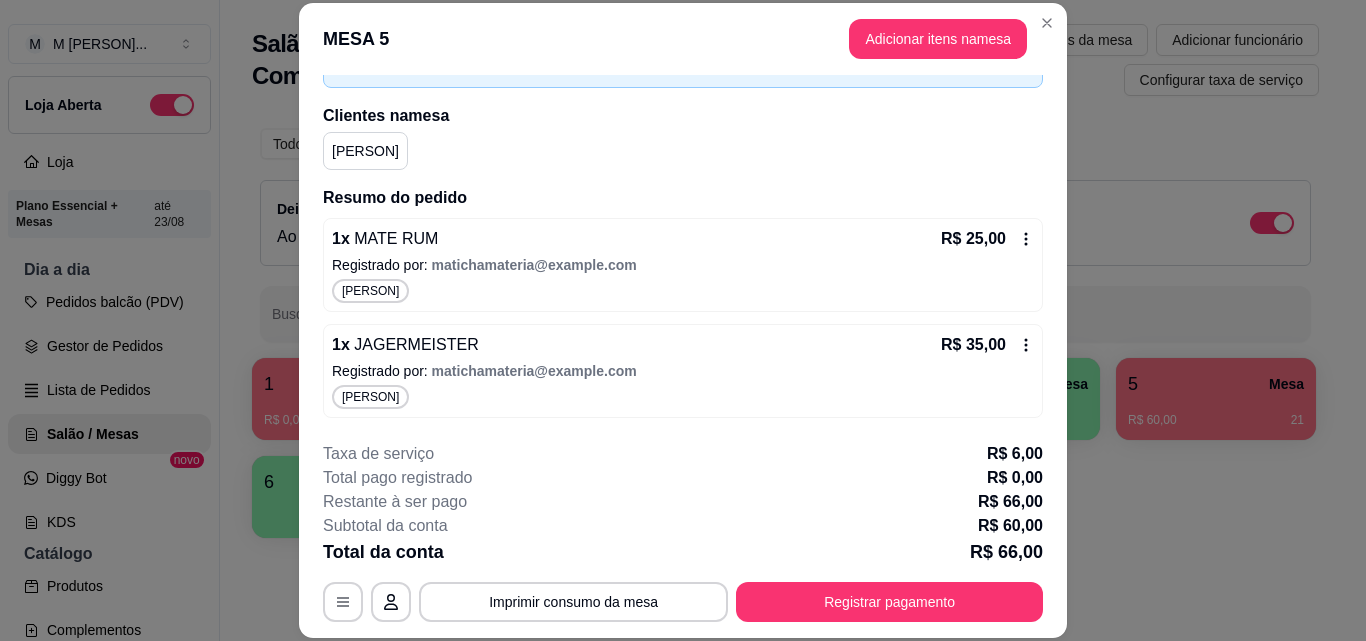 click on "Registrado por:   matichamateria@gmail.com" at bounding box center (683, 371) 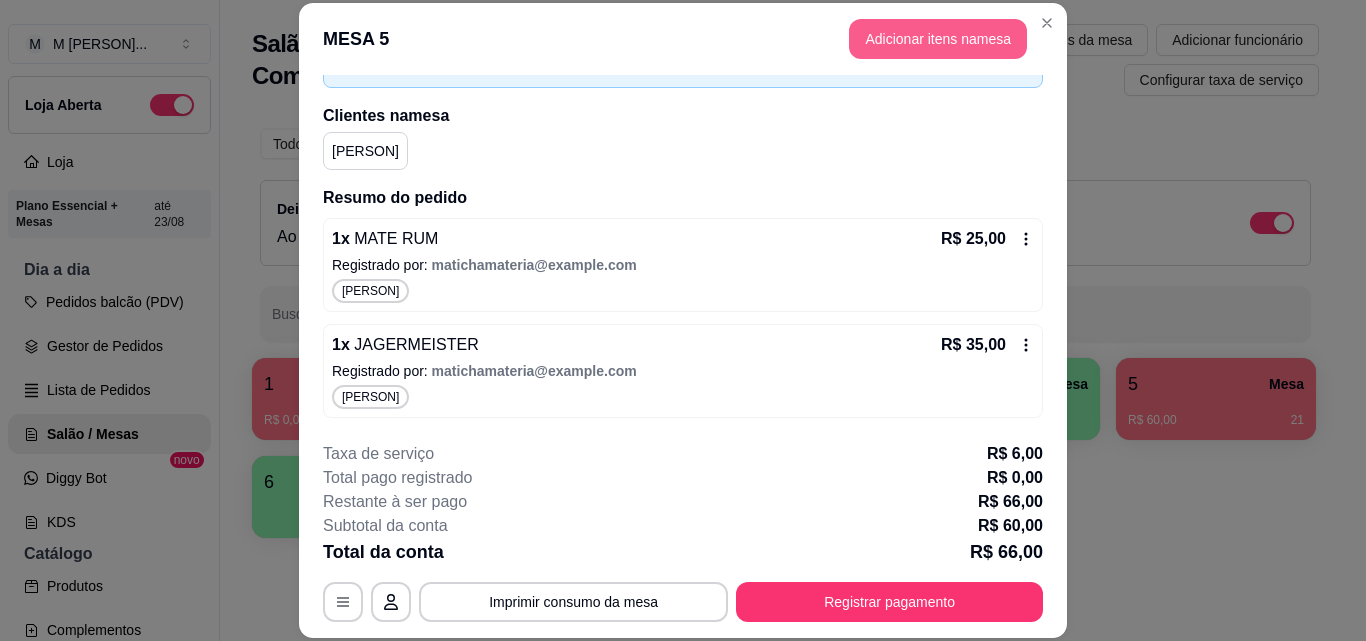 click on "Adicionar itens na  mesa" at bounding box center (938, 39) 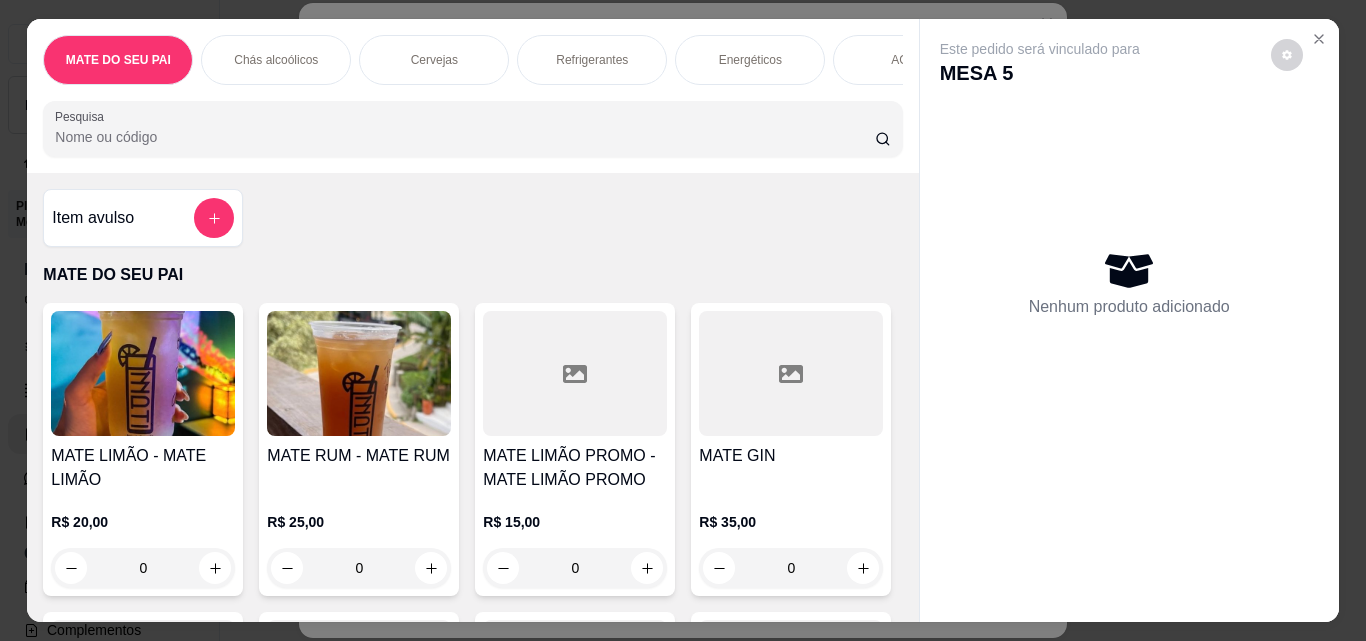 click on "Pesquisa" at bounding box center [465, 137] 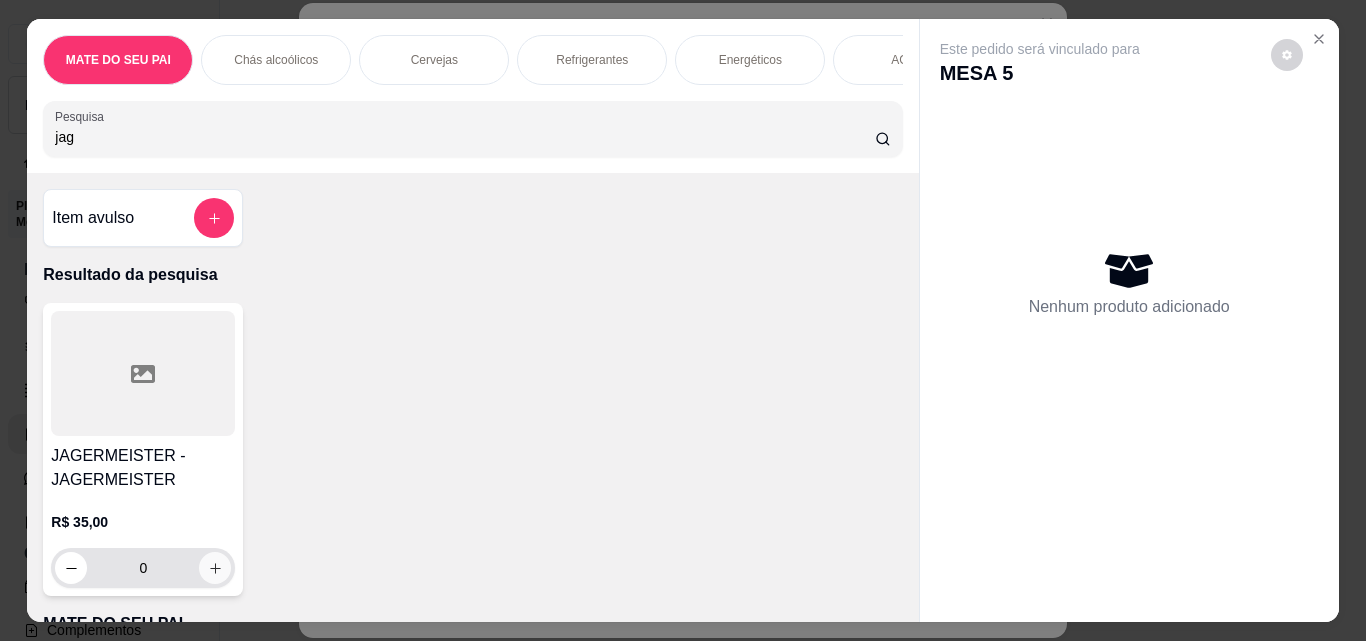 type on "jag" 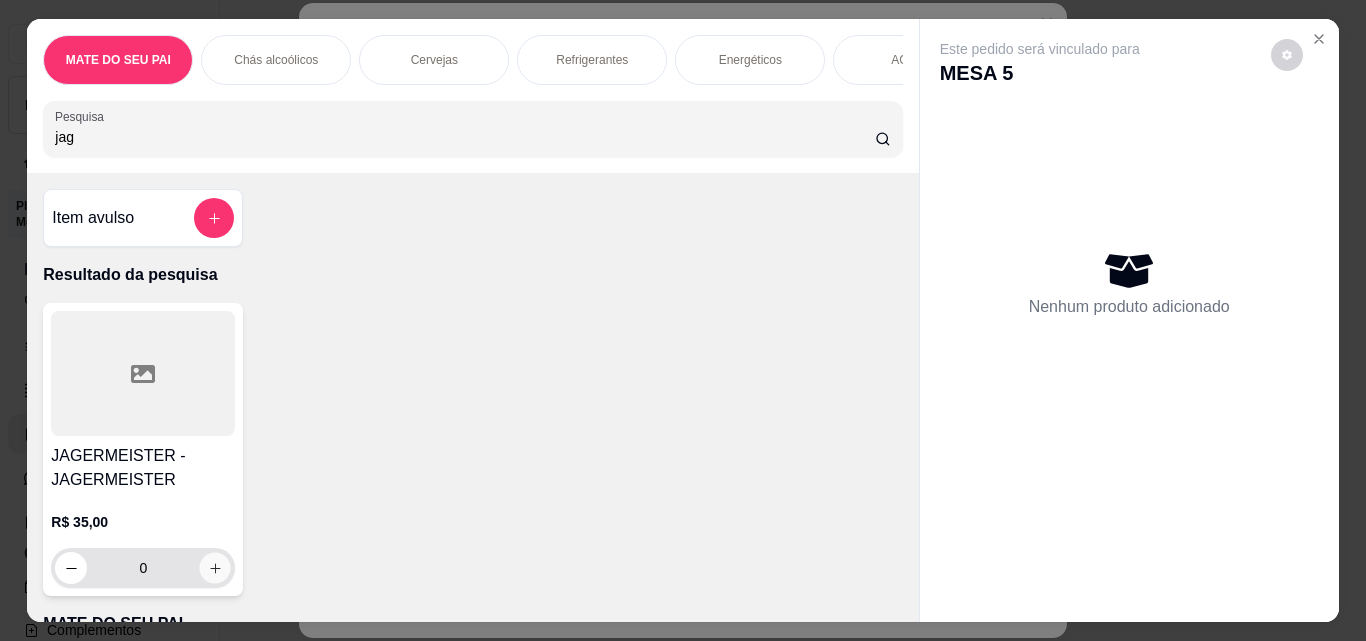 click 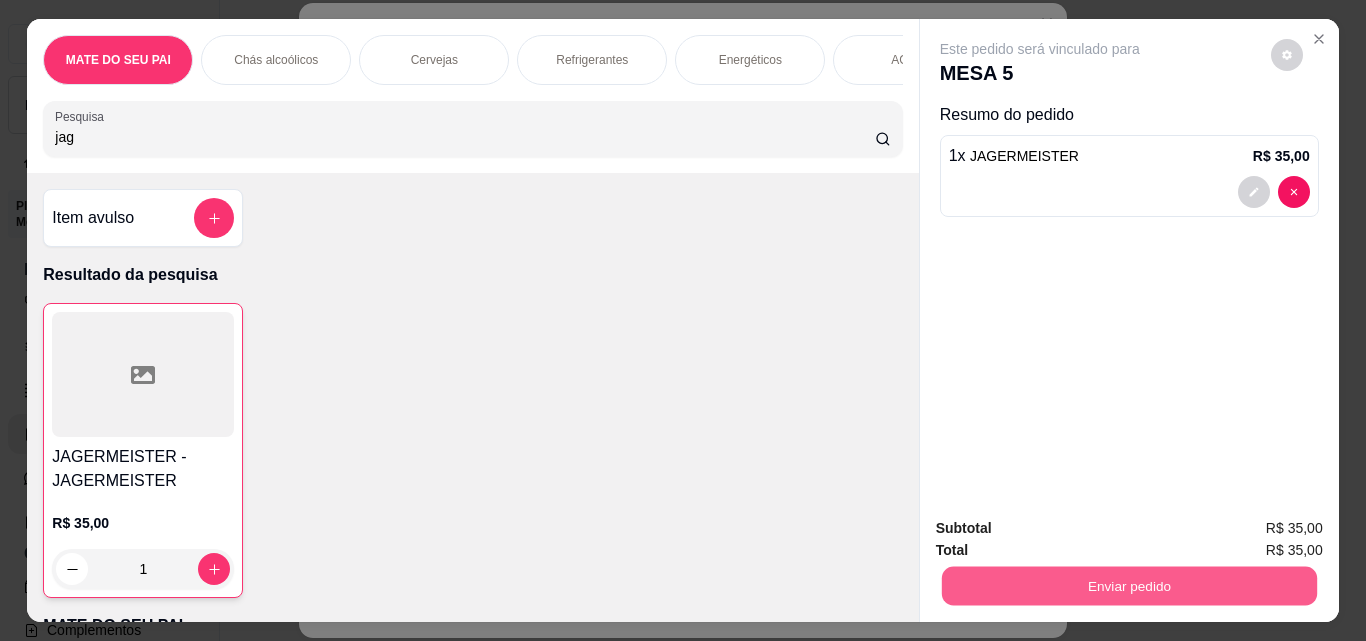 click on "Enviar pedido" at bounding box center [1128, 585] 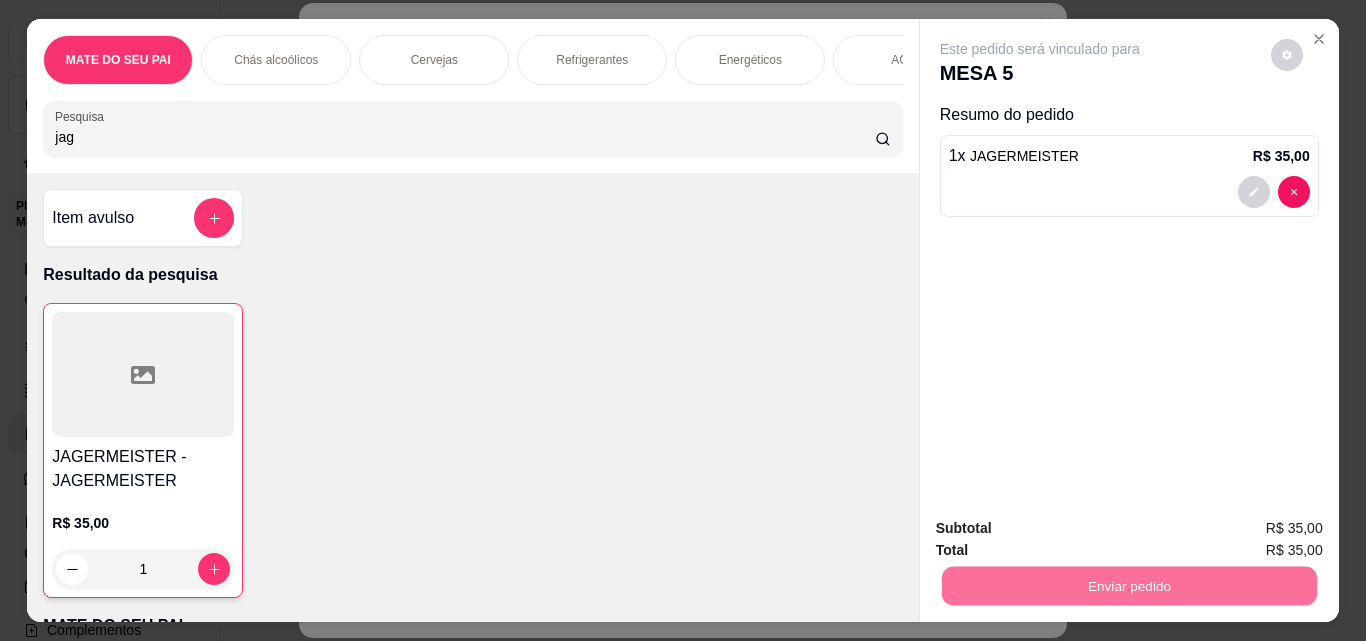 click on "Não registrar e enviar pedido" at bounding box center [1063, 528] 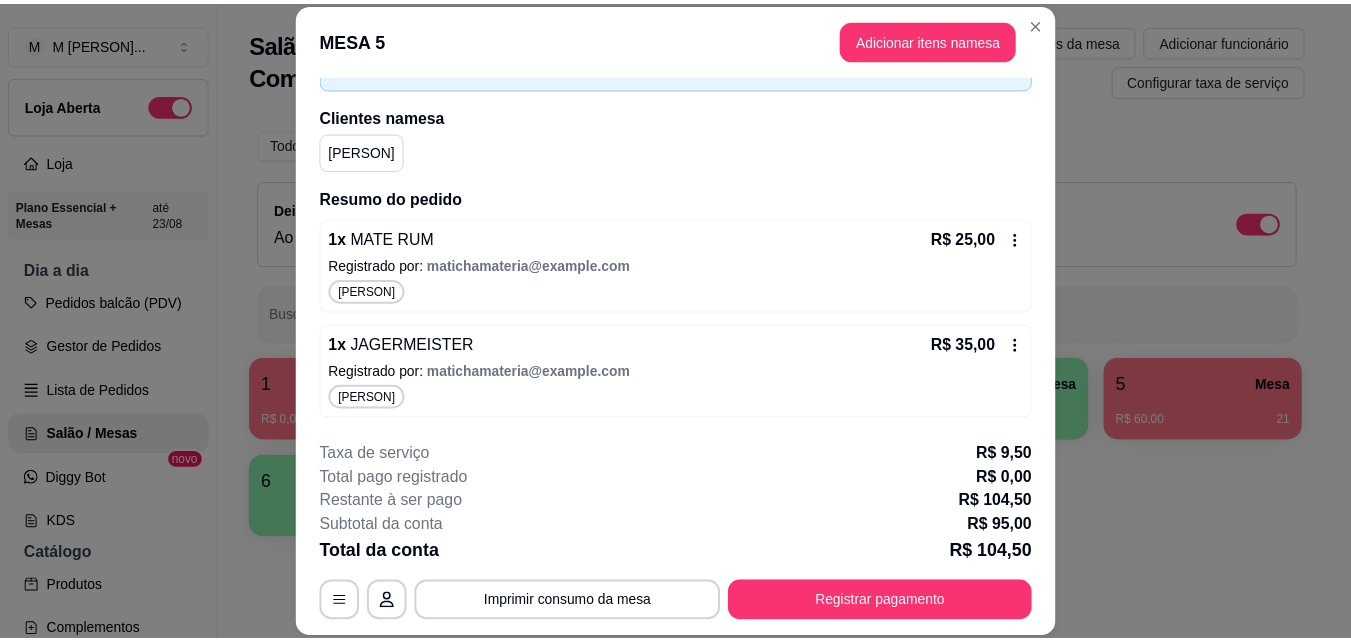 scroll, scrollTop: 210, scrollLeft: 0, axis: vertical 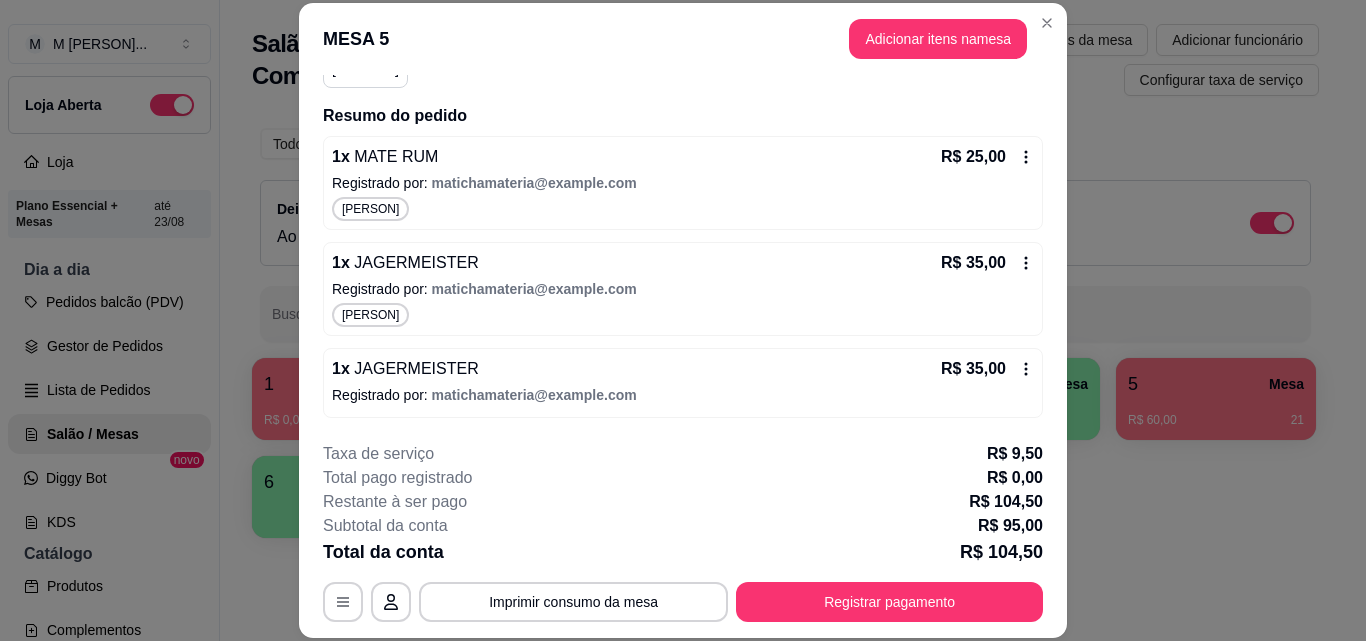 click on "1 x   JAGERMEISTER R$ 35,00" at bounding box center (683, 369) 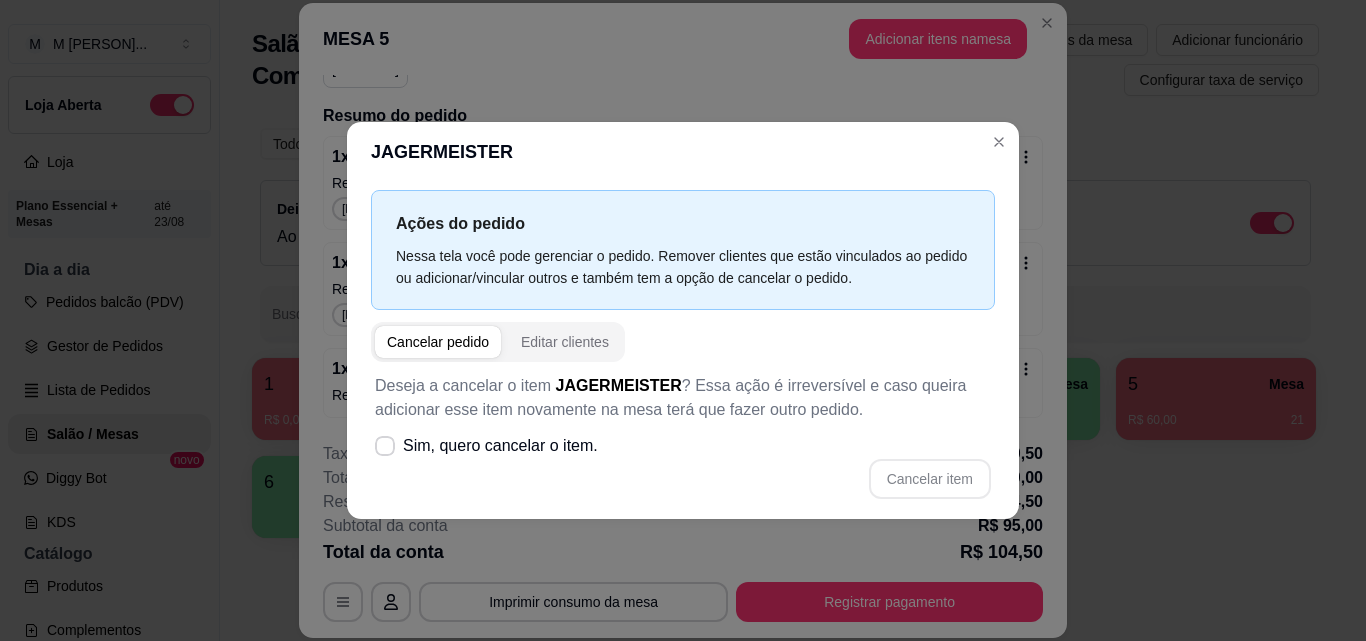 click on "Editar clientes" at bounding box center (565, 342) 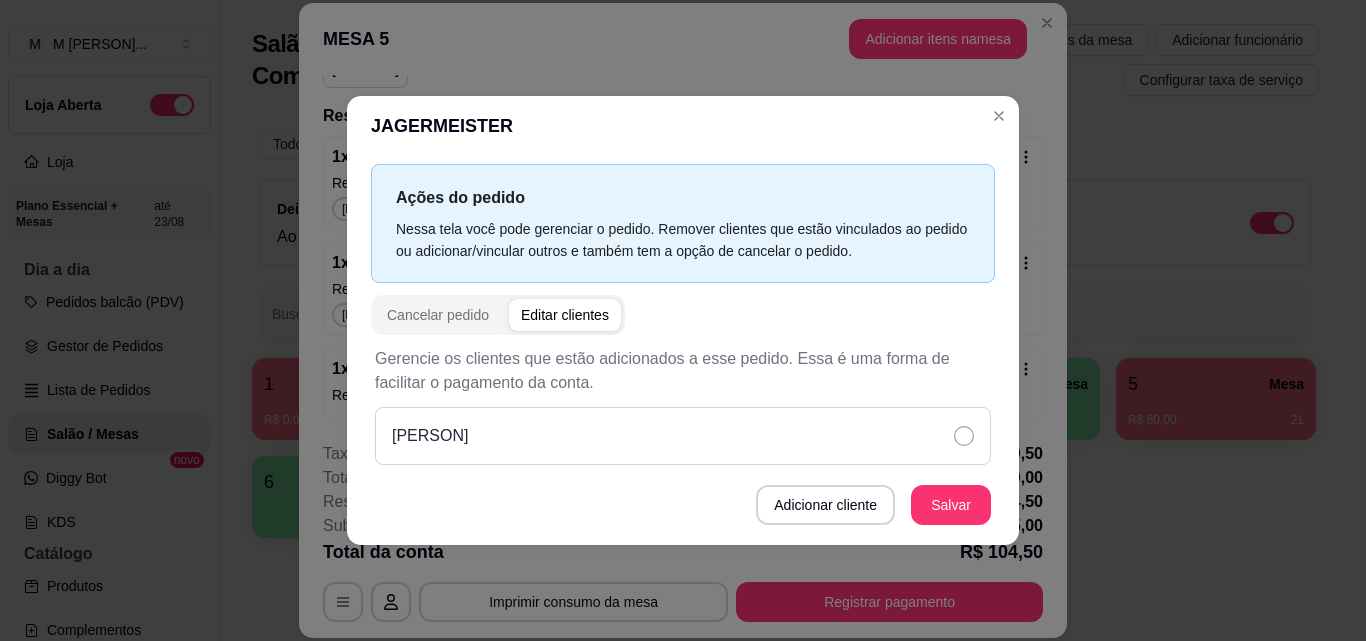drag, startPoint x: 966, startPoint y: 435, endPoint x: 966, endPoint y: 455, distance: 20 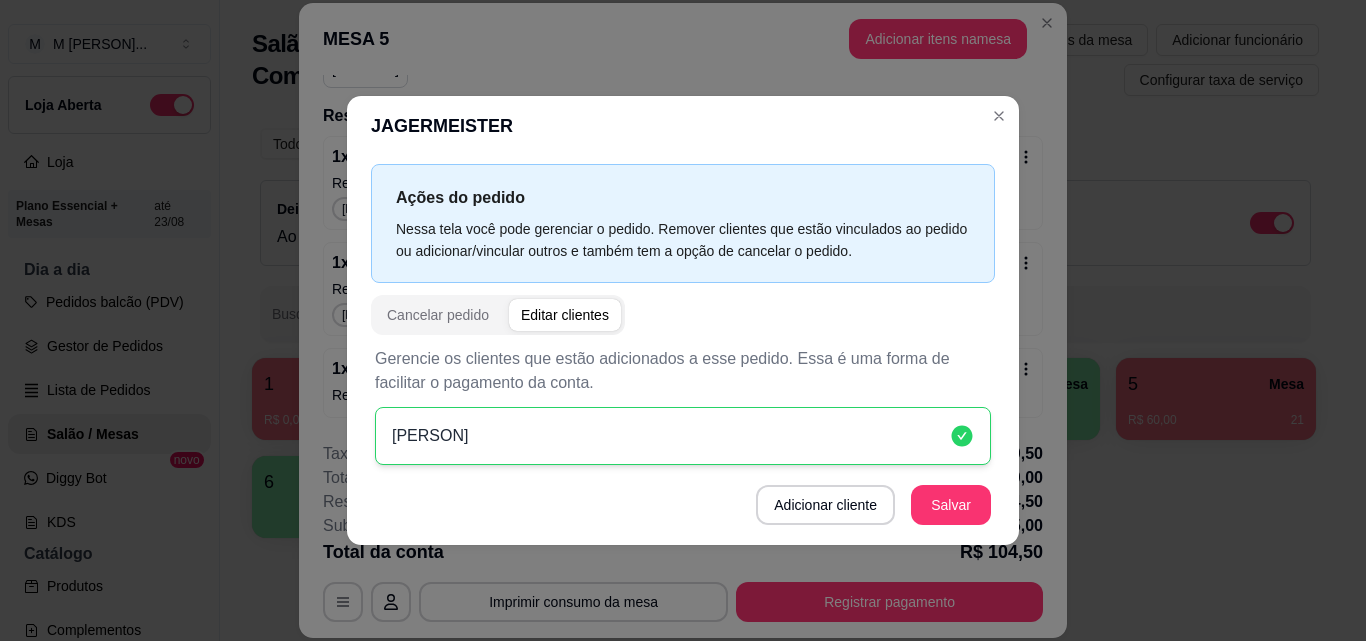 click on "Gerencie os clientes que estão adicionados a esse pedido. Essa é uma forma de facilitar o pagamento da conta. Jhony Adicionar cliente Salvar" at bounding box center (683, 436) 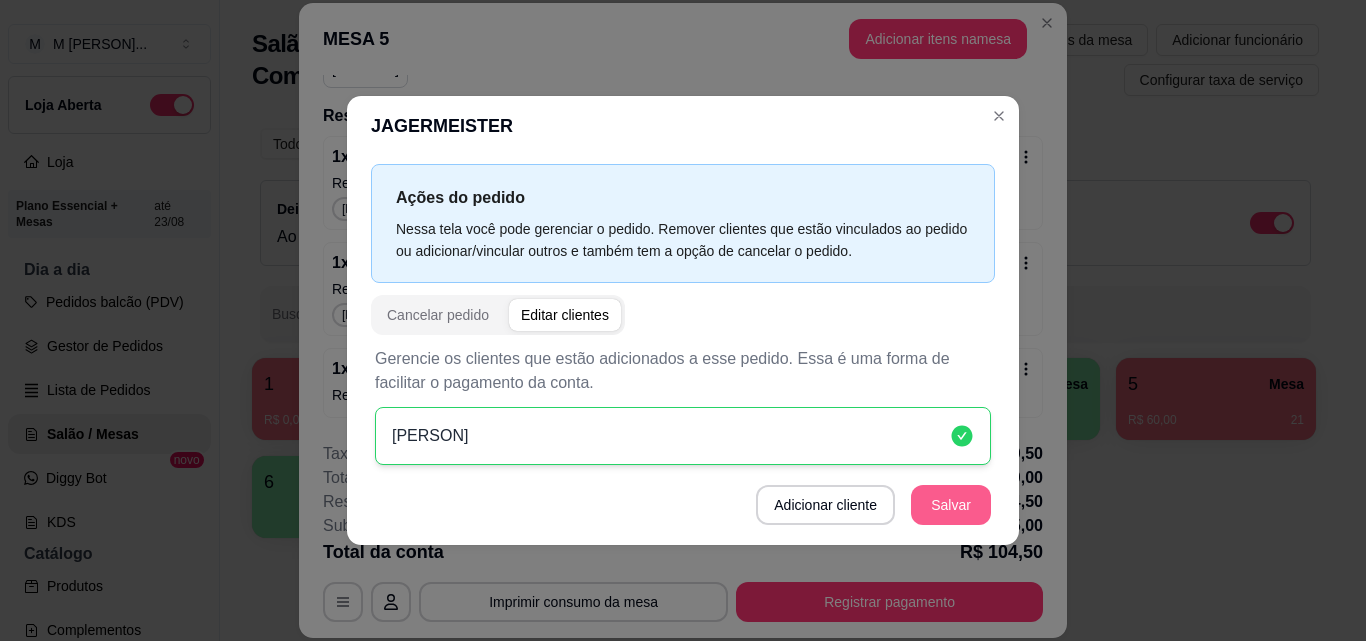 click on "Salvar" at bounding box center (951, 505) 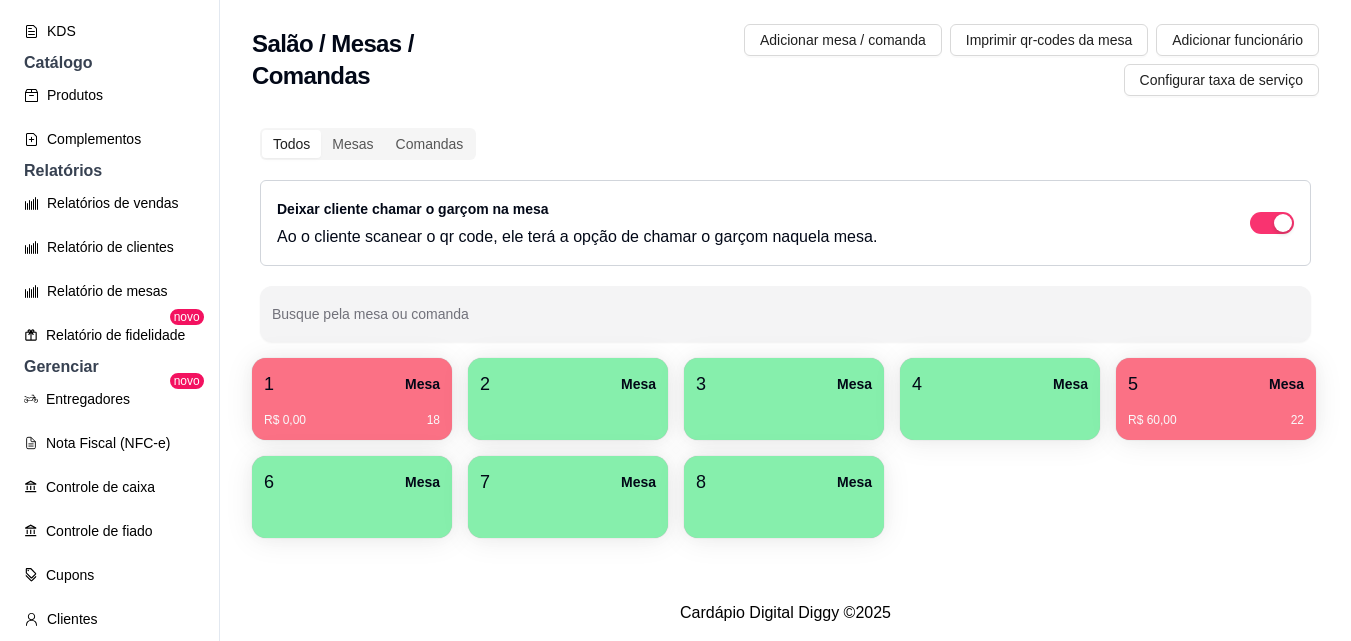 scroll, scrollTop: 496, scrollLeft: 0, axis: vertical 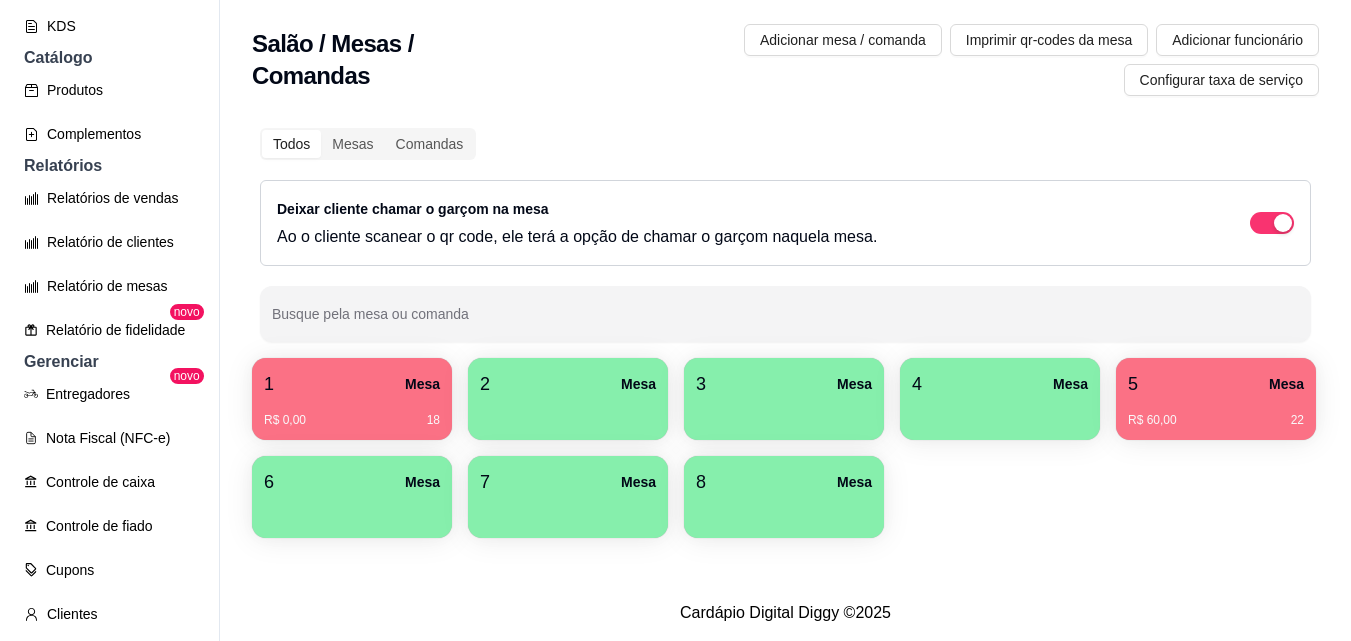 drag, startPoint x: 218, startPoint y: 485, endPoint x: 227, endPoint y: 424, distance: 61.66036 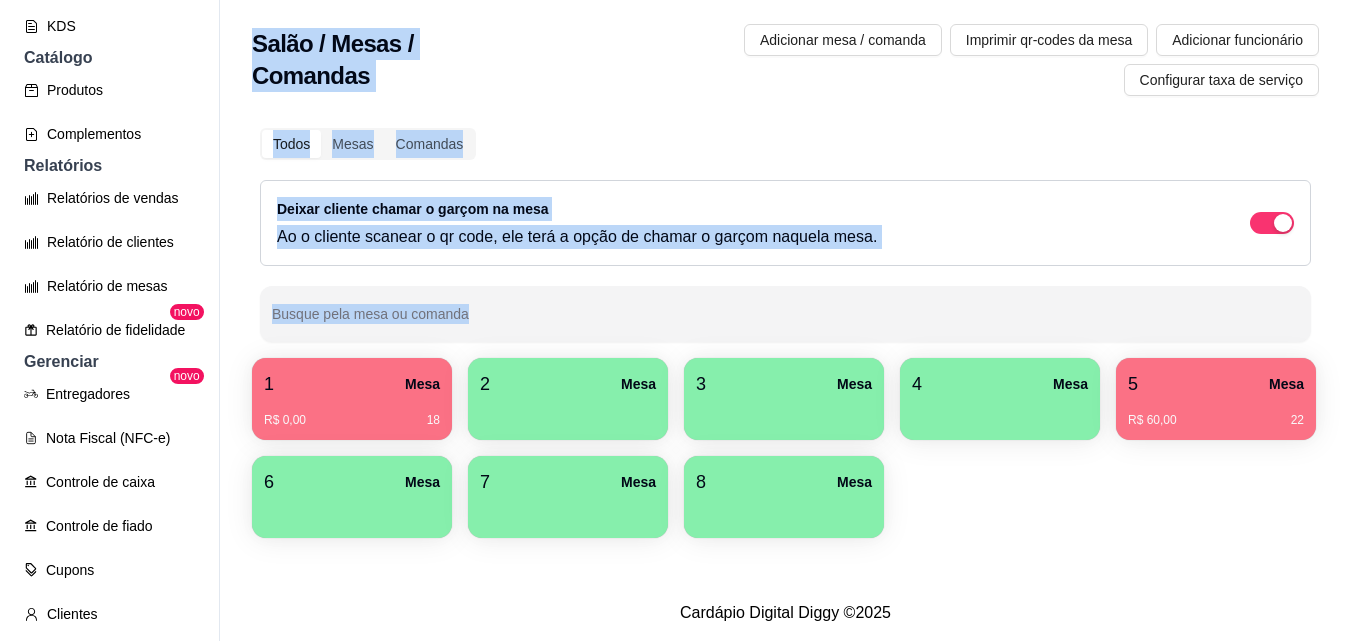drag, startPoint x: 227, startPoint y: 424, endPoint x: 248, endPoint y: 375, distance: 53.310413 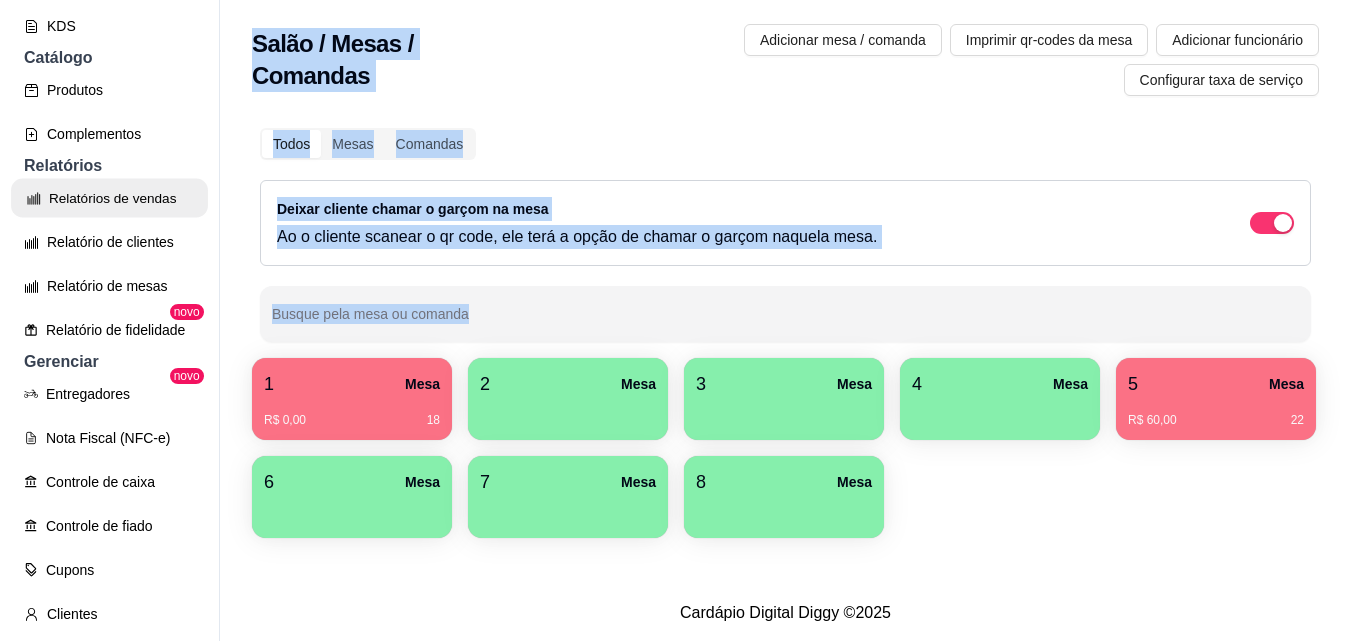 click on "Relatórios de vendas" at bounding box center [109, 198] 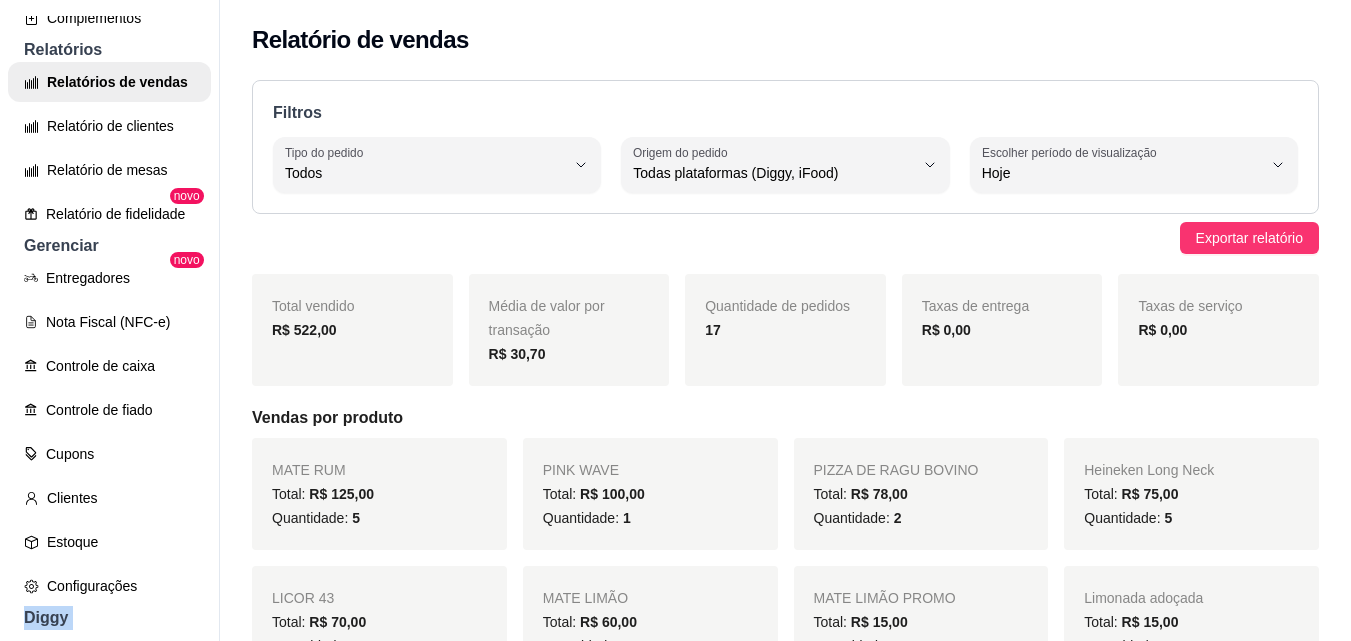scroll, scrollTop: 579, scrollLeft: 0, axis: vertical 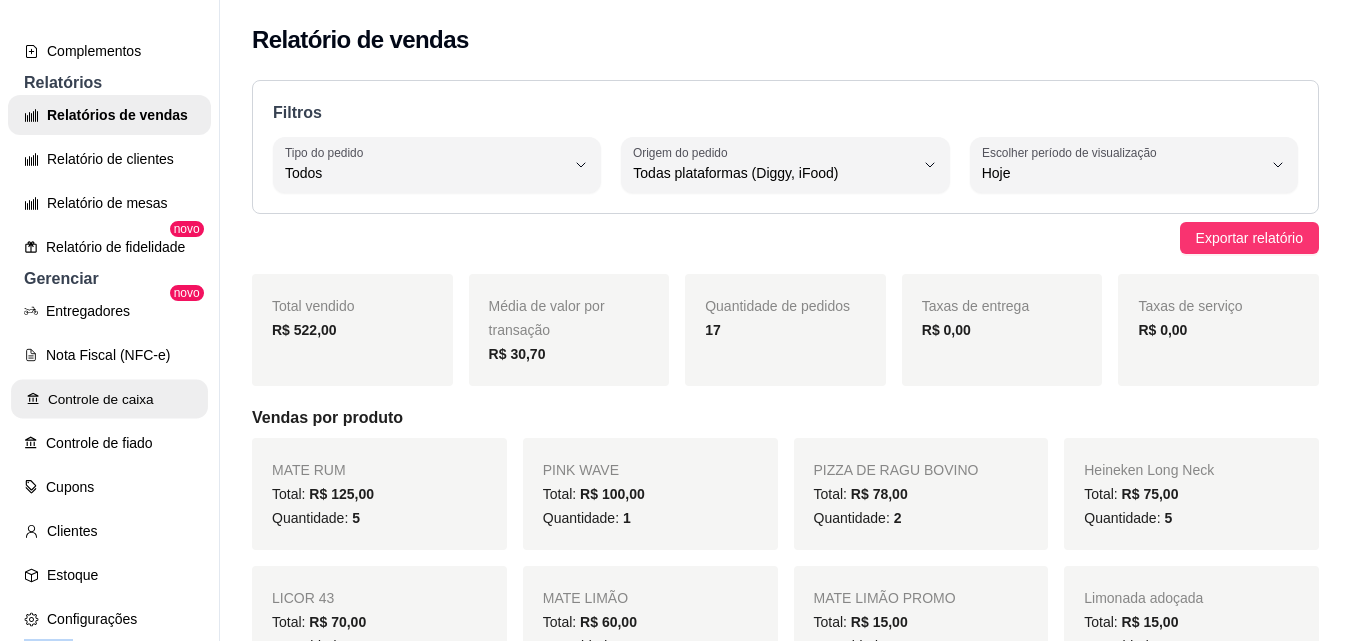 click on "Controle de caixa" at bounding box center [109, 399] 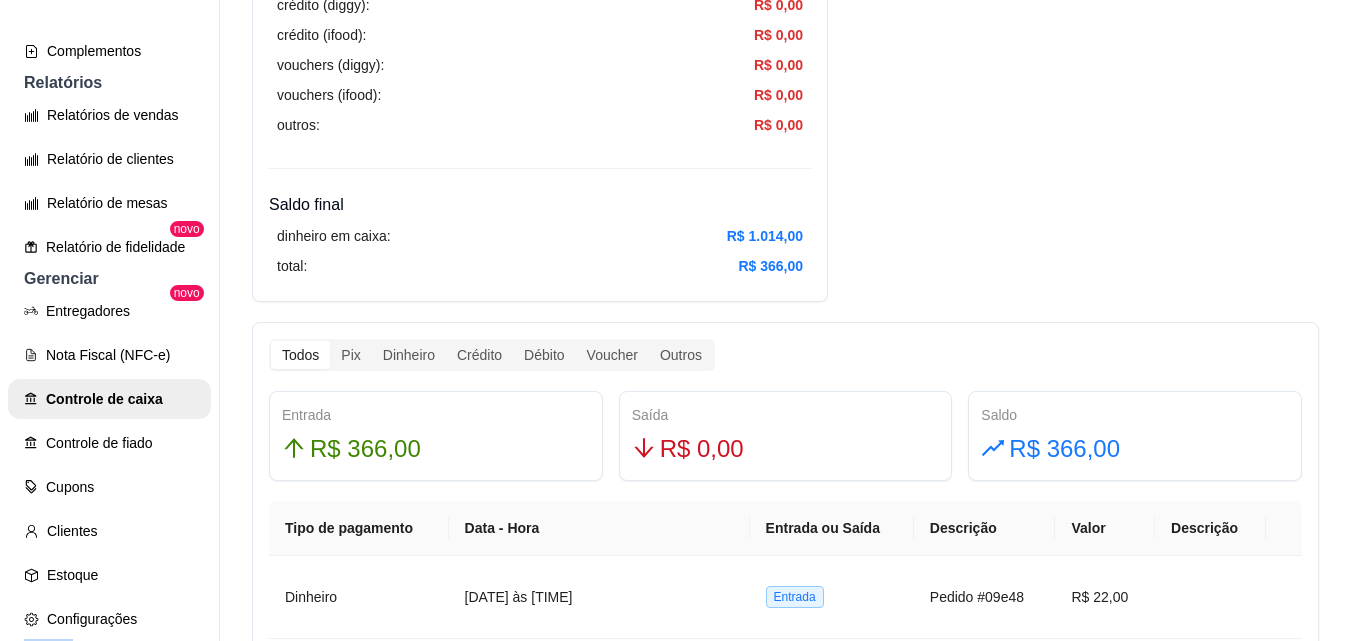 scroll, scrollTop: 0, scrollLeft: 0, axis: both 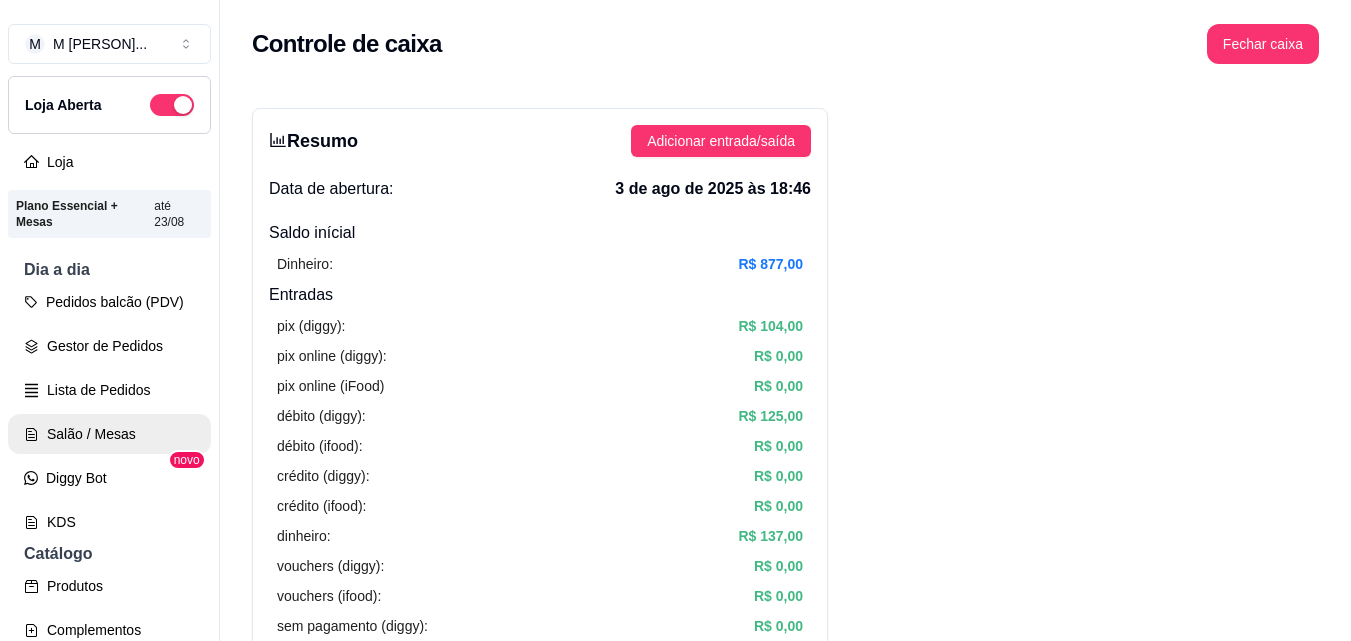 click on "Salão / Mesas" at bounding box center (109, 434) 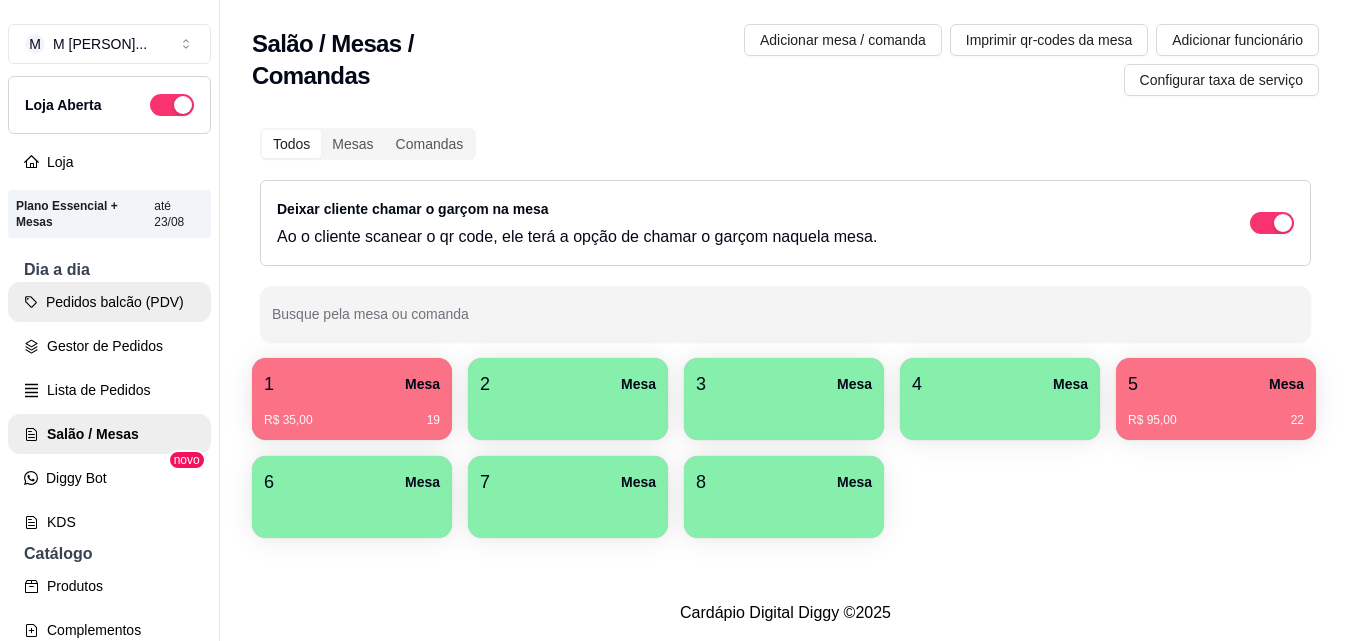 click on "Pedidos balcão (PDV) Gestor de Pedidos Lista de Pedidos Salão / Mesas Diggy Bot novo KDS" at bounding box center [109, 412] 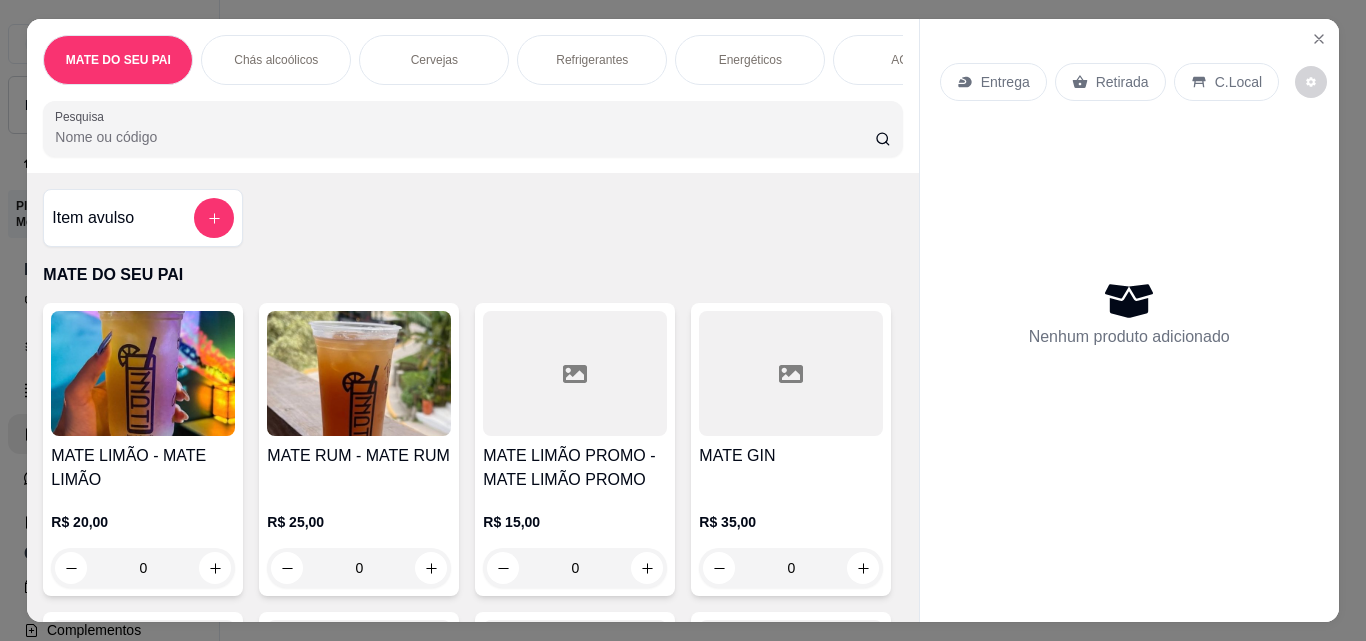 click on "R$ 25,00" at bounding box center [359, 522] 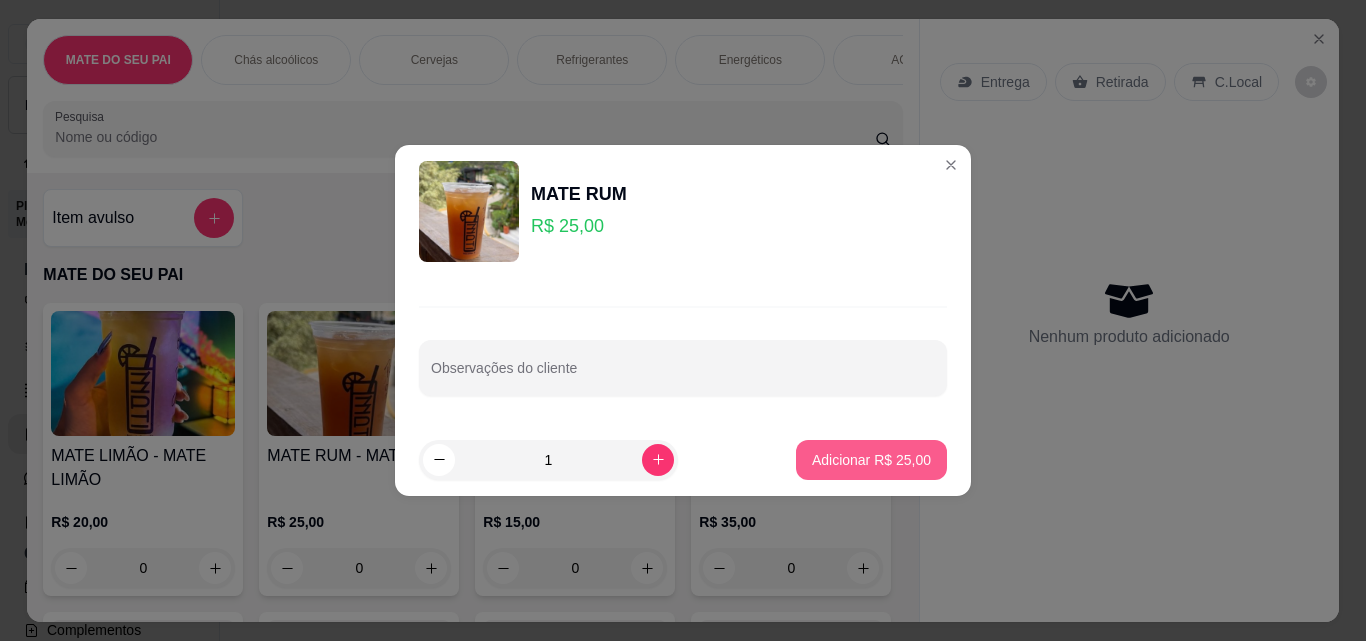 click on "Adicionar   R$ 25,00" at bounding box center (871, 460) 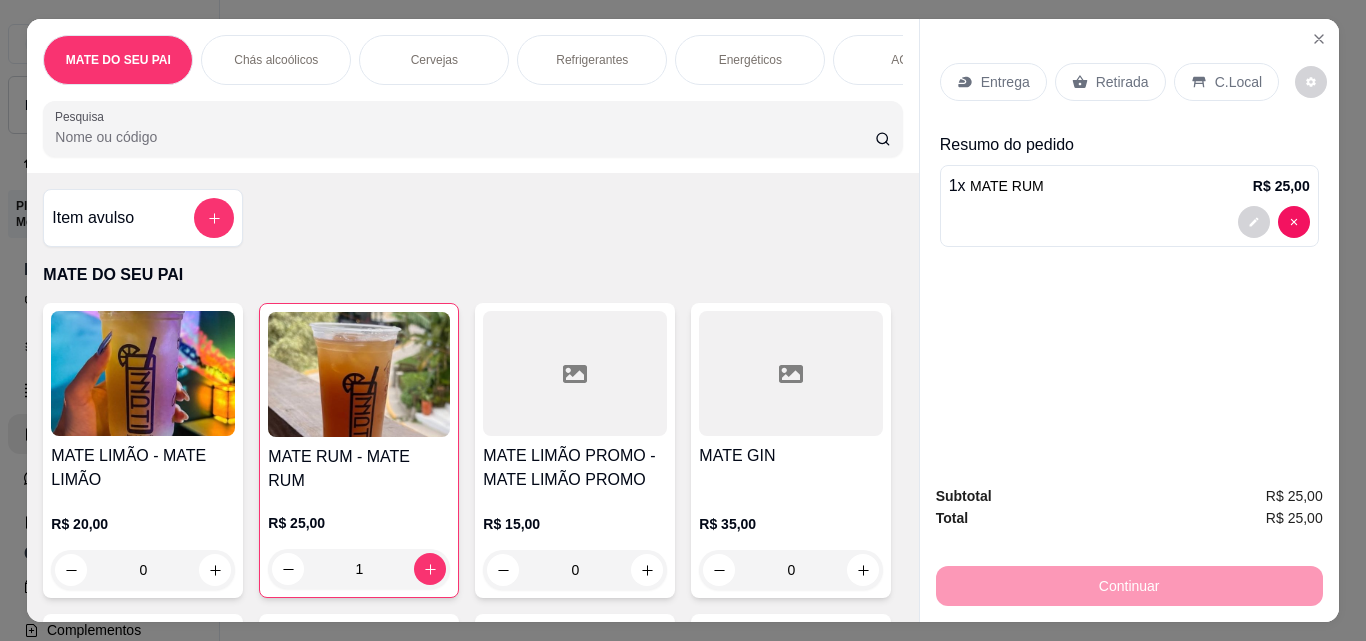 click on "Retirada" at bounding box center (1110, 82) 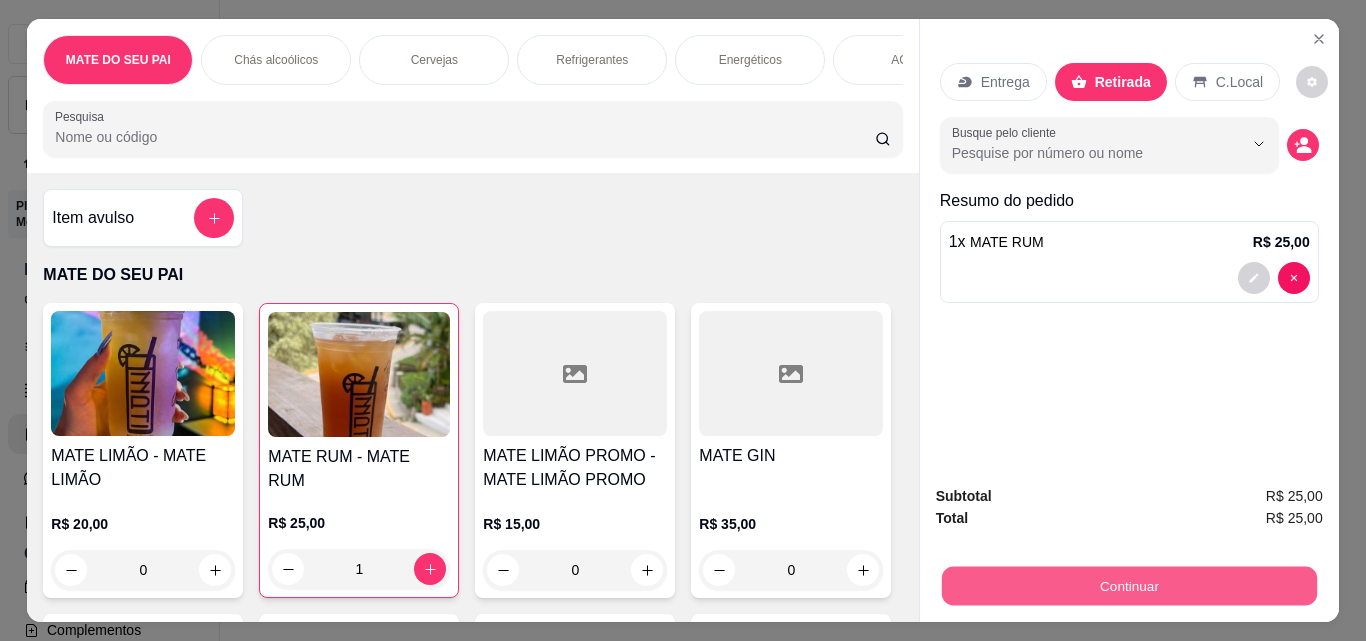 click on "Continuar" at bounding box center [1128, 585] 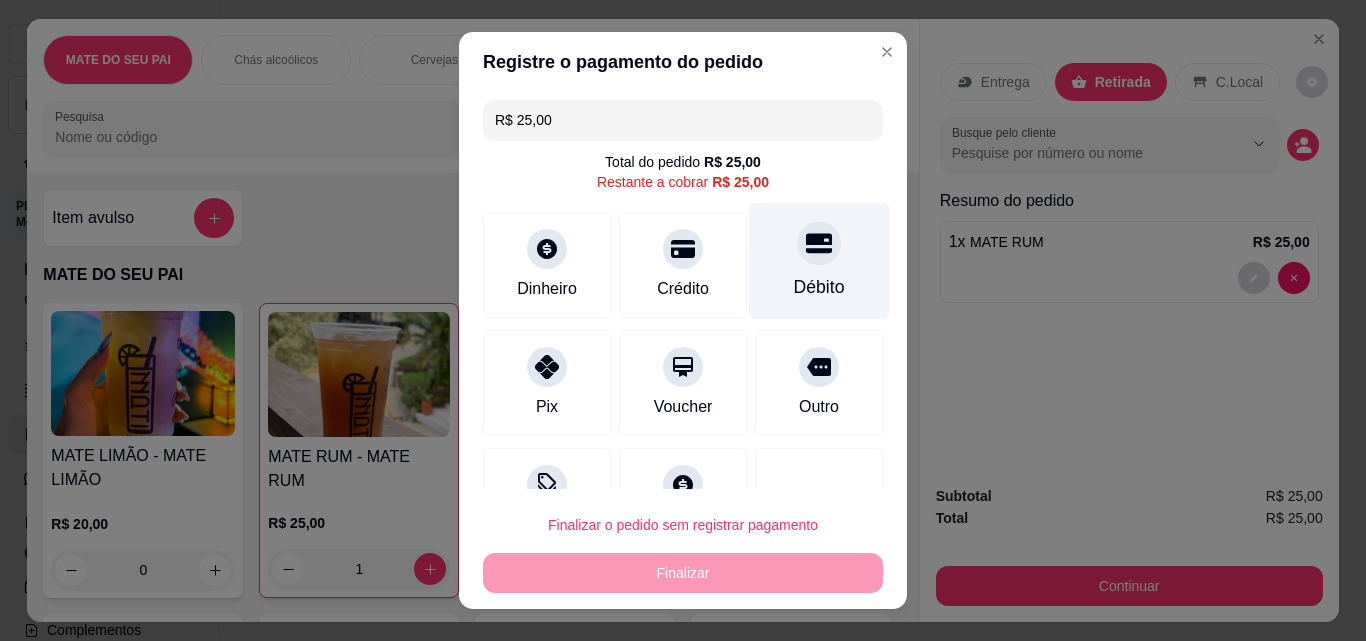 click on "Débito" at bounding box center (819, 287) 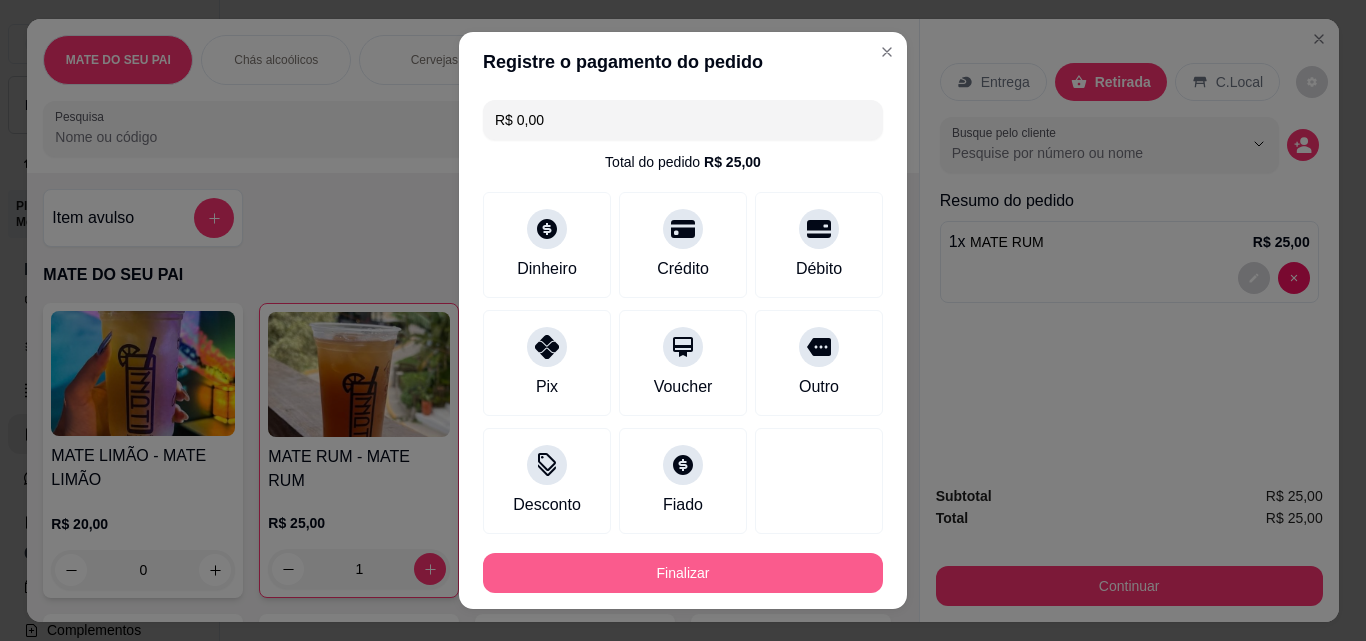 click on "Finalizar" at bounding box center [683, 573] 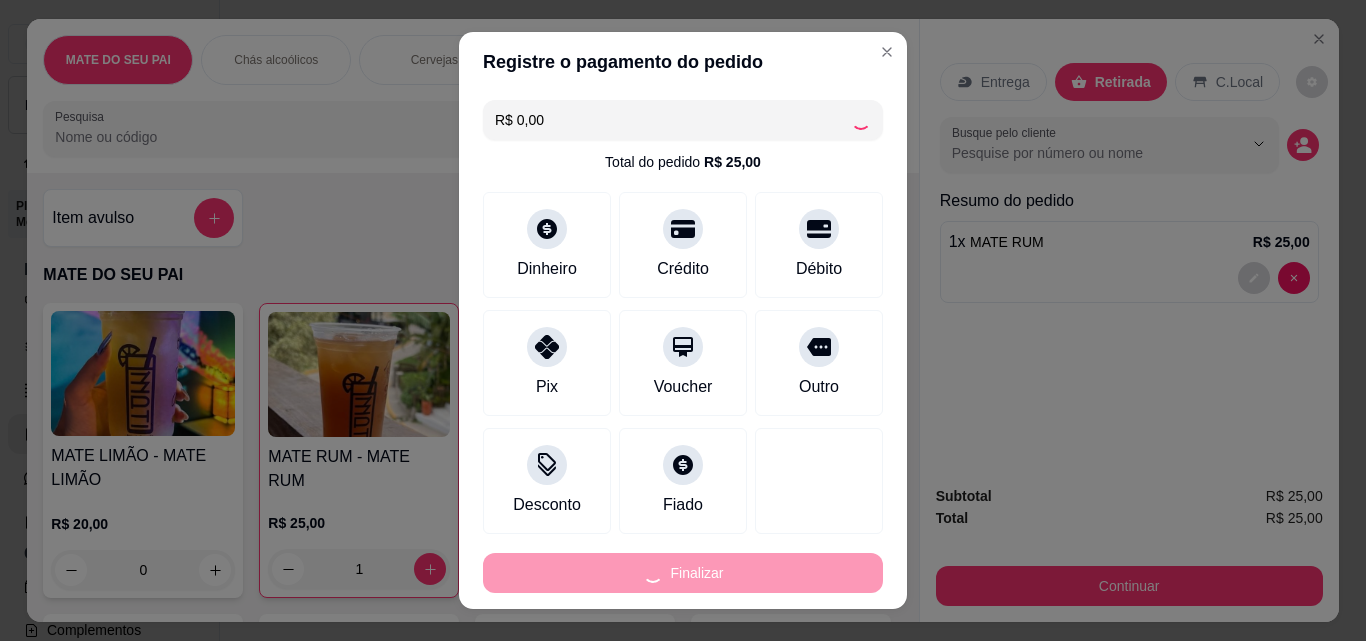 type on "0" 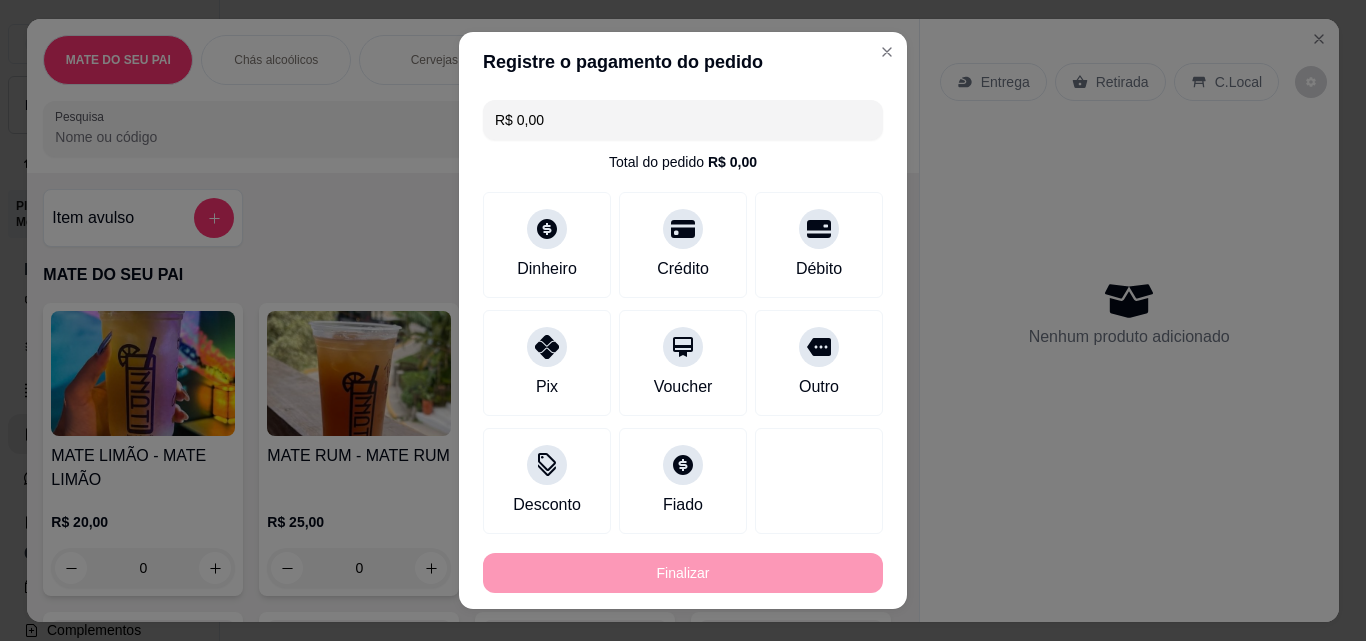 type on "-R$ 25,00" 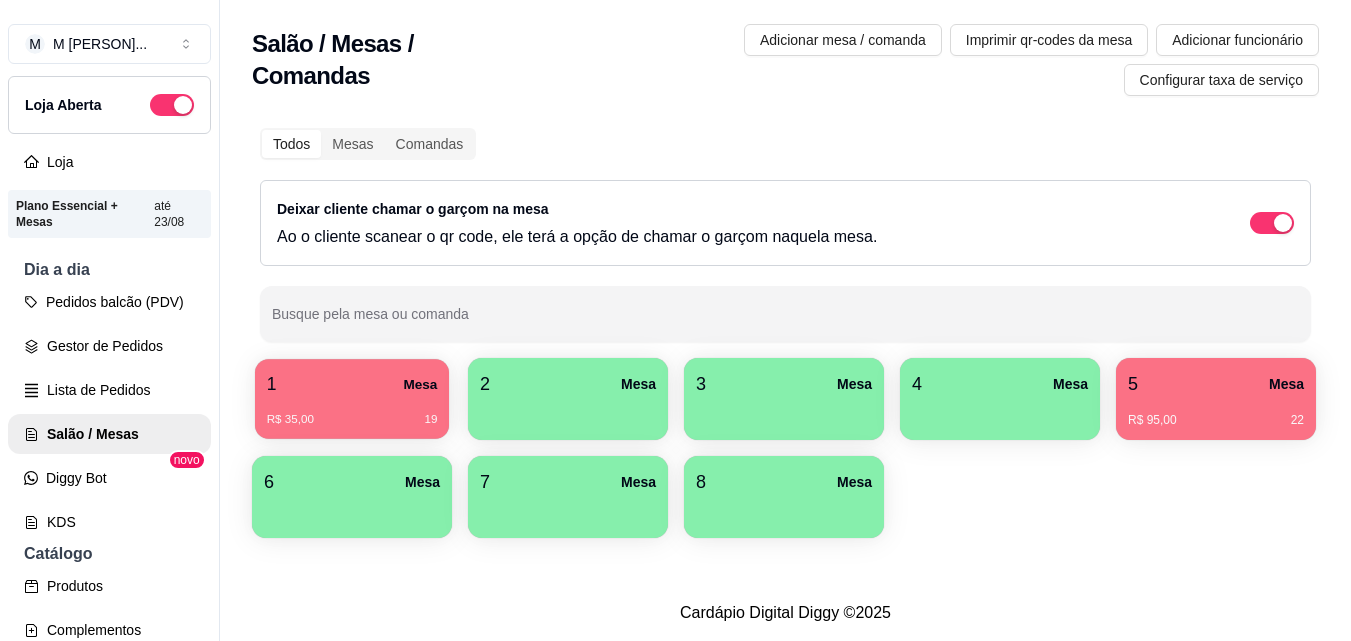 click on "1 Mesa R$ 35,00 19" at bounding box center [352, 399] 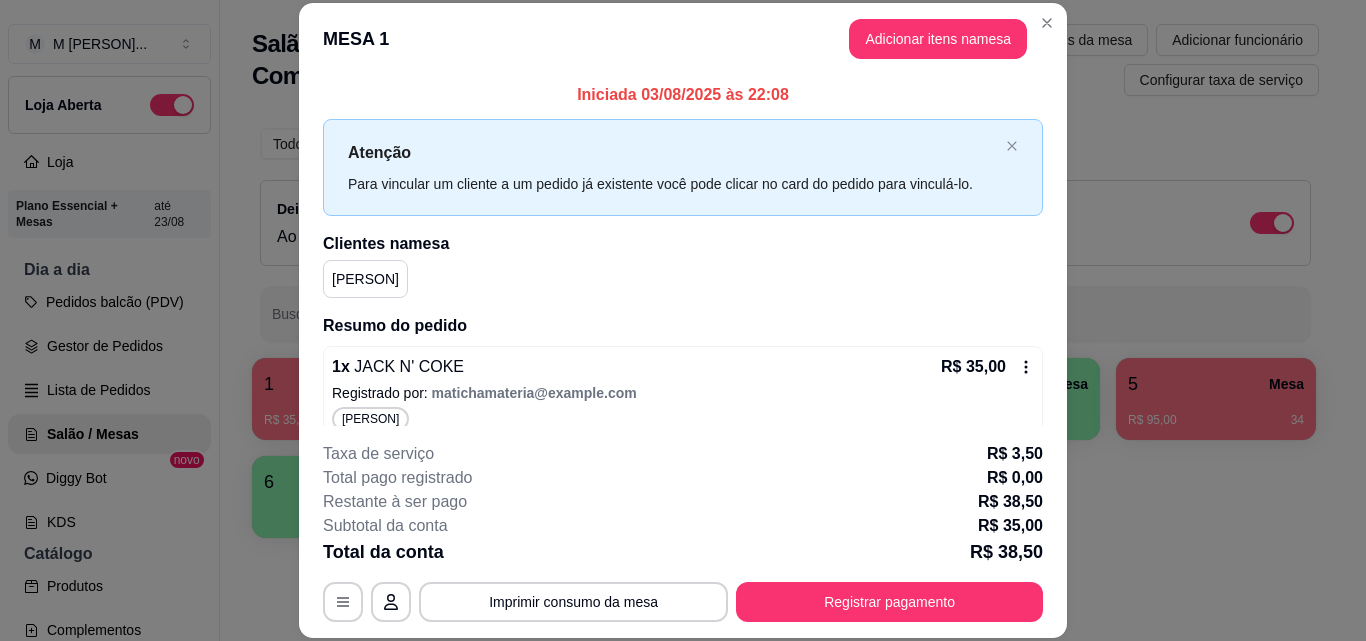 scroll, scrollTop: 22, scrollLeft: 0, axis: vertical 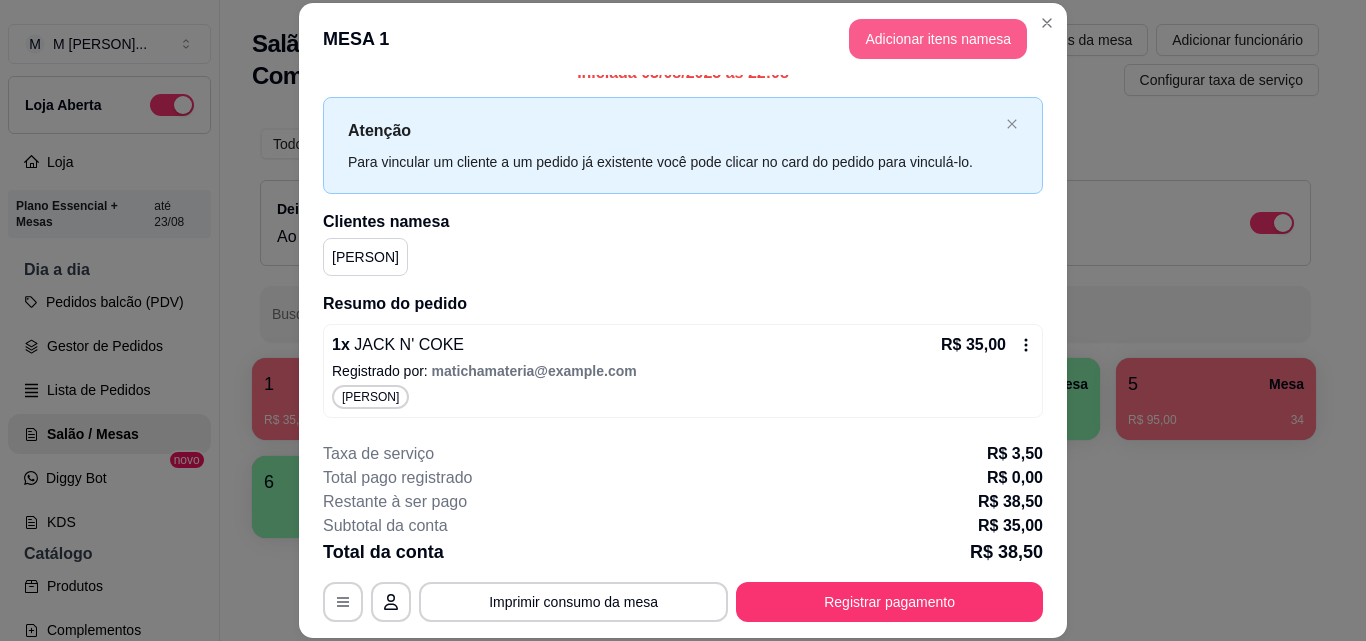 click on "Adicionar itens na  mesa" at bounding box center [938, 39] 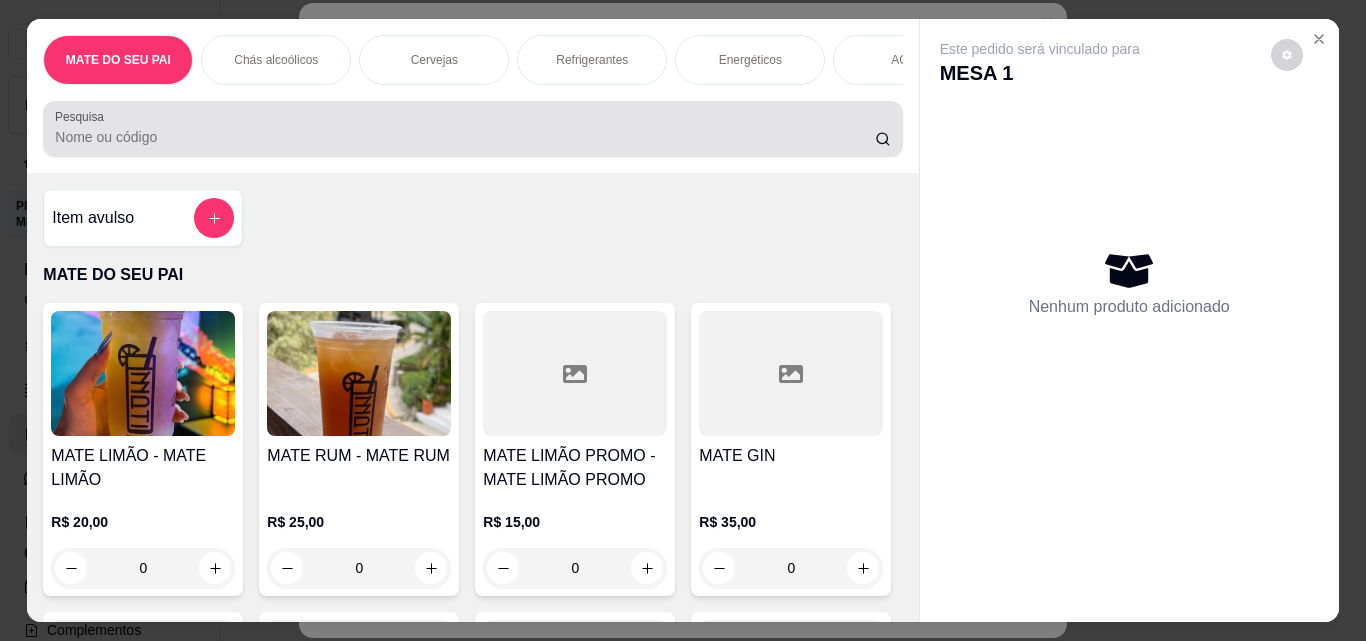 click at bounding box center [472, 129] 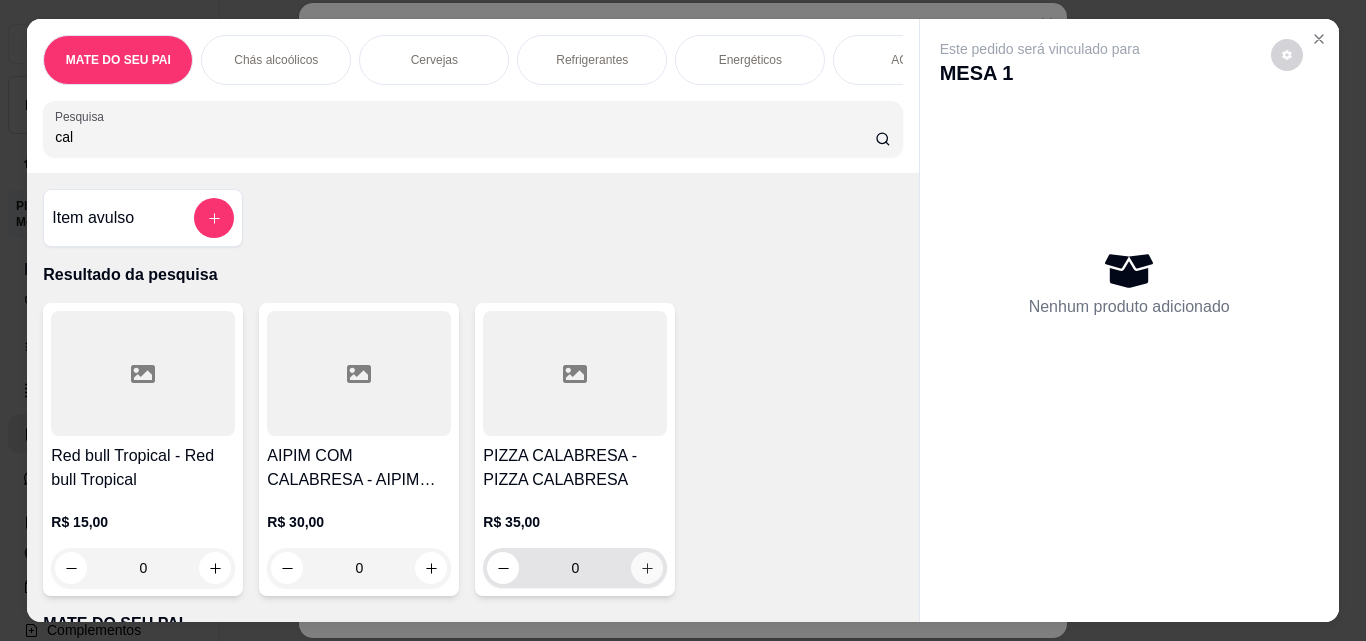 type on "cal" 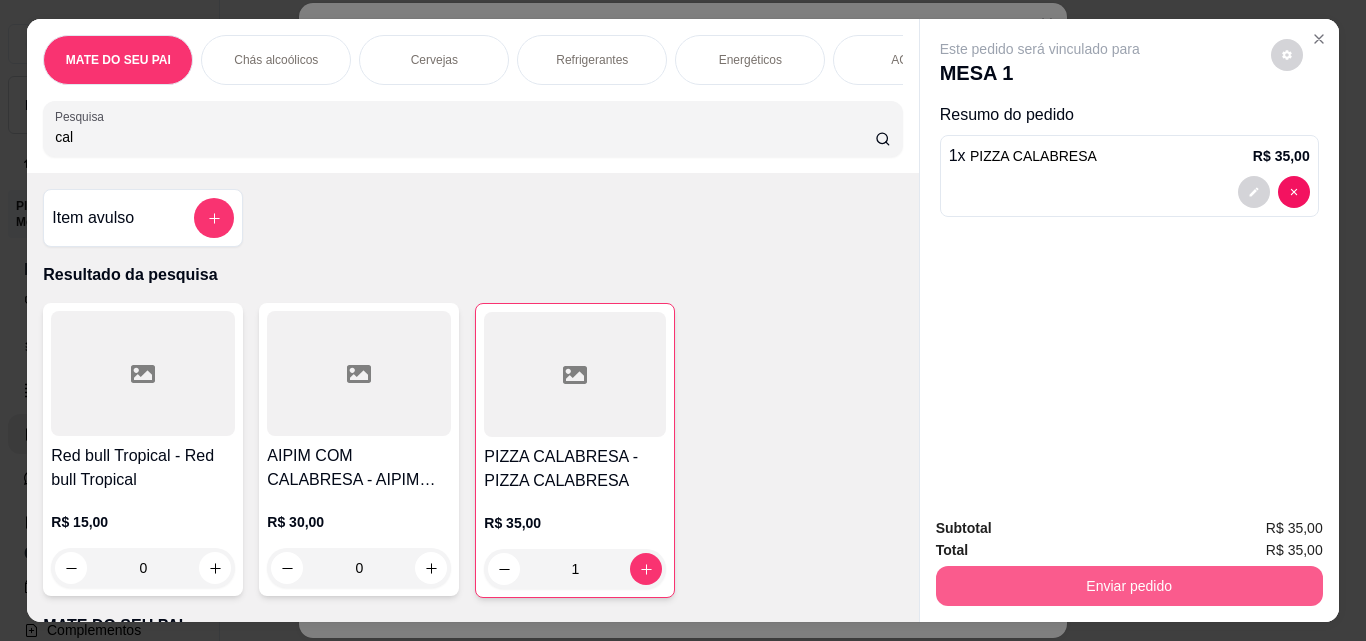 click on "Enviar pedido" at bounding box center (1129, 586) 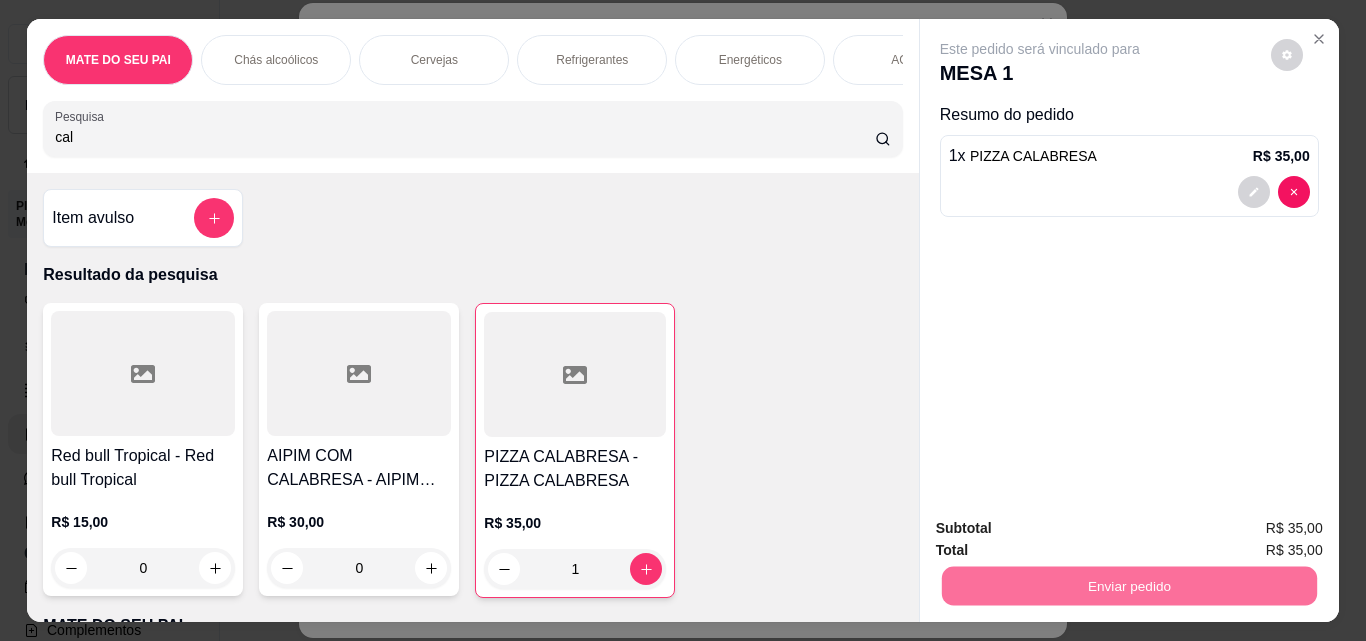 click on "Sim, quero registrar" at bounding box center [1252, 529] 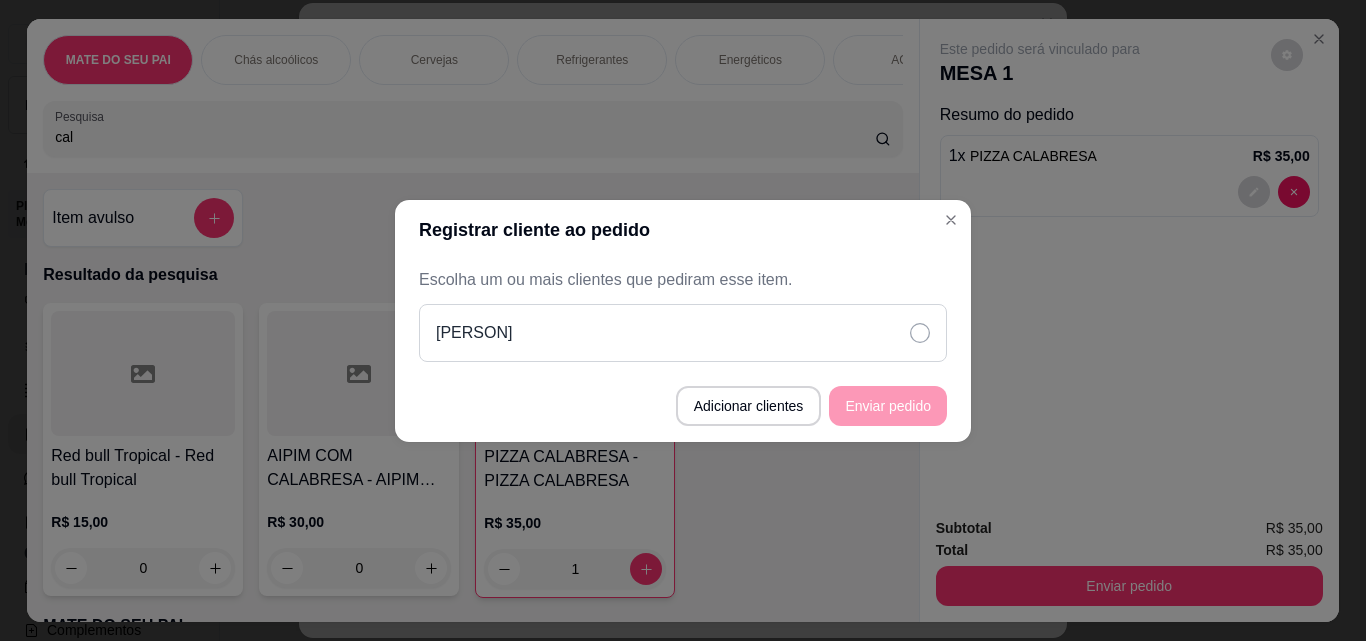 click 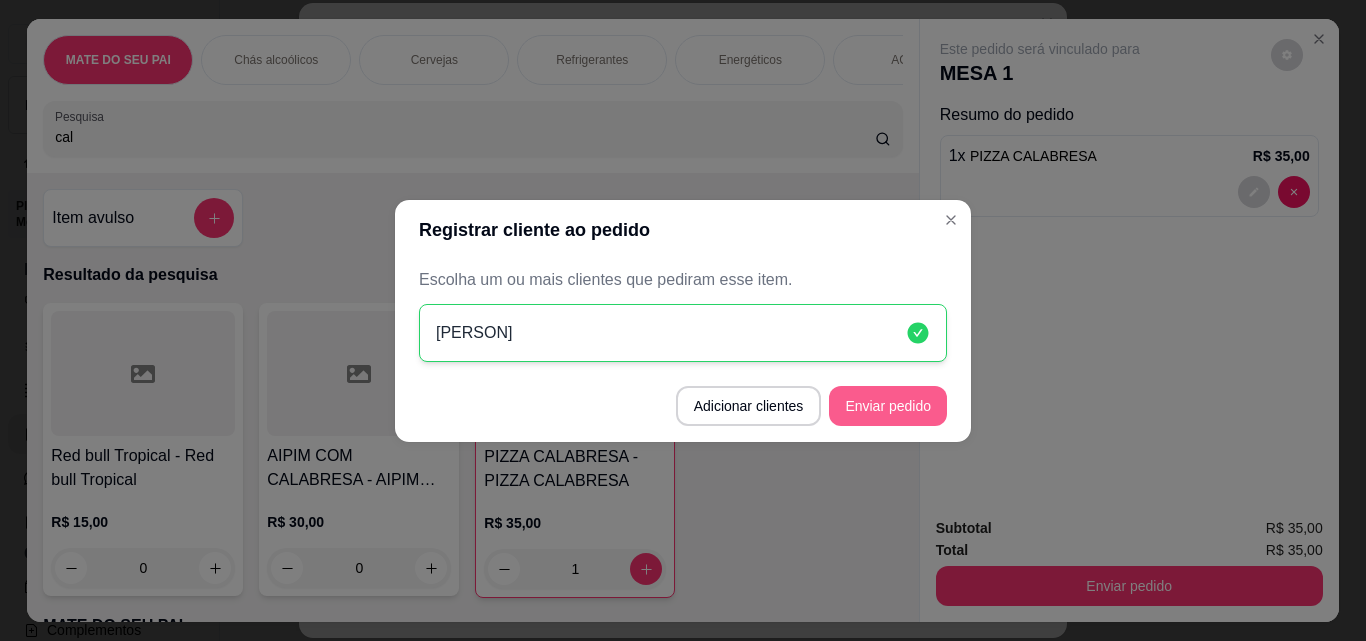click on "Enviar pedido" at bounding box center (888, 406) 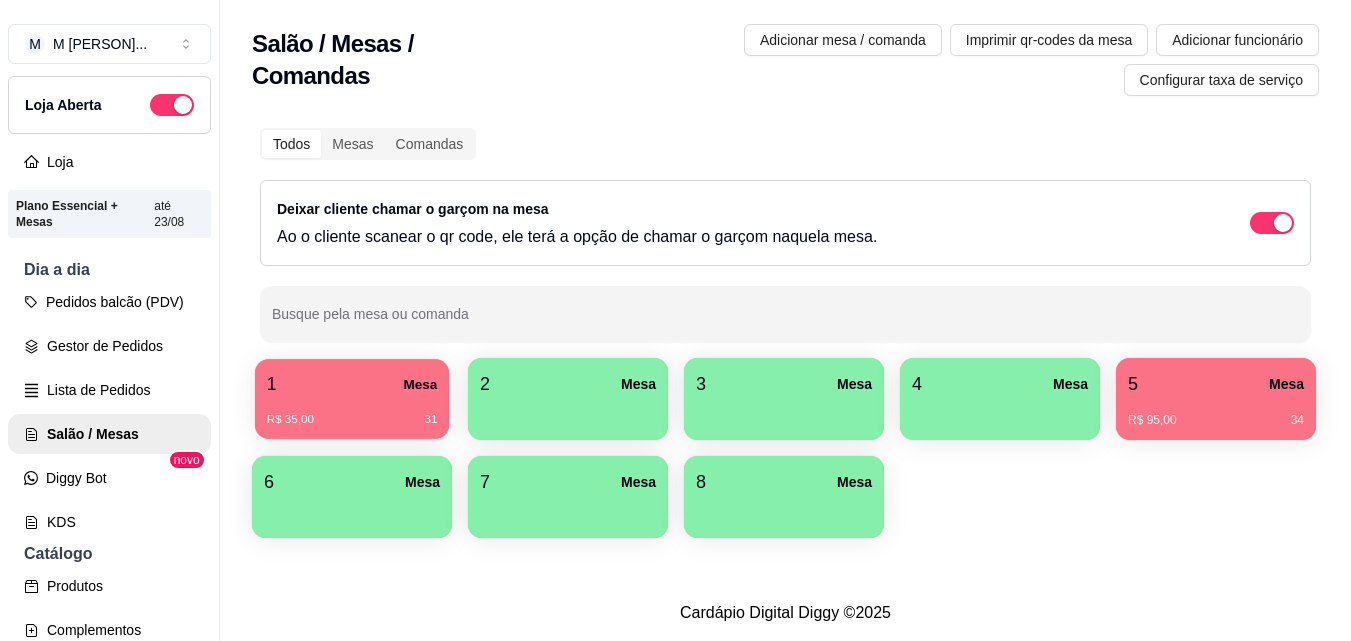 click on "R$ 35,00 31" at bounding box center [352, 412] 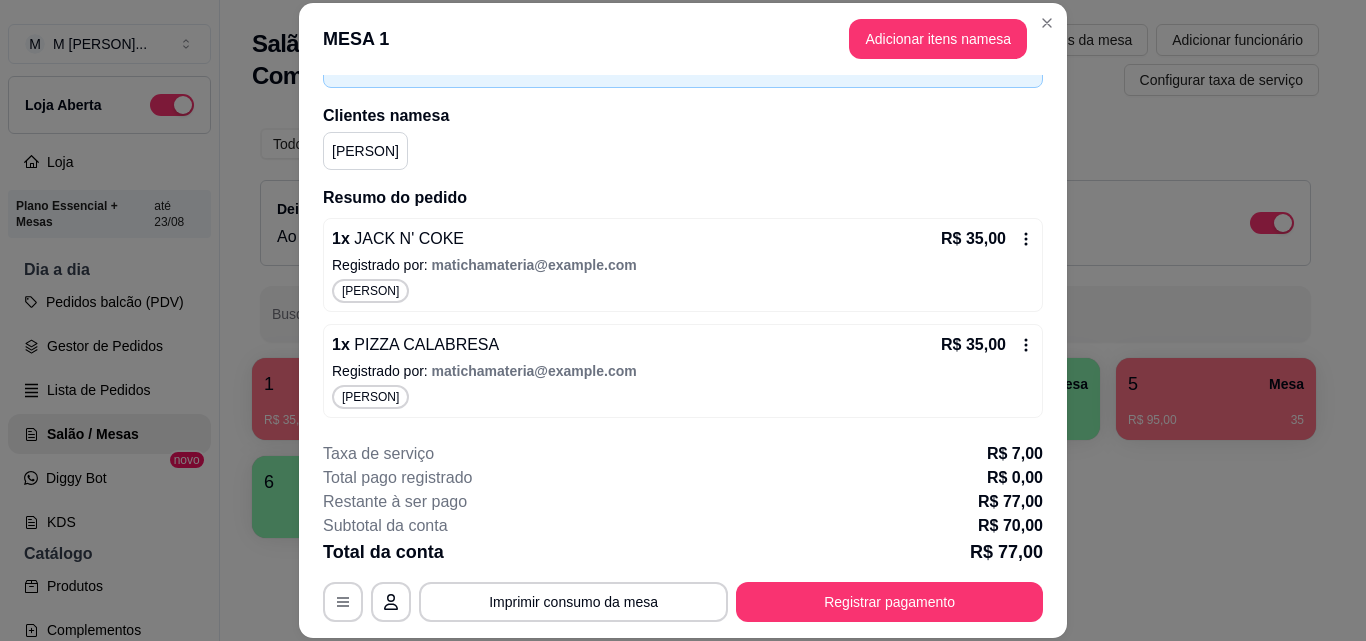 scroll, scrollTop: 0, scrollLeft: 0, axis: both 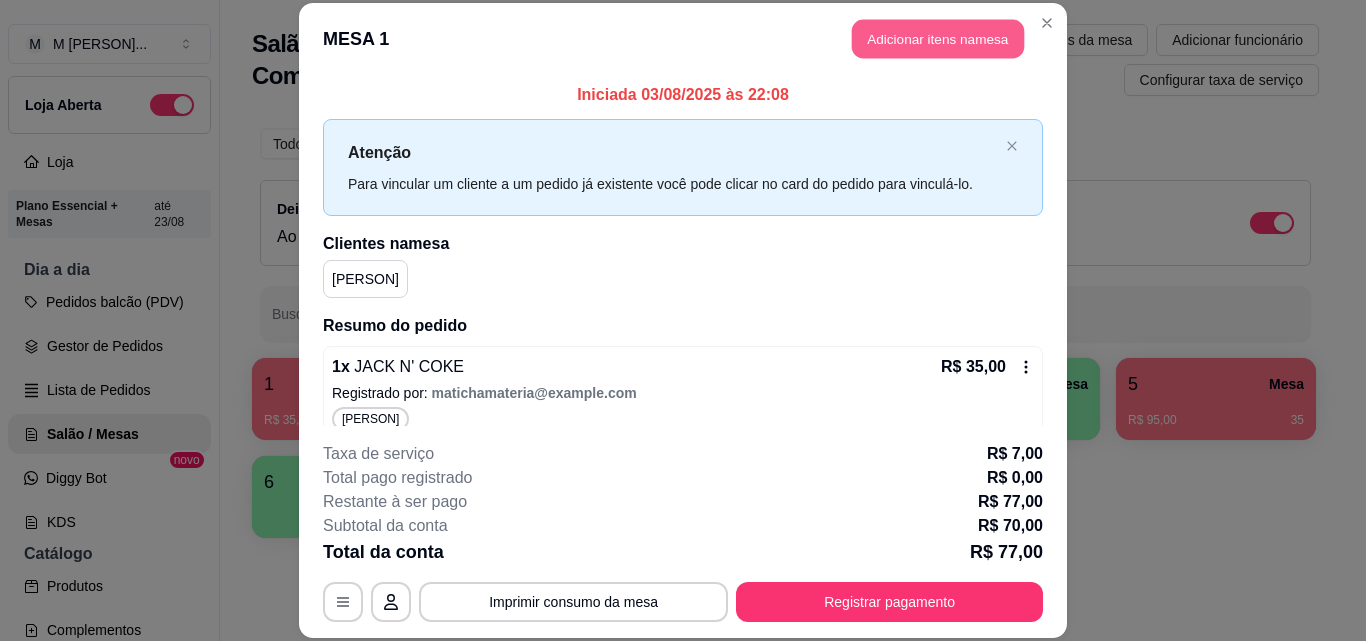 click on "Adicionar itens na  mesa" at bounding box center (938, 39) 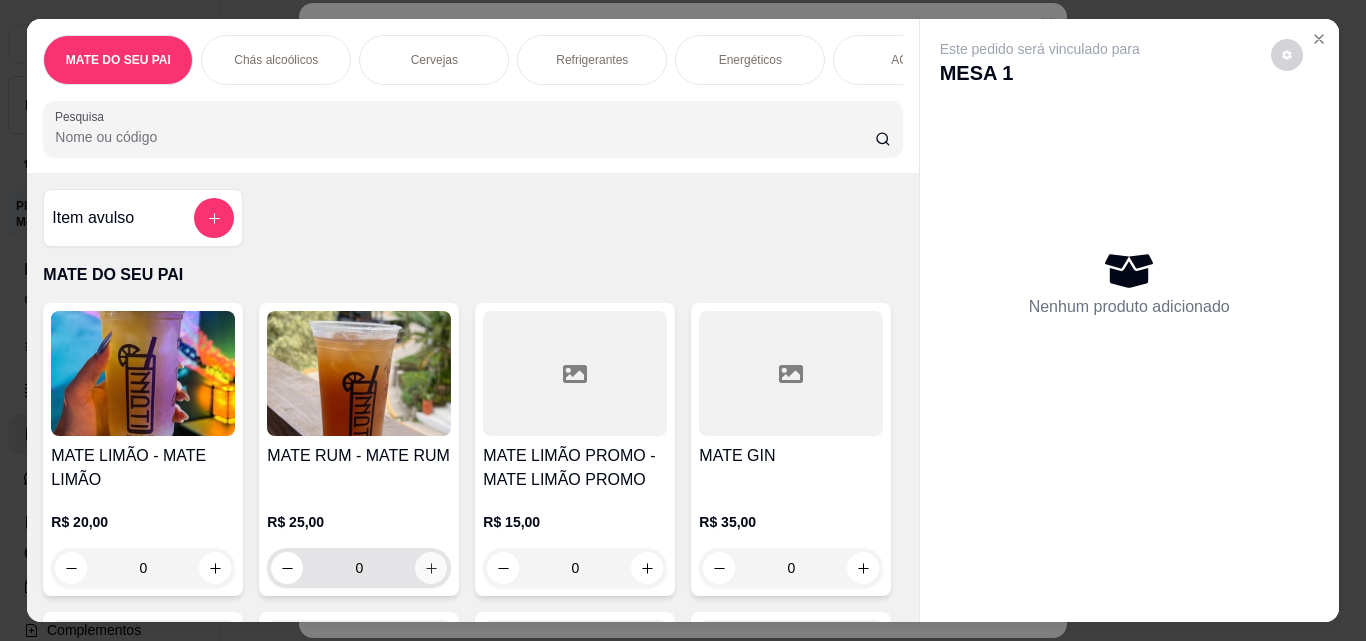 click on "0" at bounding box center (359, 568) 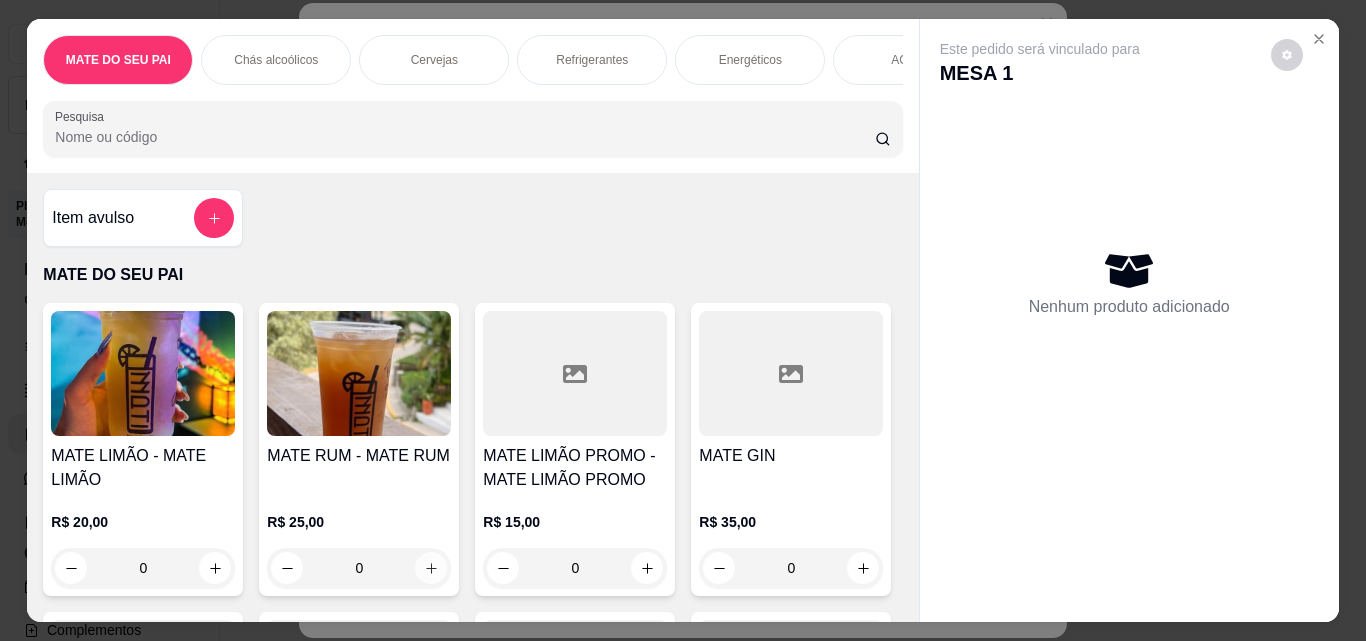 click 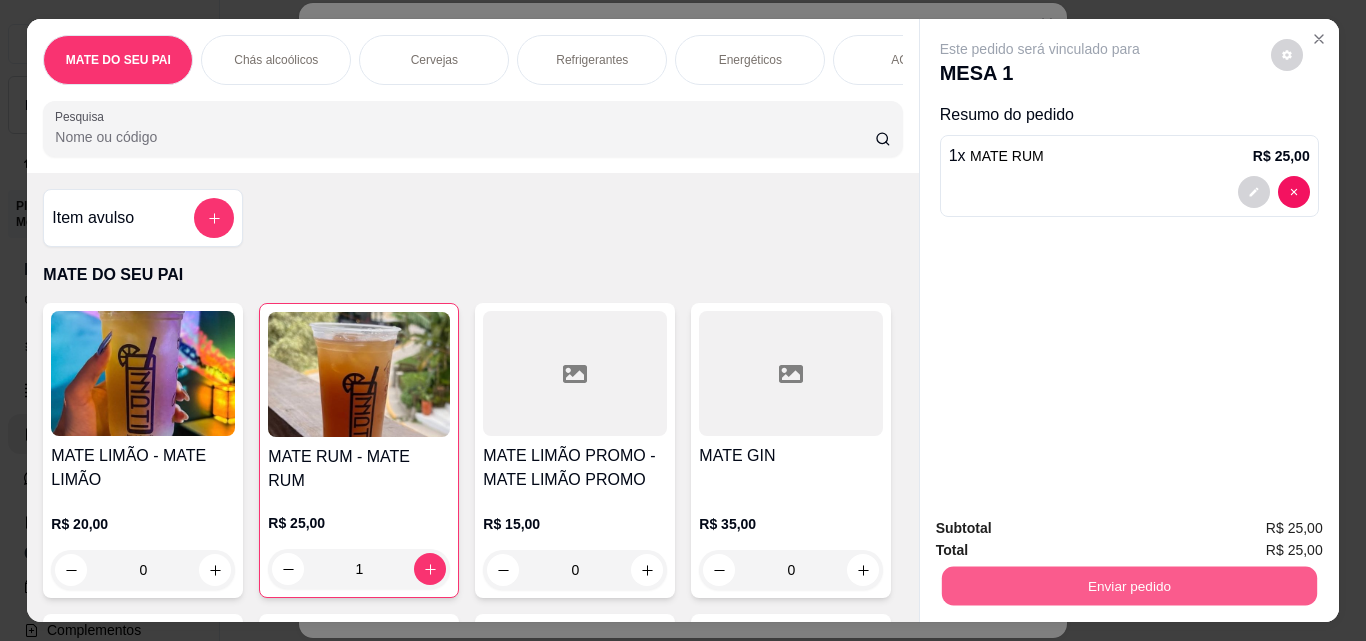 click on "Enviar pedido" at bounding box center [1128, 585] 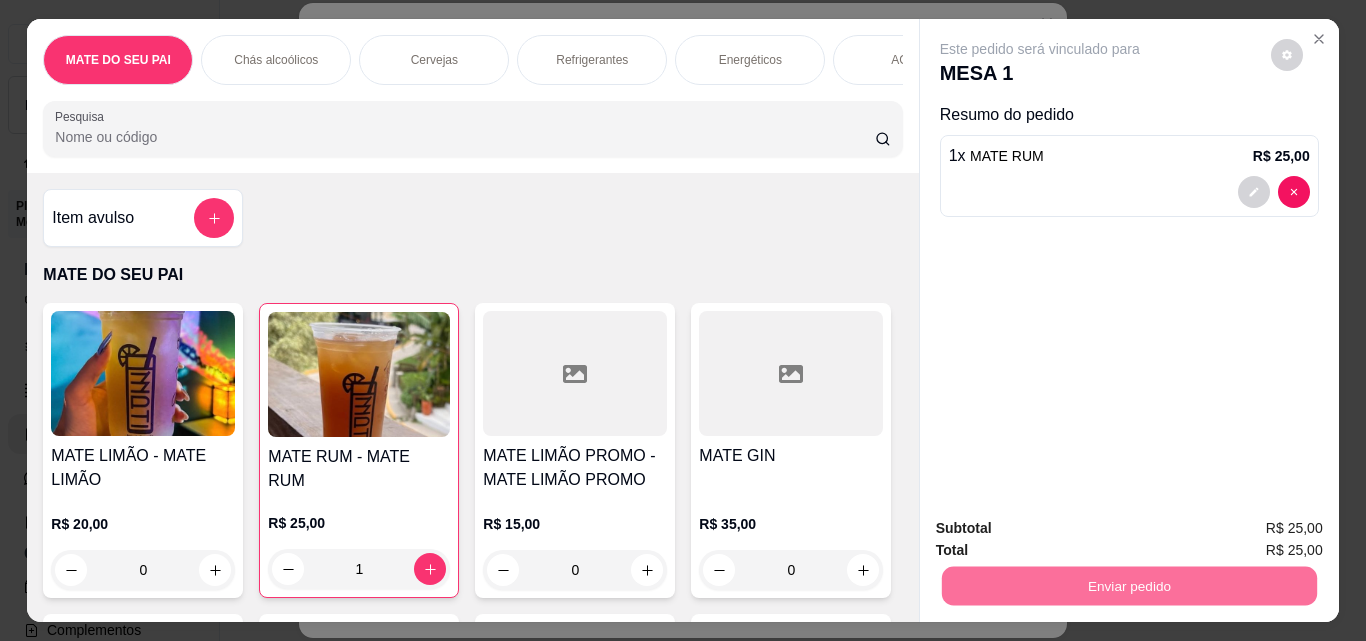 click on "Sim, quero registrar" at bounding box center (1252, 529) 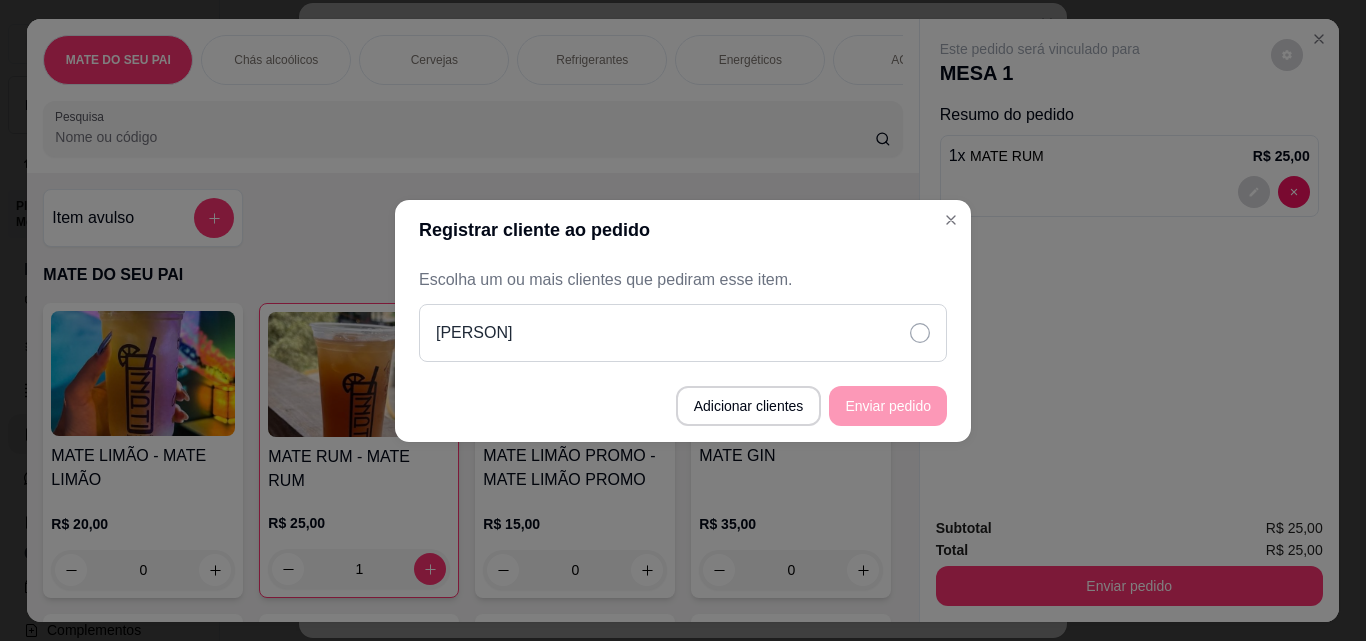 click 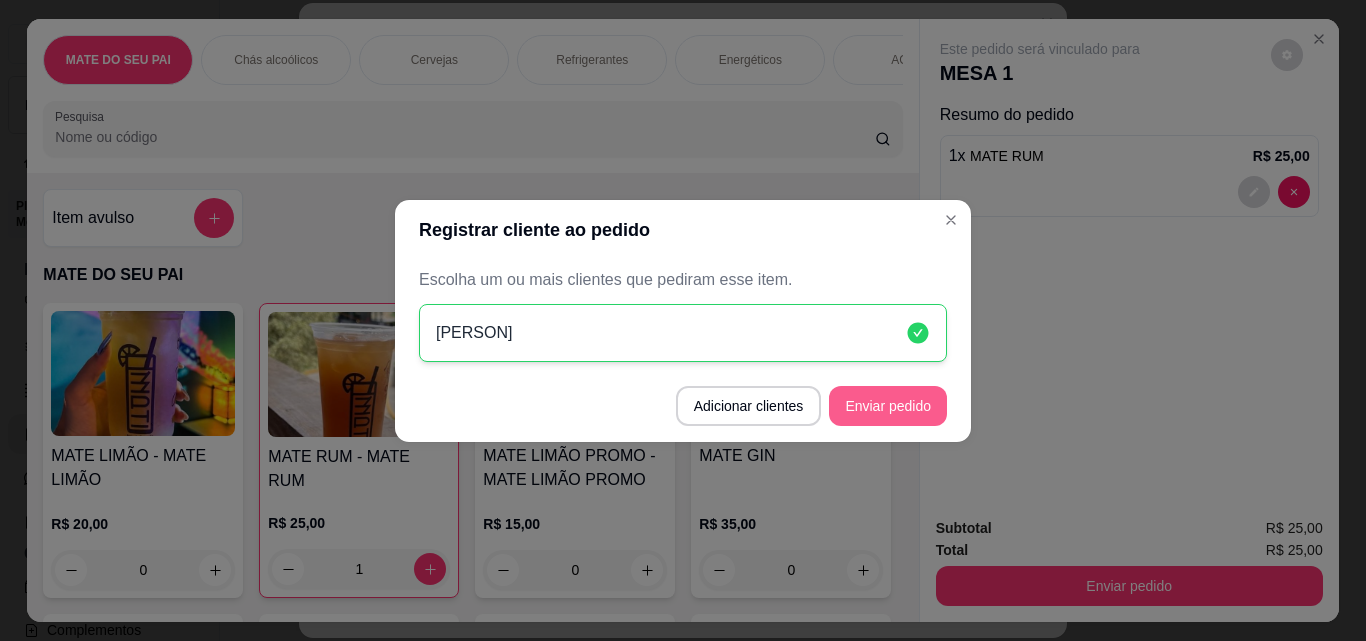 click on "Enviar pedido" at bounding box center [888, 406] 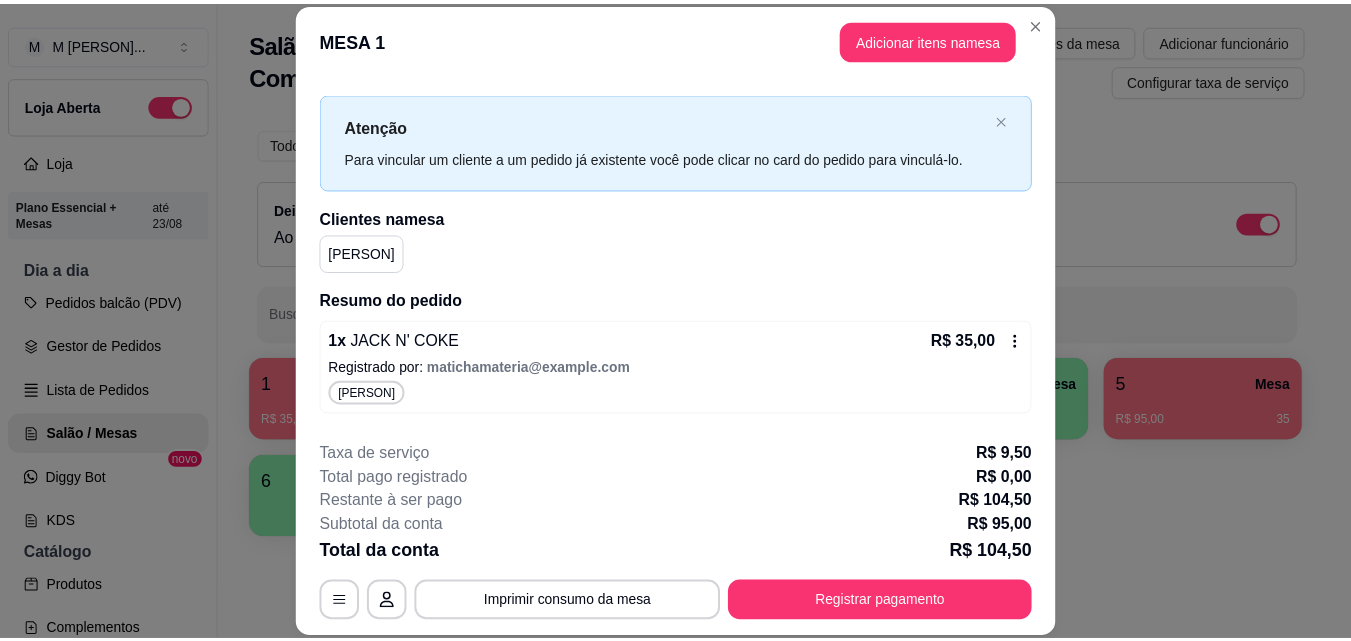 scroll, scrollTop: 0, scrollLeft: 0, axis: both 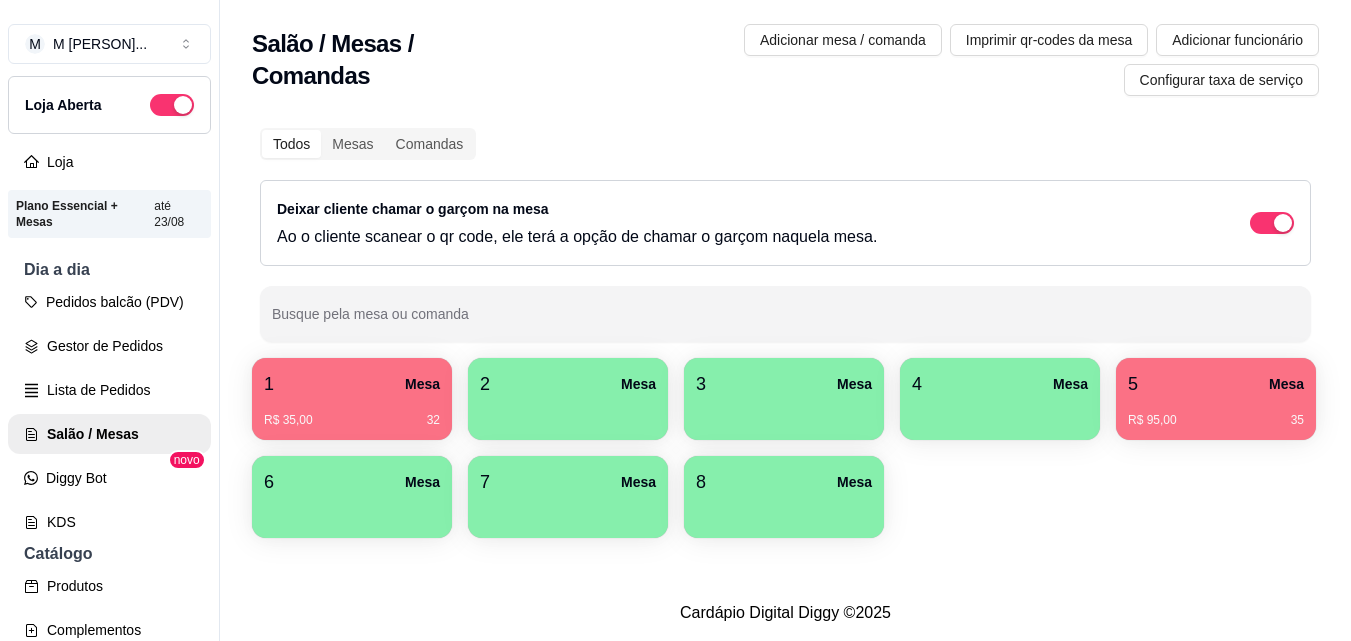 click on "1 Mesa R$ 35,00 32 2 Mesa 3 Mesa 4 Mesa 5 Mesa R$ 95,00 35 6 Mesa 7 Mesa 8 Mesa" at bounding box center (785, 448) 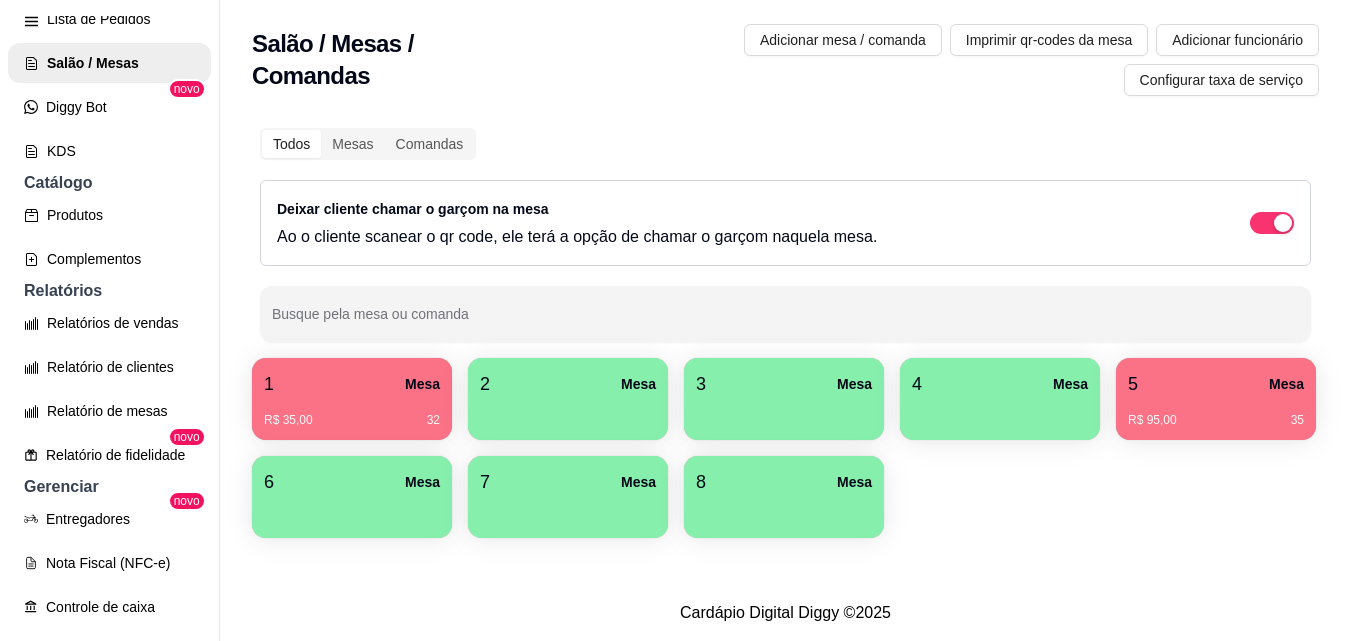 scroll, scrollTop: 541, scrollLeft: 0, axis: vertical 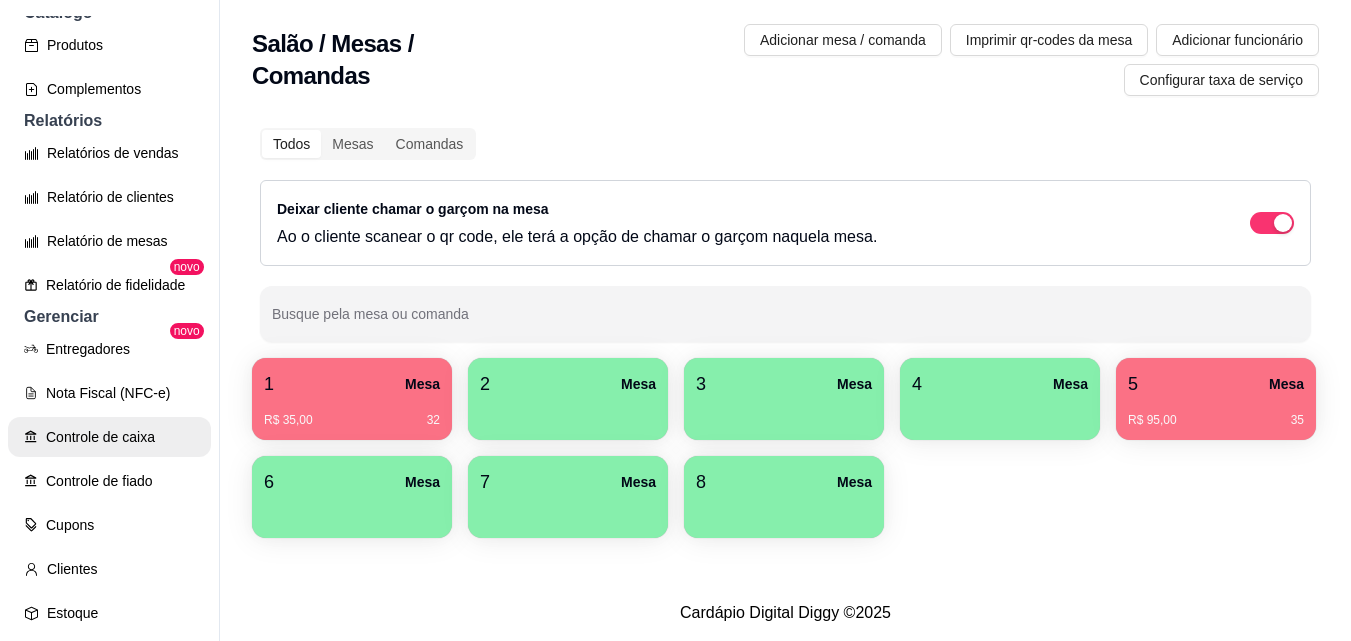 click on "Controle de caixa" at bounding box center (109, 437) 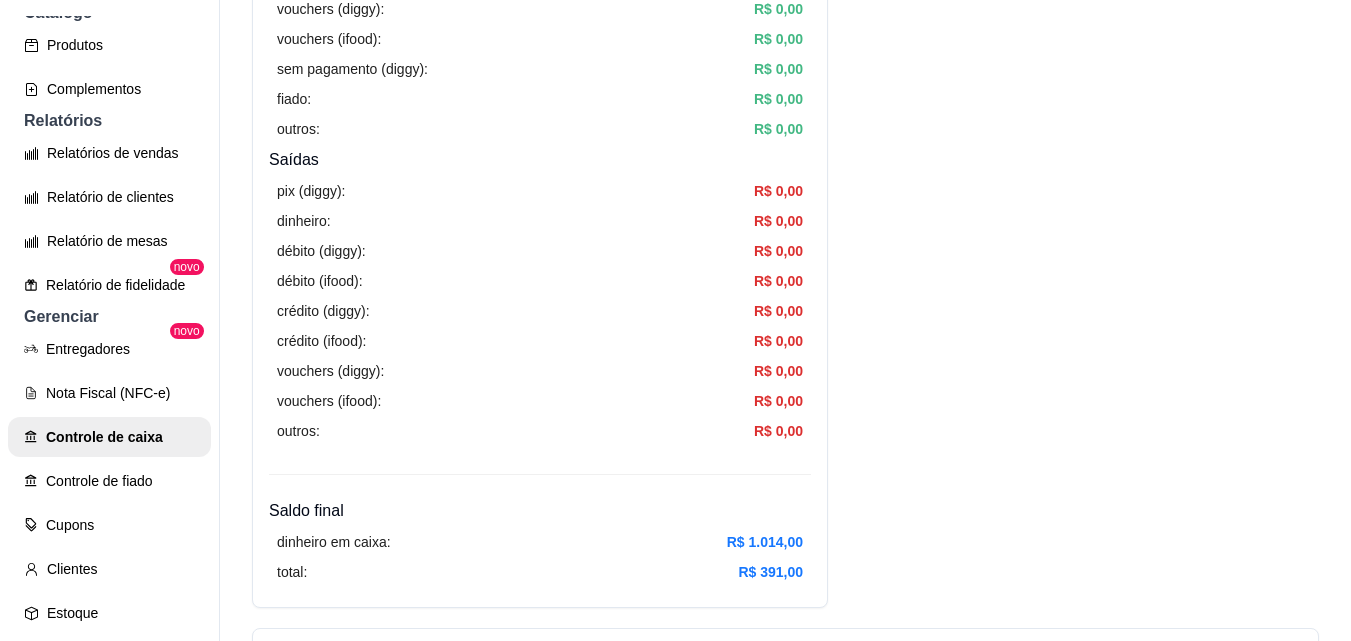 scroll, scrollTop: 568, scrollLeft: 0, axis: vertical 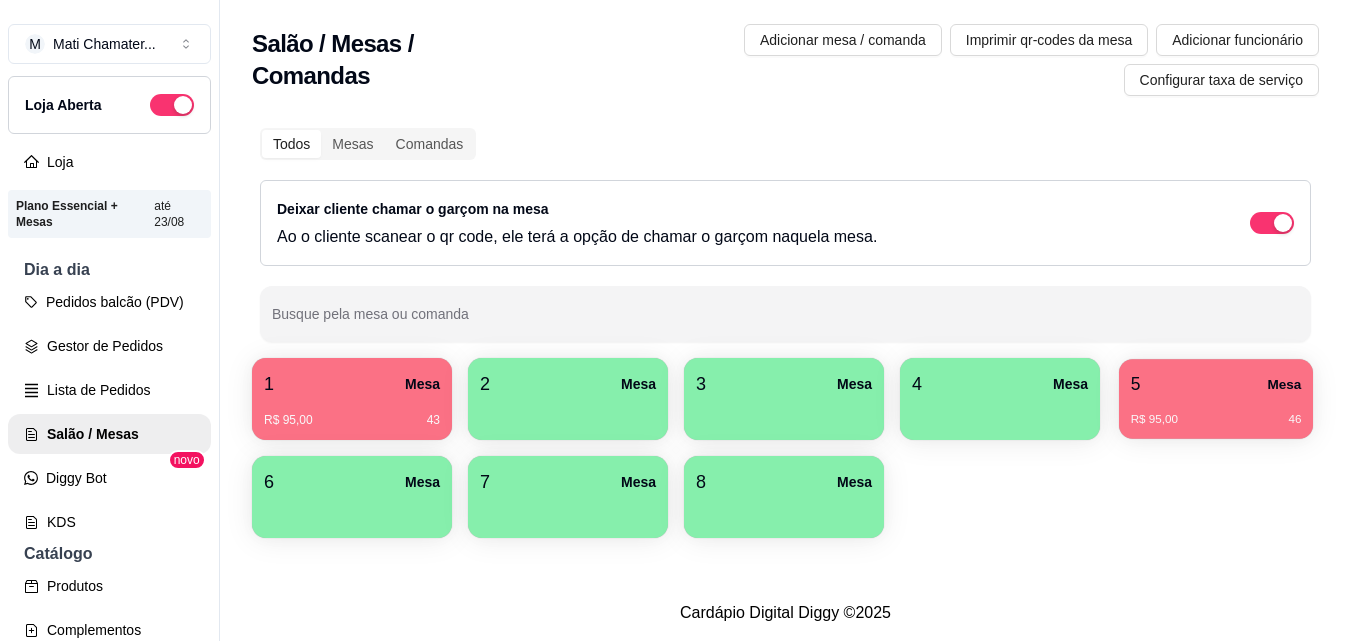 click on "R$ 95,00 46" at bounding box center (1216, 412) 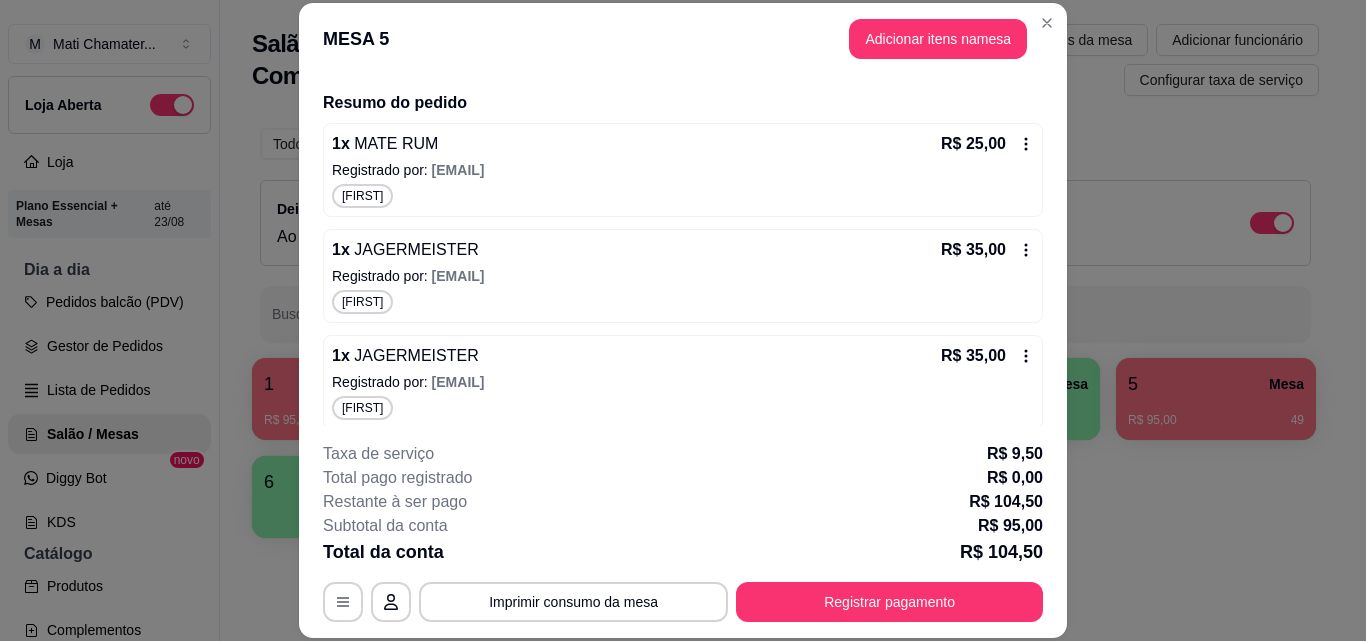 scroll, scrollTop: 234, scrollLeft: 0, axis: vertical 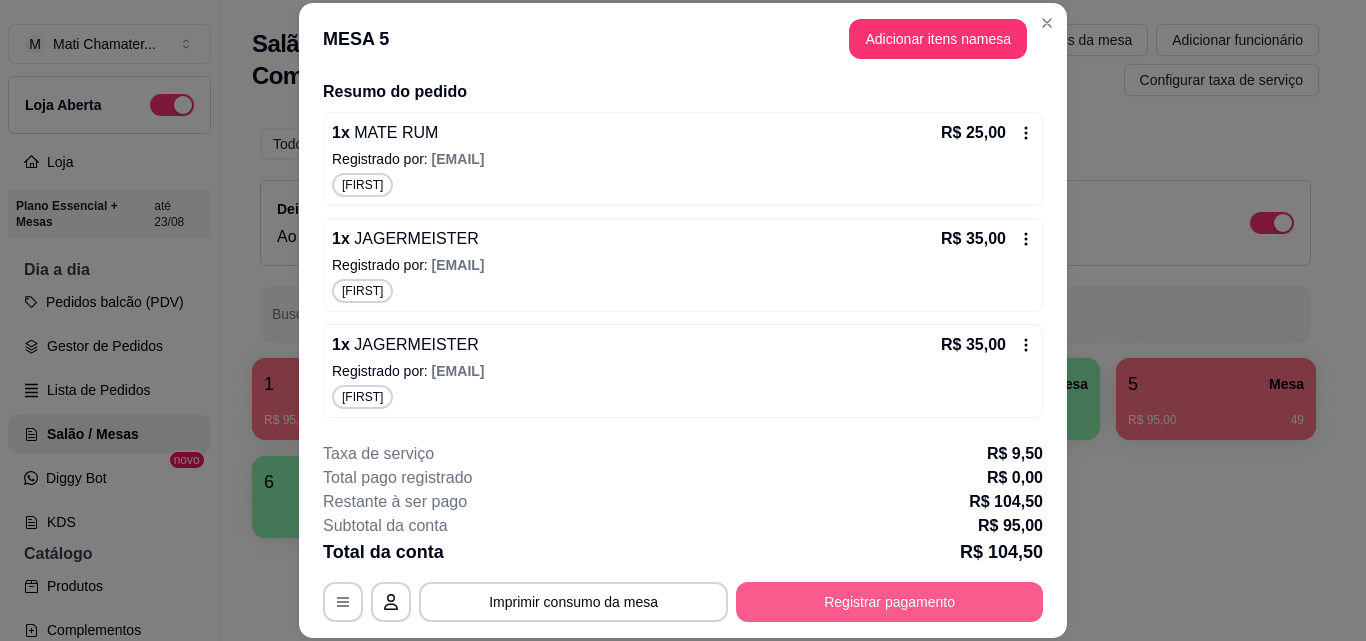 click on "Registrar pagamento" at bounding box center (889, 602) 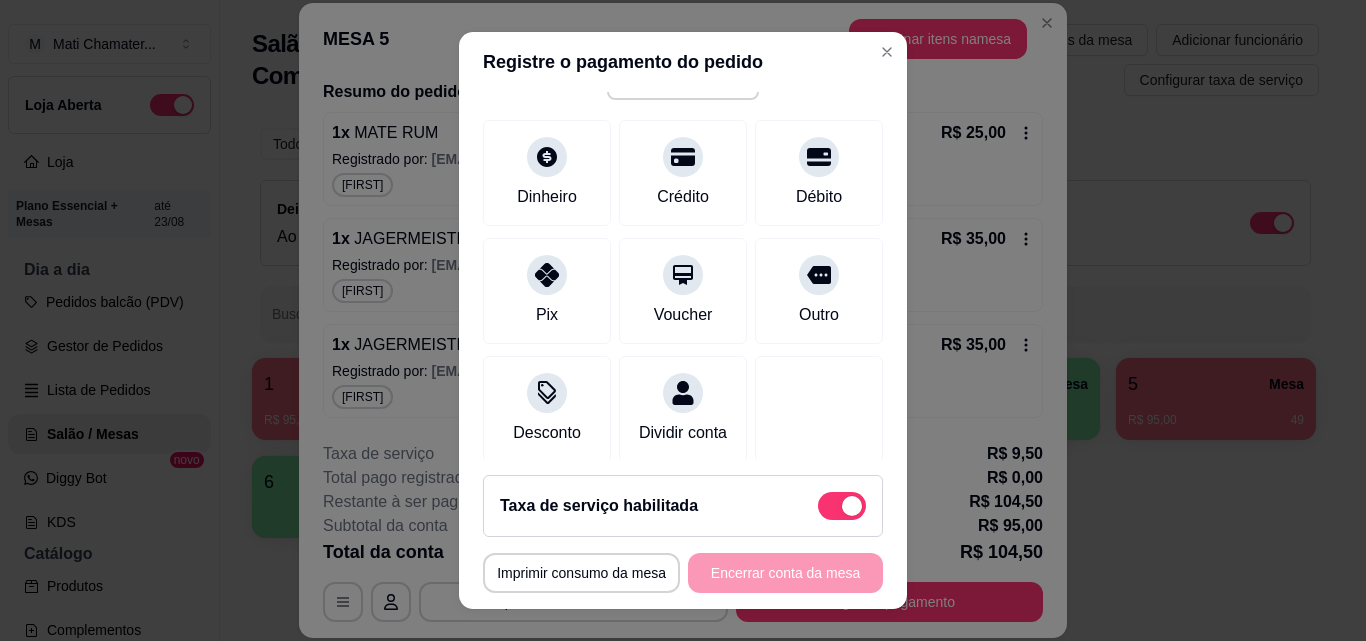 scroll, scrollTop: 207, scrollLeft: 0, axis: vertical 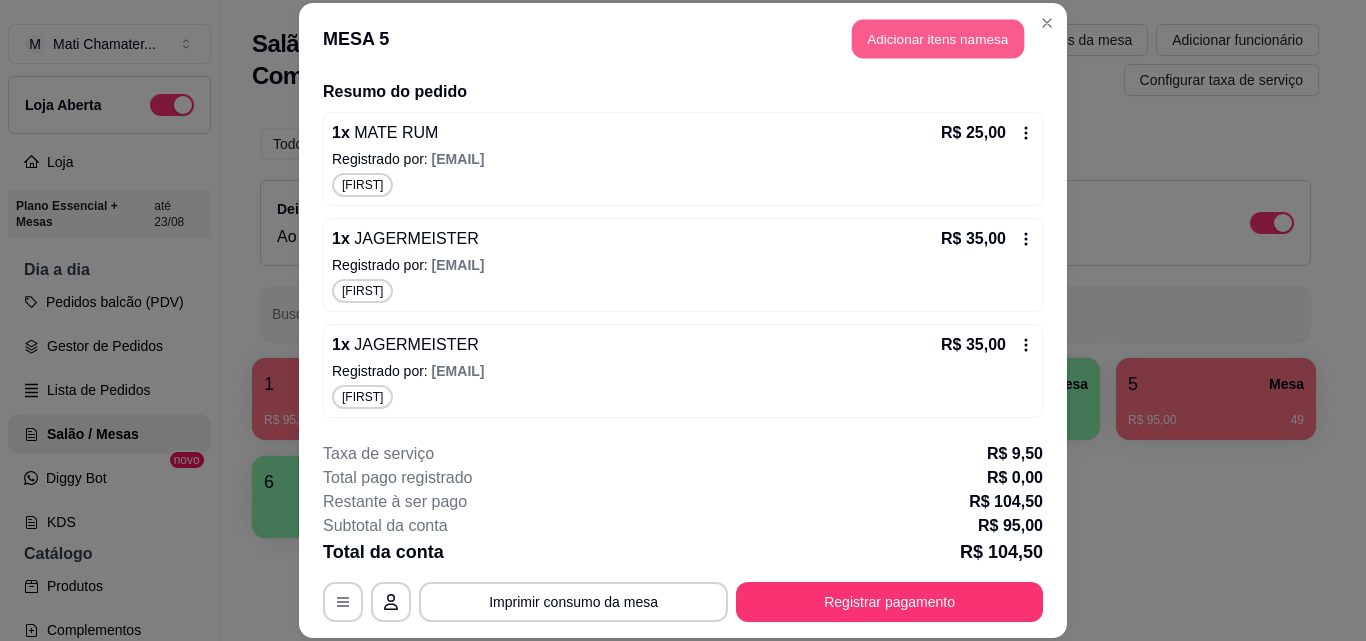 click on "Adicionar itens na  mesa" at bounding box center (938, 39) 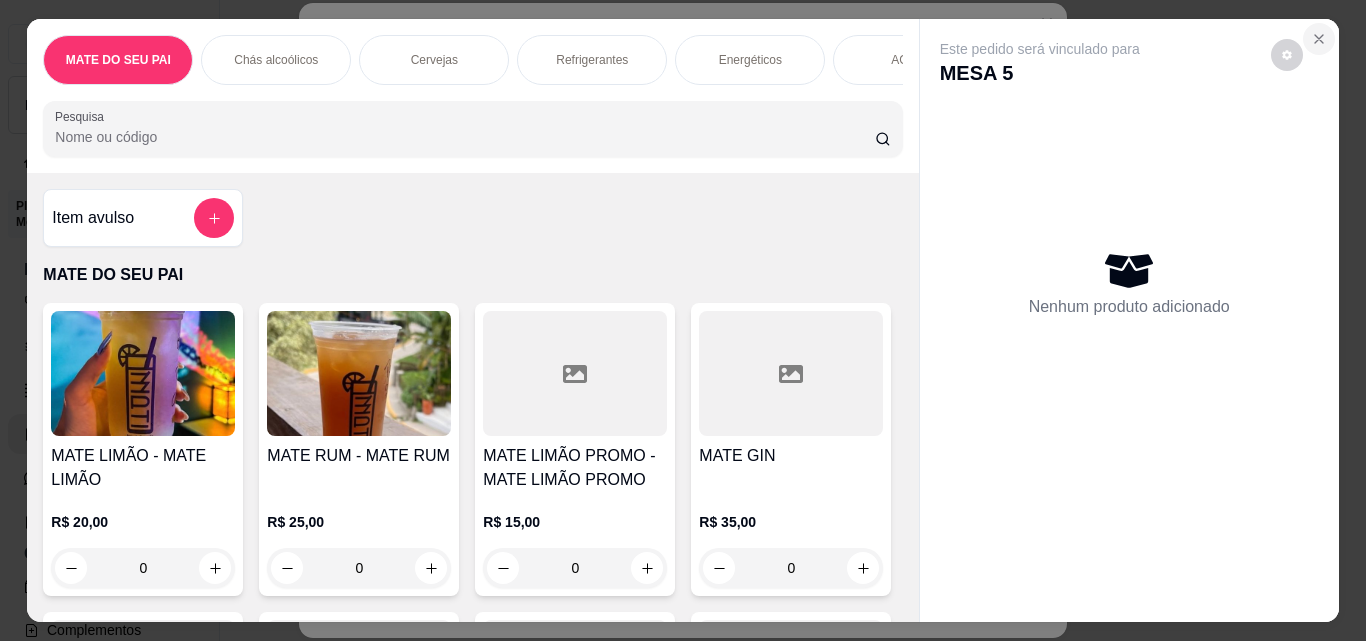 click at bounding box center [1319, 39] 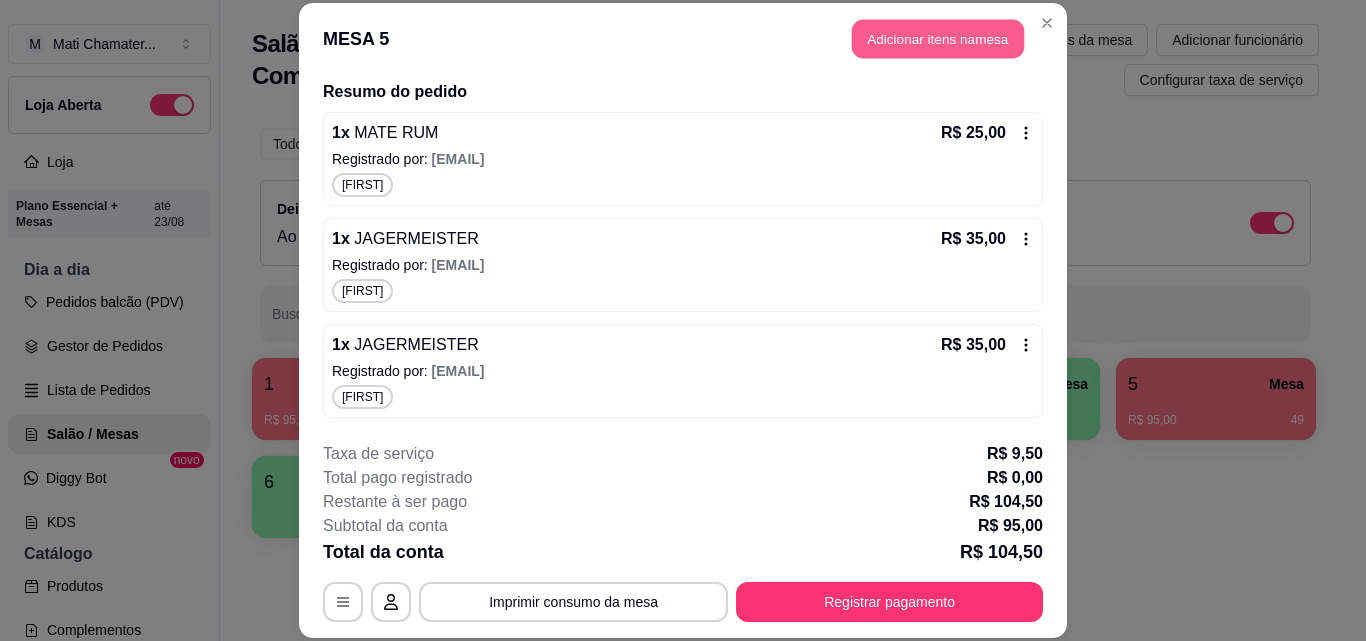 click on "Adicionar itens na  mesa" at bounding box center (938, 39) 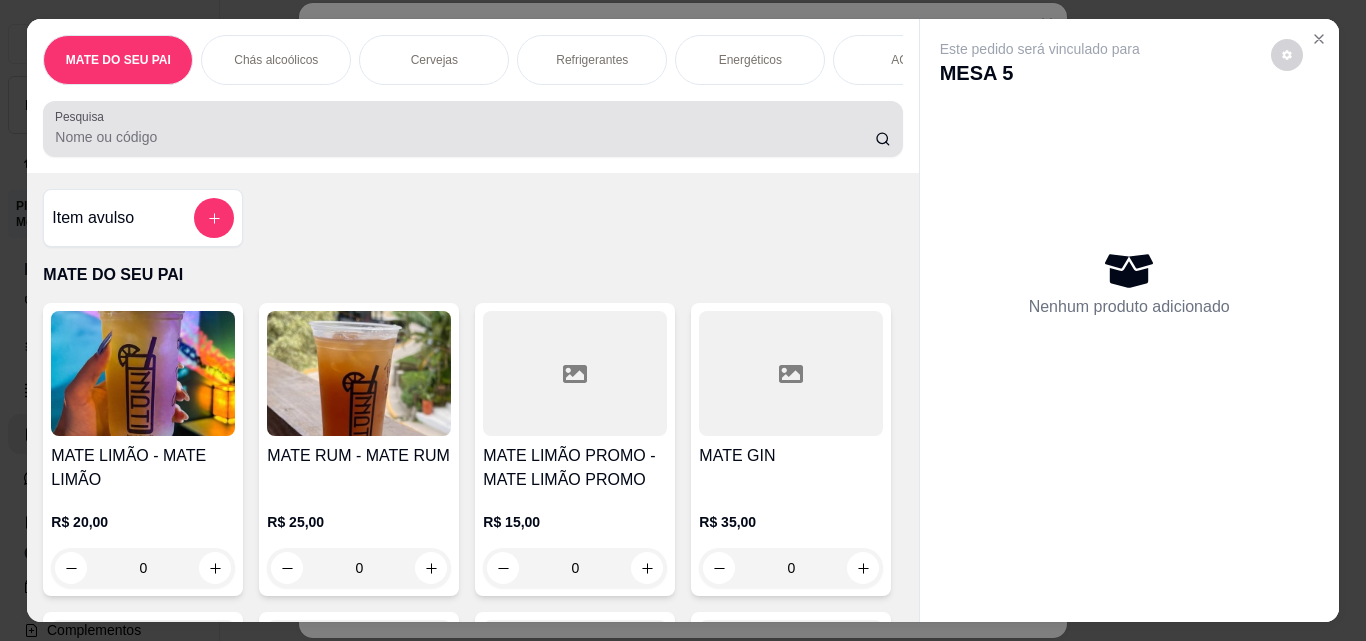 click on "Pesquisa" at bounding box center (465, 137) 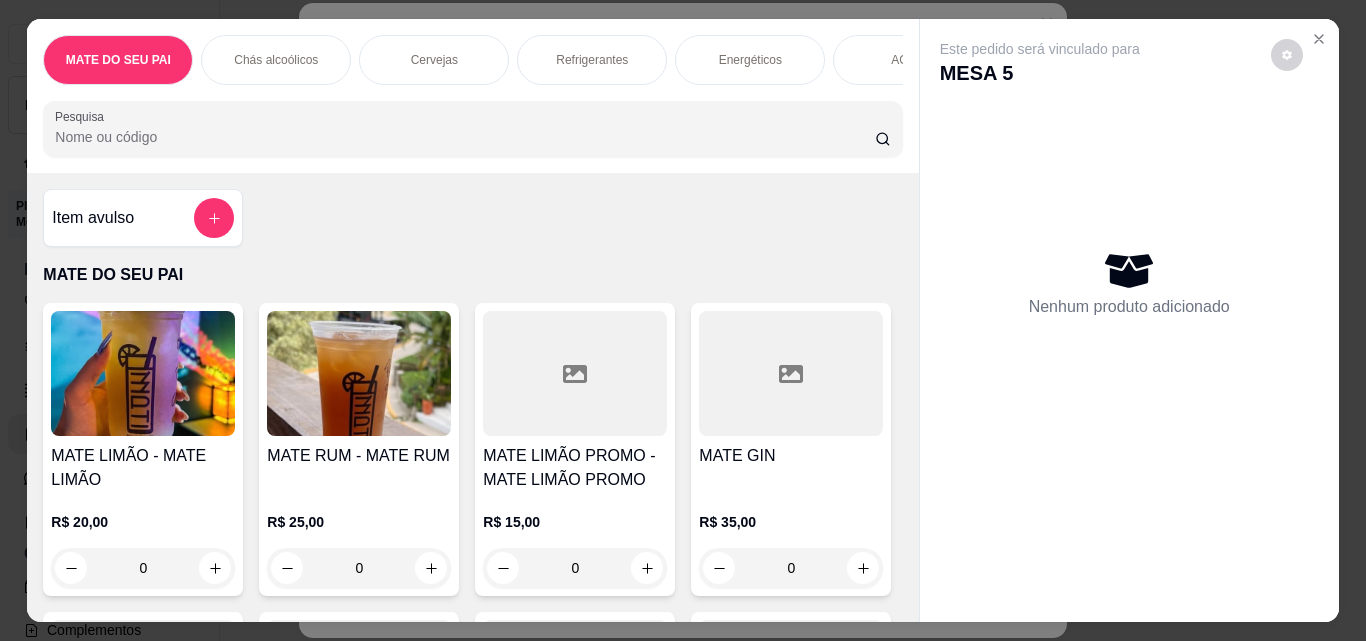 click on "Pesquisa" at bounding box center [465, 137] 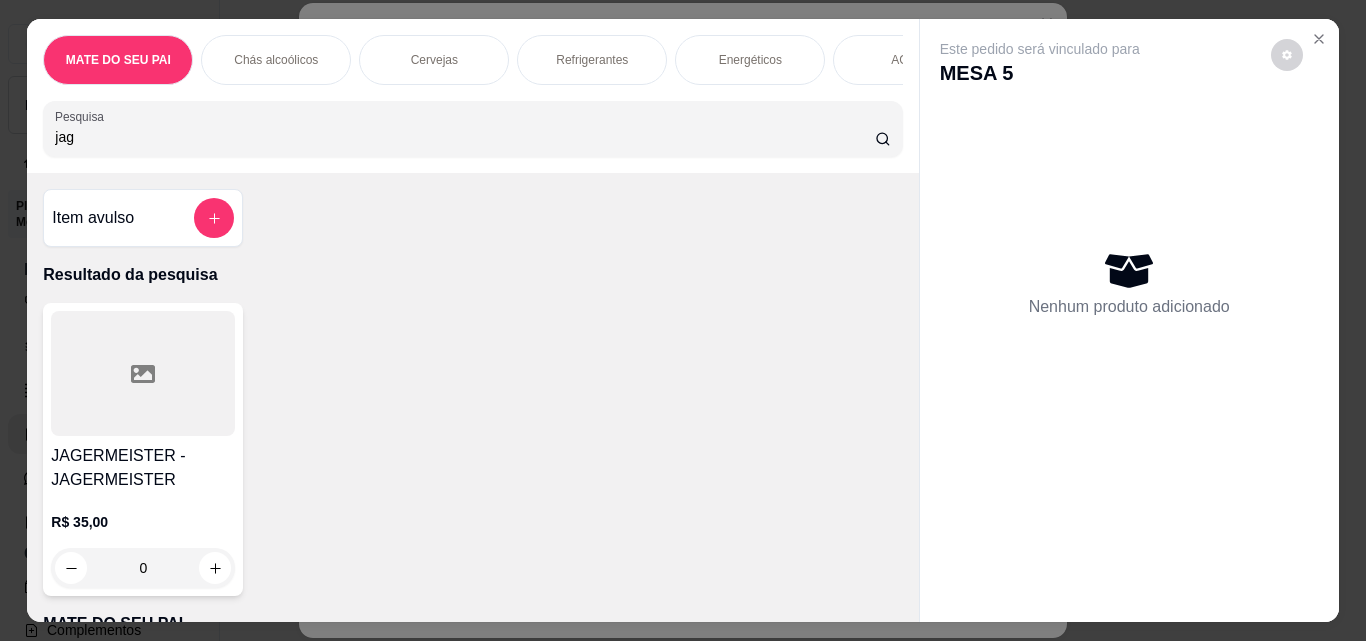 type on "jag" 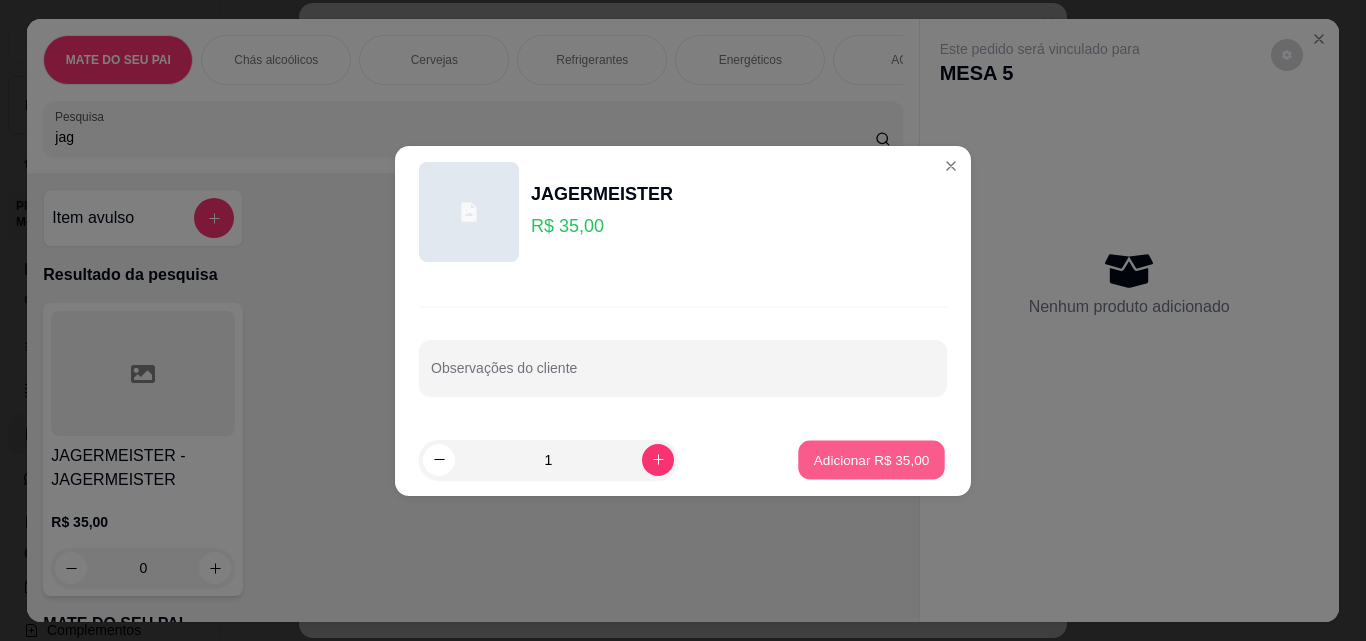 click on "Adicionar   R$ 35,00" at bounding box center [872, 459] 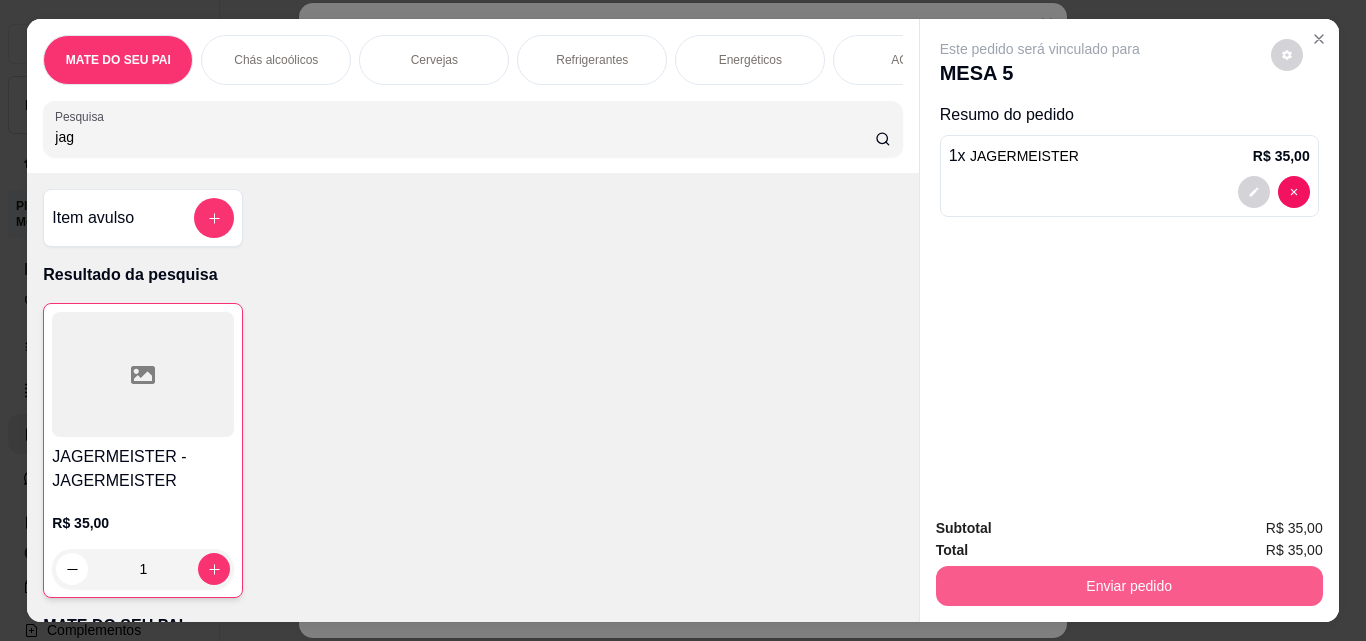 click on "Enviar pedido" at bounding box center [1129, 586] 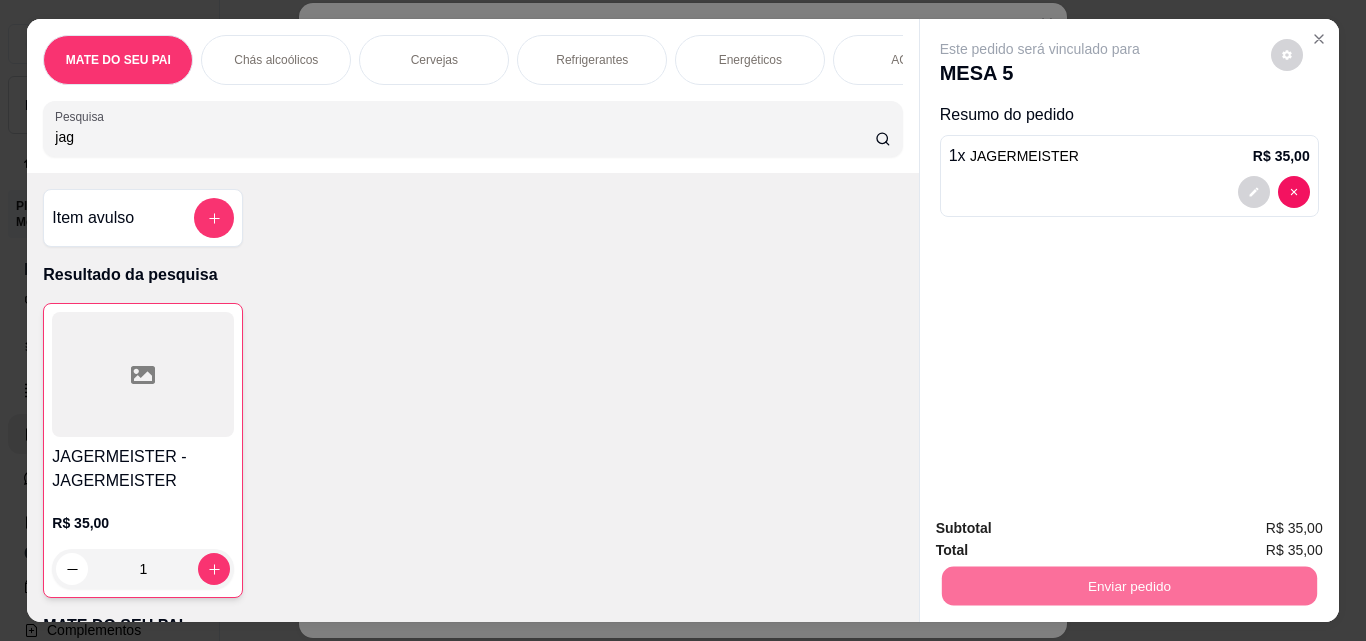 click on "Sim, quero registrar" at bounding box center [1252, 529] 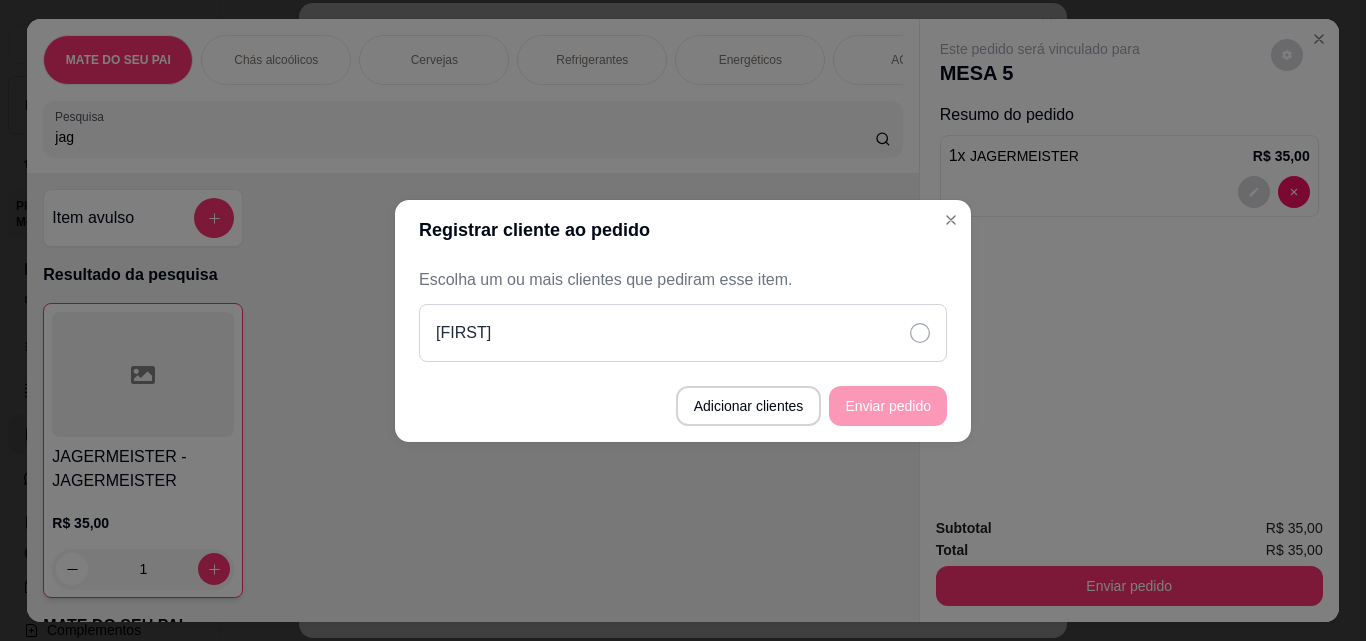 click on "Jhony" at bounding box center (683, 333) 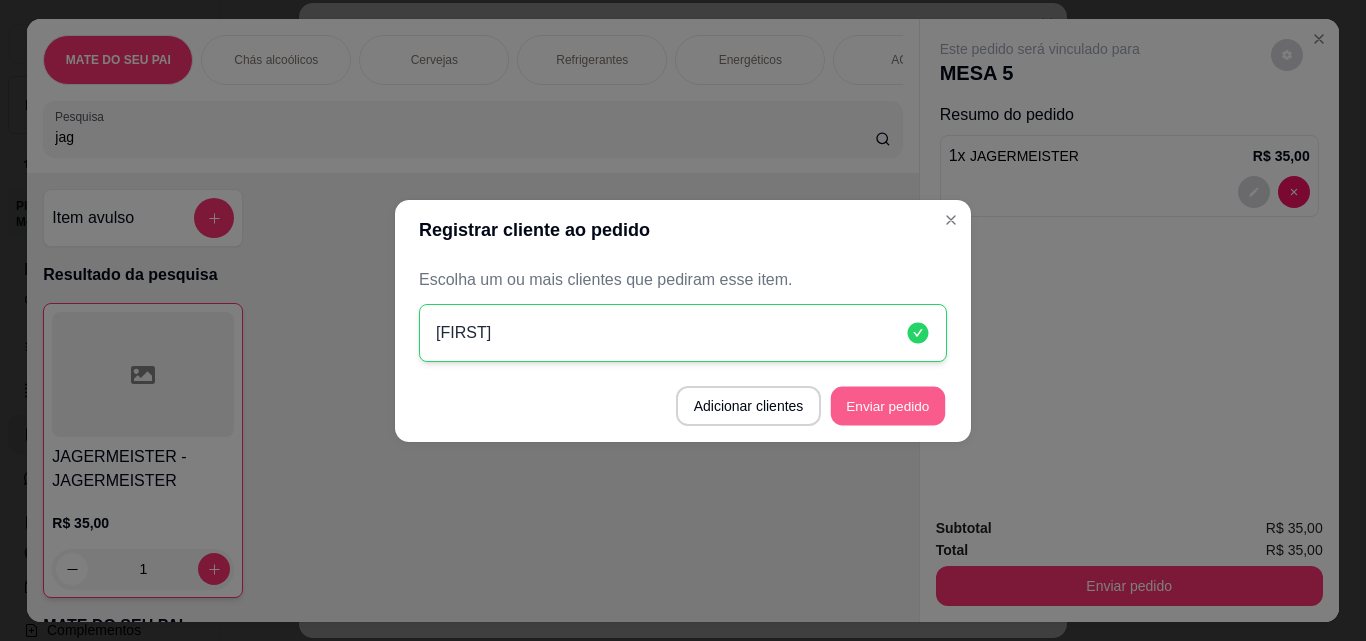 click on "Enviar pedido" at bounding box center (888, 405) 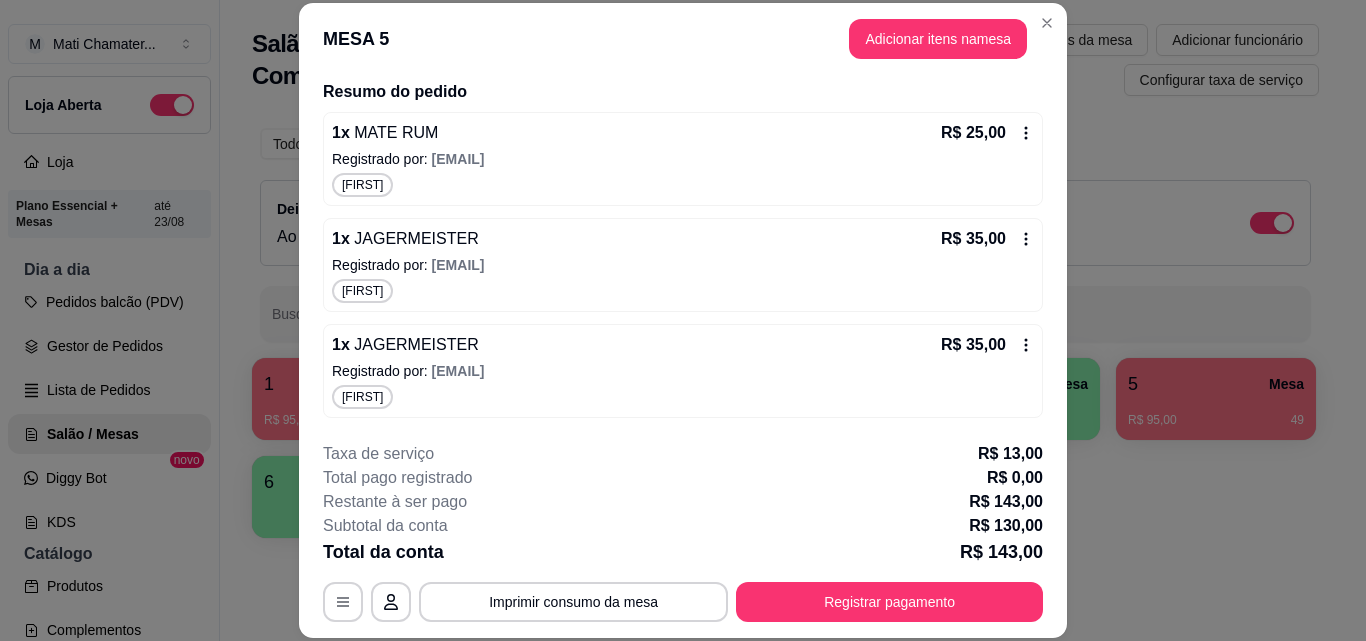 scroll, scrollTop: 340, scrollLeft: 0, axis: vertical 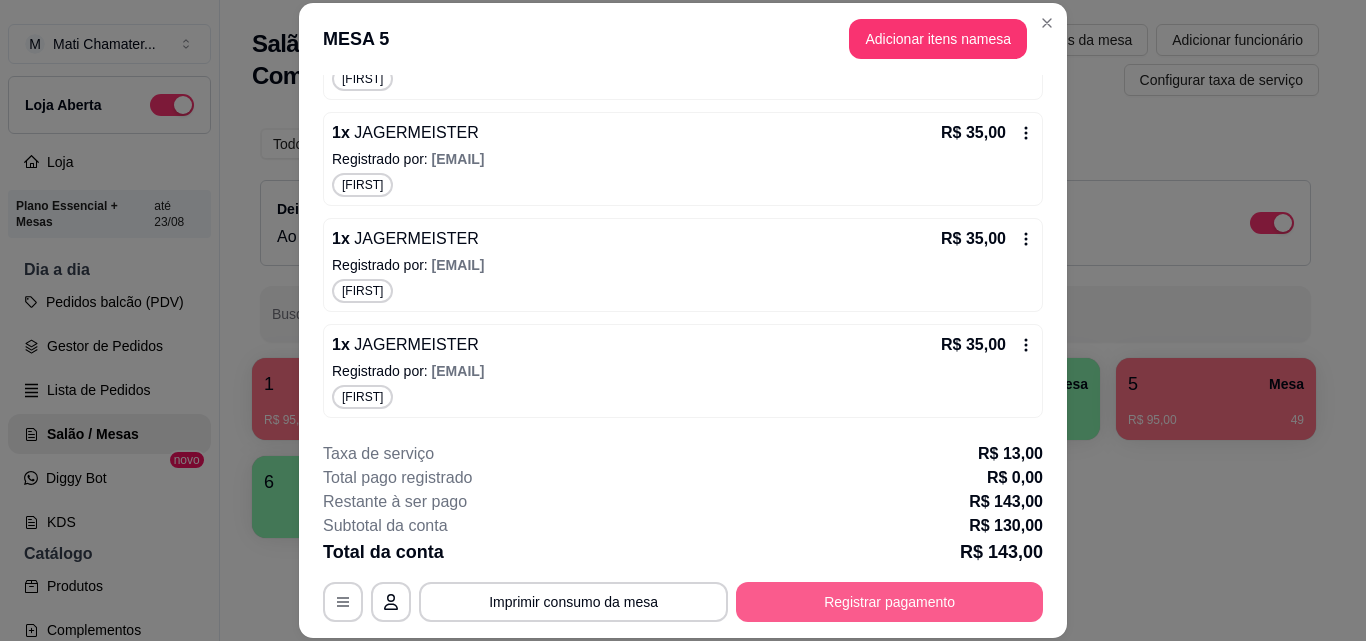 click on "Registrar pagamento" at bounding box center (889, 602) 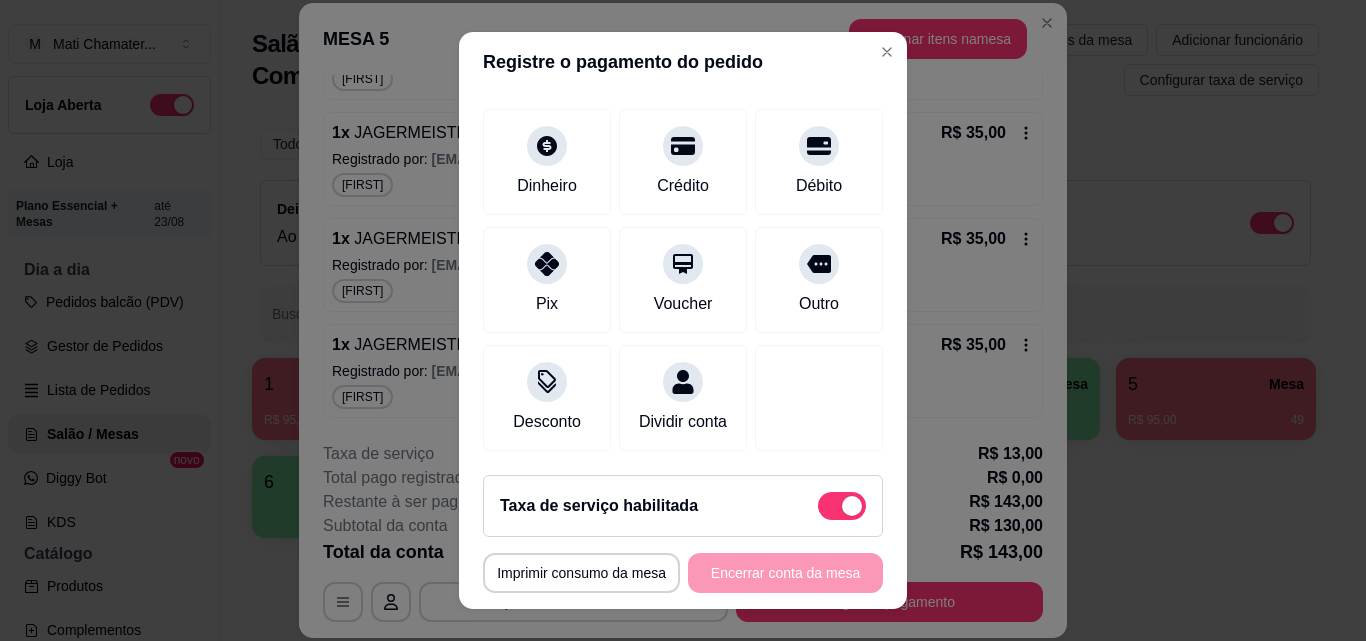 scroll, scrollTop: 207, scrollLeft: 0, axis: vertical 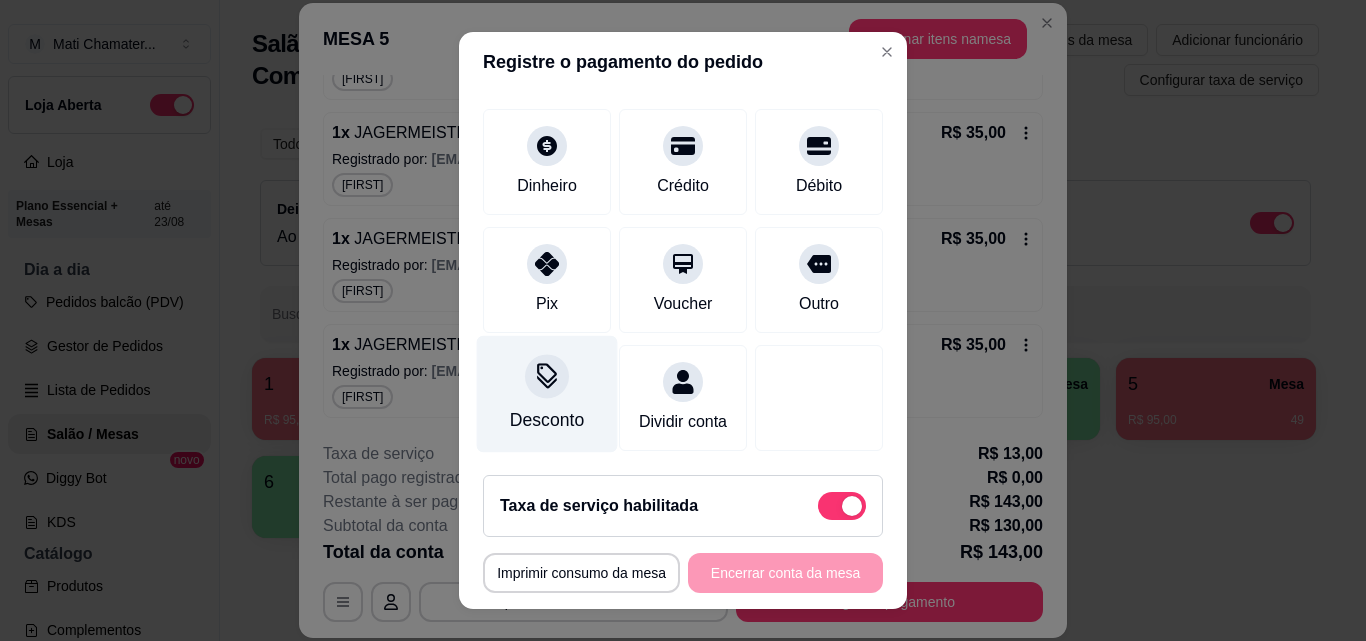click on "Desconto" at bounding box center (547, 394) 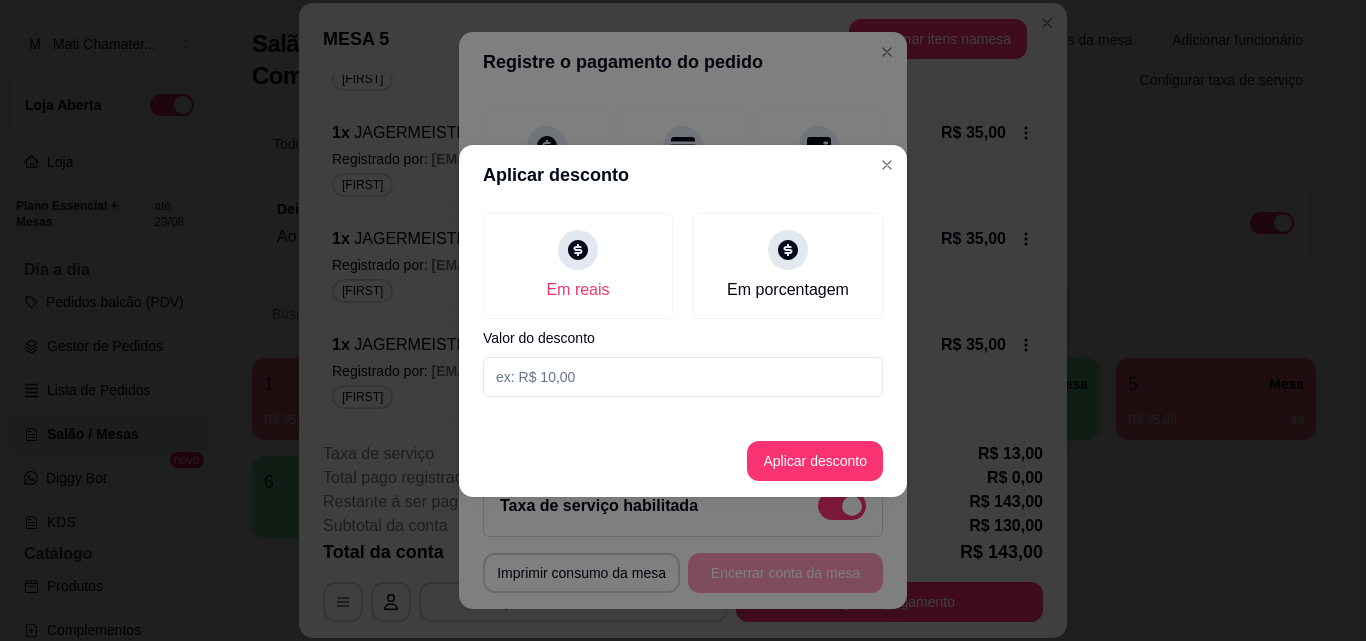 click at bounding box center [683, 377] 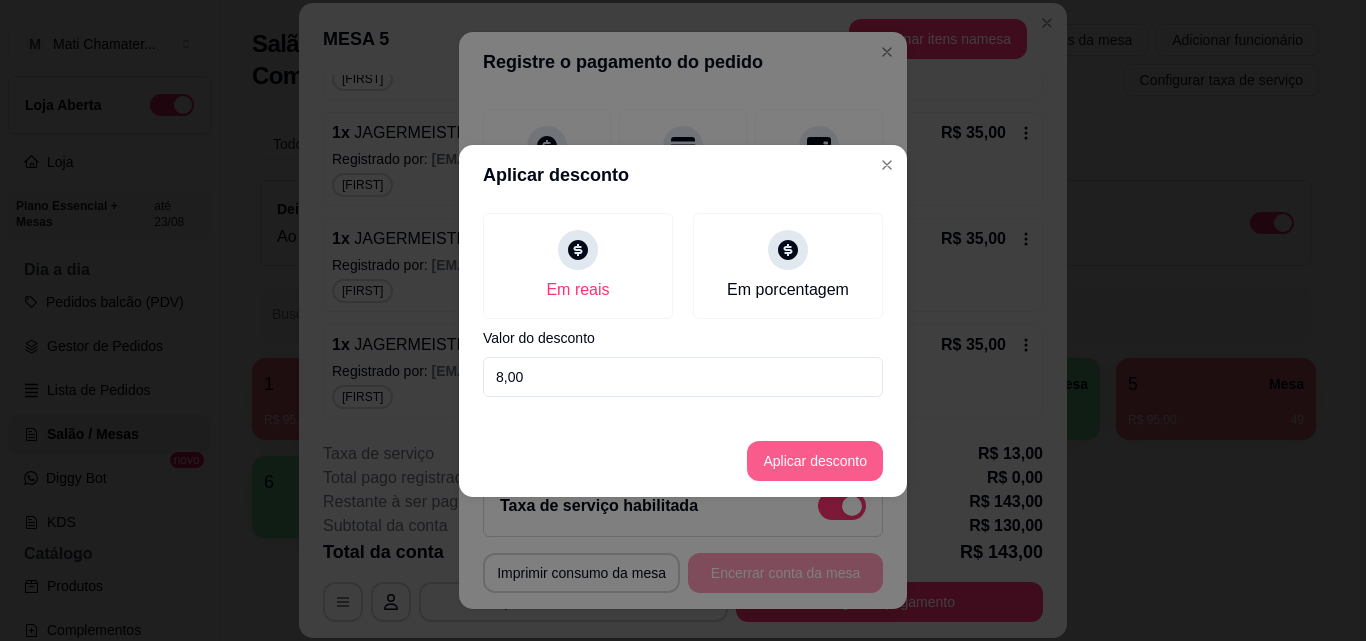 type on "8,00" 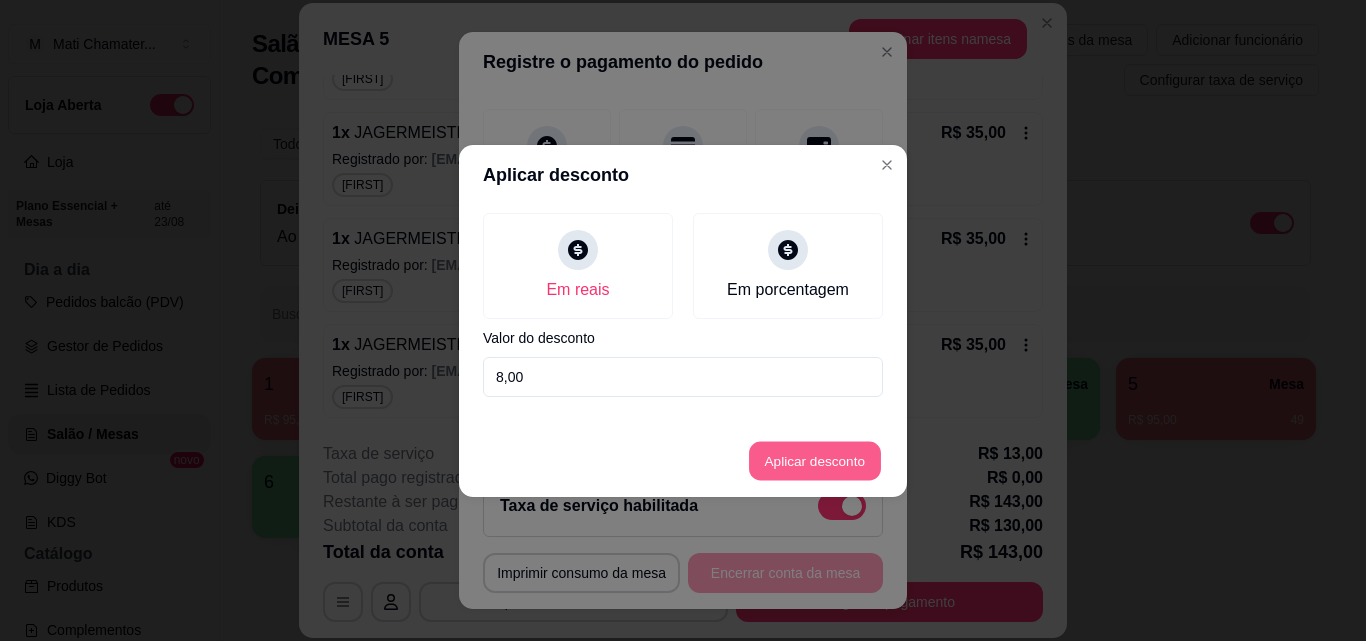 click on "Aplicar desconto" at bounding box center [815, 460] 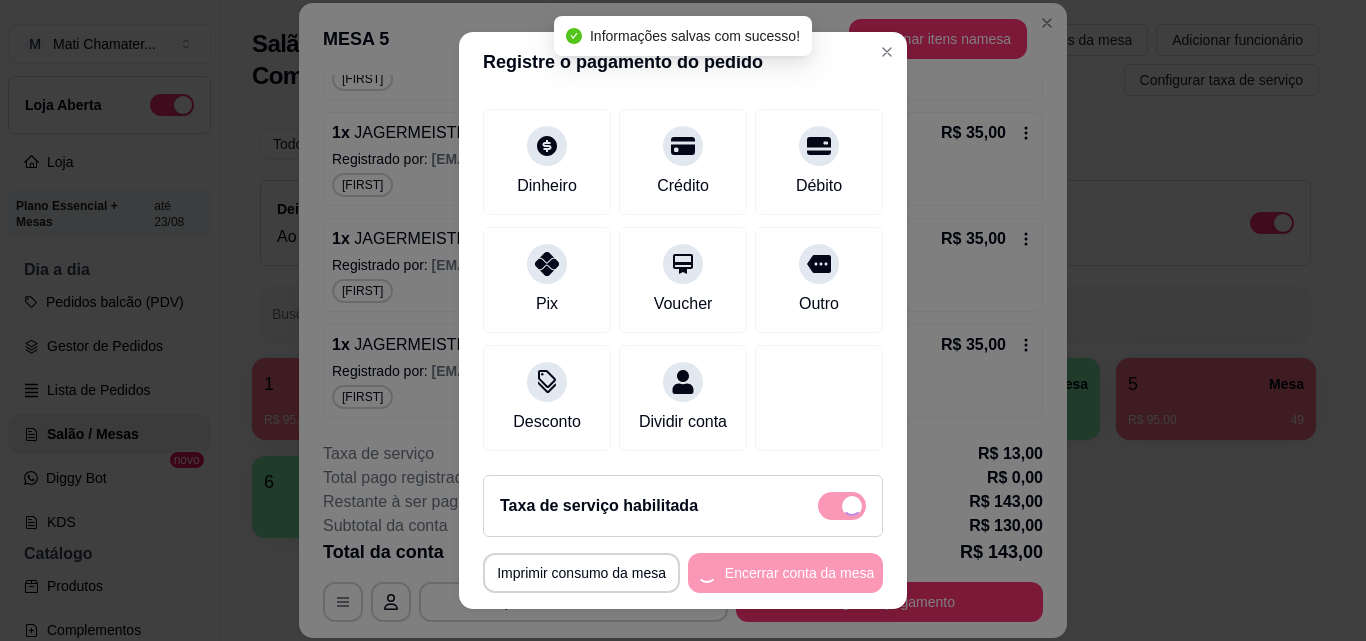 type on "R$ 135,00" 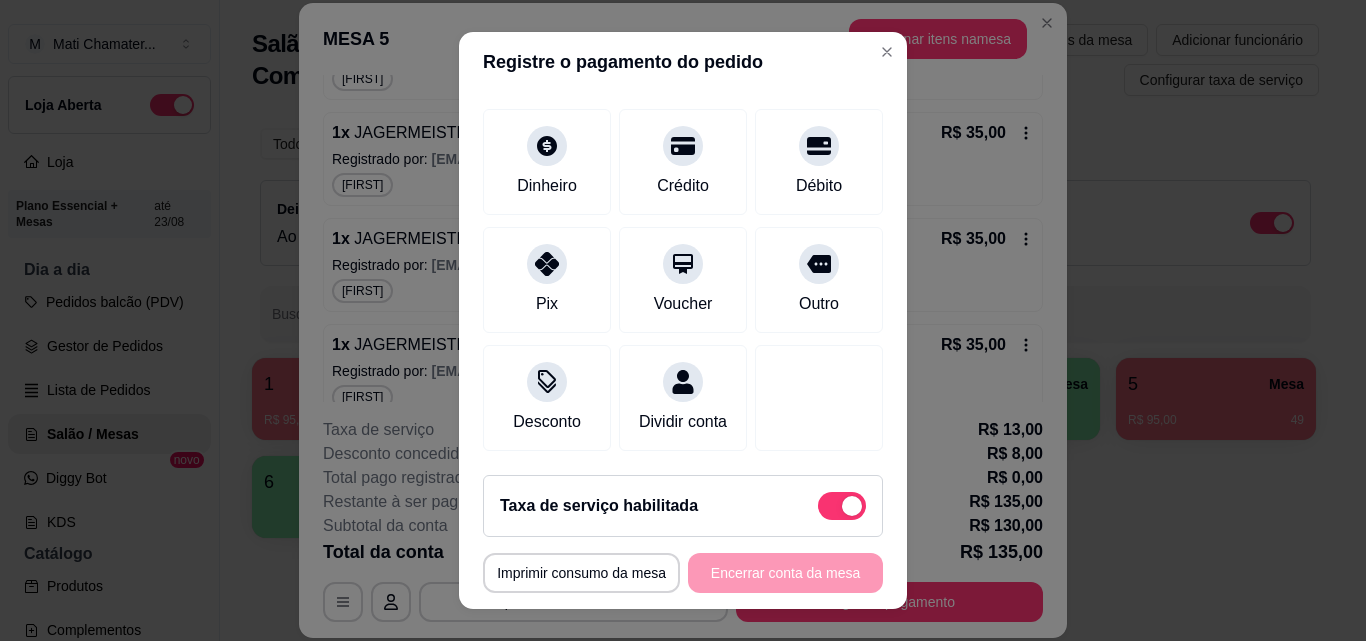 scroll, scrollTop: 3, scrollLeft: 0, axis: vertical 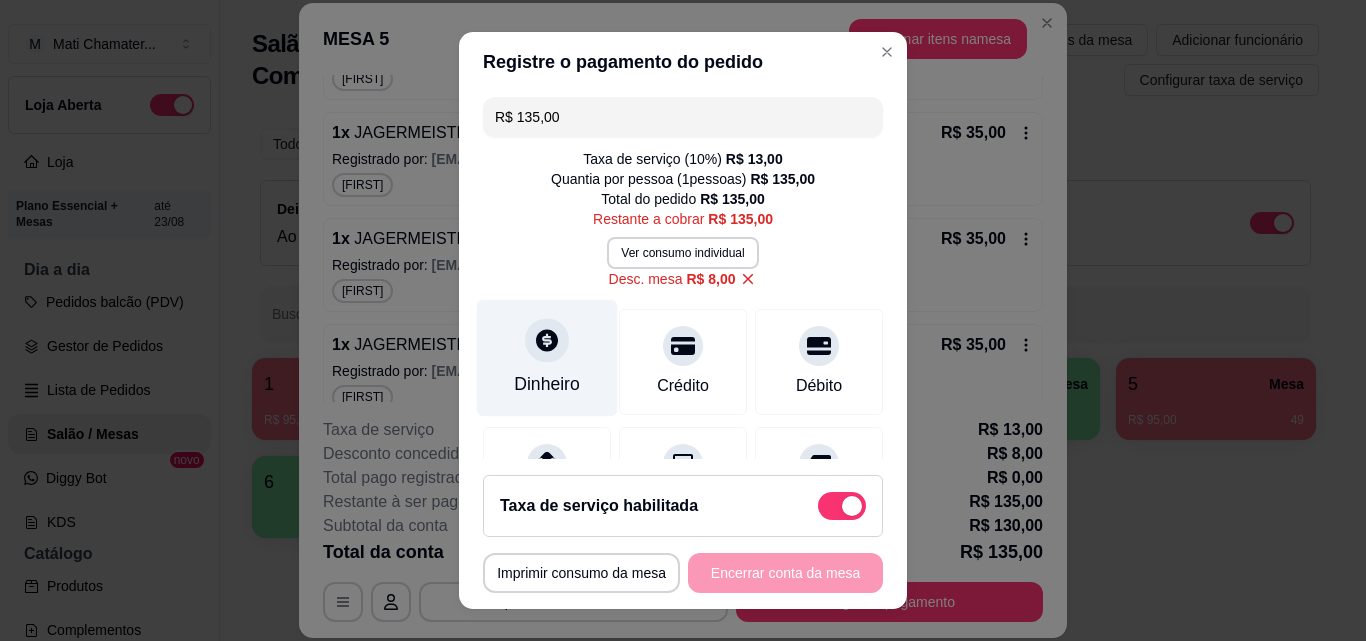 click at bounding box center (547, 340) 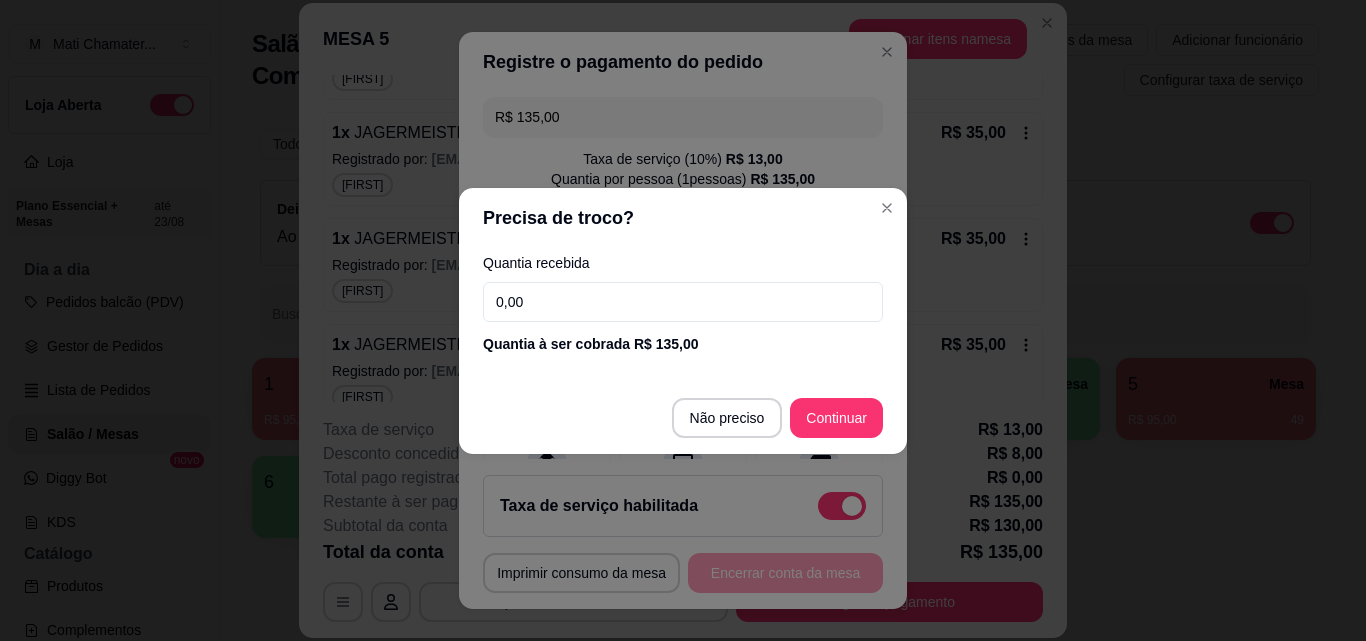 drag, startPoint x: 436, startPoint y: 309, endPoint x: 423, endPoint y: 309, distance: 13 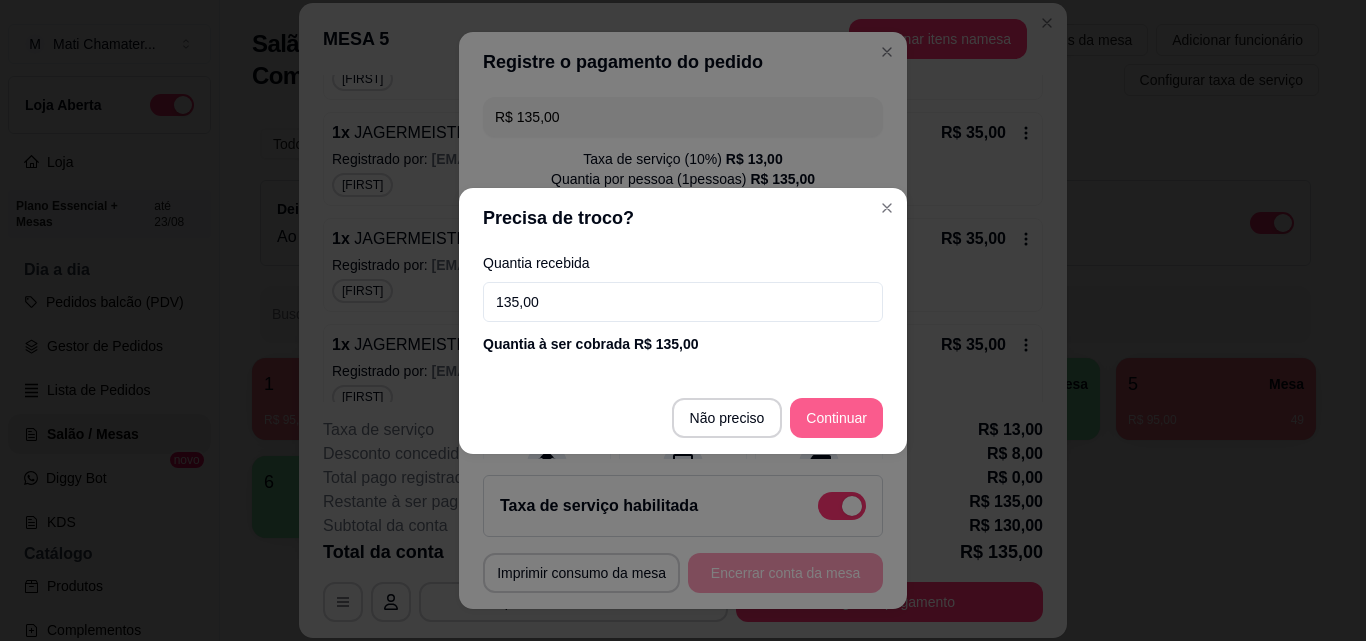 type on "135,00" 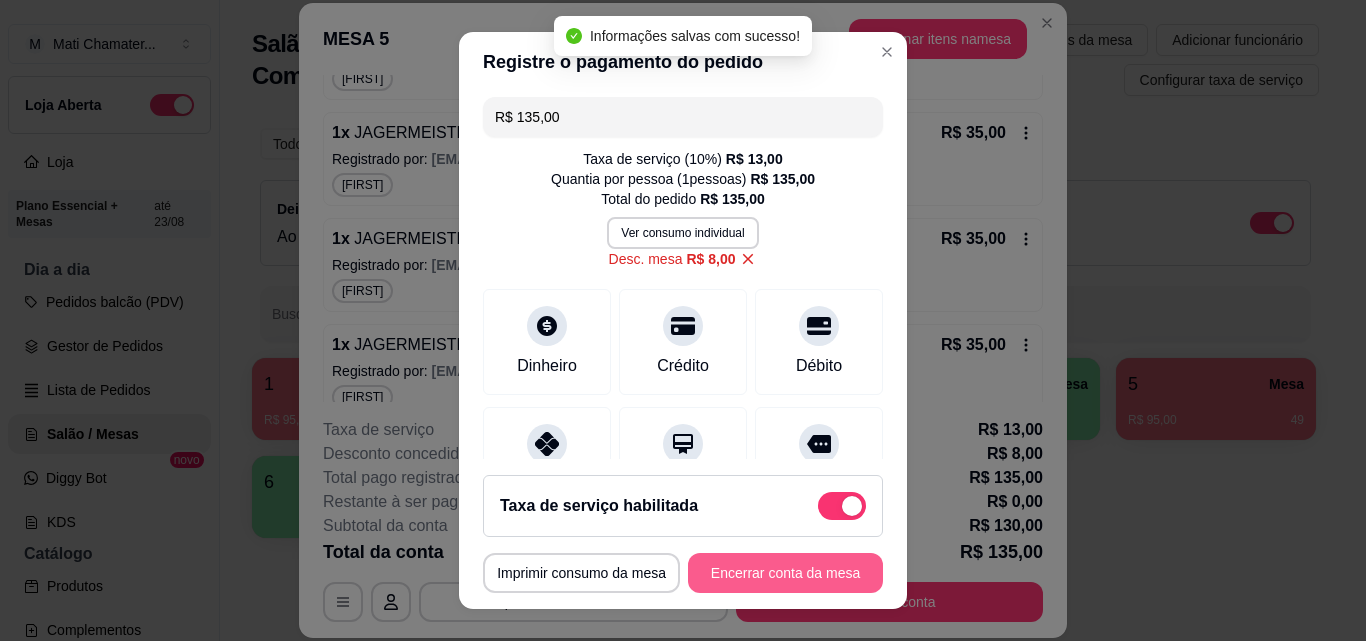 type on "R$ 0,00" 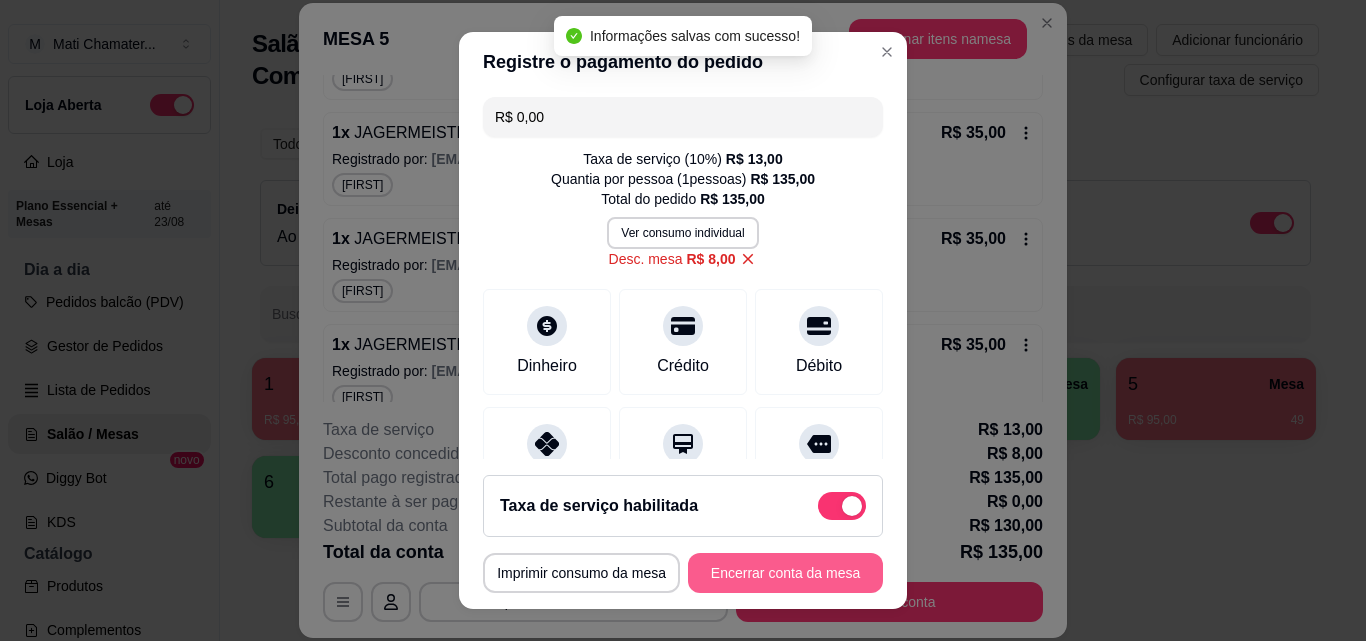 click on "Encerrar conta da mesa" at bounding box center [785, 573] 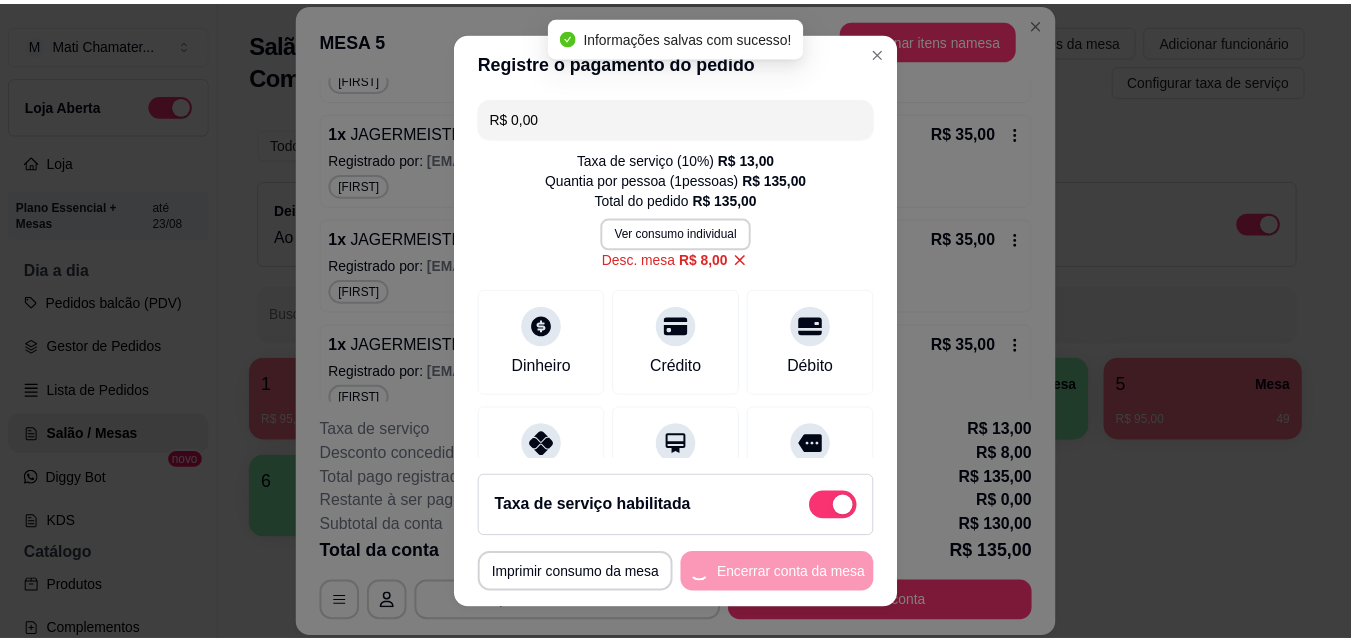 scroll, scrollTop: 0, scrollLeft: 0, axis: both 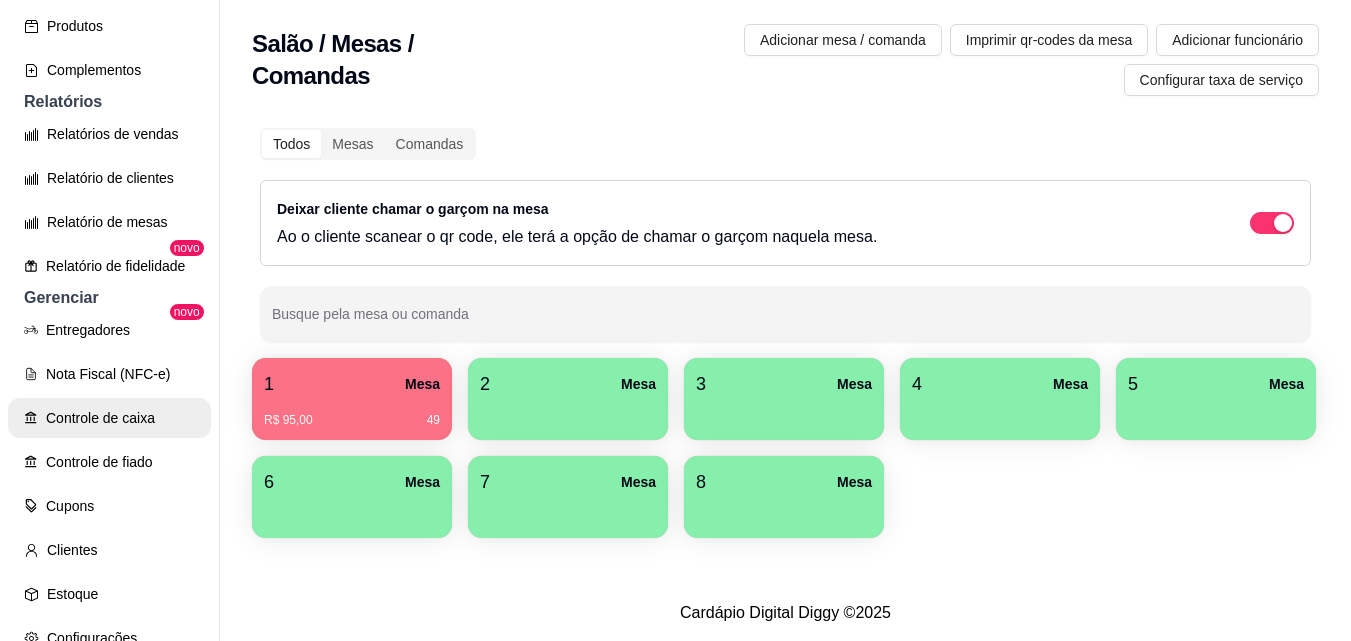 click on "Controle de caixa" at bounding box center [109, 418] 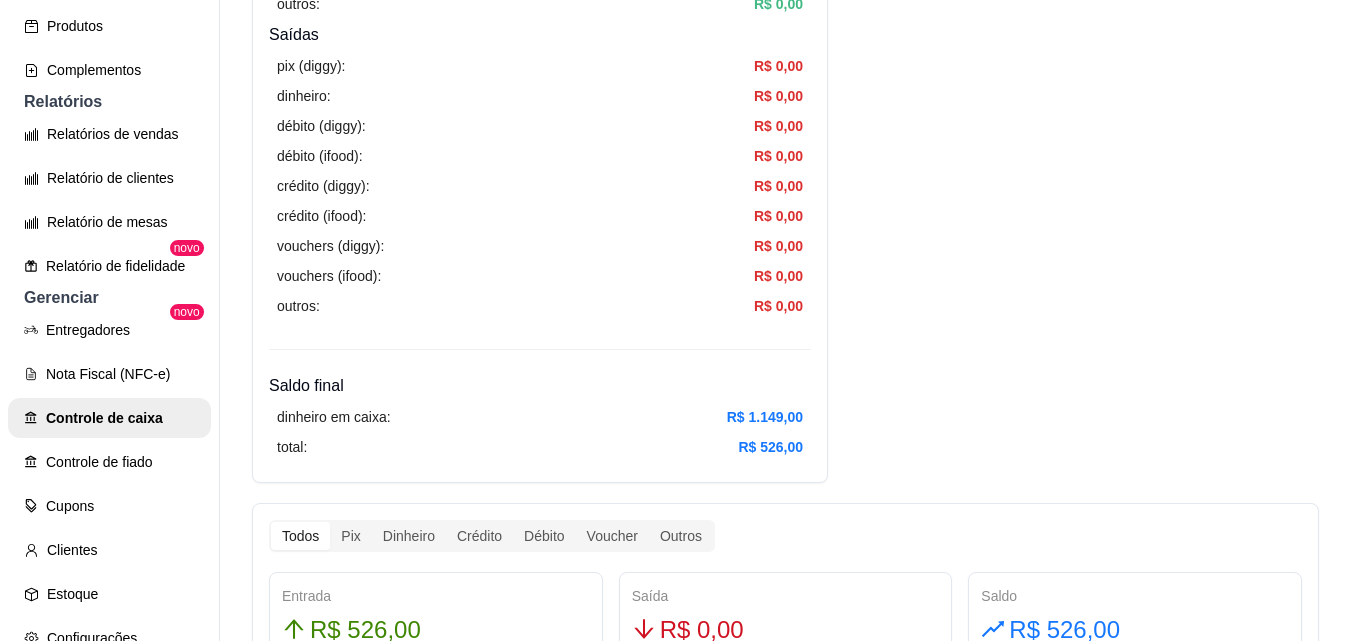 scroll, scrollTop: 726, scrollLeft: 0, axis: vertical 